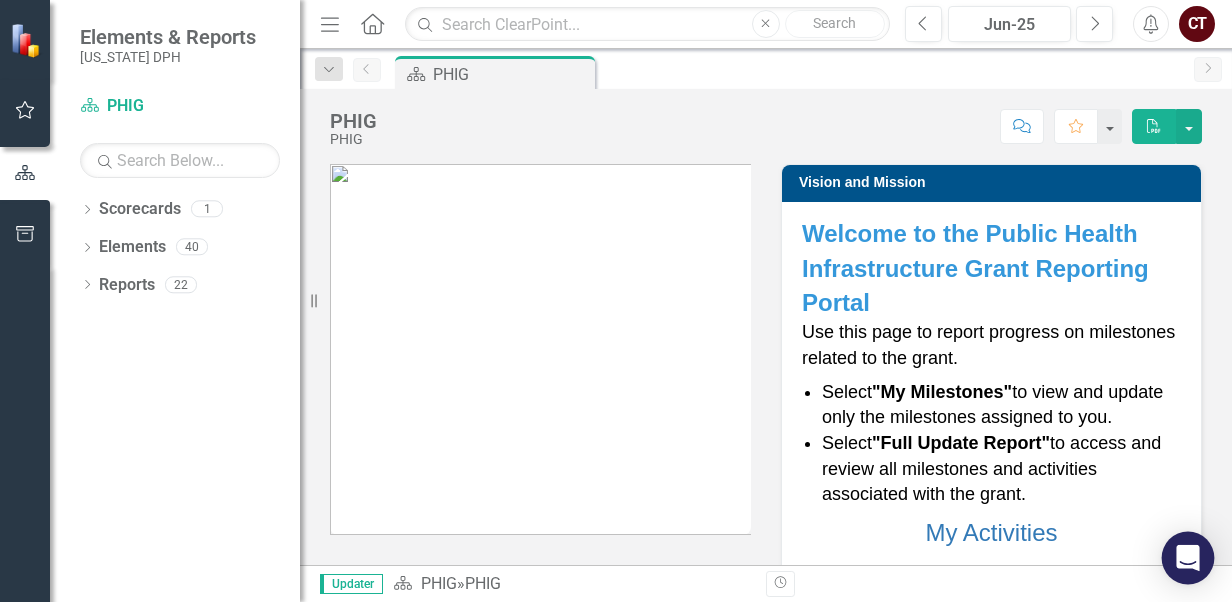 scroll, scrollTop: 0, scrollLeft: 0, axis: both 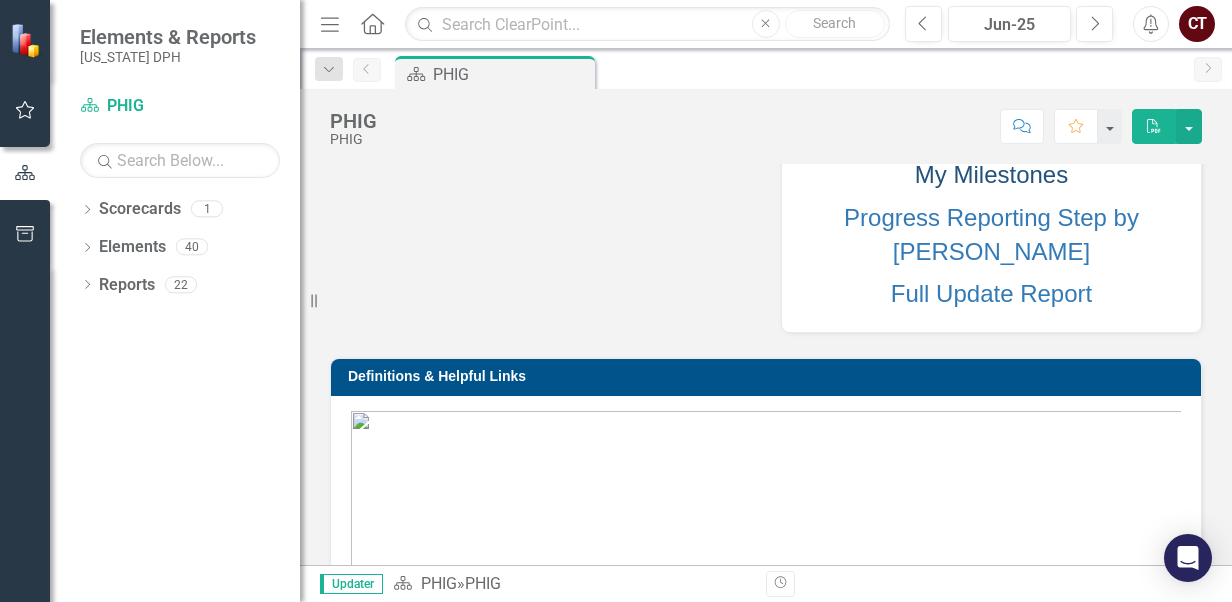 click on "My Milestones" at bounding box center (991, 174) 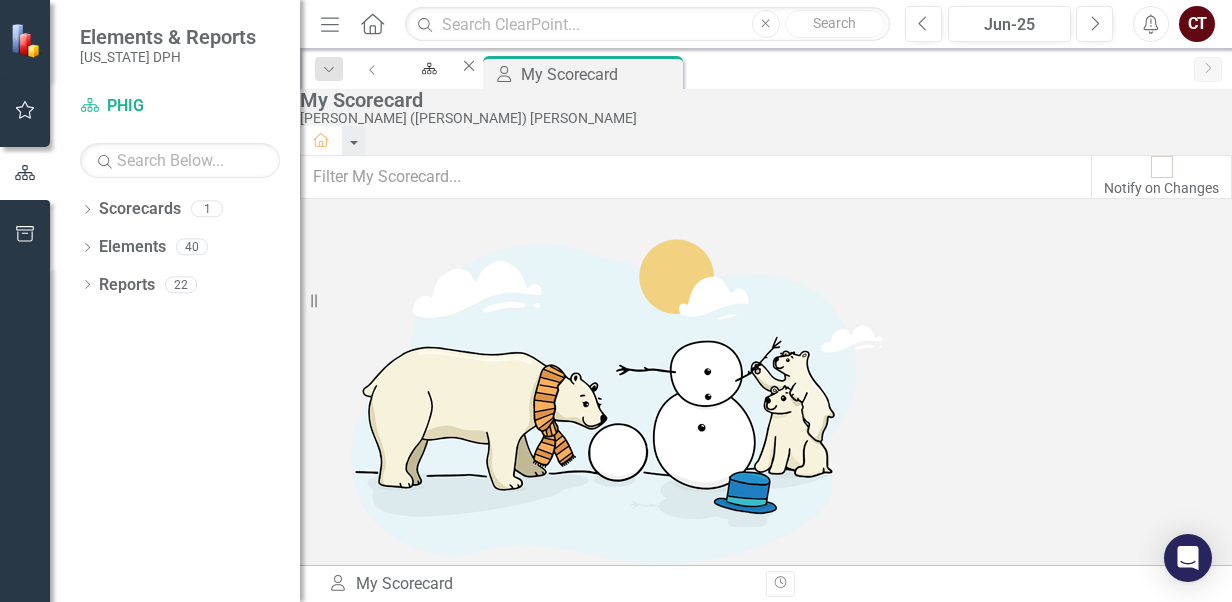 click on "Milestone 8.2: Conduct focus group with Leading the Way (LTW) 219 pilot cohort for lessons learned/feedback. Develop structured DHEC educational sessions (program, materials, learning objectives, evaluation tools, etc.) for LTW program" at bounding box center [730, 977] 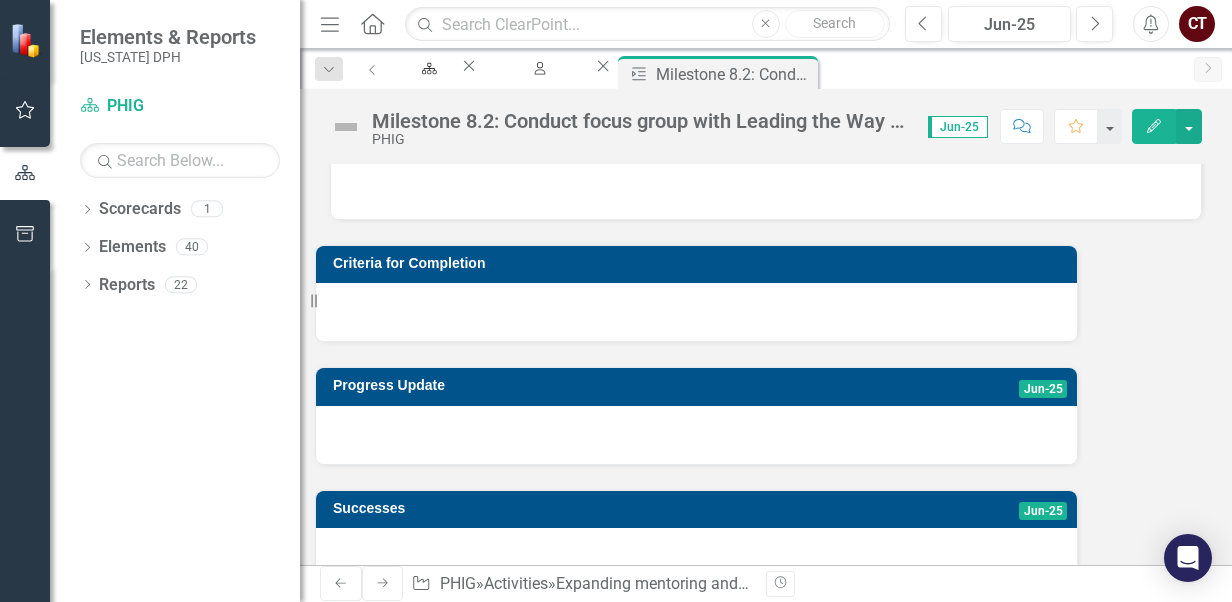 scroll, scrollTop: 377, scrollLeft: 0, axis: vertical 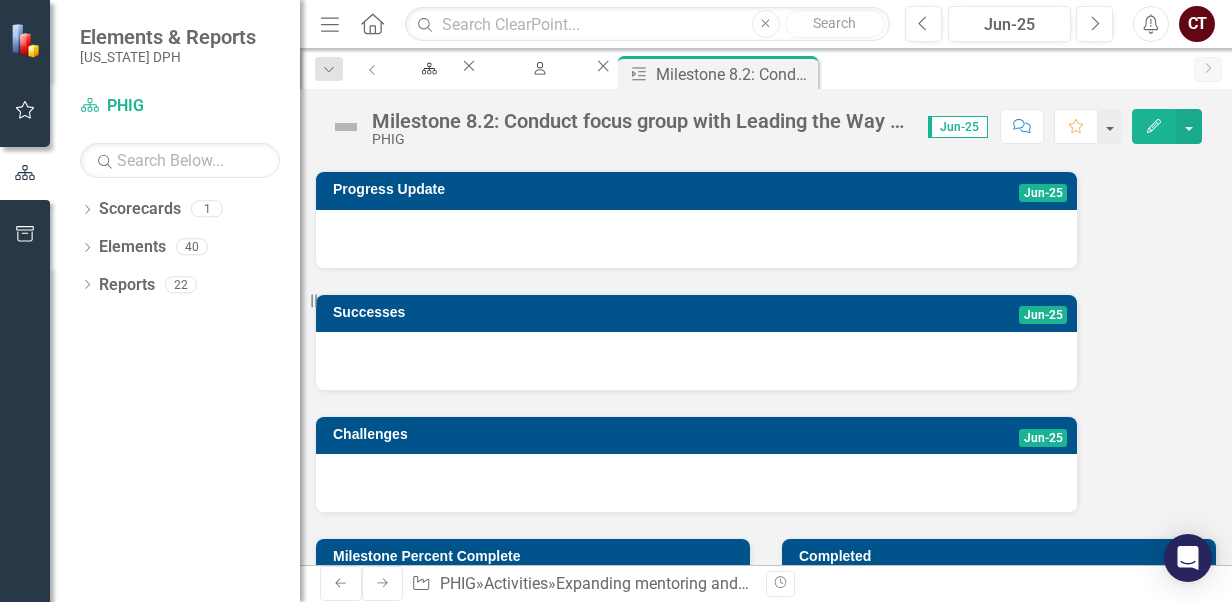 click on "Expanding mentoring and profesional development opportunities across Public Health for diverse cohorts of staff ( Focus: Sustain and support staff)" at bounding box center (766, 929) 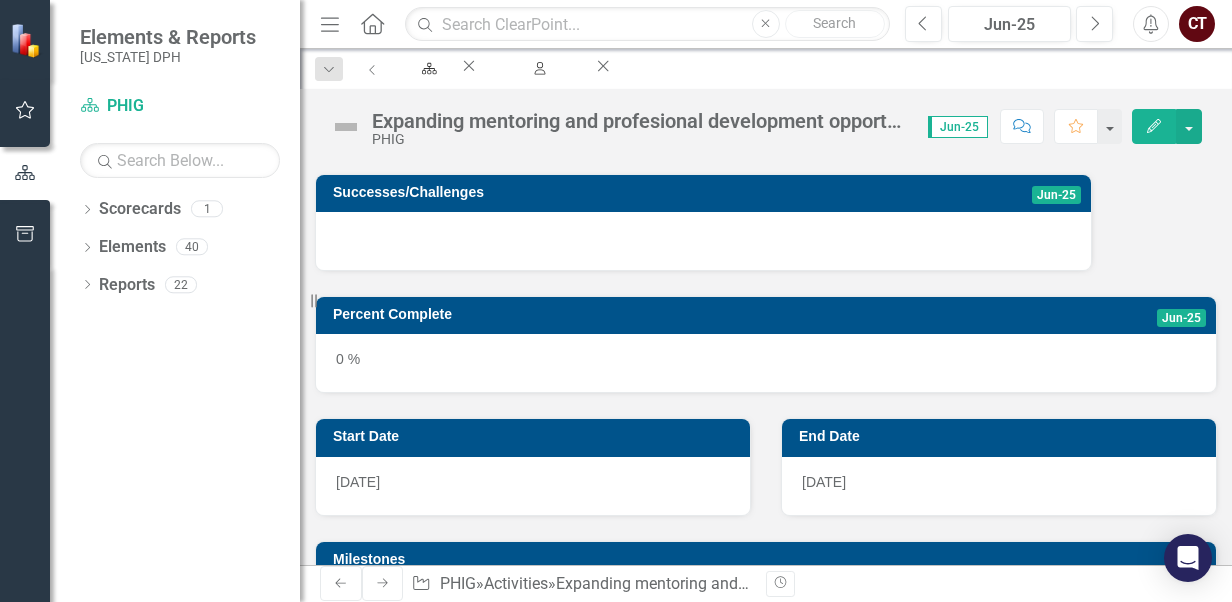 scroll, scrollTop: 500, scrollLeft: 0, axis: vertical 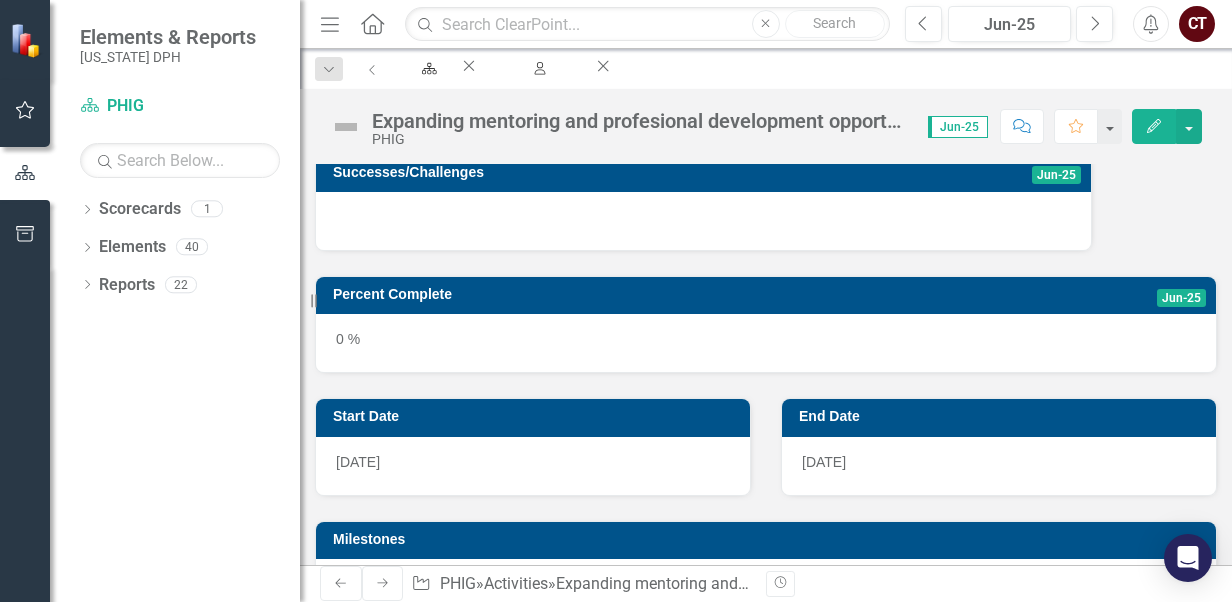 click on "Milestone 8.3: Identify staff to particpate in cohort 1. Implement LTW program (cohort #1). Conduct Program Evaluation cohort #1 participants" at bounding box center (765, 746) 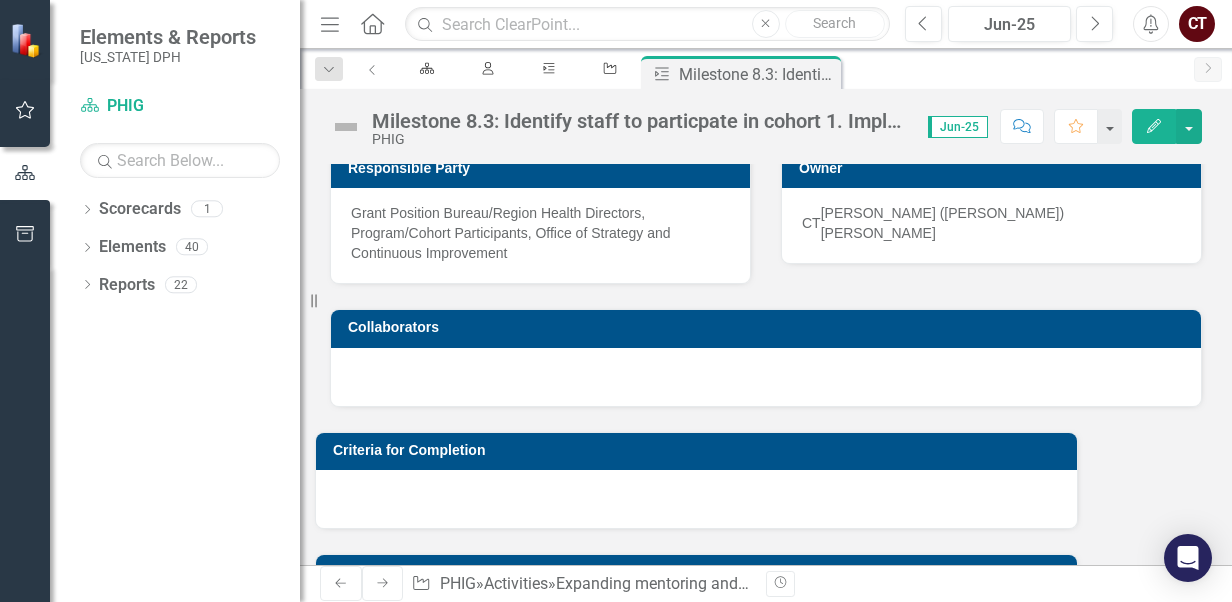 scroll, scrollTop: 0, scrollLeft: 0, axis: both 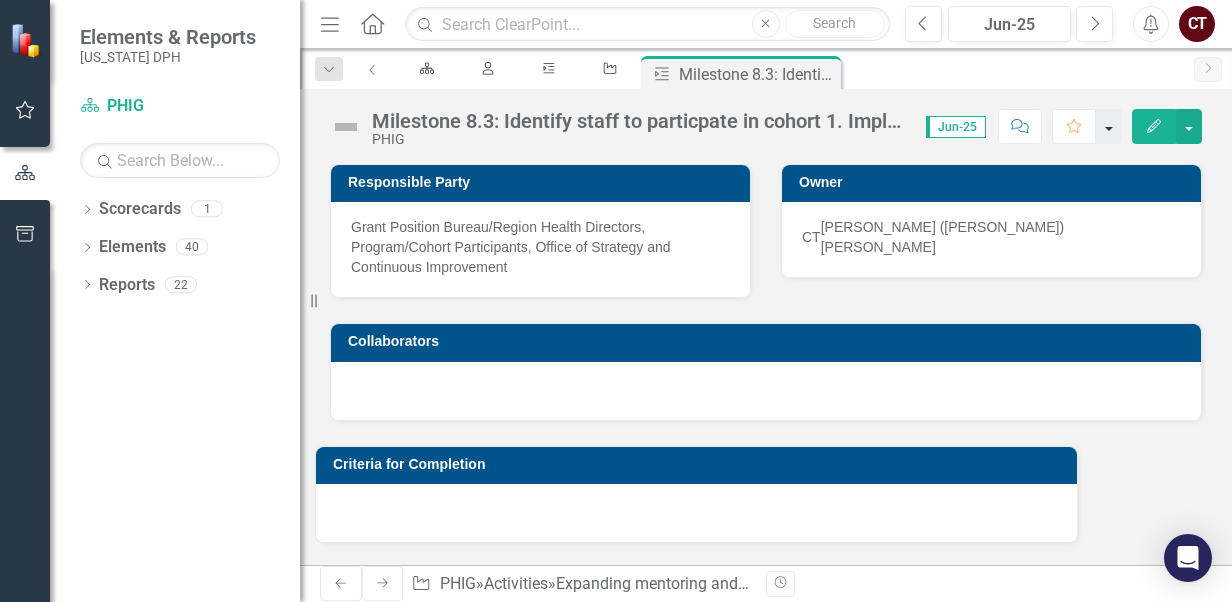 click at bounding box center (1109, 126) 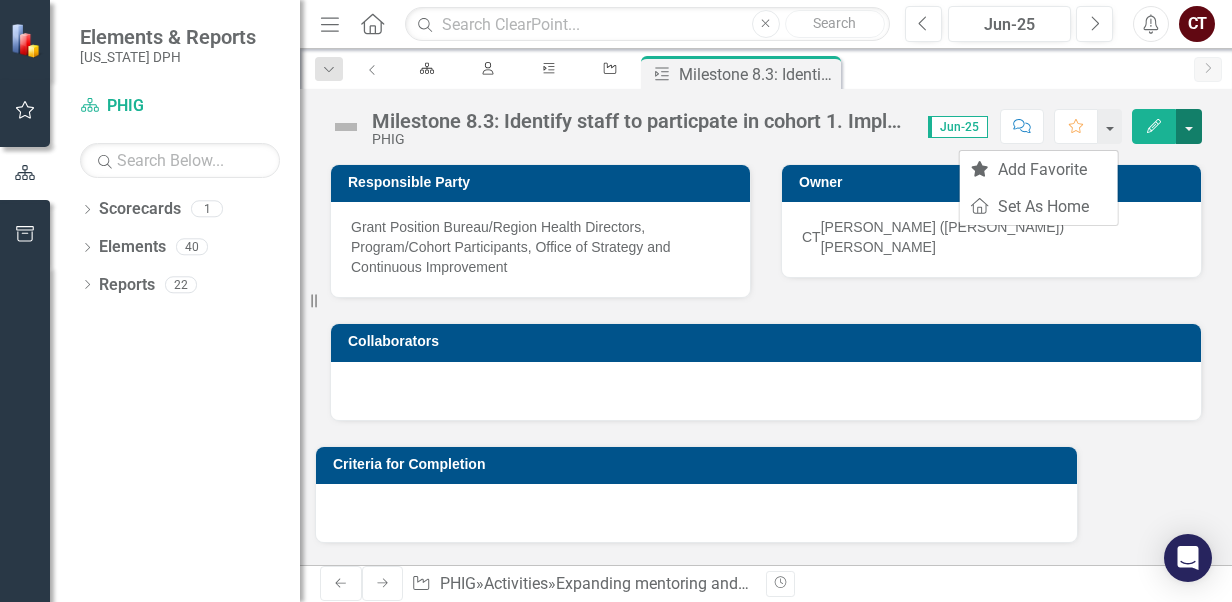 click at bounding box center (1189, 126) 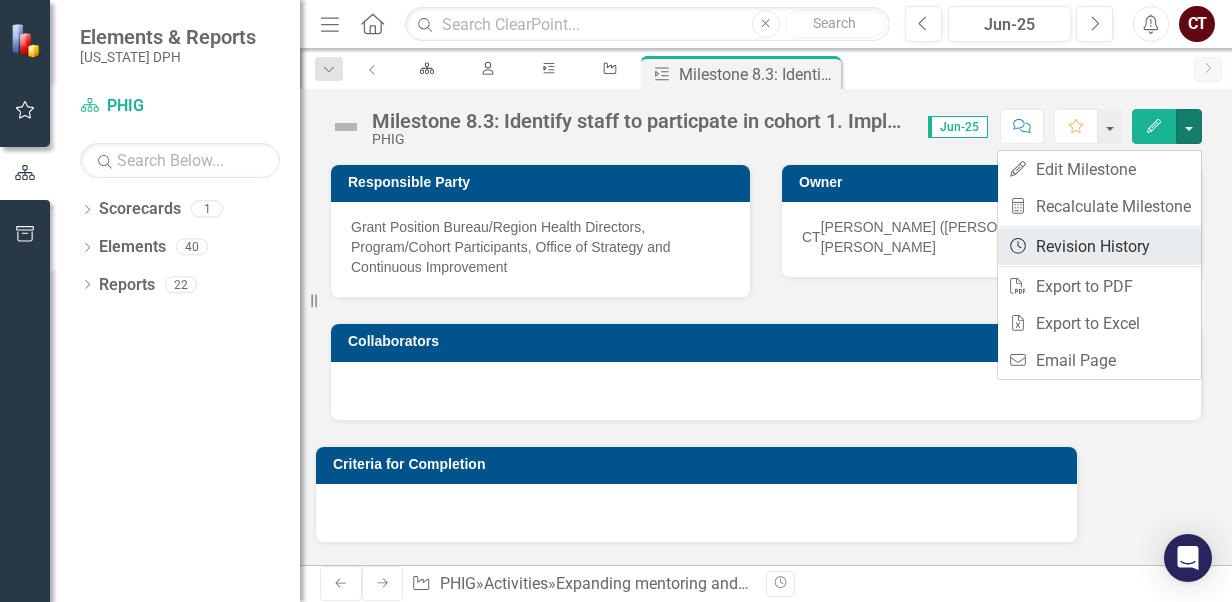 click on "Revision History Revision History" at bounding box center (1099, 246) 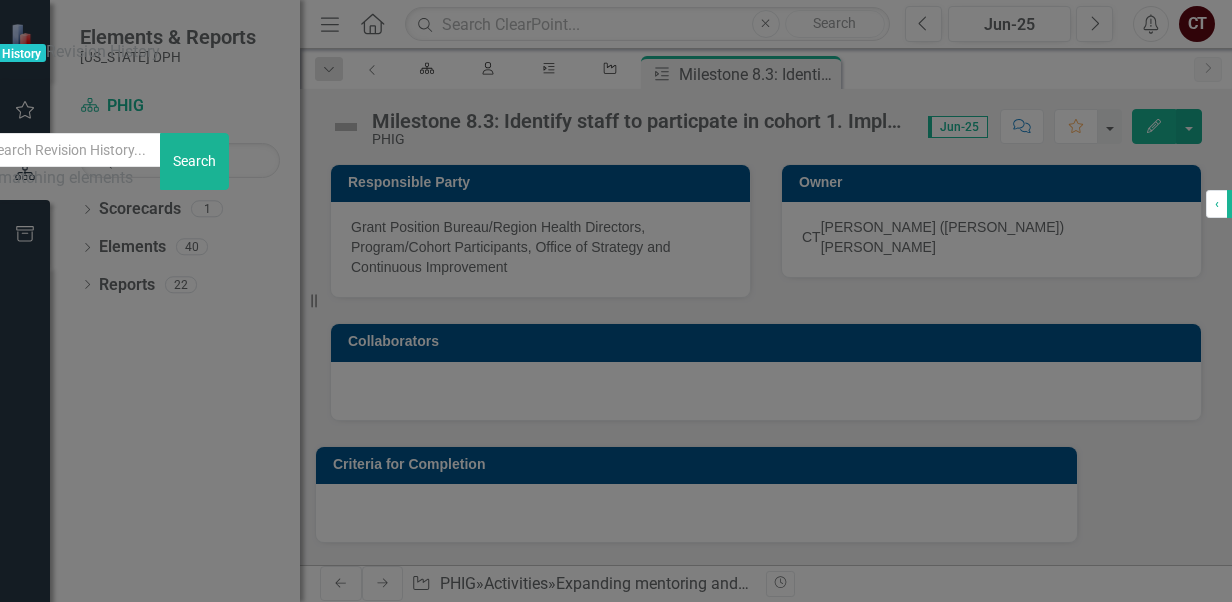 click on "Milestone 1123236 (Milestone 8.3: Identify staff to particpate in coh) Period 346742 (May-25) updated by [PERSON_NAME] ([PERSON_NAME]) [PERSON_NAME] on [DATE] 04:21 pm" at bounding box center (571, 223) 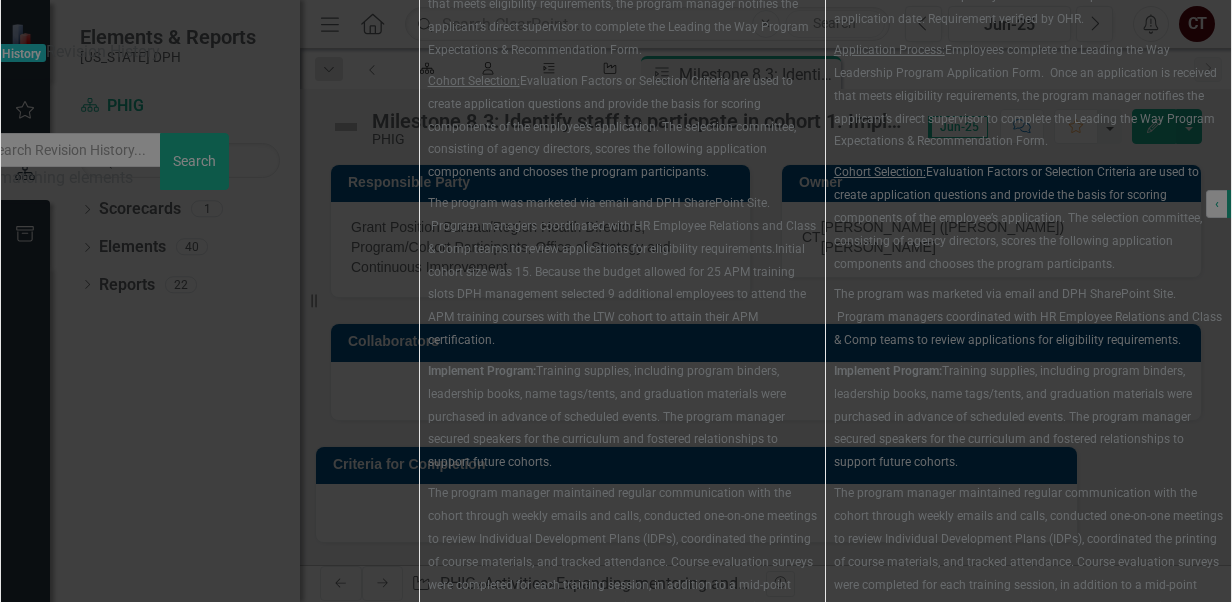 scroll, scrollTop: 0, scrollLeft: 0, axis: both 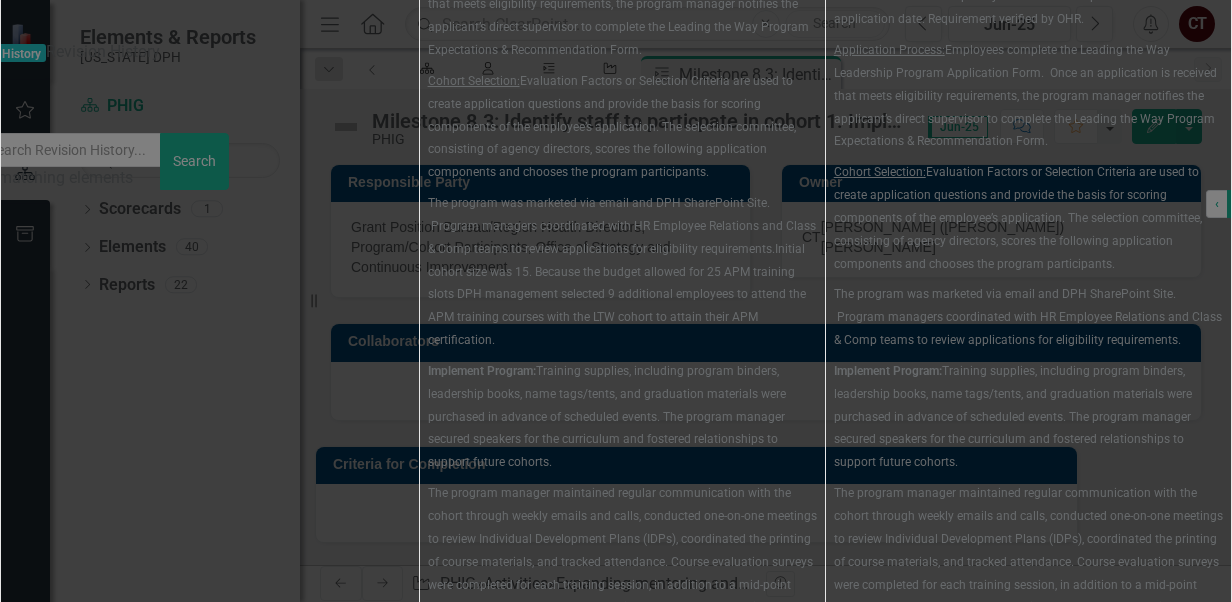 click on "Close" 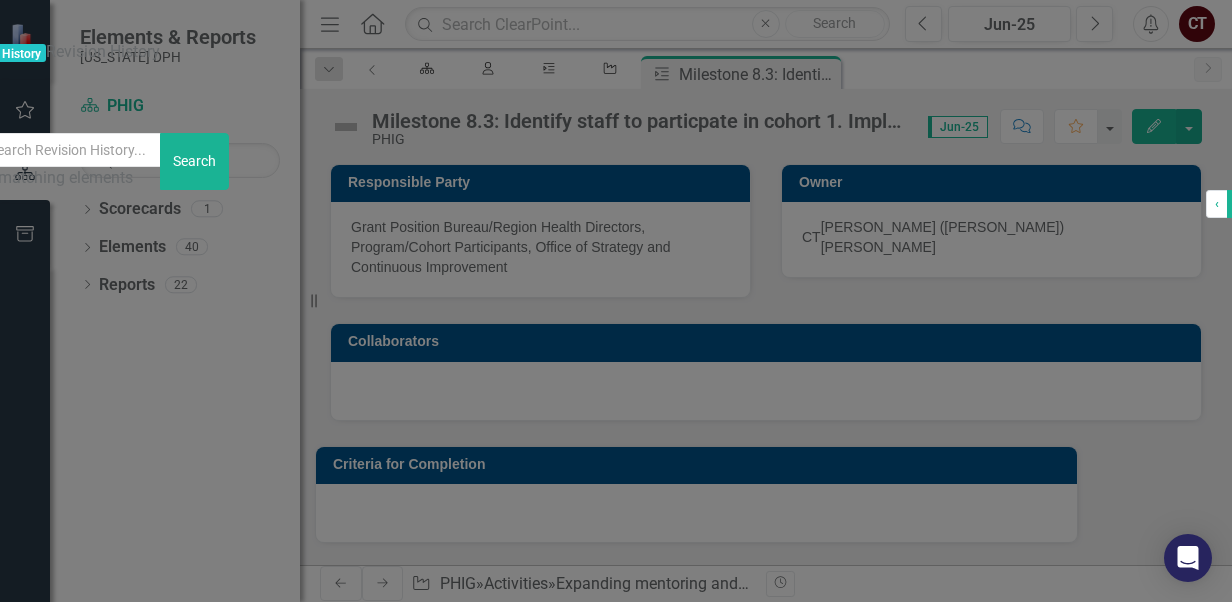 click on "Milestone 1123236 (Milestone 8.3: Identify staff to particpate in coh) Period 346742 (May-25) updated by [PERSON_NAME] ([PERSON_NAME]) [PERSON_NAME] on [DATE] 04:16 pm" at bounding box center (571, 271) 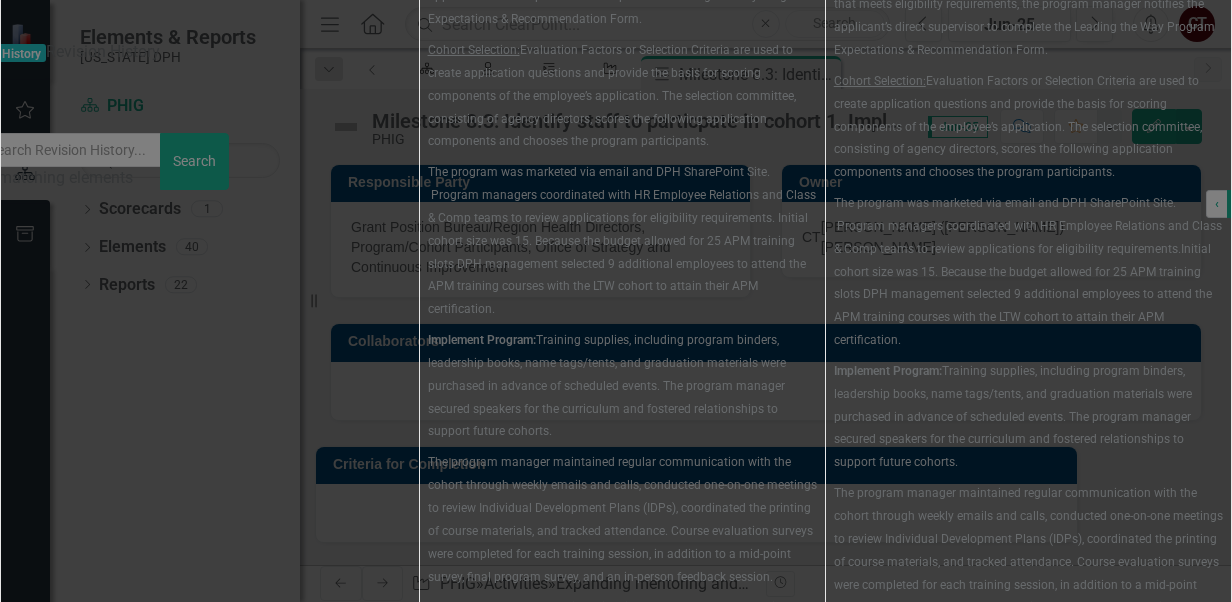 drag, startPoint x: 1188, startPoint y: 23, endPoint x: 1170, endPoint y: 24, distance: 18.027756 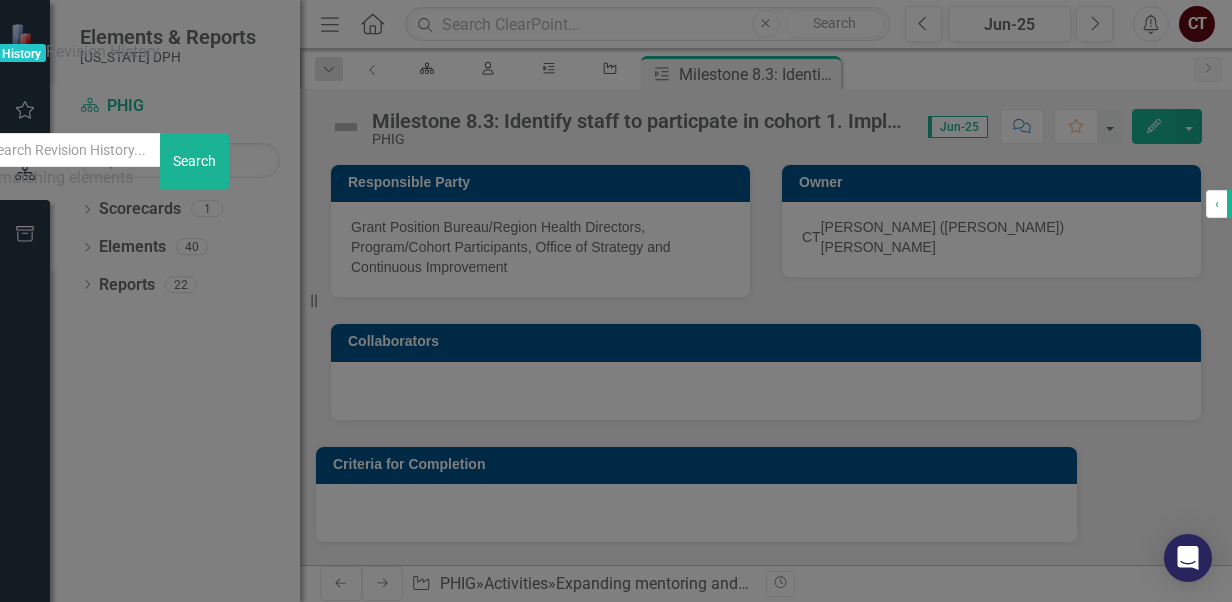 click on "Milestone 1123236 (Milestone 8.3: Identify staff to particpate in coh) Period 346742 (May-25) updated by [PERSON_NAME] ([PERSON_NAME]) [PERSON_NAME] on [DATE] 11:05 am" at bounding box center [571, 319] 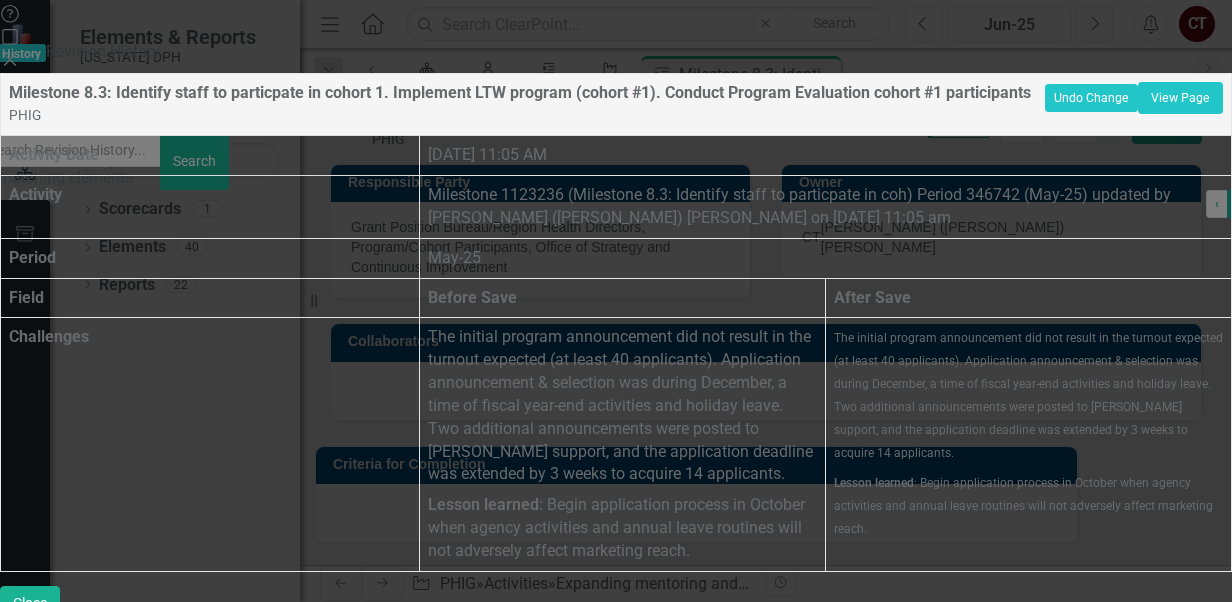 scroll, scrollTop: 155, scrollLeft: 0, axis: vertical 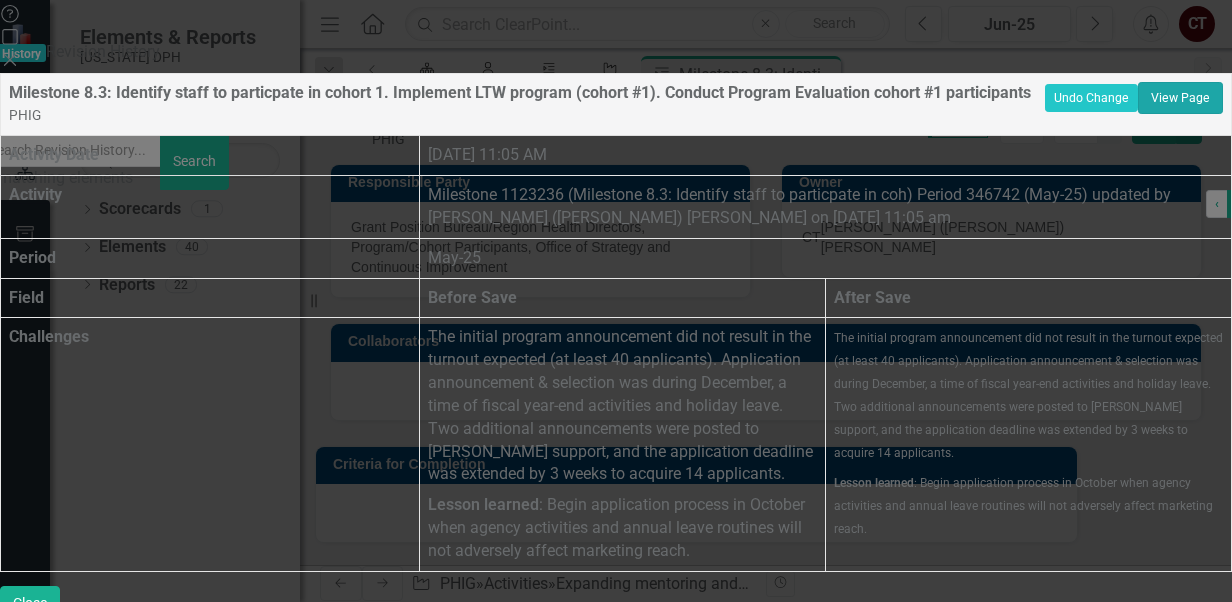 click on "View Page" at bounding box center [1180, 98] 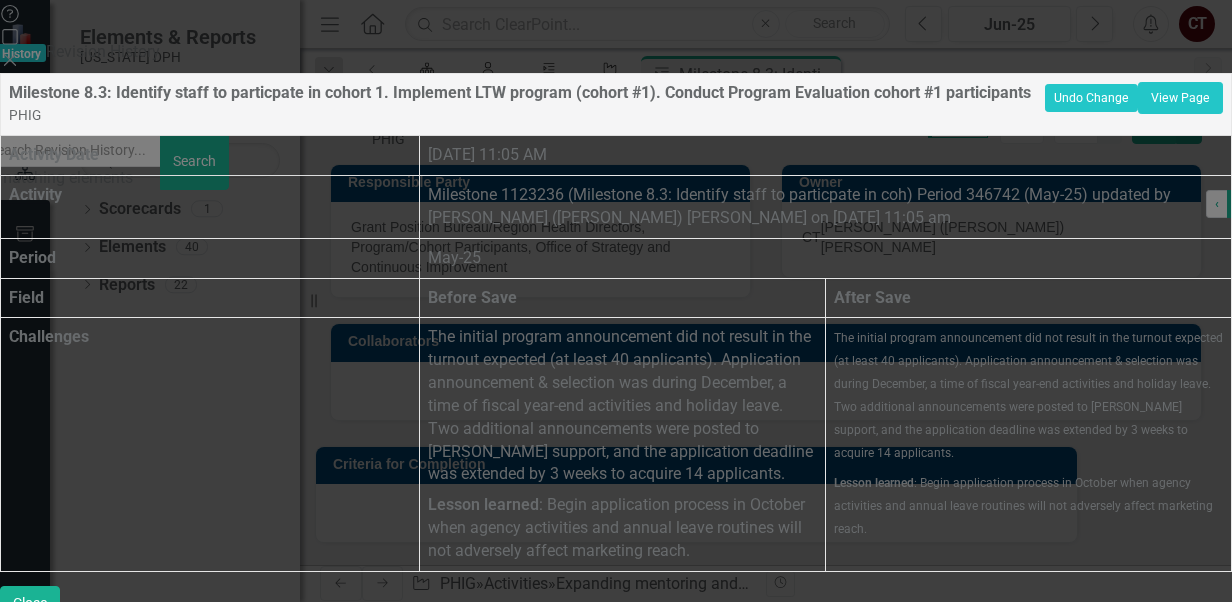 click 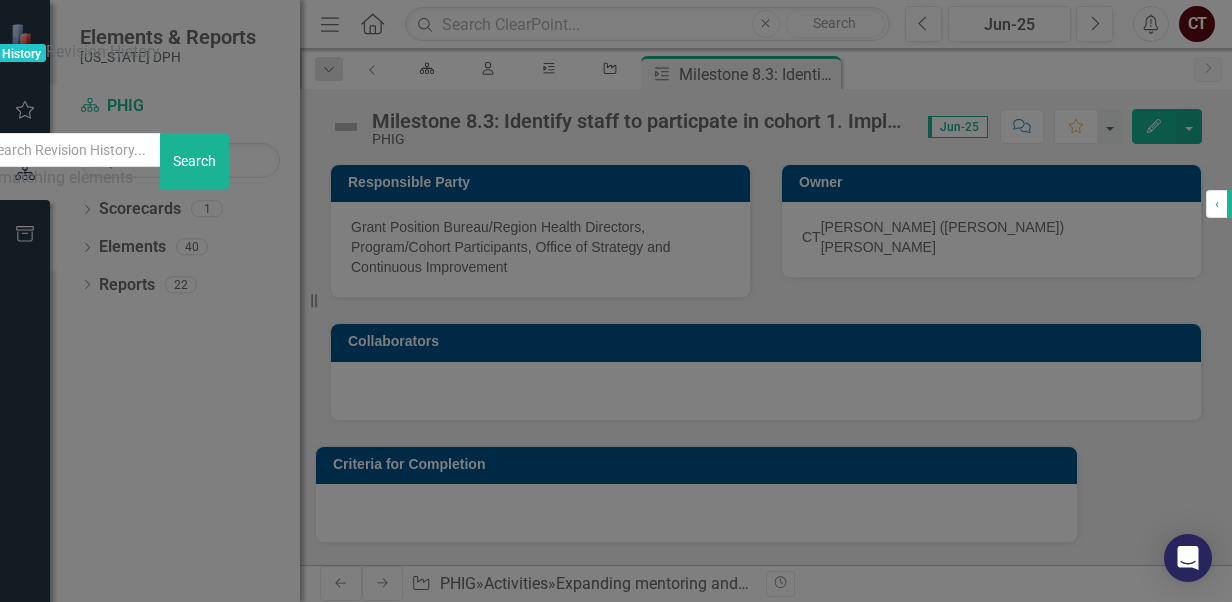 click on "Dropdown" 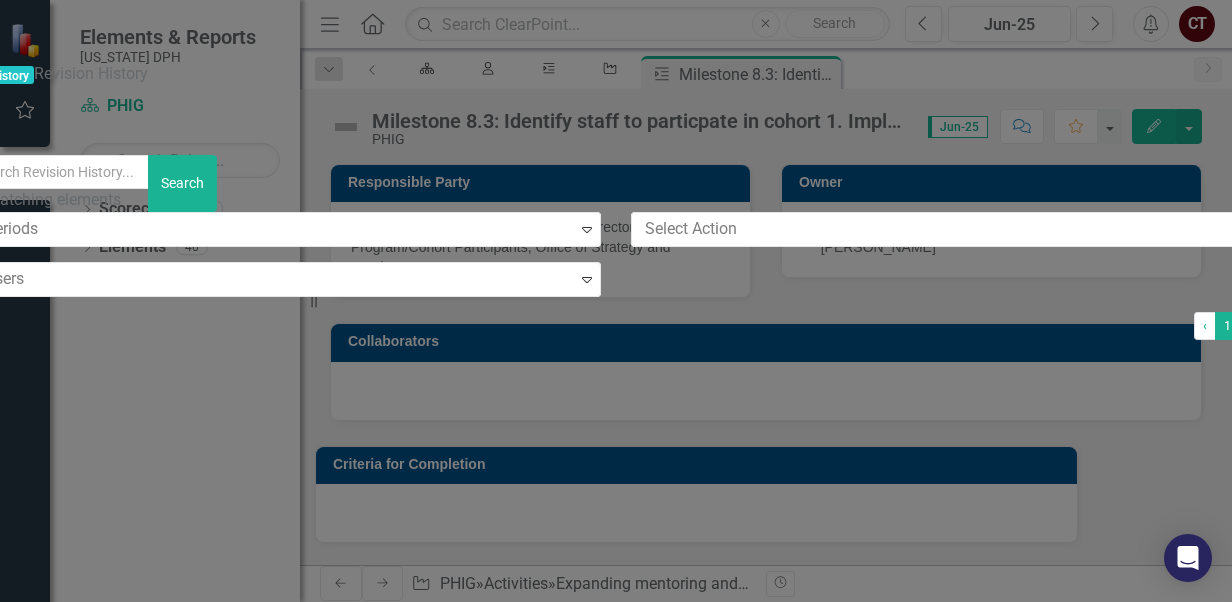 click on "Expand" 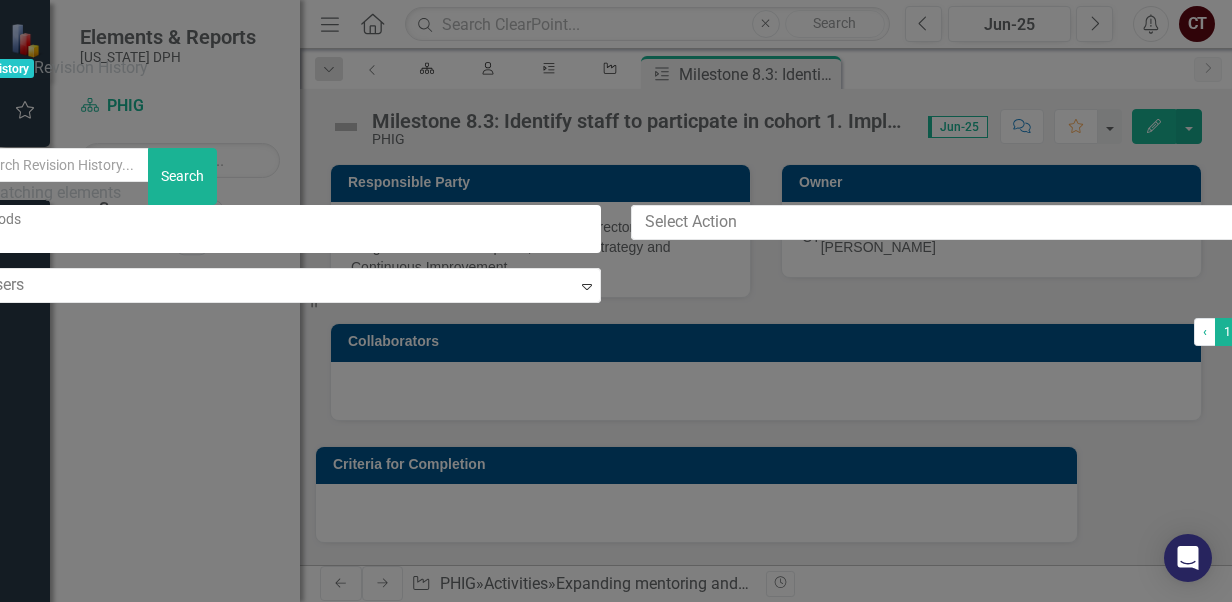 scroll, scrollTop: 2372, scrollLeft: 0, axis: vertical 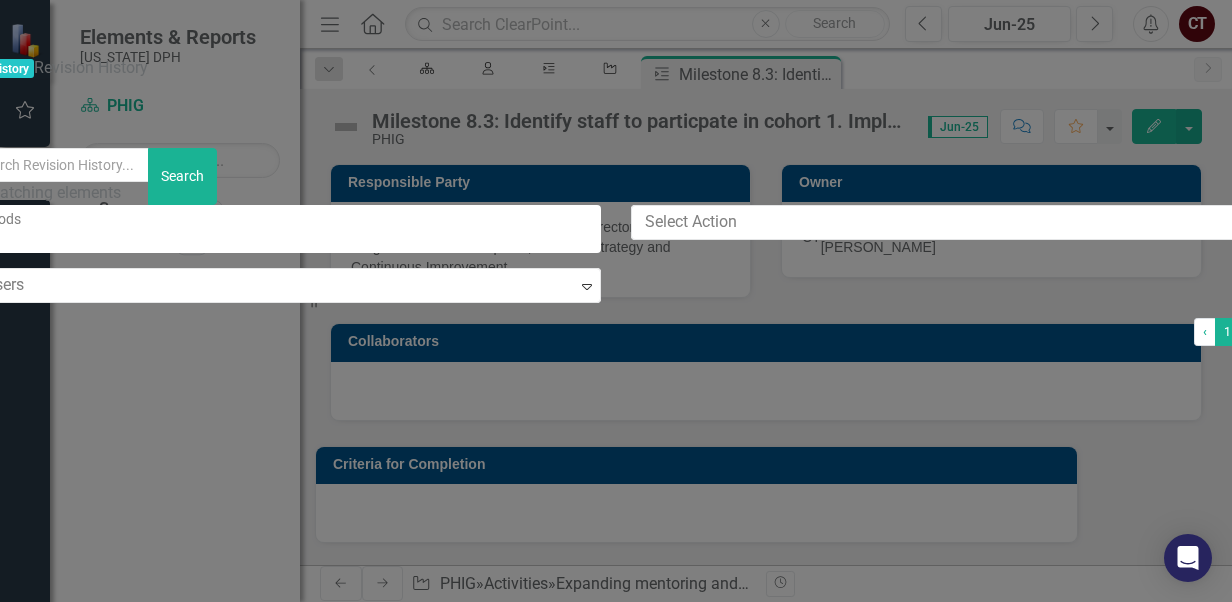 click on "May-25" at bounding box center (616, 2349) 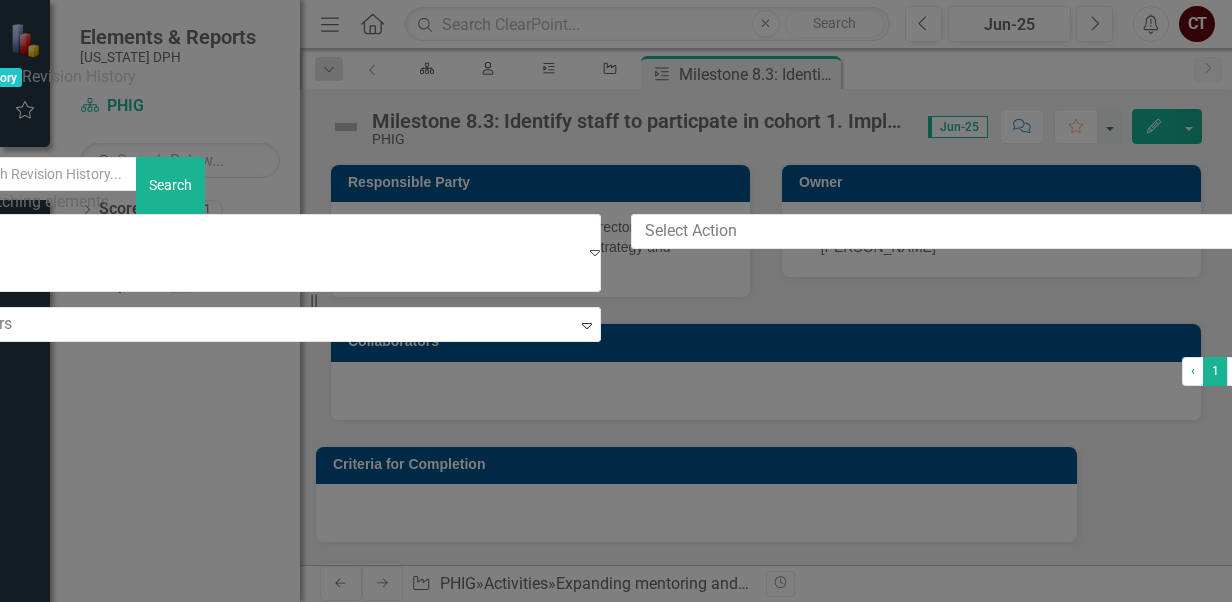 click on "Close" 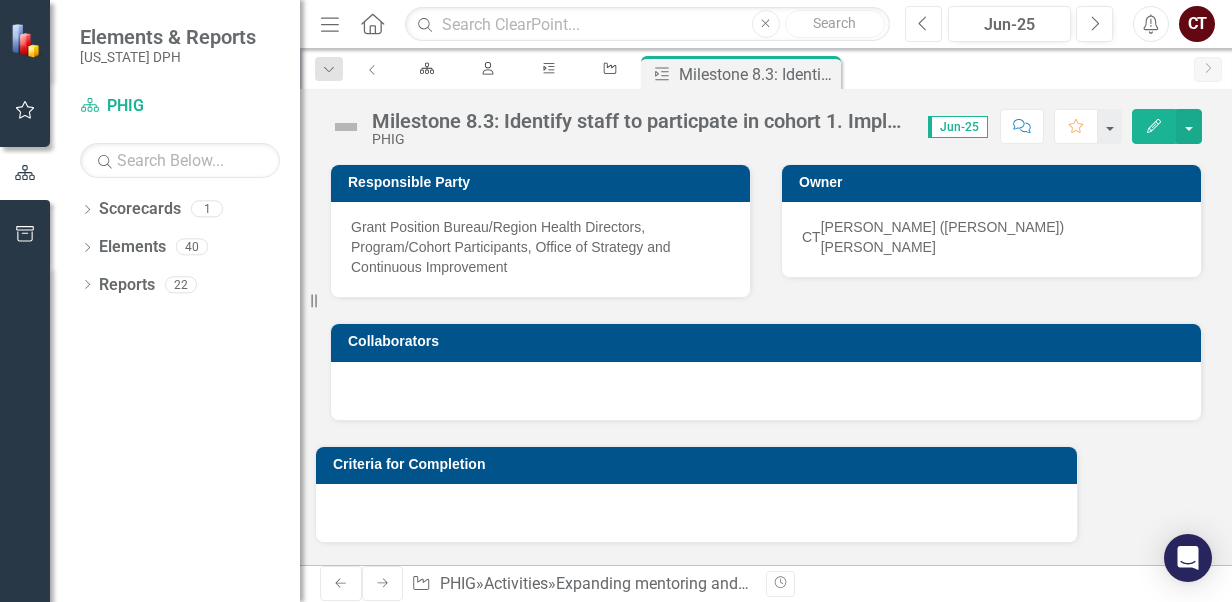 click on "Previous" 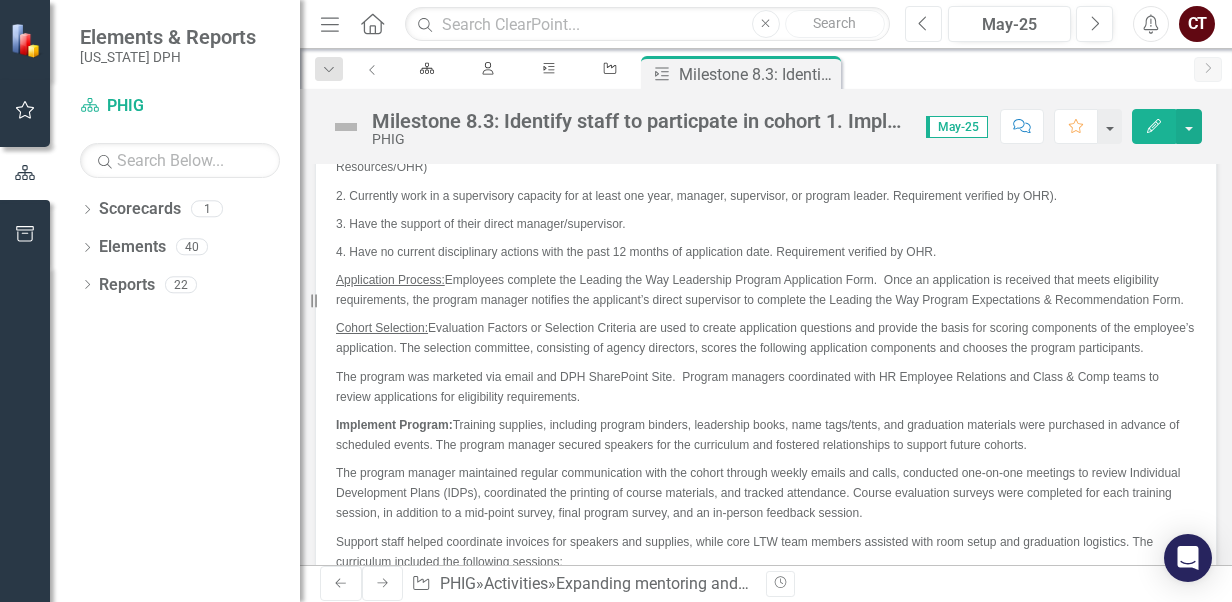 scroll, scrollTop: 600, scrollLeft: 0, axis: vertical 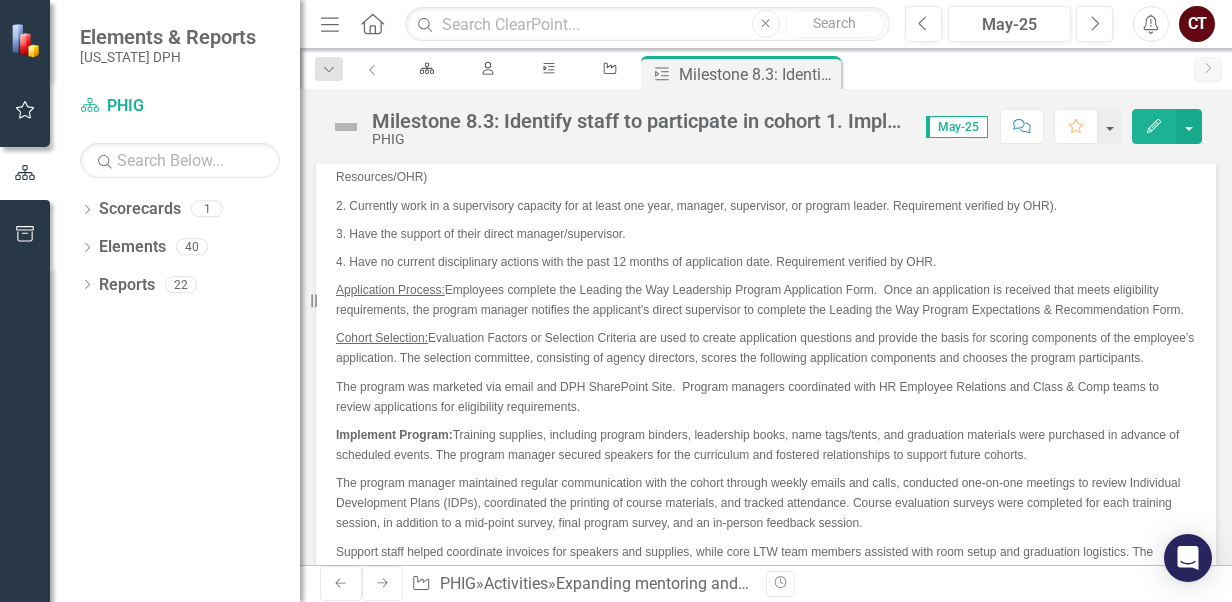 click on "Expanding mentoring and profesional development opportunities across Public Health for diverse cohorts of staff ( Focus: Sustain and support staff)" at bounding box center (744, 2025) 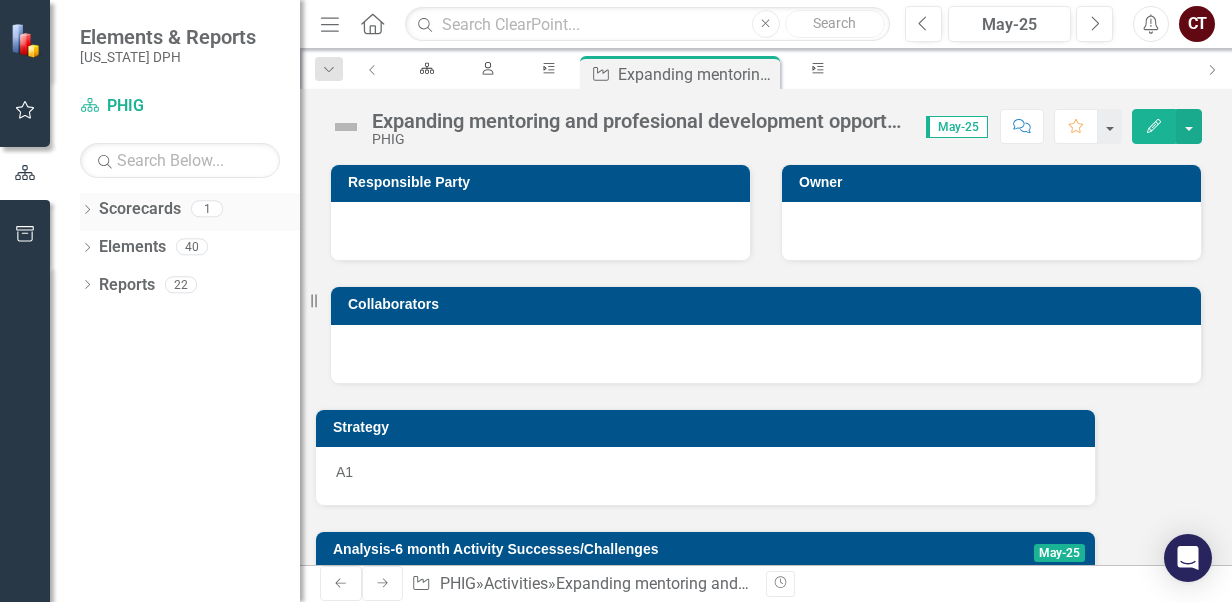 click on "Dropdown" 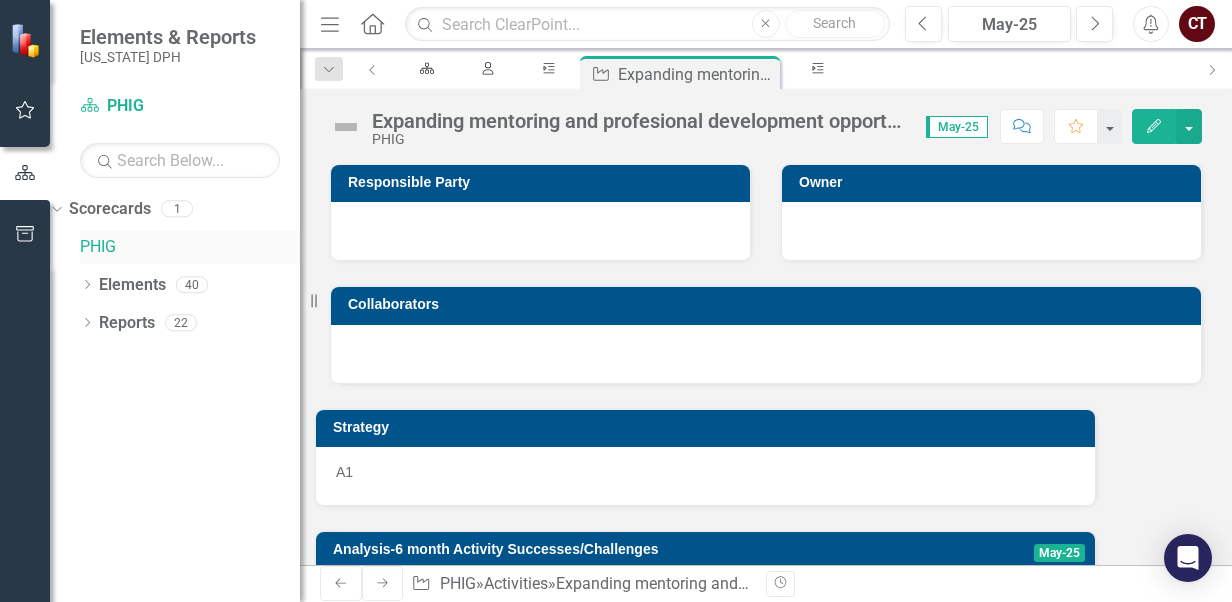 click on "PHIG" at bounding box center [190, 247] 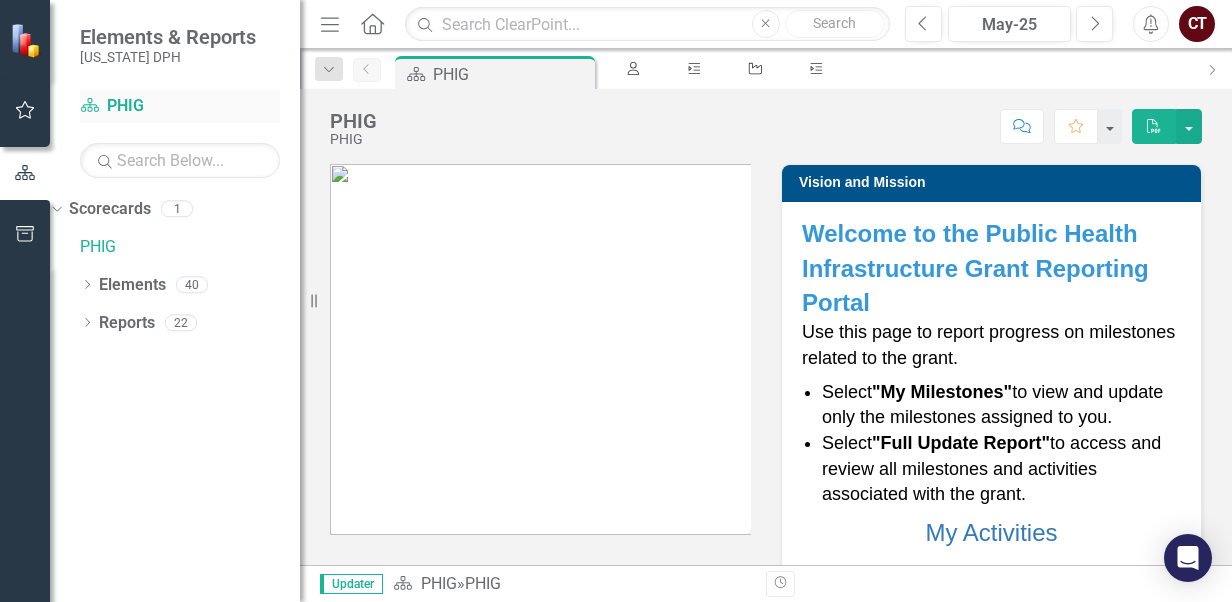 click 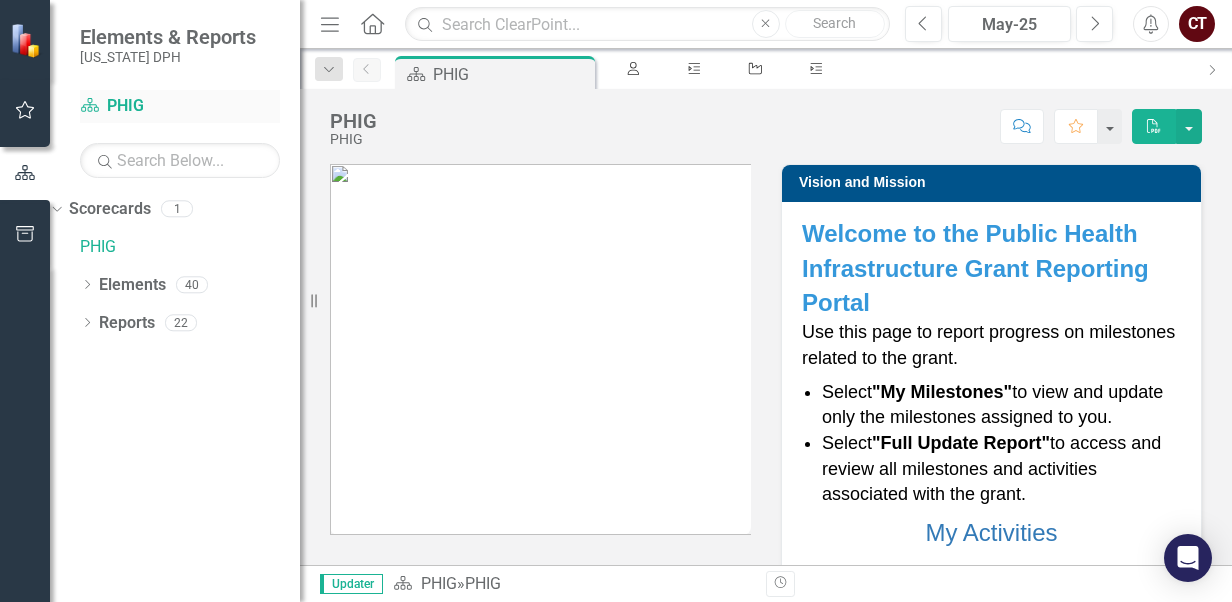 click on "Scorecard PHIG" at bounding box center [180, 106] 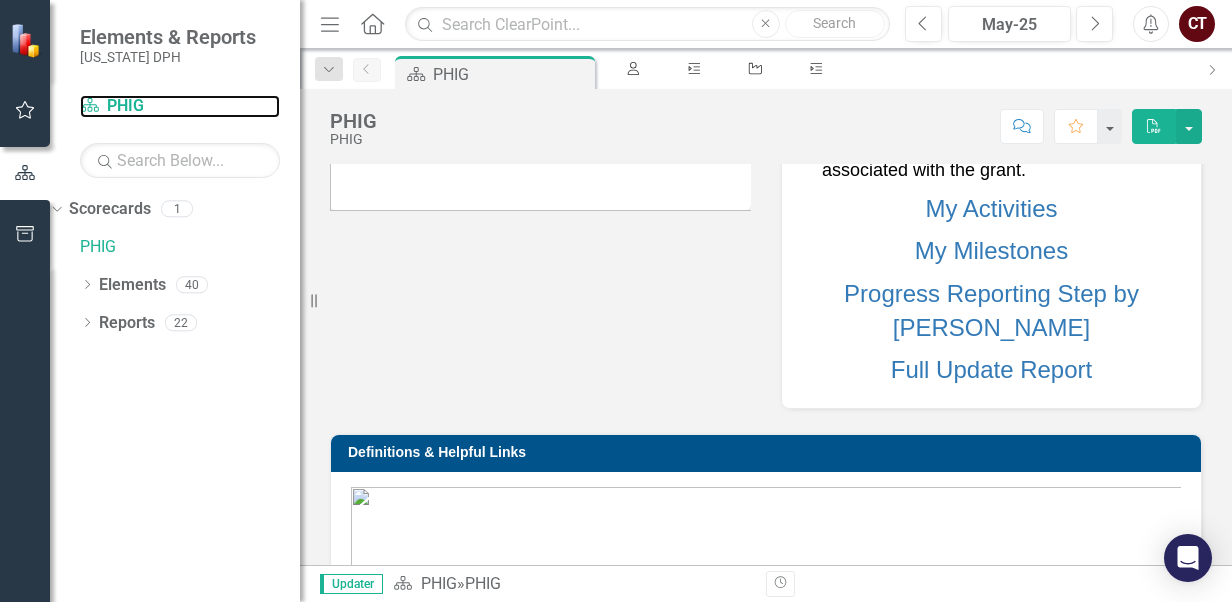 scroll, scrollTop: 400, scrollLeft: 0, axis: vertical 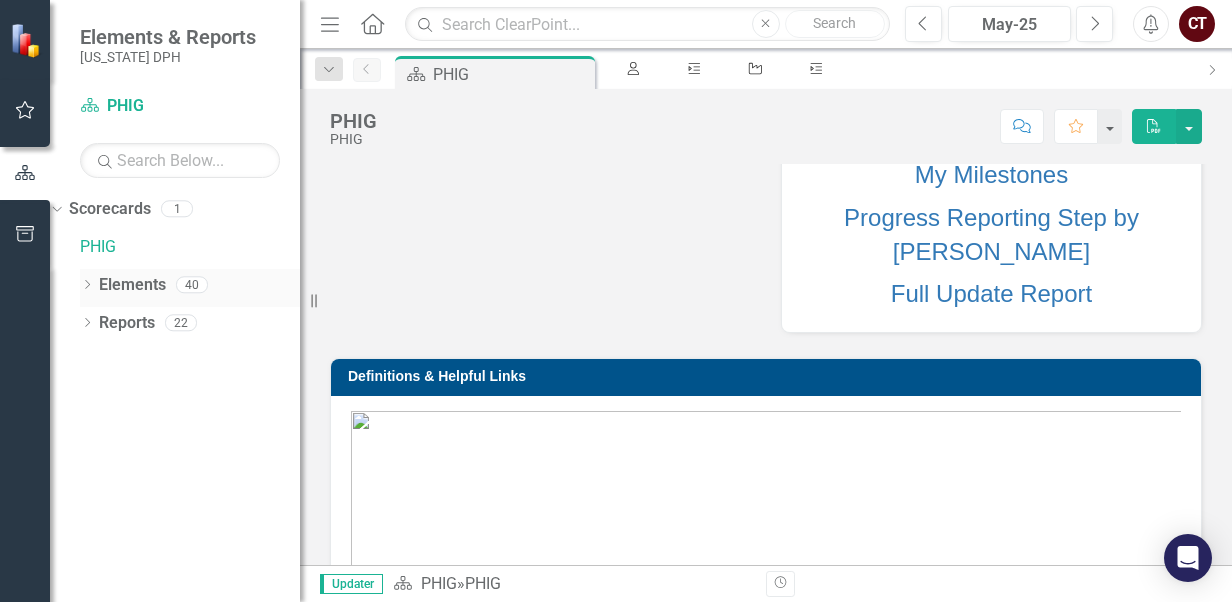 click on "Dropdown" 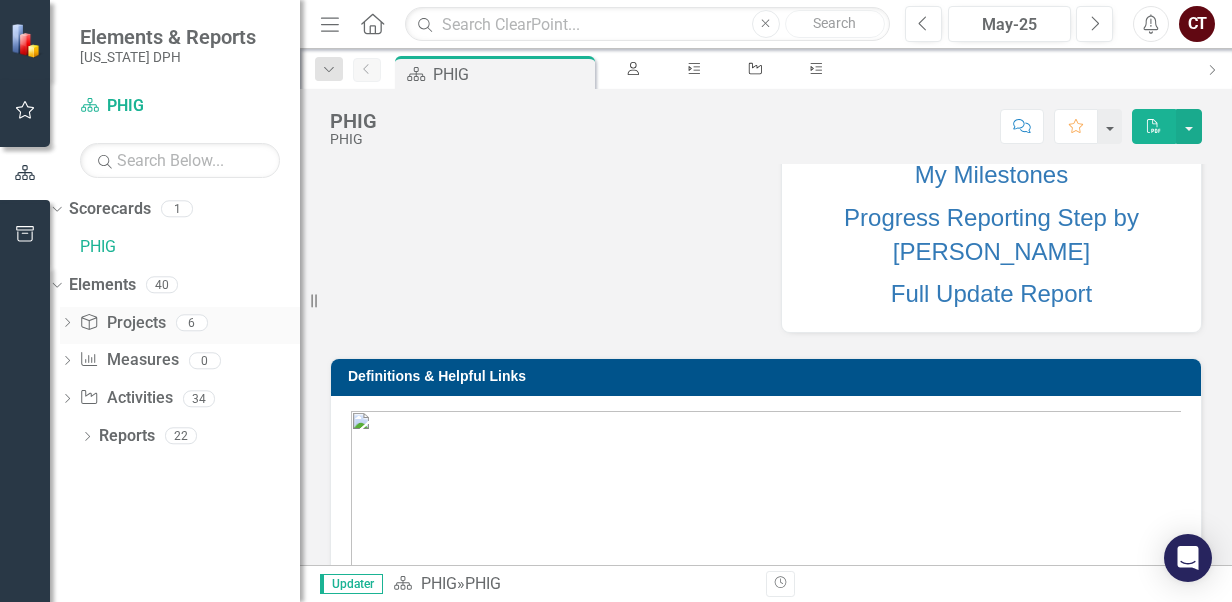 click on "Dropdown" 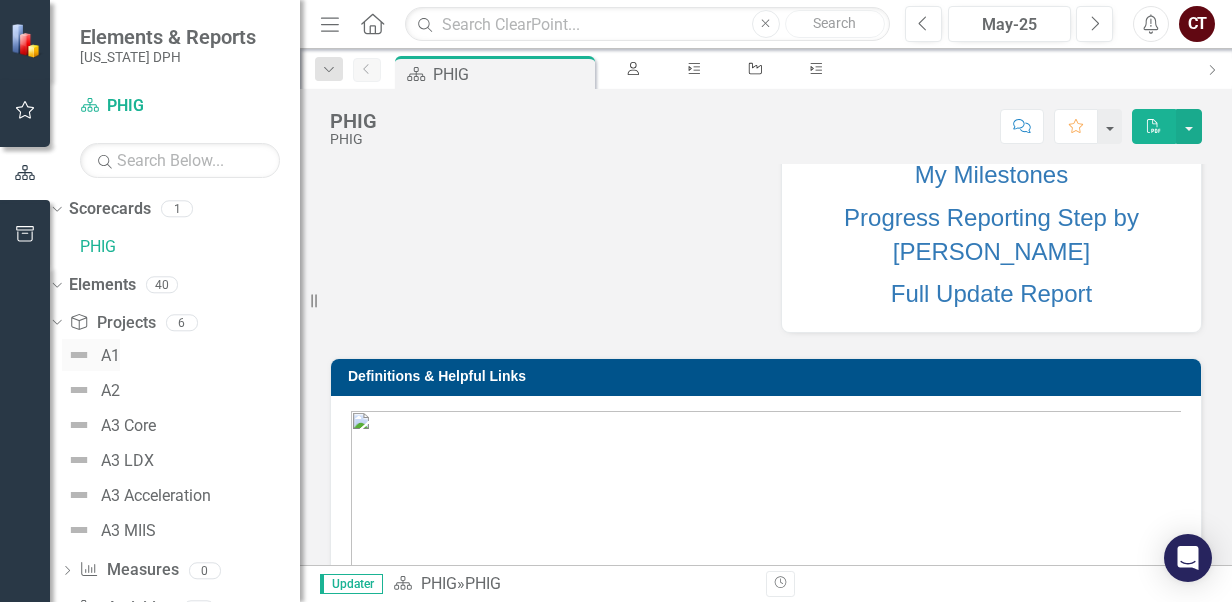 click at bounding box center (79, 355) 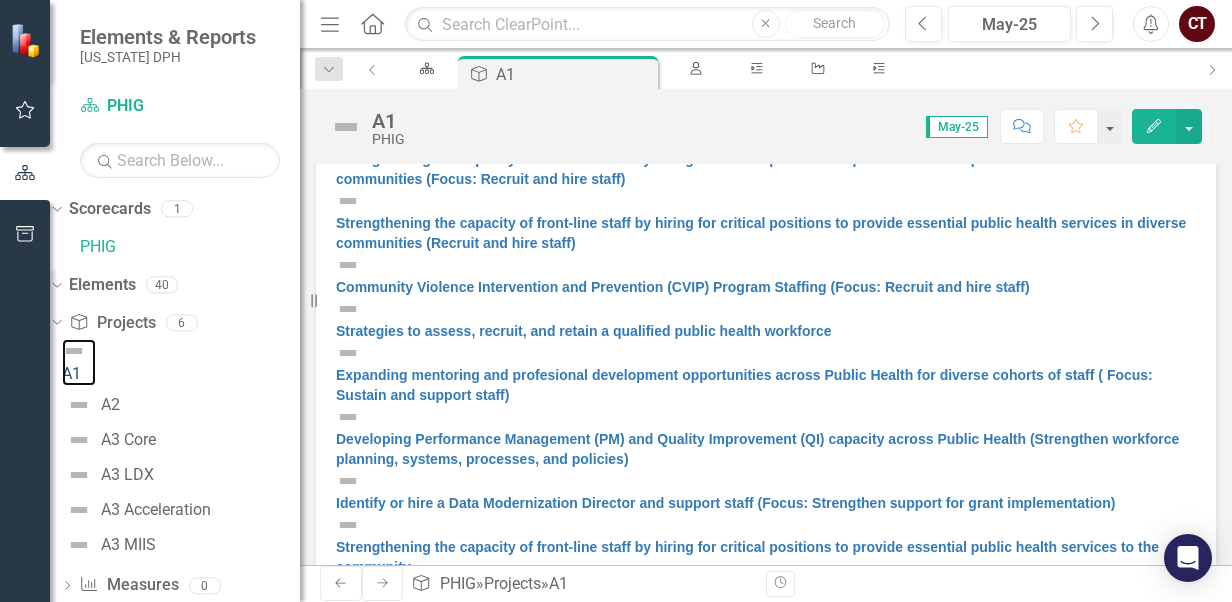scroll, scrollTop: 700, scrollLeft: 0, axis: vertical 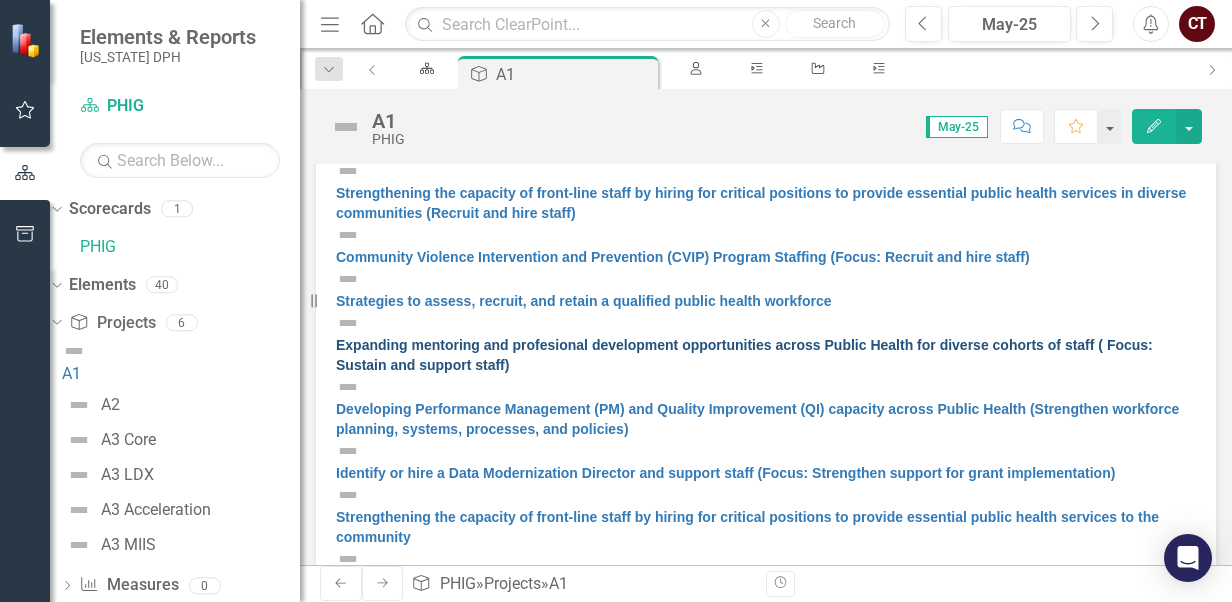 click on "Expanding mentoring and profesional development opportunities across Public Health for diverse cohorts of staff ( Focus: Sustain and support staff)" at bounding box center (744, 355) 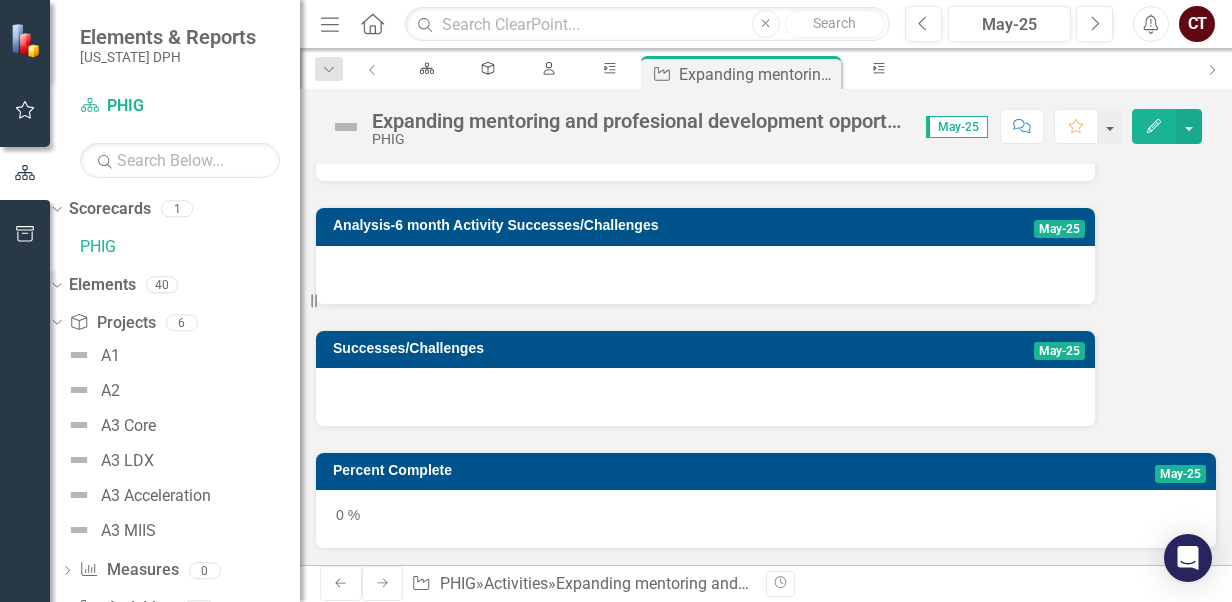 scroll, scrollTop: 400, scrollLeft: 0, axis: vertical 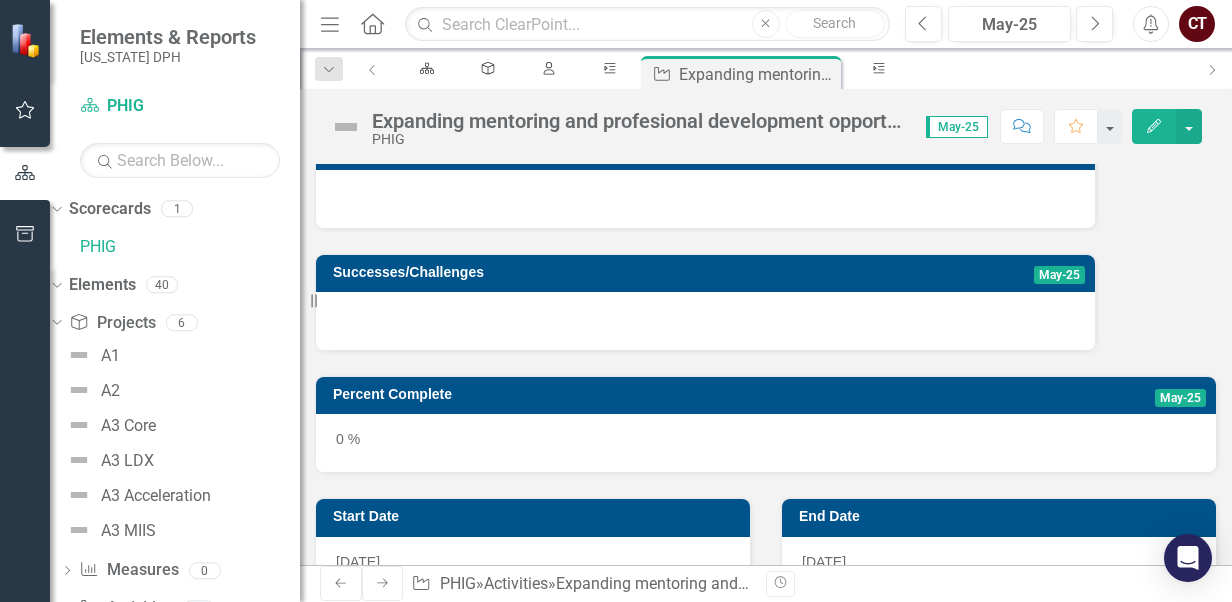 click on "Milestone 8.1 Description: Finalize position description, post and recruit for new position (at least 1 qualified candidate identified)" at bounding box center [731, 718] 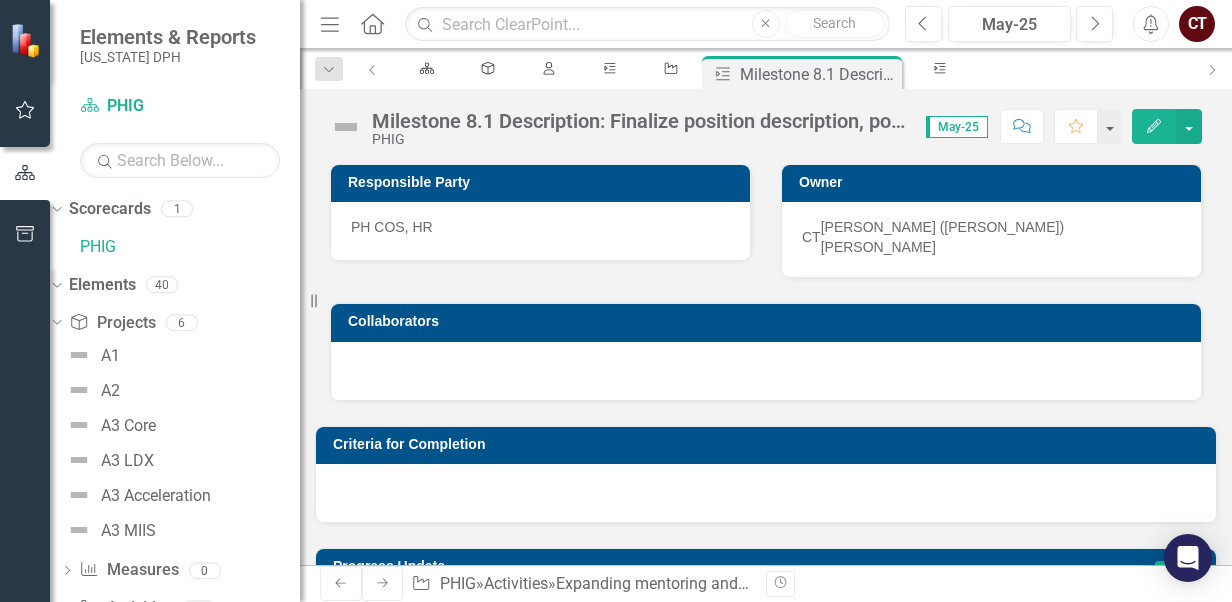 scroll, scrollTop: 365, scrollLeft: 0, axis: vertical 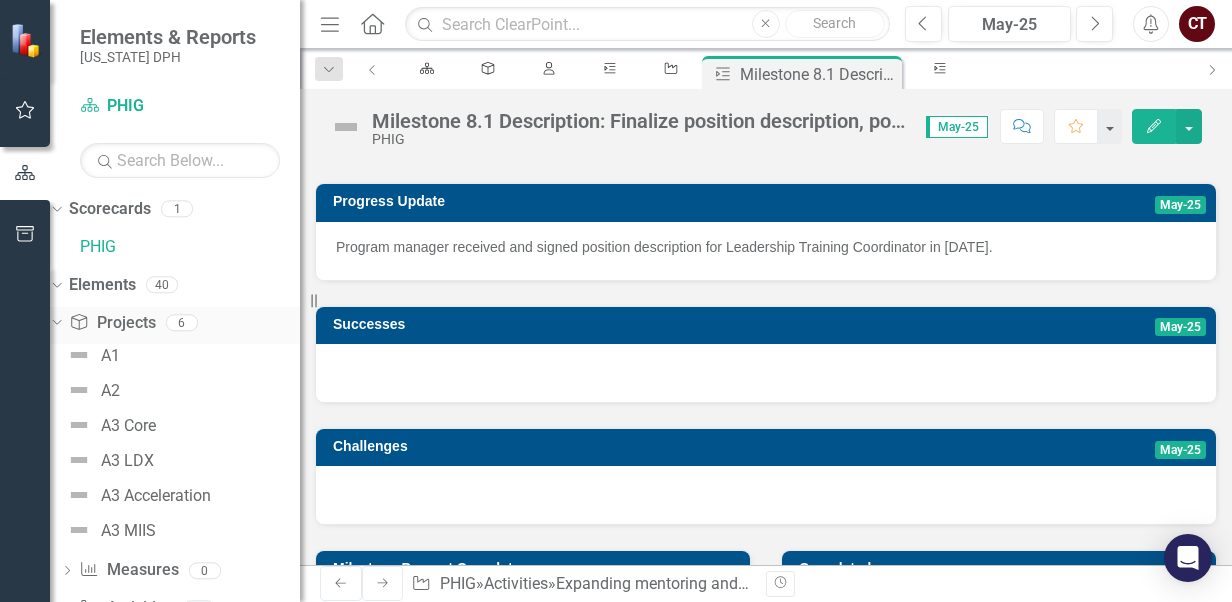 click on "Dropdown Project Projects 6" at bounding box center (175, 326) 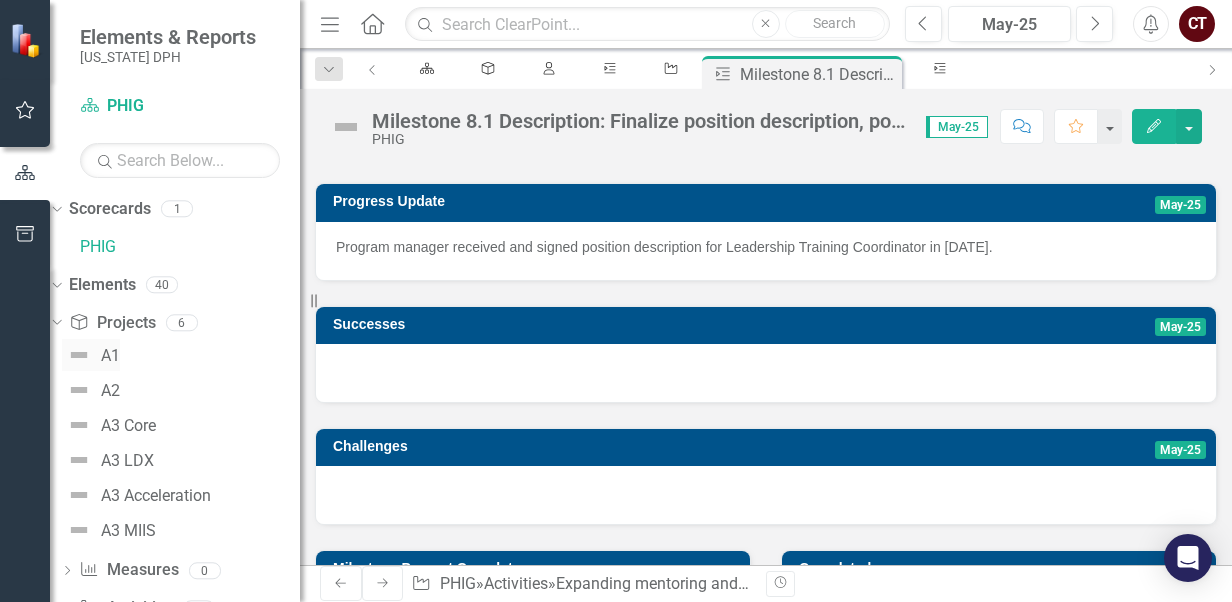 click at bounding box center (79, 355) 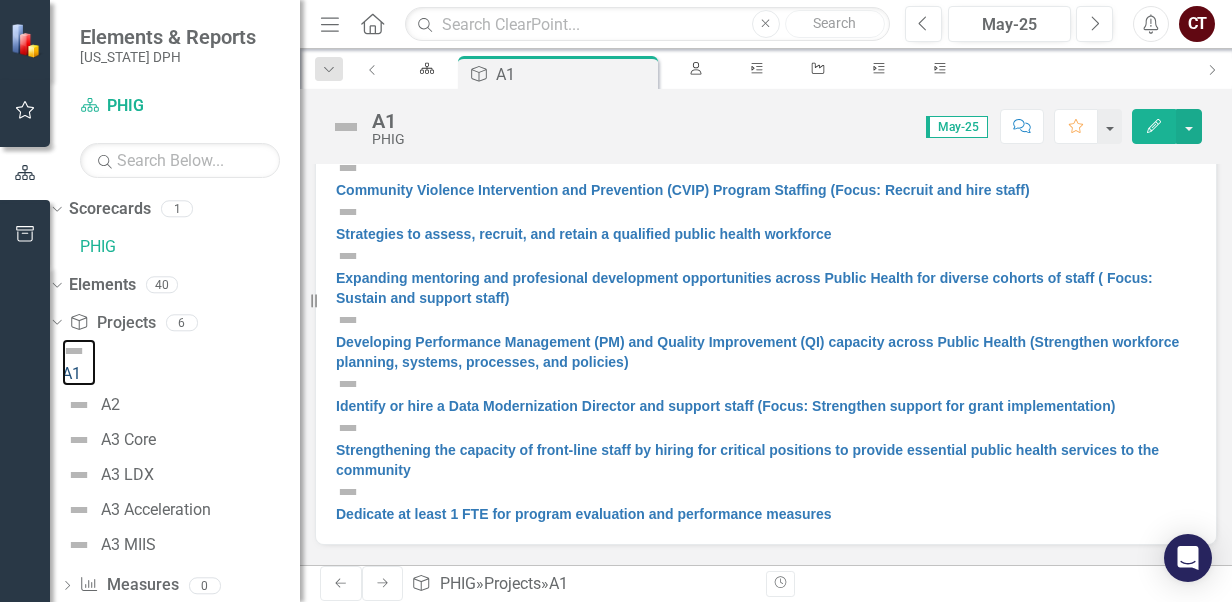 scroll, scrollTop: 779, scrollLeft: 0, axis: vertical 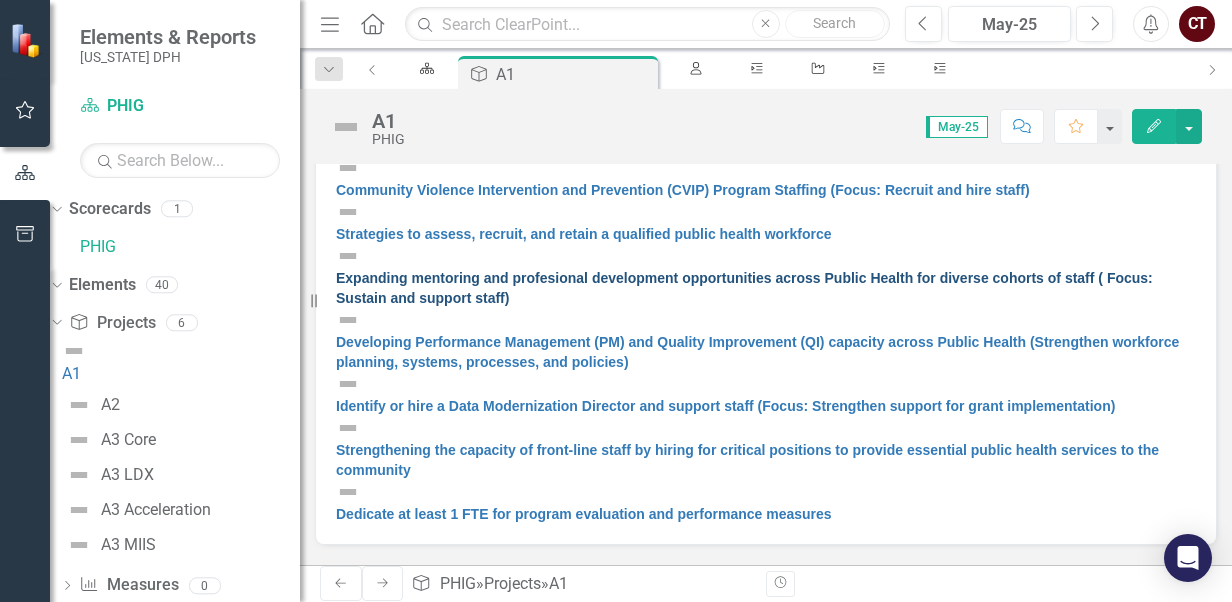 click on "Expanding mentoring and profesional development opportunities across Public Health for diverse cohorts of staff ( Focus: Sustain and support staff)" at bounding box center (744, 288) 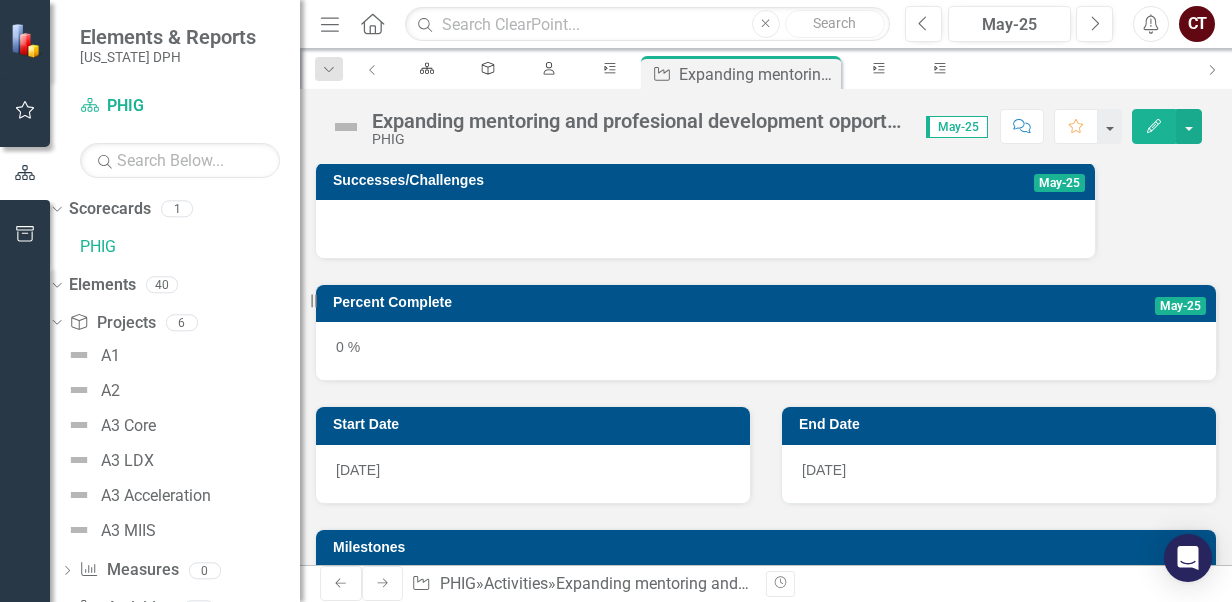scroll, scrollTop: 500, scrollLeft: 0, axis: vertical 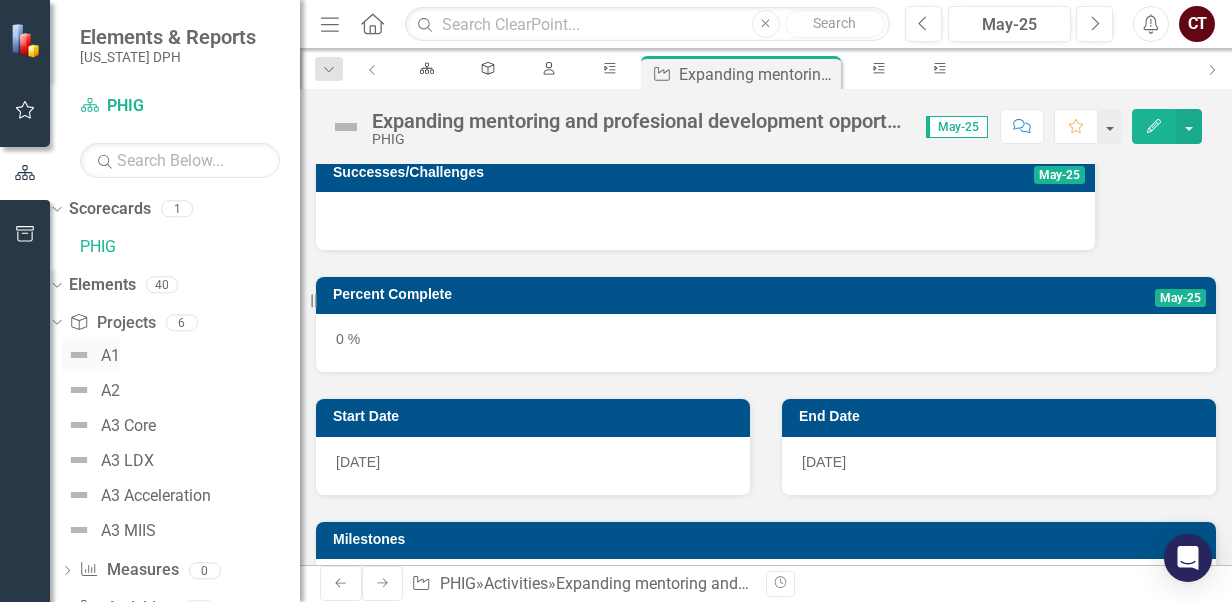 click at bounding box center [79, 355] 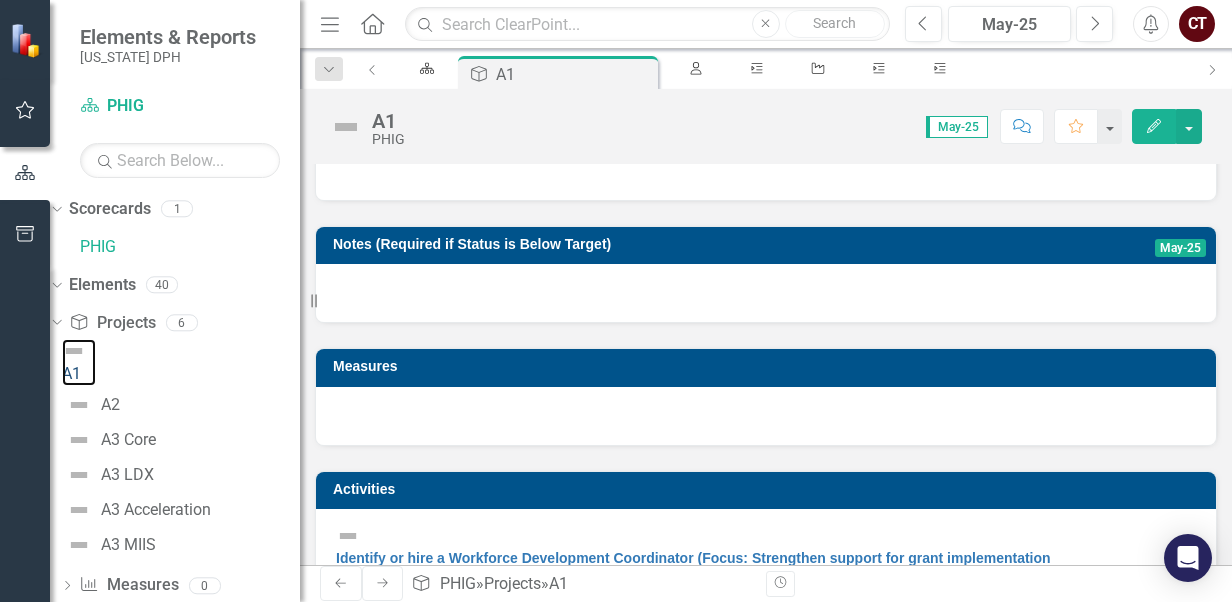 scroll, scrollTop: 500, scrollLeft: 0, axis: vertical 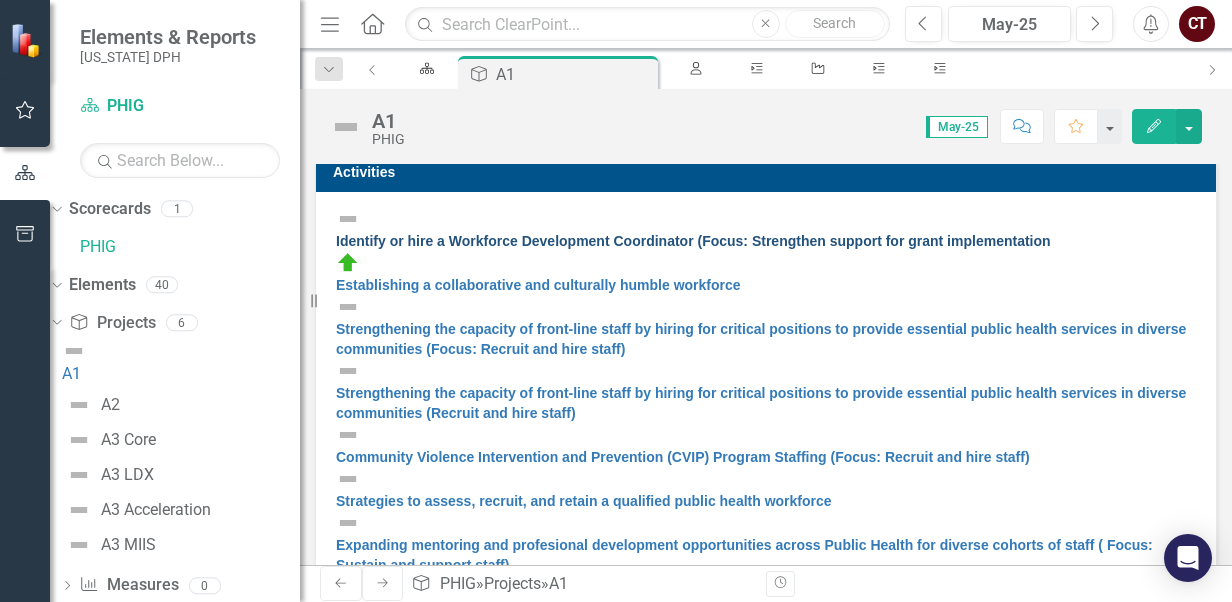 click on "Identify or hire a Workforce Development Coordinator (Focus: Strengthen support for grant implementation" at bounding box center (693, 241) 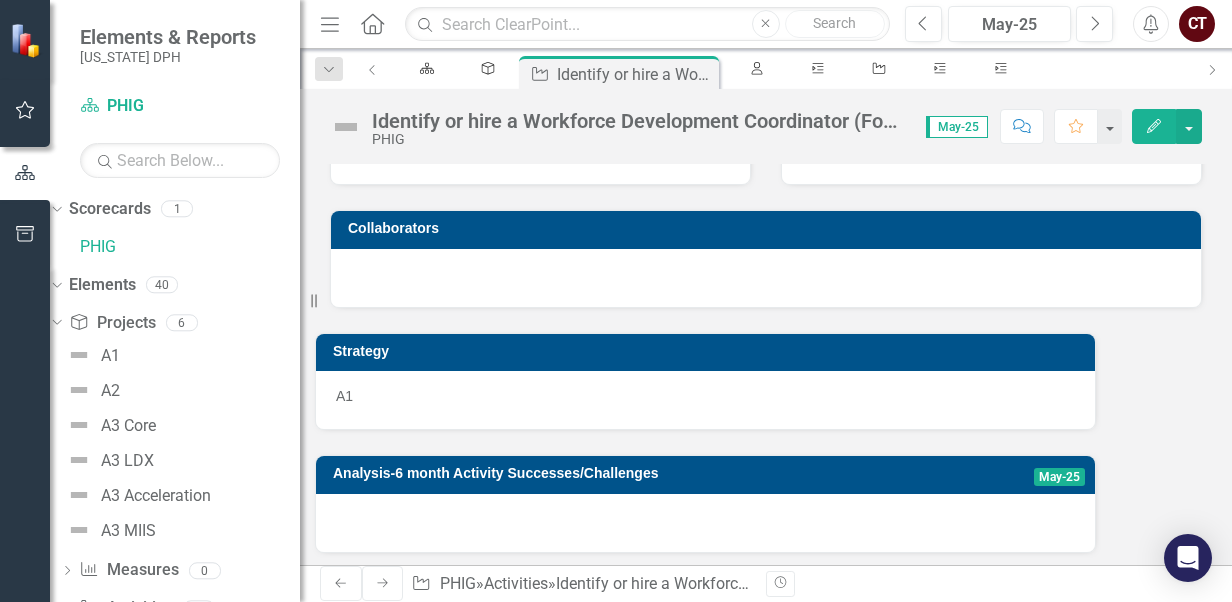 scroll, scrollTop: 300, scrollLeft: 0, axis: vertical 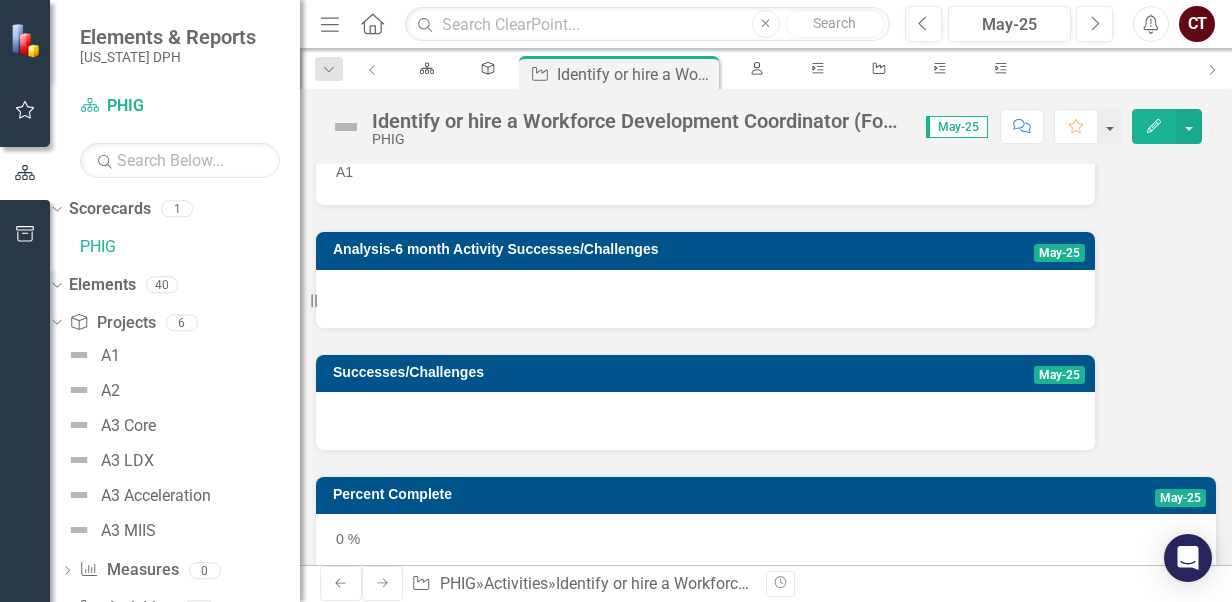 click on "Milestone 1.1: Identify and hire a Workforce Development Director" at bounding box center (555, 808) 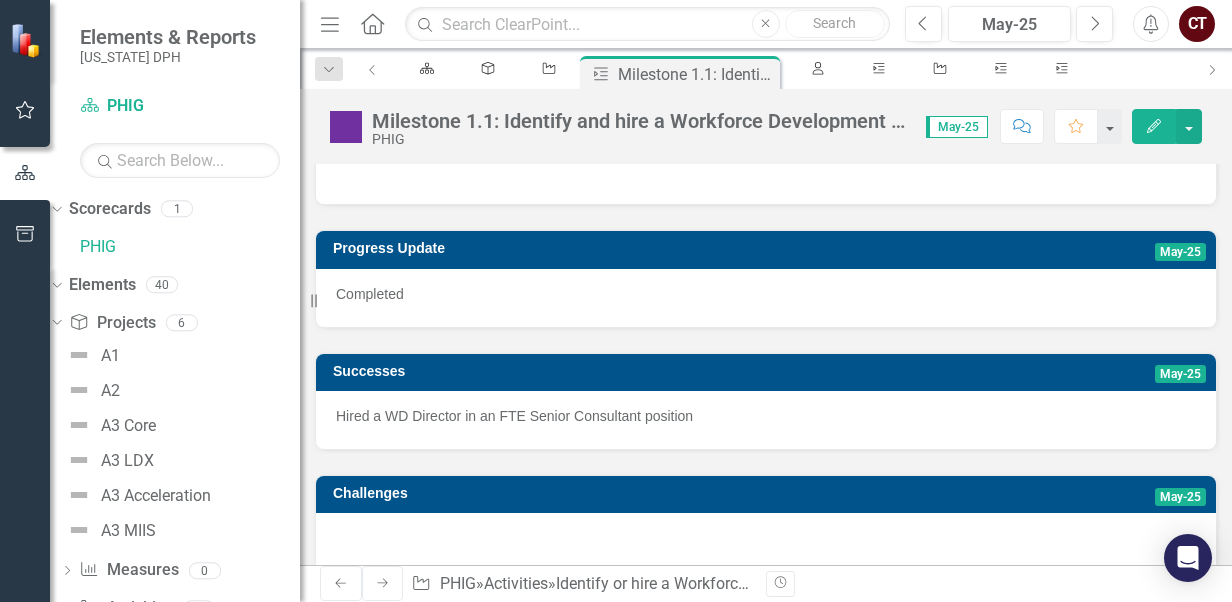 scroll, scrollTop: 365, scrollLeft: 0, axis: vertical 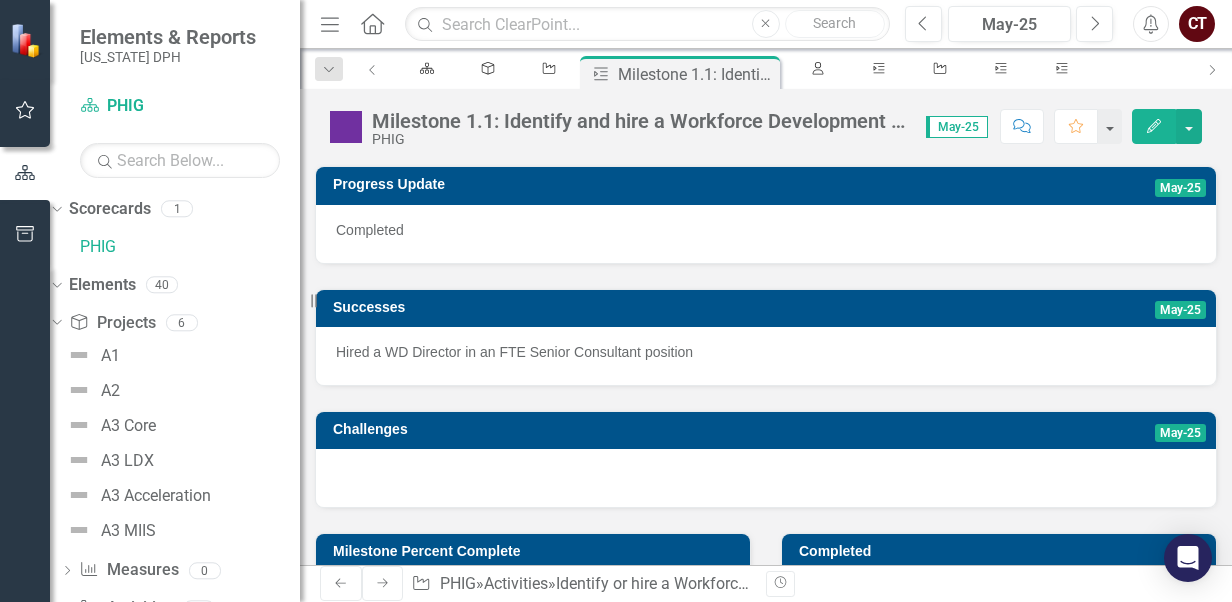 click on "Identify or hire a Workforce Development Coordinator (Focus: Strengthen support for grant implementation" at bounding box center [693, 947] 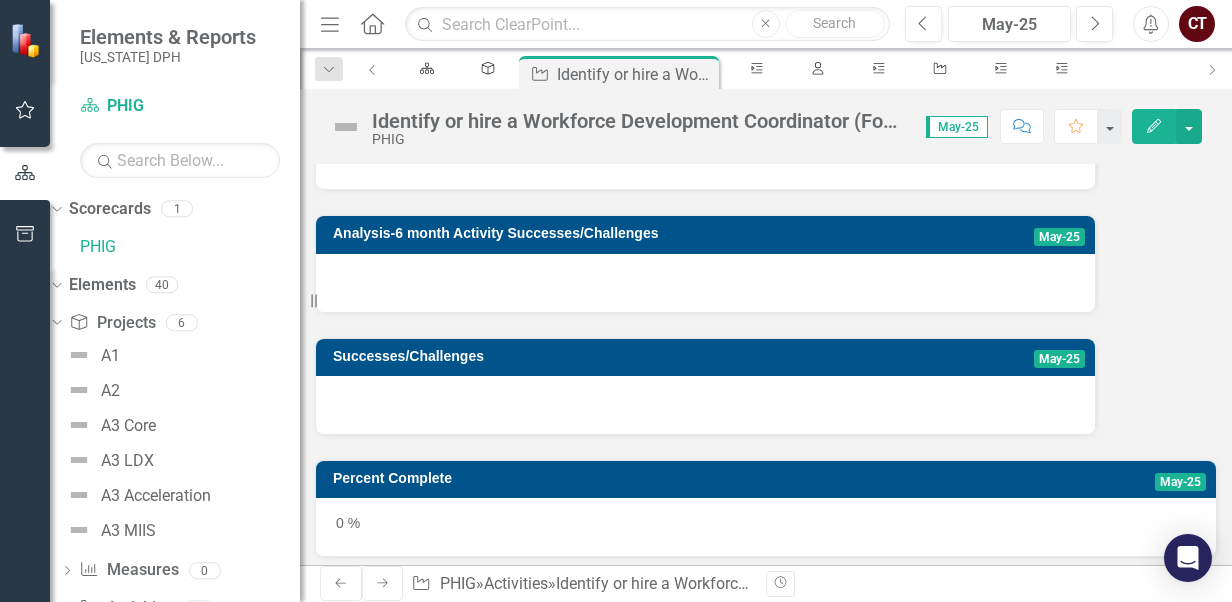 scroll, scrollTop: 400, scrollLeft: 0, axis: vertical 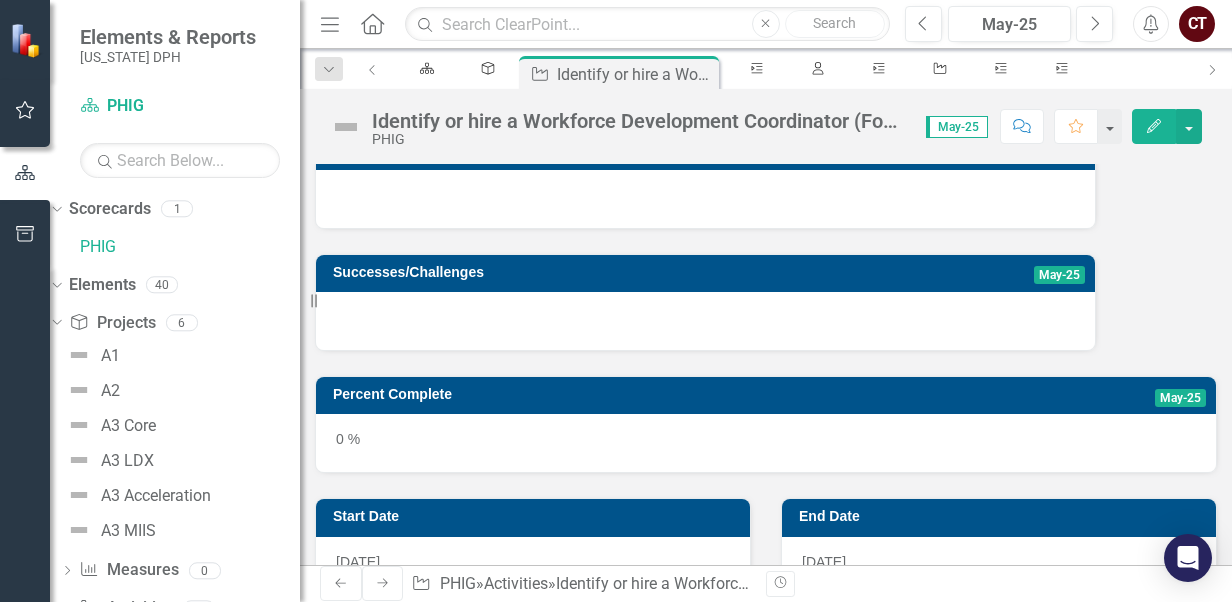 click on "Milestone 1.2: Create and/or revise Workforce Development Directors Position Description" at bounding box center [636, 752] 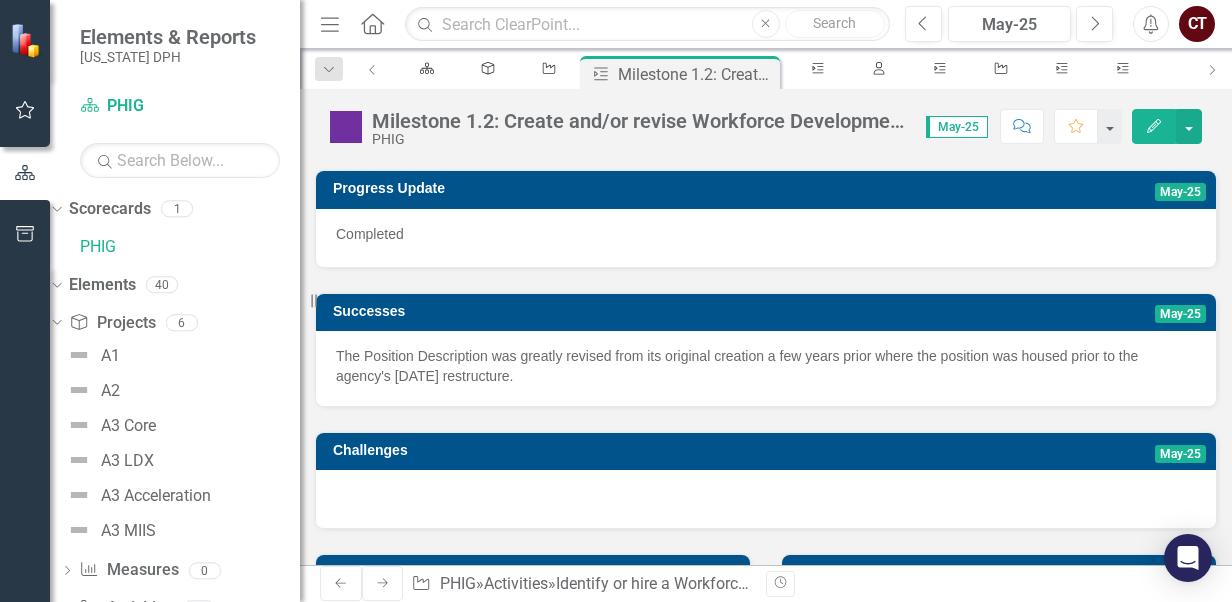scroll, scrollTop: 371, scrollLeft: 0, axis: vertical 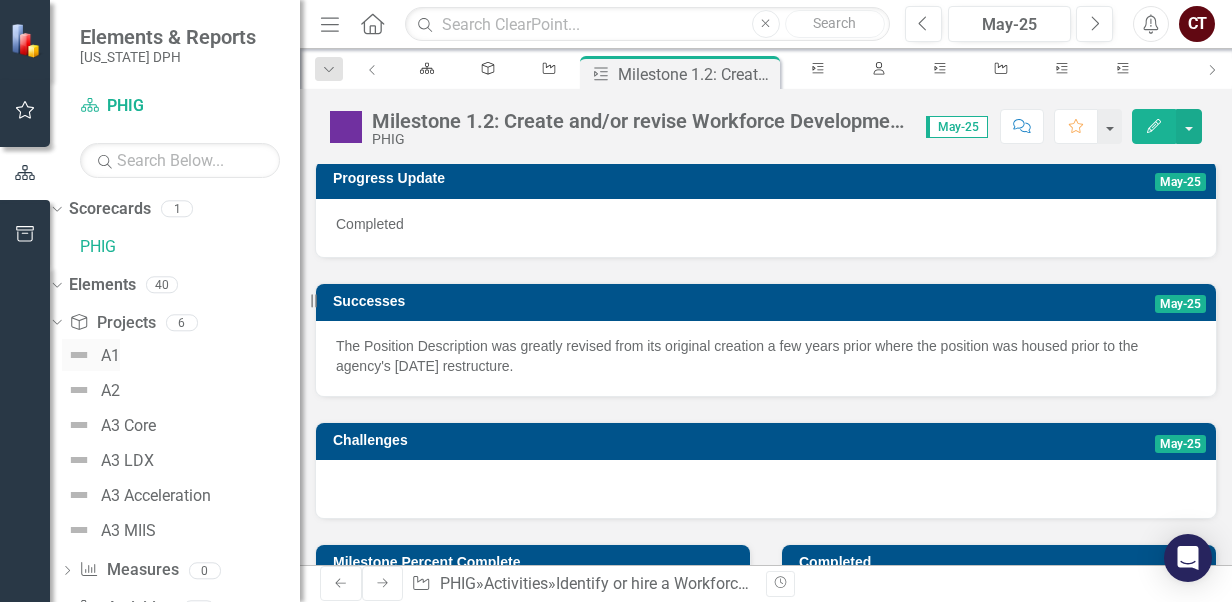 click at bounding box center (79, 355) 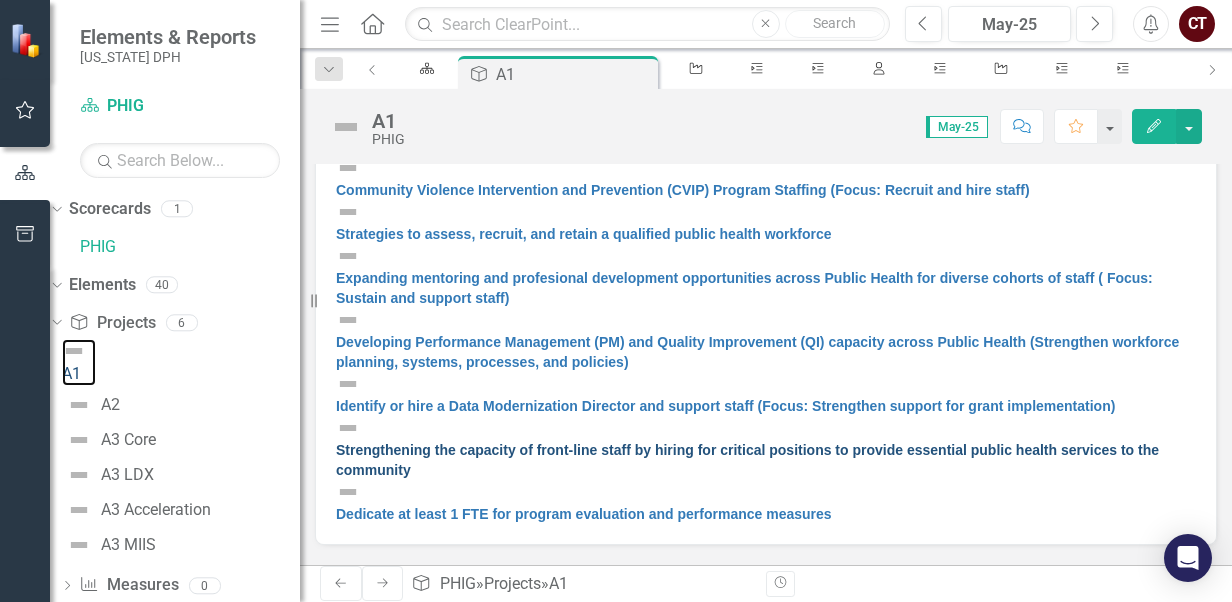 scroll, scrollTop: 779, scrollLeft: 0, axis: vertical 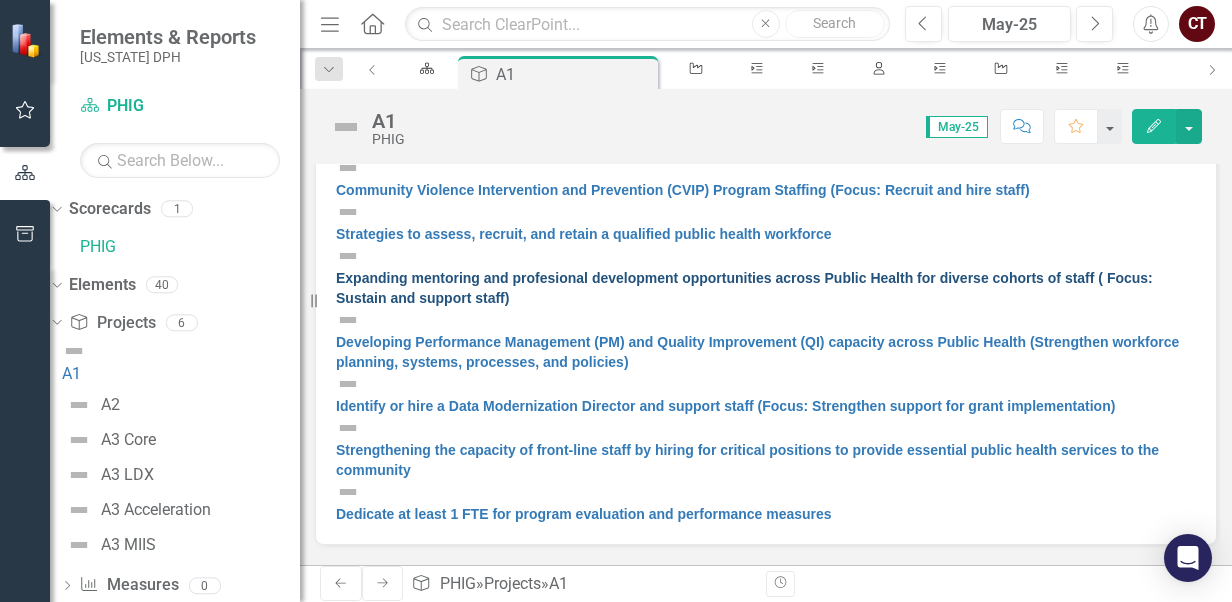 click on "Expanding mentoring and profesional development opportunities across Public Health for diverse cohorts of staff ( Focus: Sustain and support staff)" at bounding box center [744, 288] 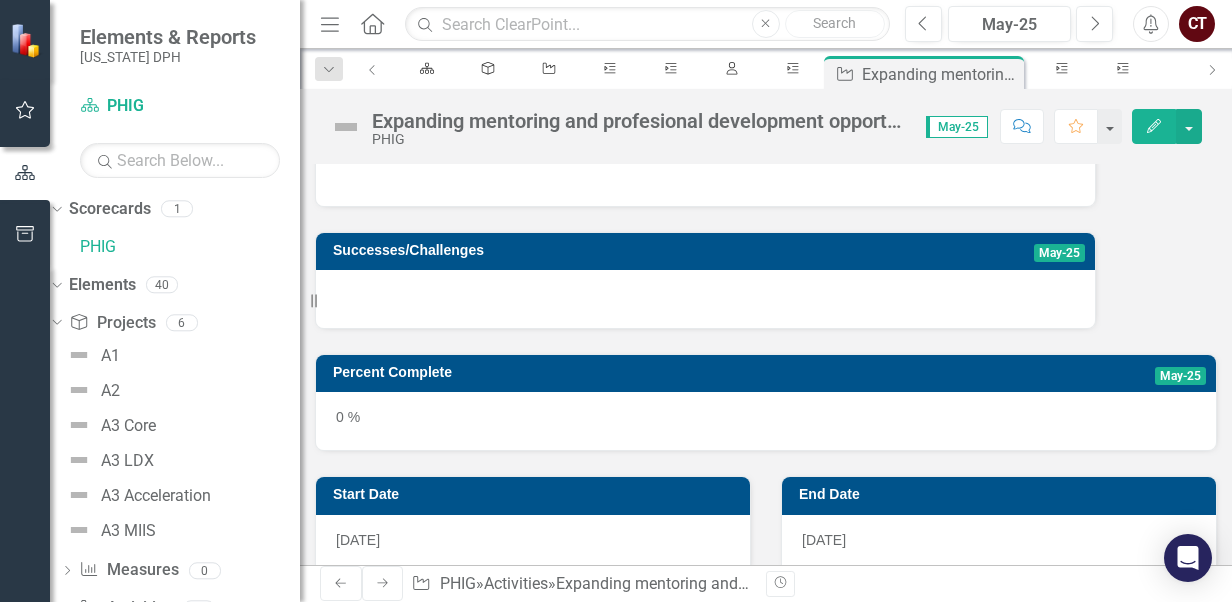 scroll, scrollTop: 500, scrollLeft: 0, axis: vertical 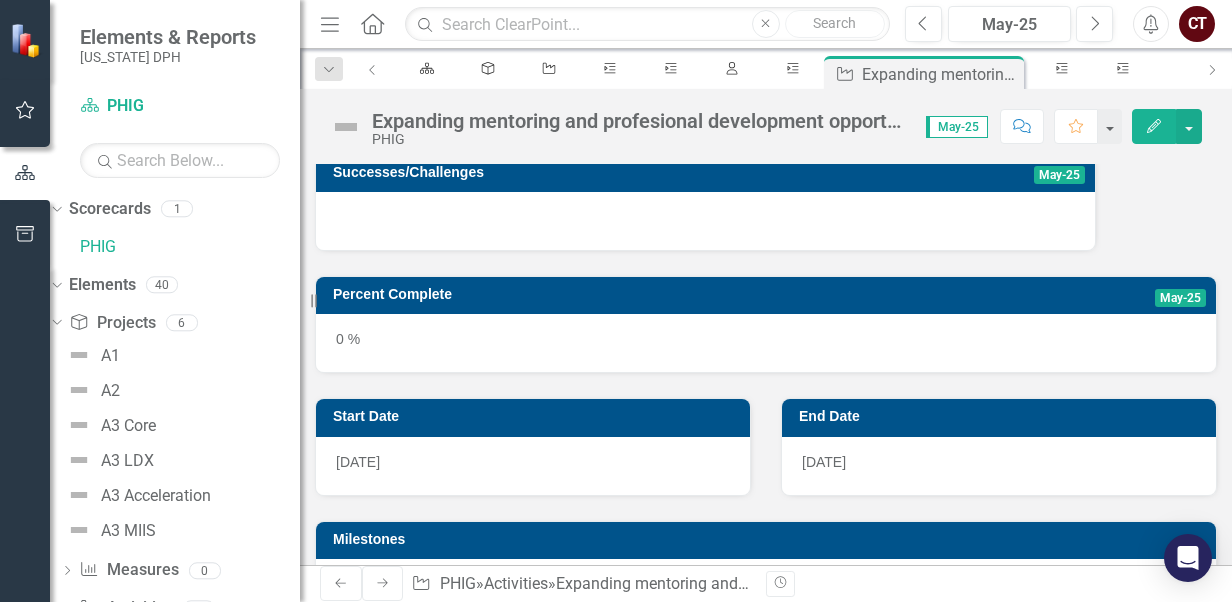 click on "Milestone 8.1 Description: Finalize position description, post and recruit for new position (at least 1 qualified candidate identified)" at bounding box center (766, 606) 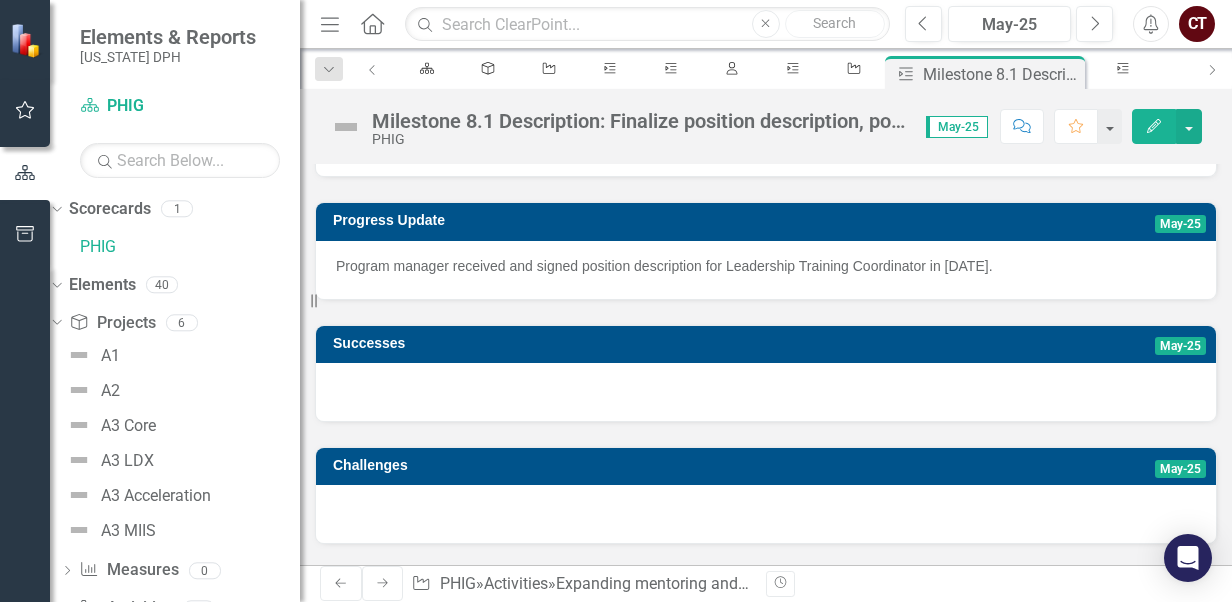 scroll, scrollTop: 365, scrollLeft: 0, axis: vertical 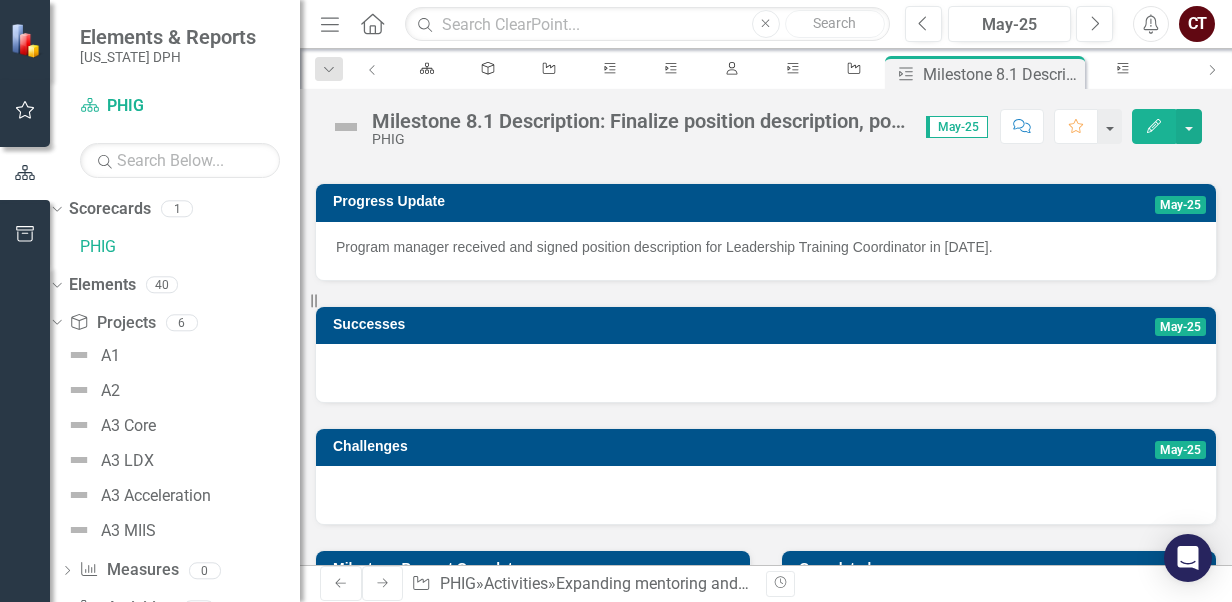 click on "Expanding mentoring and profesional development opportunities across Public Health for diverse cohorts of staff ( Focus: Sustain and support staff)" at bounding box center (744, 974) 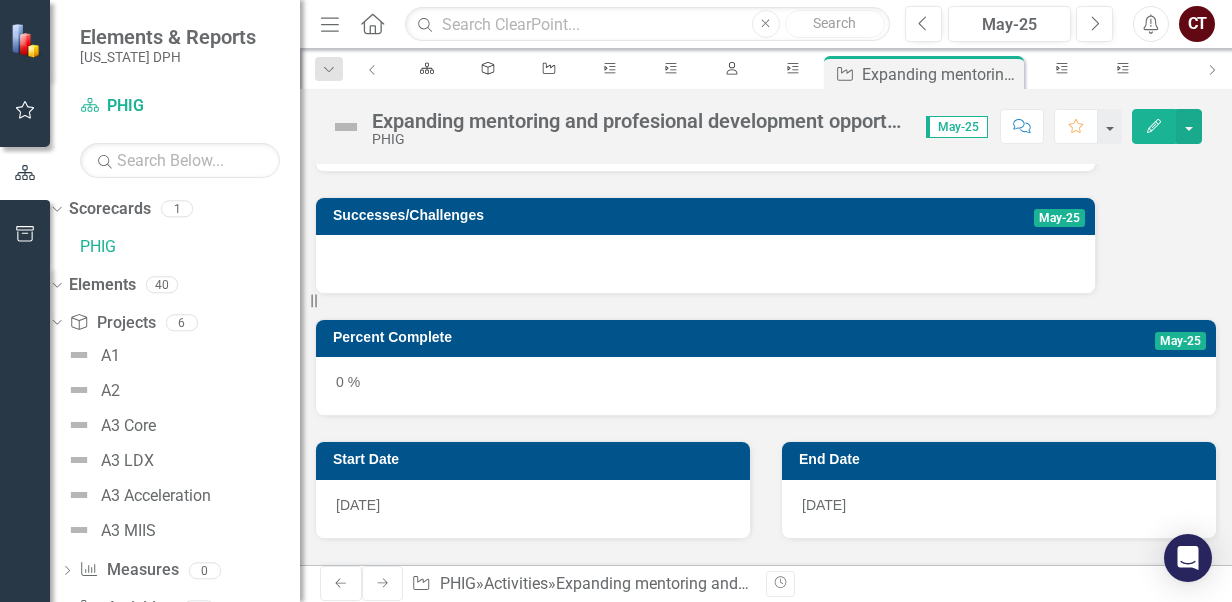 scroll, scrollTop: 500, scrollLeft: 0, axis: vertical 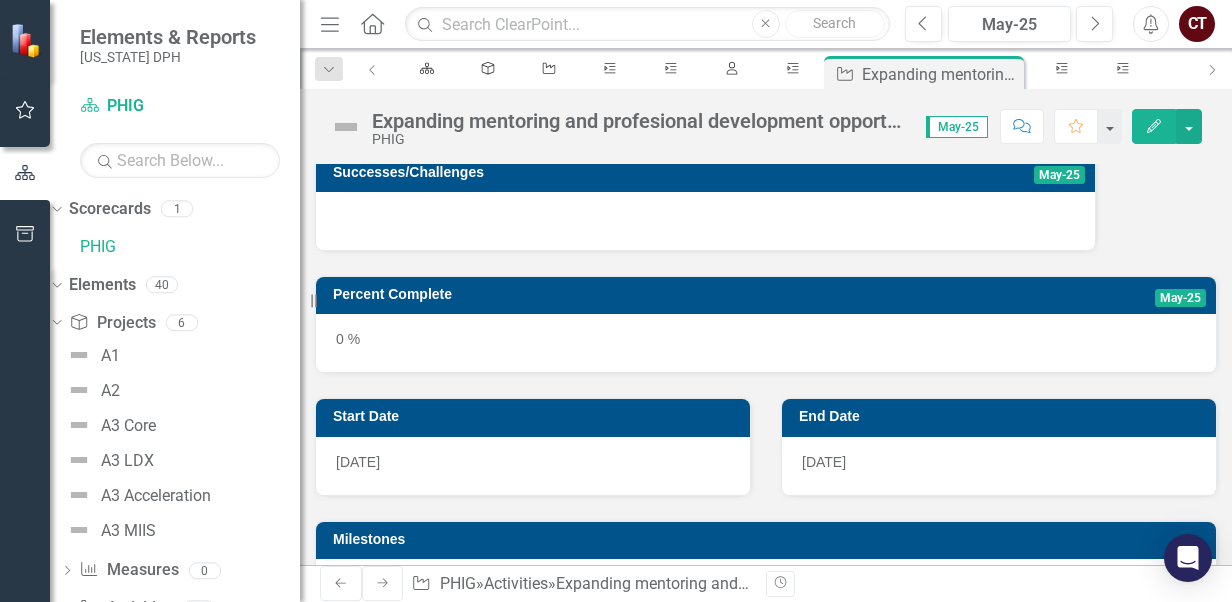 click on "Milestone 8.2: Conduct focus group with Leading the Way (LTW) 219 pilot cohort for lessons learned/feedback. Develop structured DHEC educational sessions (program, materials, learning objectives, evaluation tools, etc.) for LTW program" at bounding box center (733, 682) 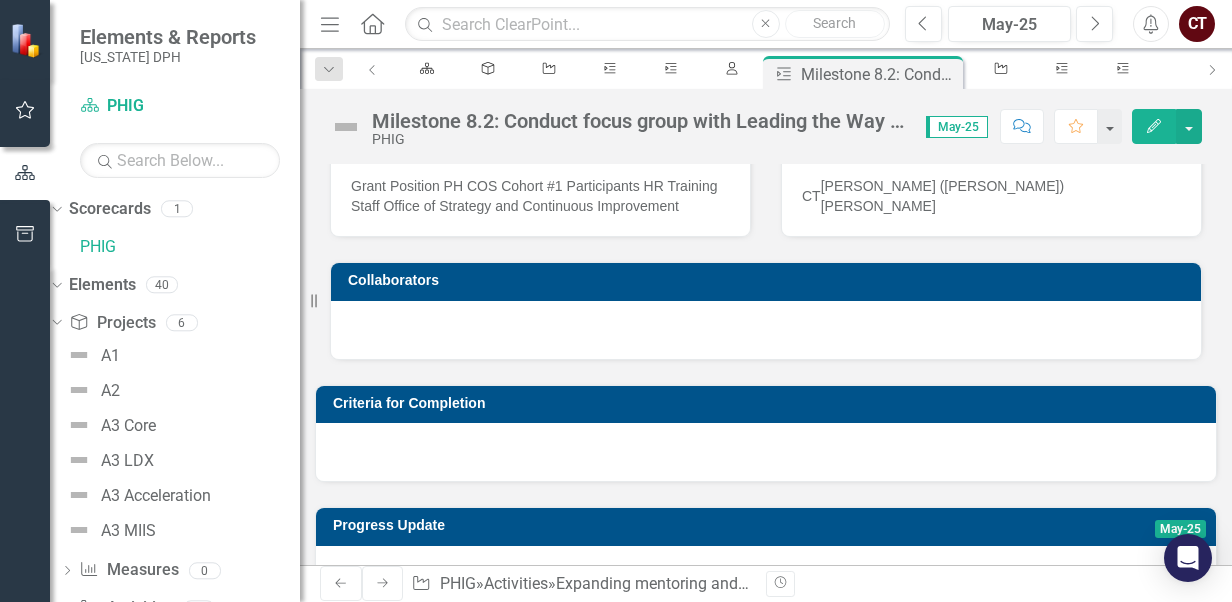 scroll, scrollTop: 0, scrollLeft: 0, axis: both 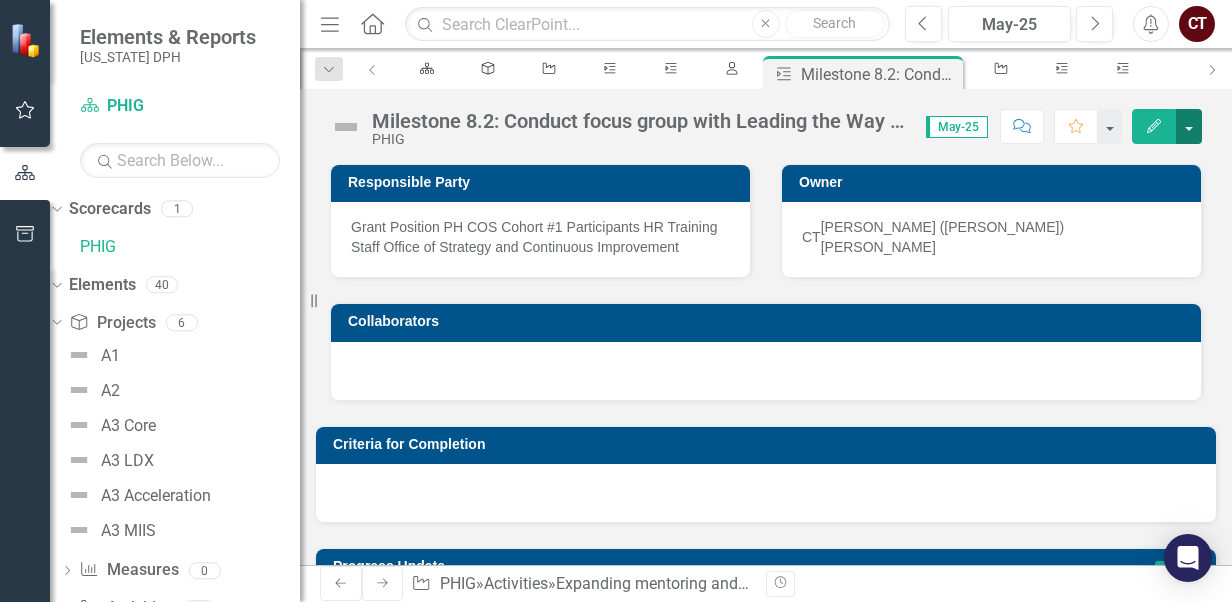 click at bounding box center (1189, 126) 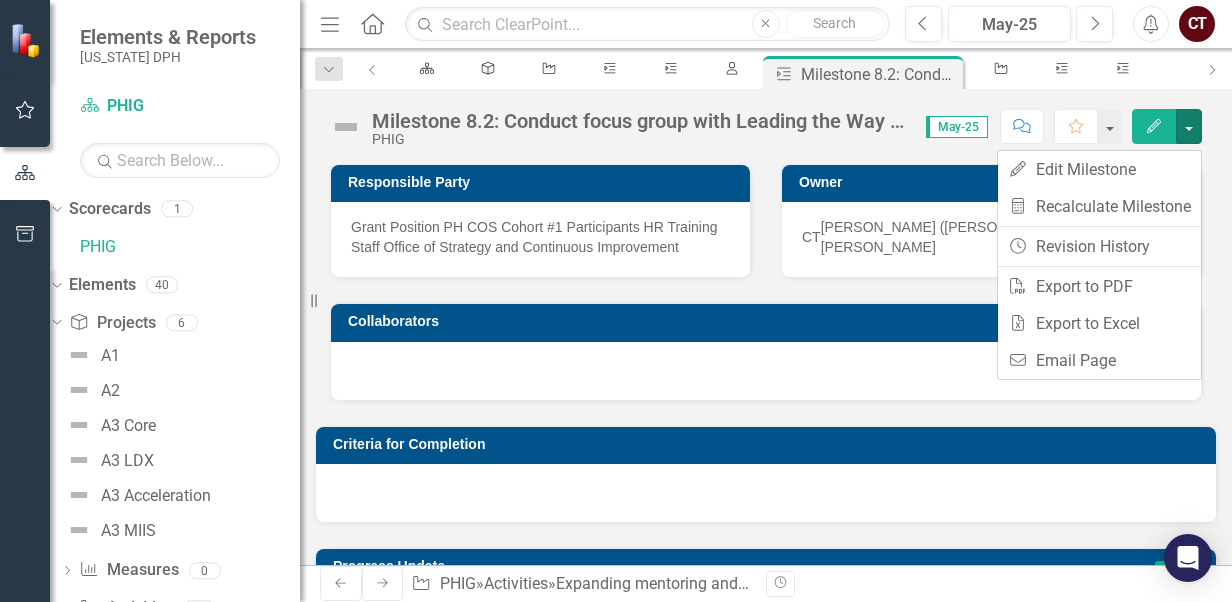 click on "PHIG" at bounding box center [639, 139] 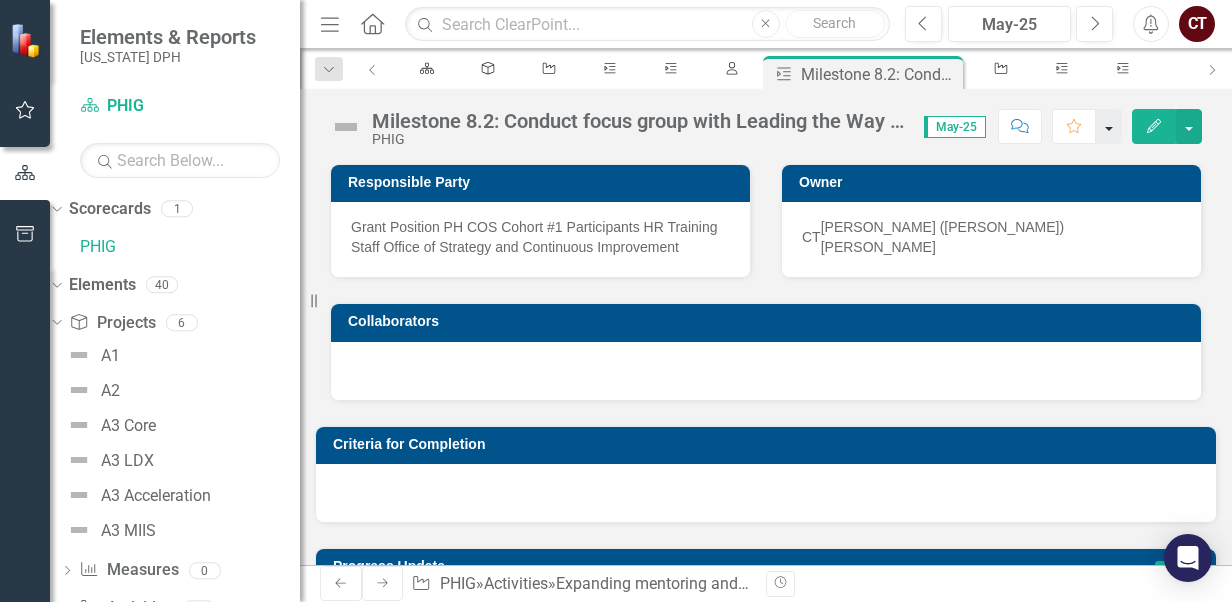 click at bounding box center (1109, 126) 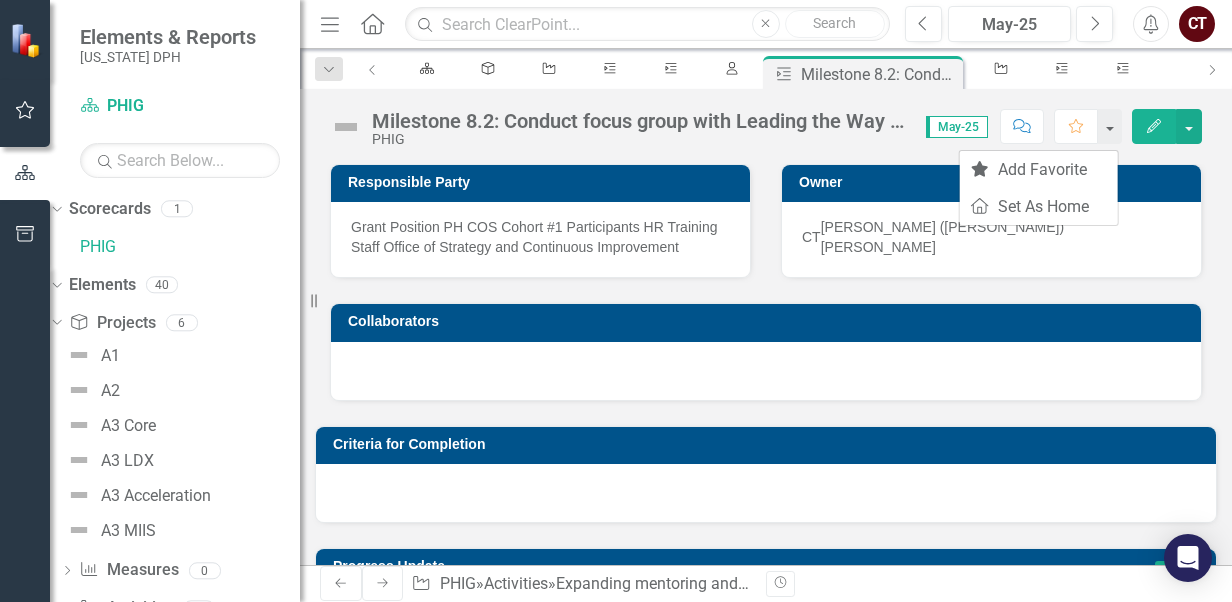 click on "Milestone 8.2: Conduct focus group with Leading the Way (LTW) 219 pilot cohort for lessons learned/feedback. Develop structured DHEC educational sessions (program, materials, learning objectives, evaluation tools, etc.) for LTW program PHIG Score: N/A May-25 Completed  Comment Favorite Edit" at bounding box center (766, 119) 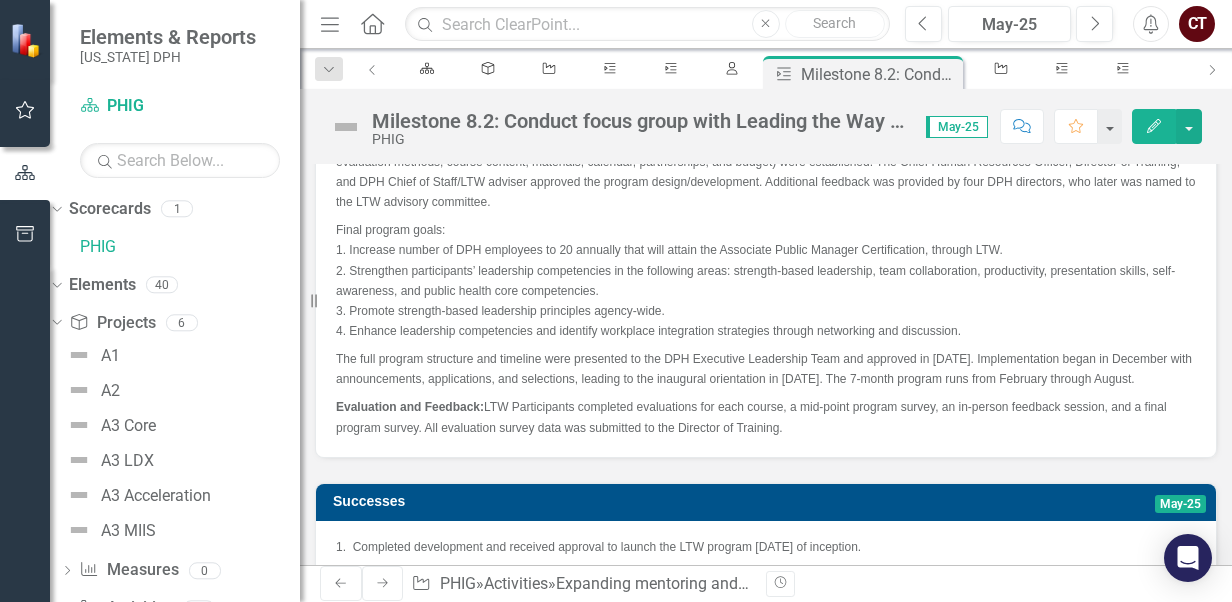 scroll, scrollTop: 500, scrollLeft: 0, axis: vertical 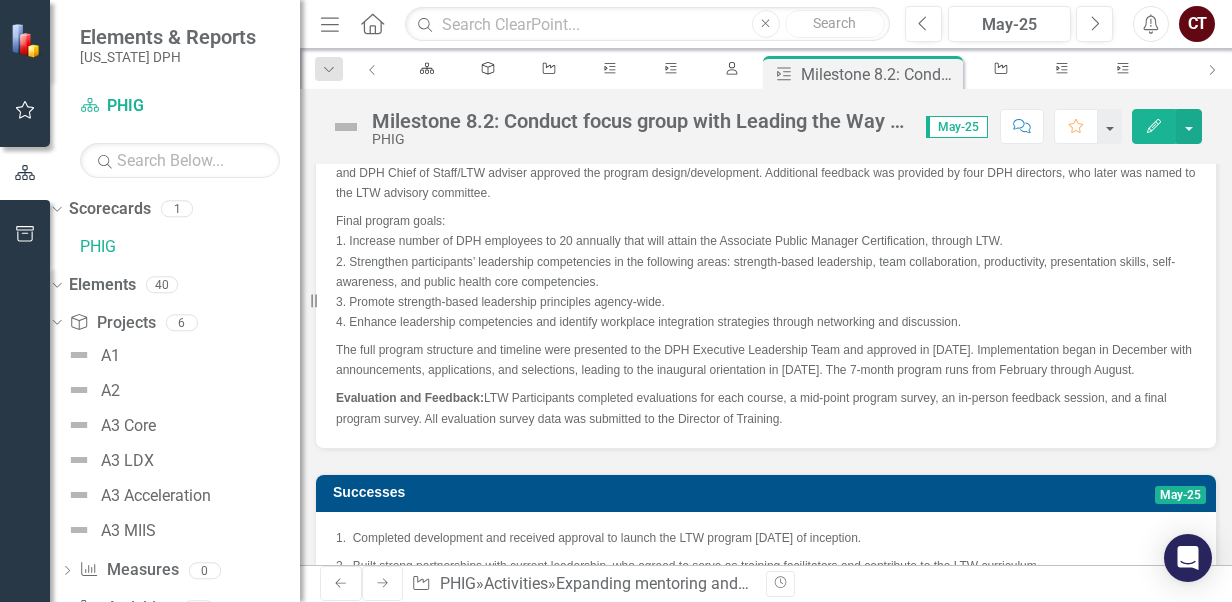 click on "Expanding mentoring and profesional development opportunities across Public Health for diverse cohorts of staff ( Focus: Sustain and support staff)" at bounding box center (744, 1337) 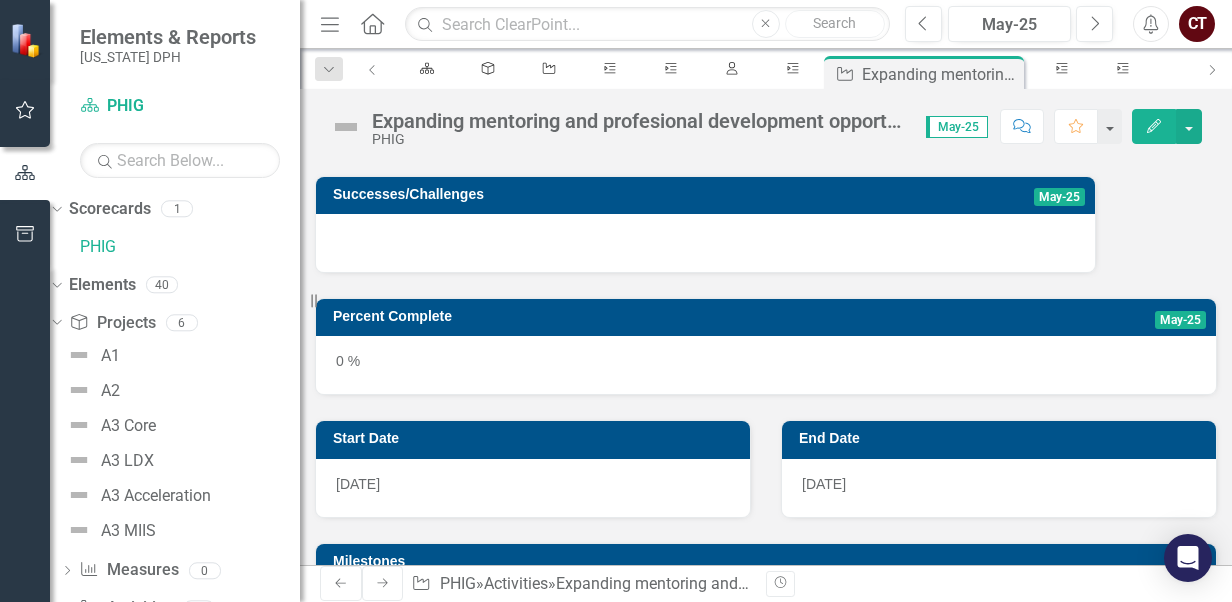 scroll, scrollTop: 500, scrollLeft: 0, axis: vertical 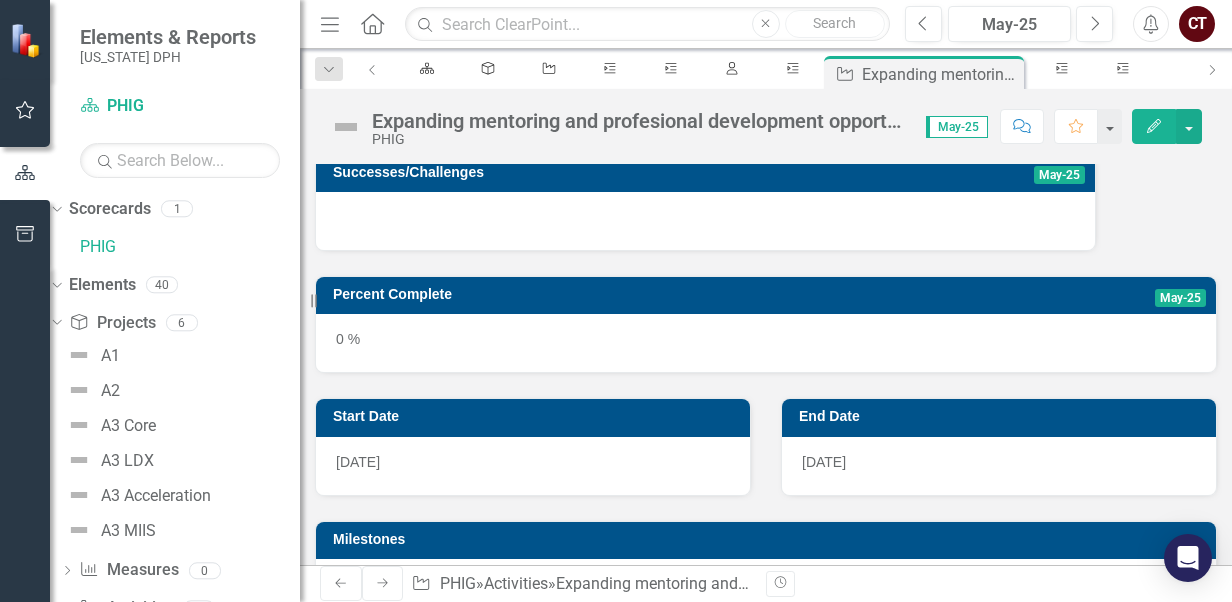 click on "Milestone 8.3: Identify staff to particpate in cohort 1. Implement LTW program (cohort #1). Conduct Program Evaluation cohort #1 participants" at bounding box center [765, 746] 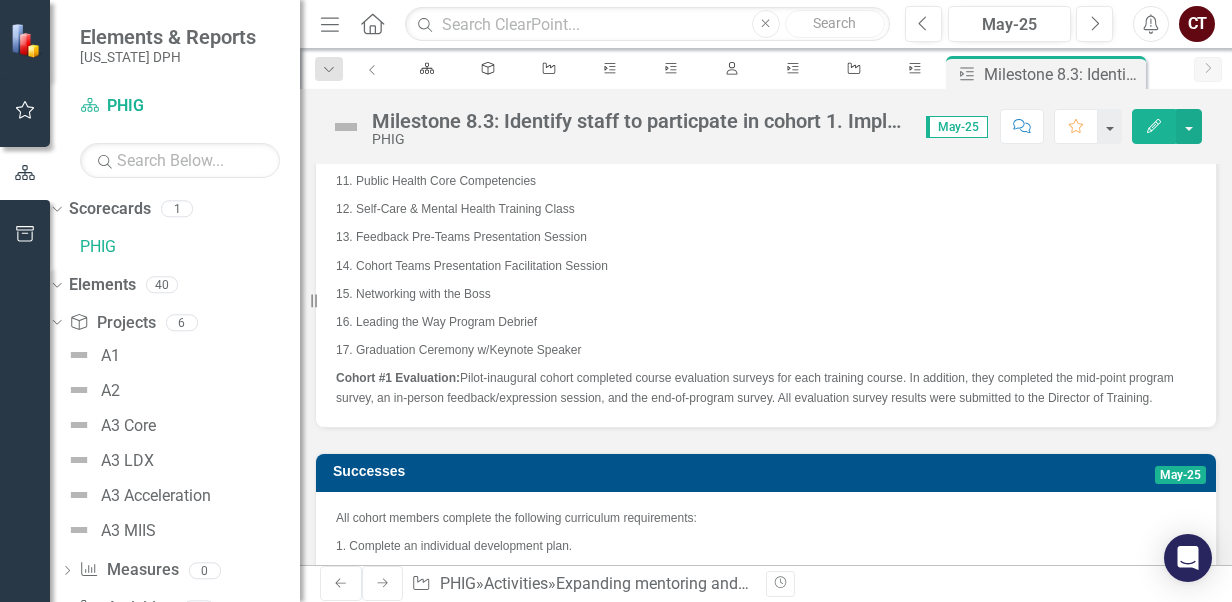 scroll, scrollTop: 1400, scrollLeft: 0, axis: vertical 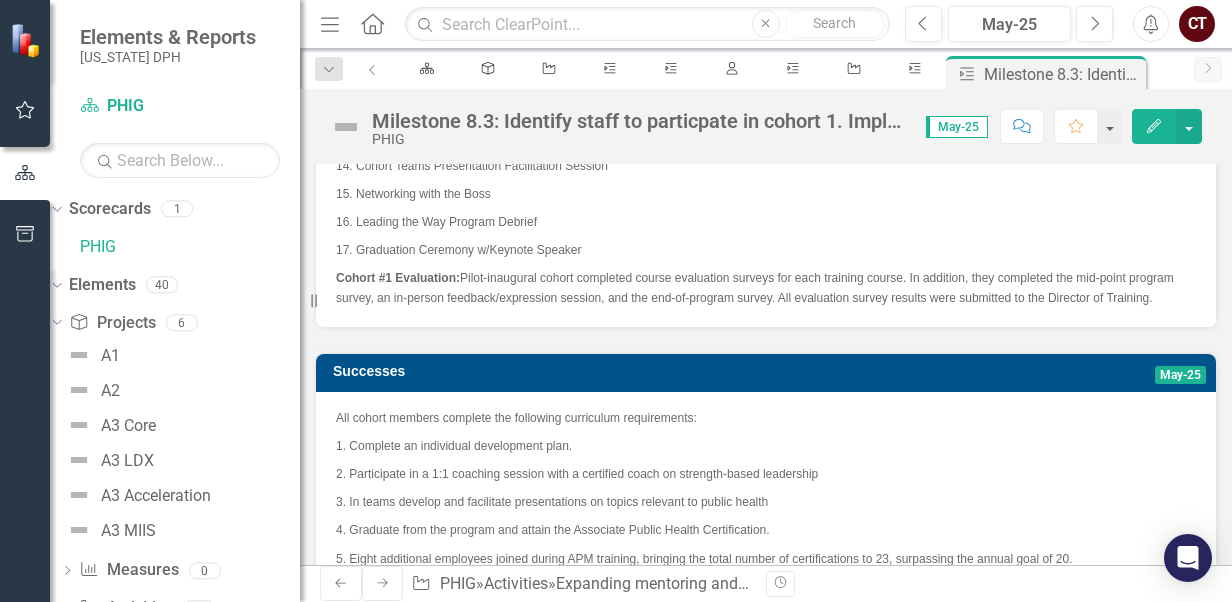 click on "Support staff helped coordinate invoices for speakers and supplies, while core LTW team members assisted with room setup and graduation logistics. The curriculum included the following sessions:" at bounding box center (744, -238) 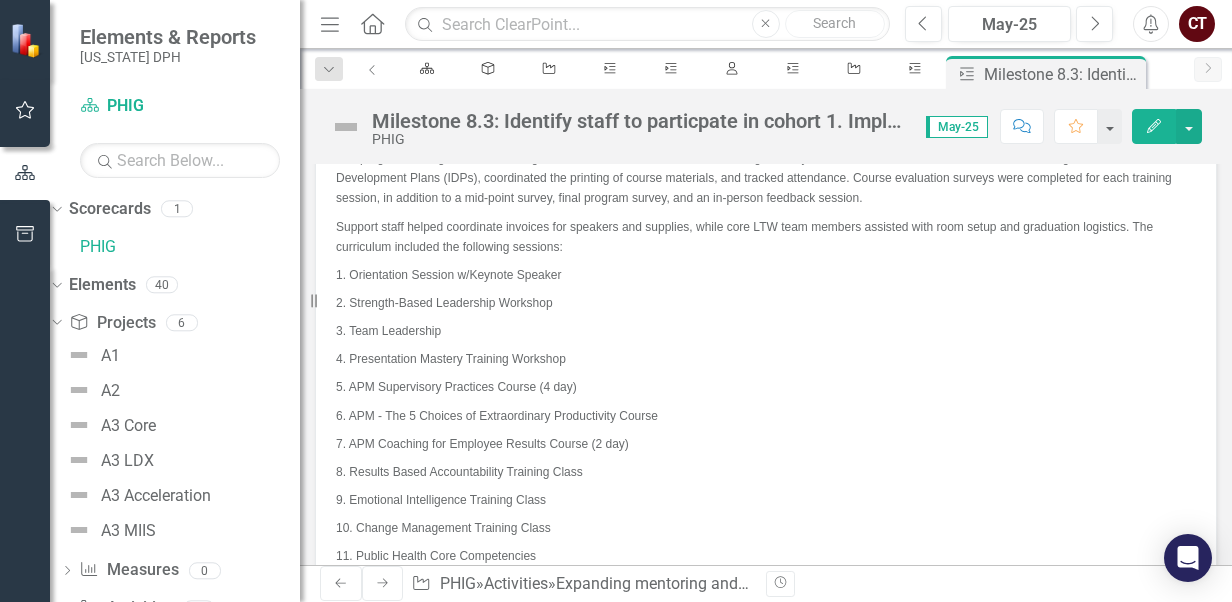 click on "The initial program announcement did not result in the turnout expected (at least 40 applicants). Application announcement & selection was during December, a time of fiscal year-end activities and holiday leave. Two additional announcements were posted to [PERSON_NAME] support, and the application deadline was extended by 3 weeks to acquire 14 applicants.
Lesson learned : Begin application process in October when agency activities and annual leave routines will not adversely affect marketing reach." at bounding box center (766, 1189) 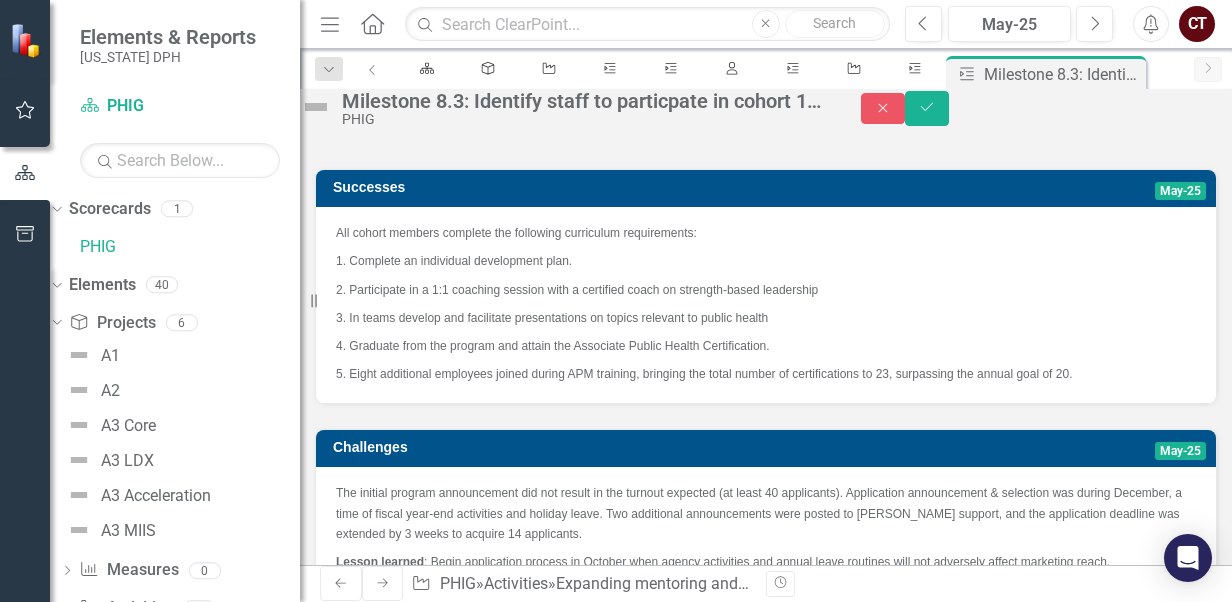 scroll, scrollTop: 1290, scrollLeft: 0, axis: vertical 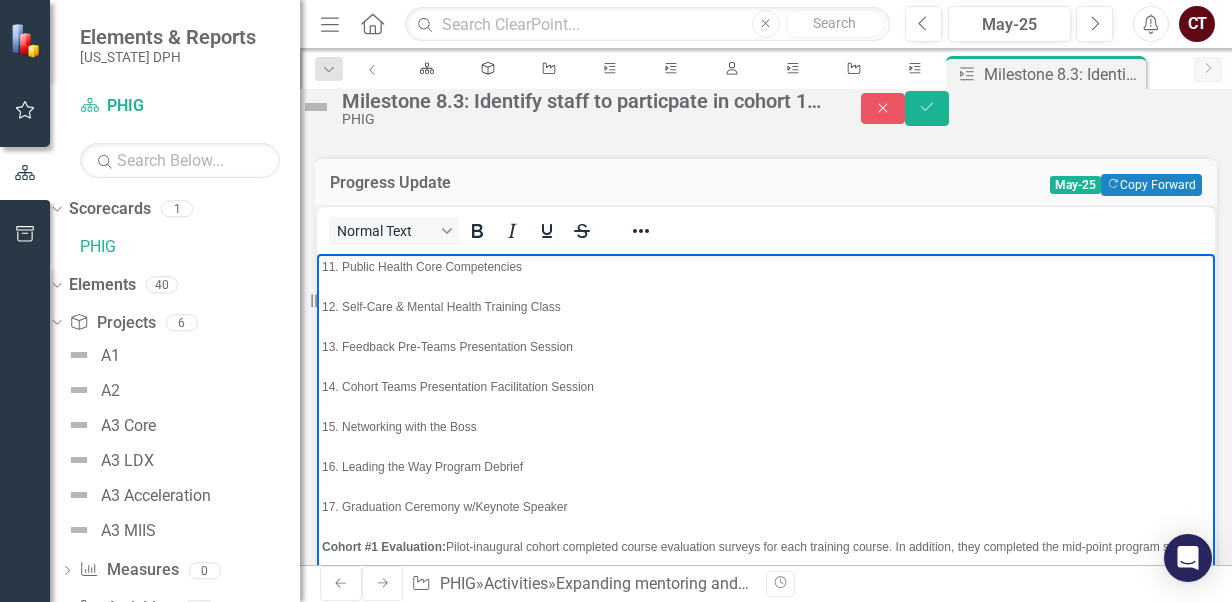 click on "Support staff helped coordinate invoices for speakers and supplies, while core LTW team members assisted with room setup and graduation logistics. The curriculum included the following sessions:" at bounding box center [760, -185] 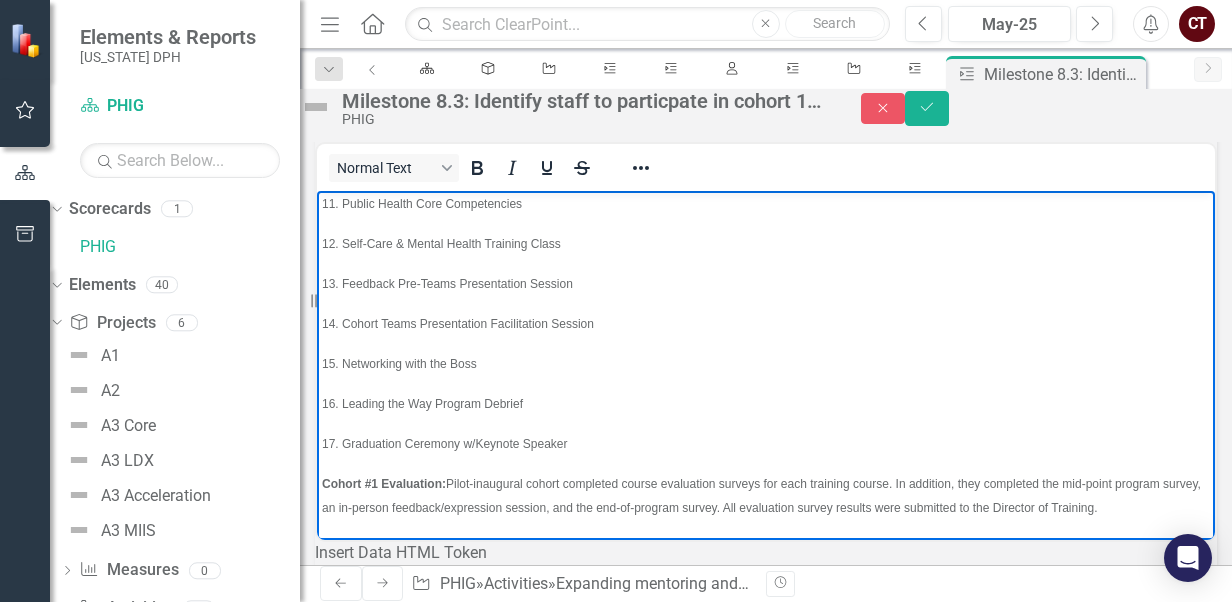 scroll, scrollTop: 479, scrollLeft: 0, axis: vertical 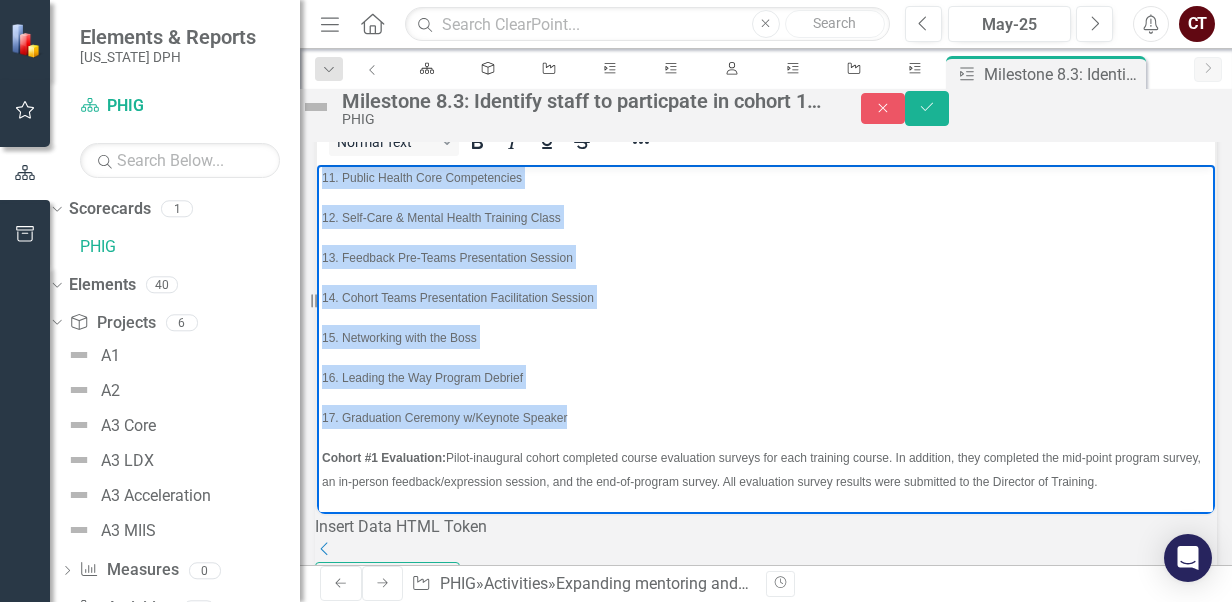 drag, startPoint x: 487, startPoint y: 227, endPoint x: 627, endPoint y: 393, distance: 217.15433 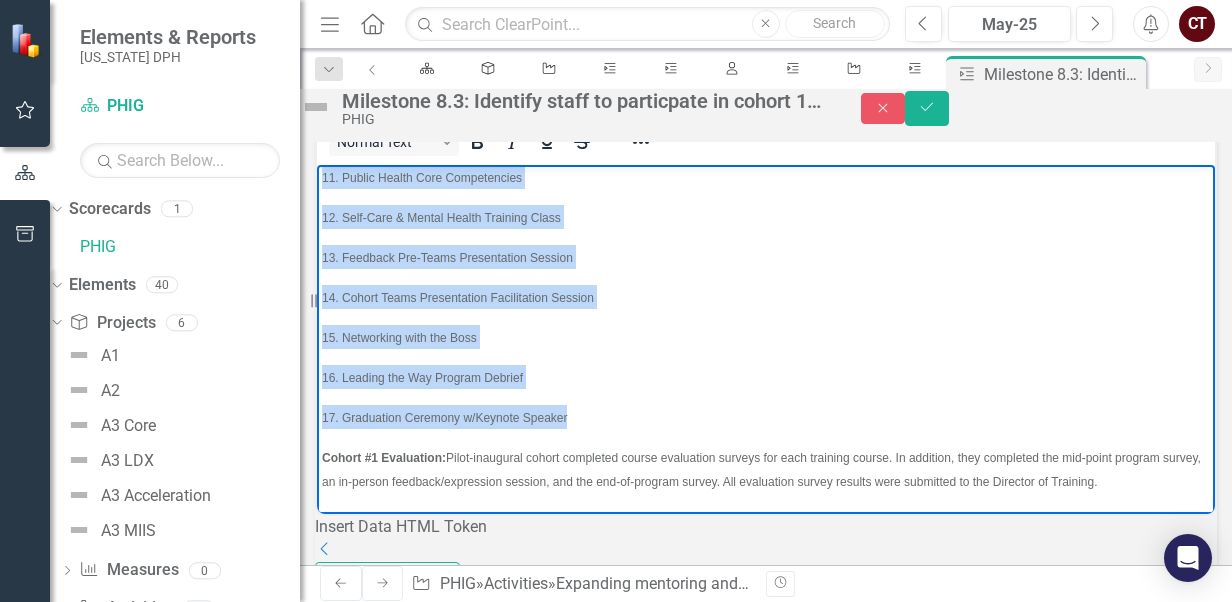 click on "I dentify Participants:  Program overview, including proposed program roll-out schedule, eligibility requirements, application and section process was approved by the Chief Human Resource Officer and Director of Training in [DATE]. Cohort Session #1 launched [DATE]  with 15 members and in [DATE] all member graduated the program. An additional 8 DPH employees attended the APM certification training portion of the program, with this count 23 employees attained their APM certification through Leading the Way in cohort session #1.  Eligibility requirements :  LTW is a self-nominating program and employee must: 1. Be employed with DPH for at least three years, FTEs and [DEMOGRAPHIC_DATA] grant employees. Requirement verified by Office of Human Resources/OHR) 2. Currently work in a supervisory capacity for at least one year, manager, supervisor, or program leader. Requirement verified by OHR). 3. Have the support of their direct manager/supervisor. Application Process: Cohort Selection: 3. Team Leadership" at bounding box center [766, -231] 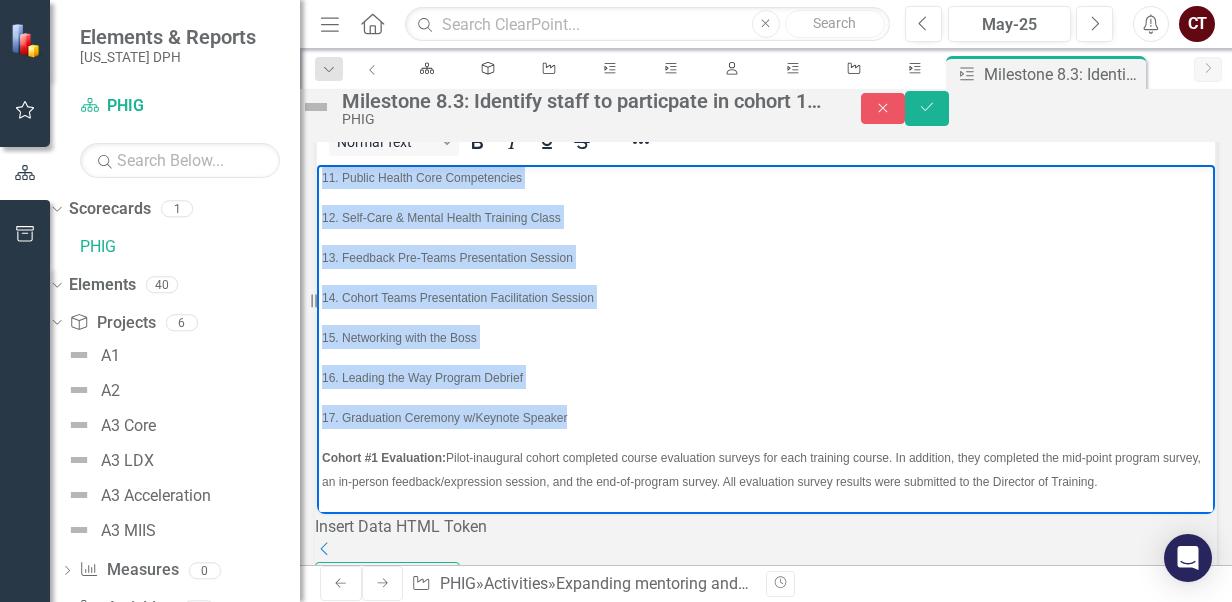 copy on "The curriculum included the following sessions: 1. Orientation Session w/Keynote Speaker 2. Strength-Based Leadership Workshop 3. Team Leadership 4. Presentation Mastery Training Workshop 5. APM Supervisory Practices Course (4 day) 6. APM - The 5 Choices of Extraordinary Productivity Course 7. APM Coaching for Employee Results Course (2 day) 8. Results Based Accountability Training Class 9. Emotional Intelligence Training Class 10. Change Management Training Class 11. Public Health Core Competencies 12. Self-Care & Mental Health Training Class 13. Feedback Pre-Teams Presentation Session 14. Cohort Teams Presentation Facilitation Session 15. Networking with the Boss 16. Leading the Way Program Debrief 17. Graduation Ceremony w/Keynote Speaker" 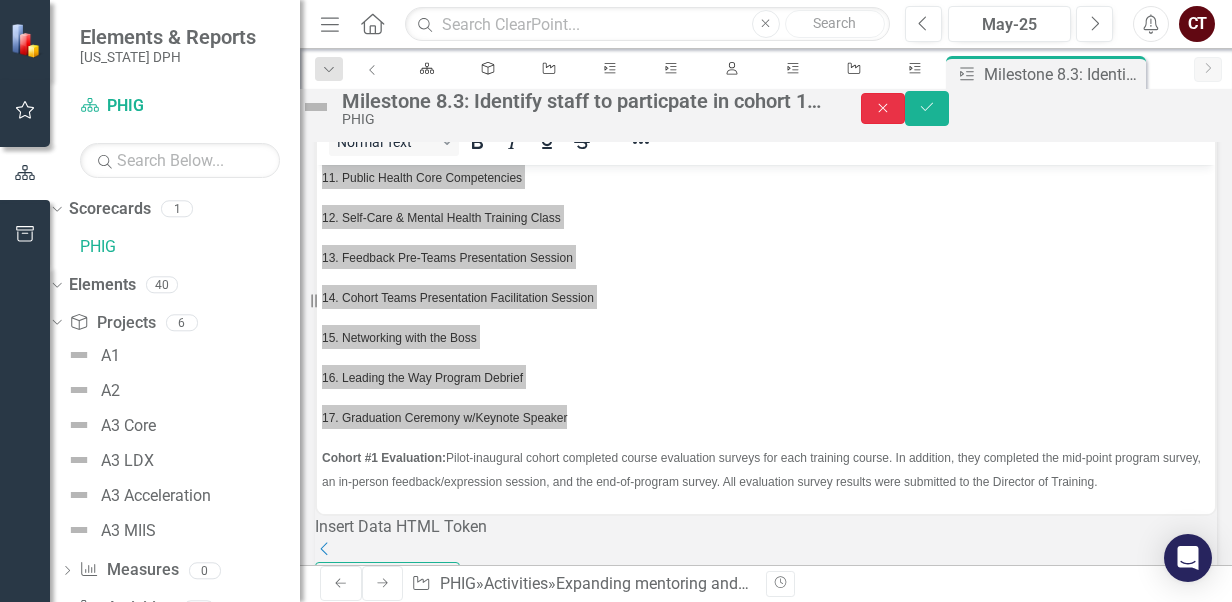 click on "Close" 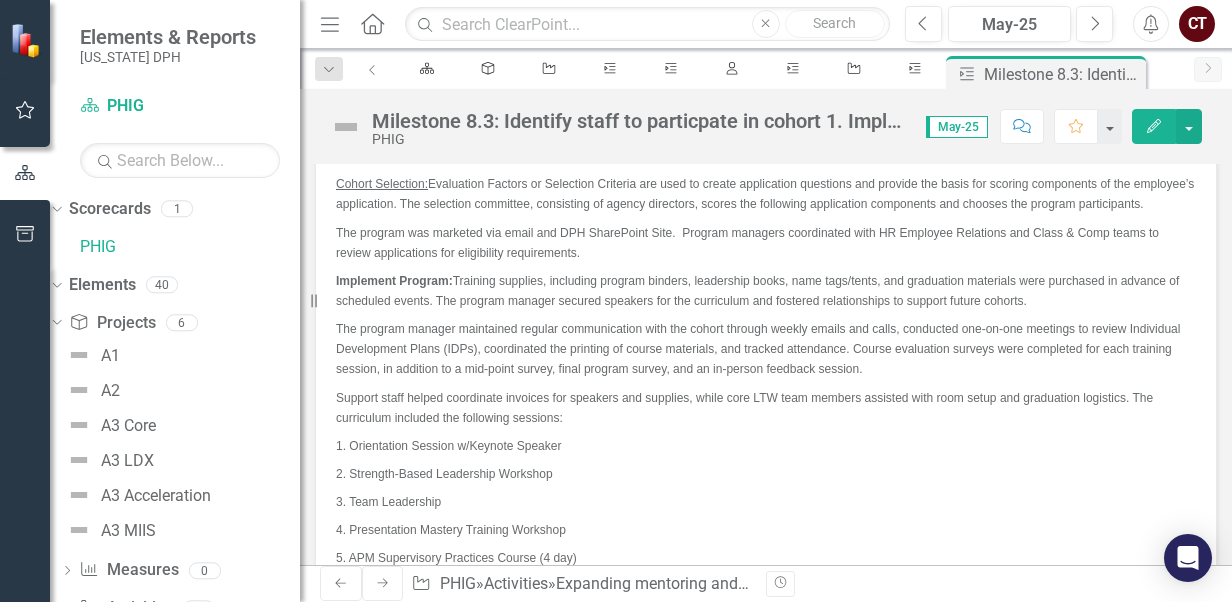 scroll, scrollTop: 564, scrollLeft: 0, axis: vertical 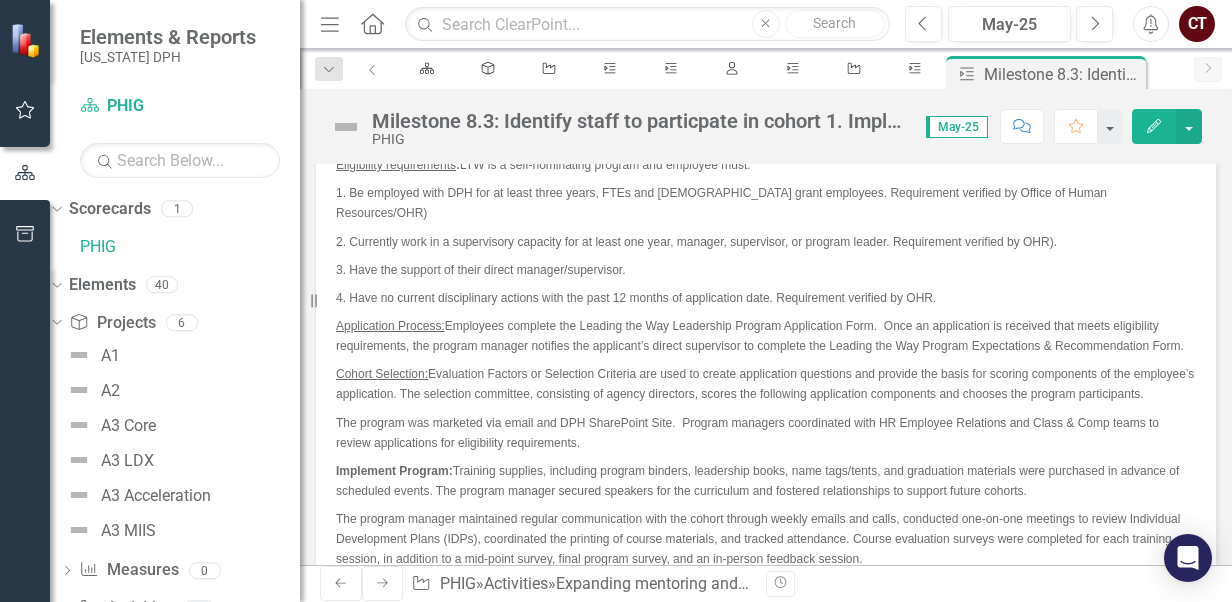 click on "Expanding mentoring and profesional development opportunities across Public Health for diverse cohorts of staff ( Focus: Sustain and support staff)" at bounding box center (744, 2061) 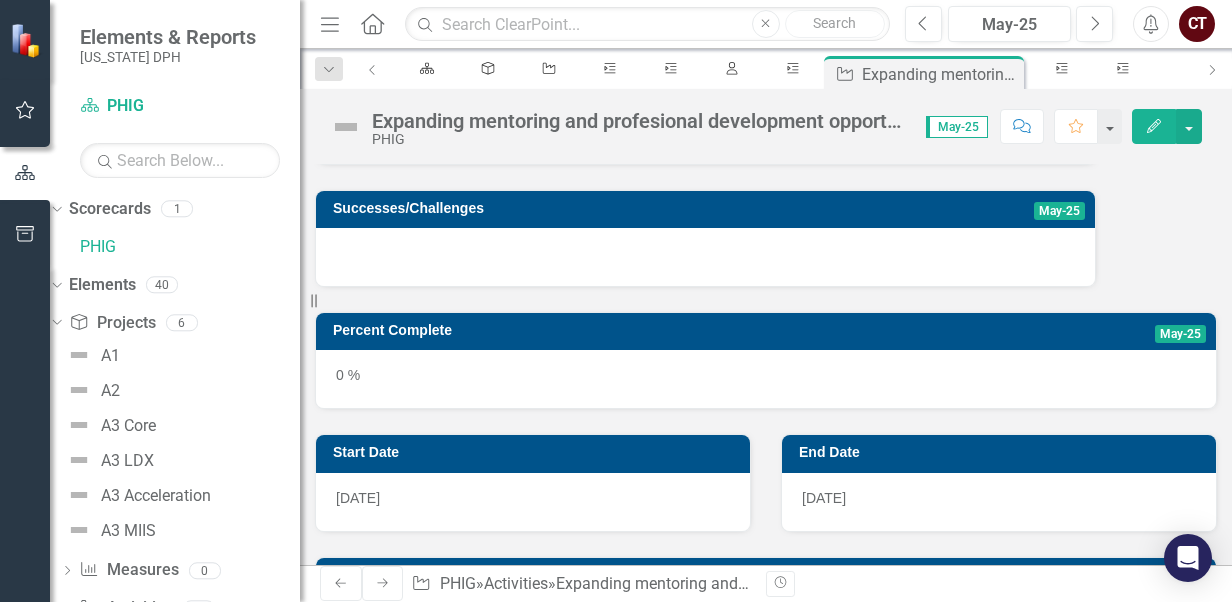 scroll, scrollTop: 500, scrollLeft: 0, axis: vertical 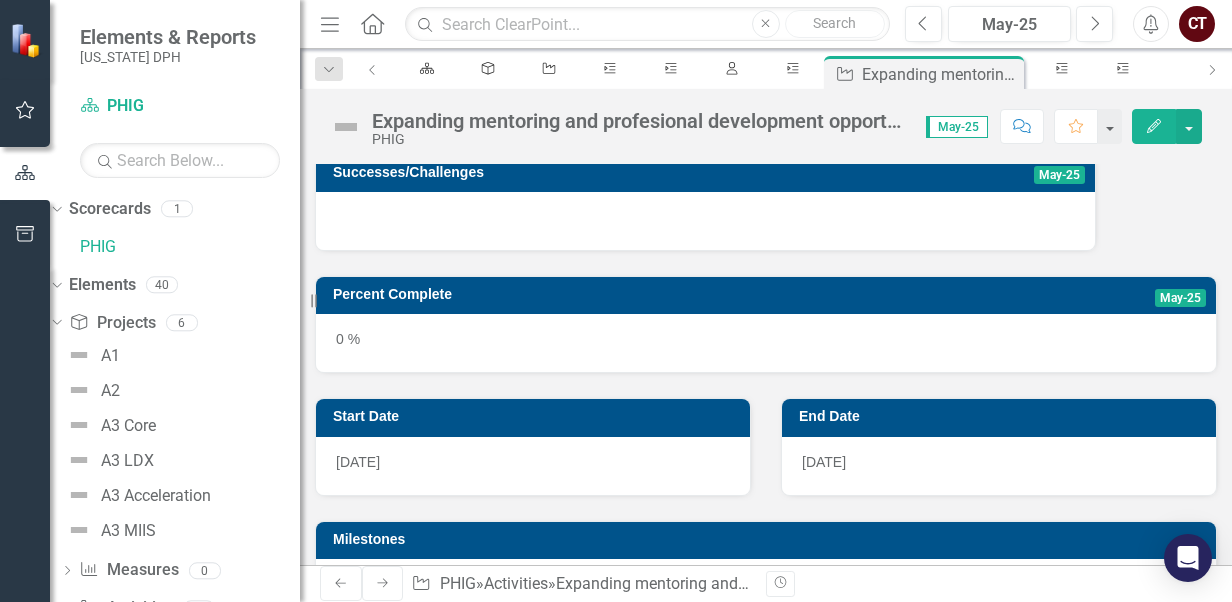 click on "Milestone 8.2: Conduct focus group with Leading the Way (LTW) 219 pilot cohort for lessons learned/feedback. Develop structured DHEC educational sessions (program, materials, learning objectives, evaluation tools, etc.) for LTW program" at bounding box center [733, 682] 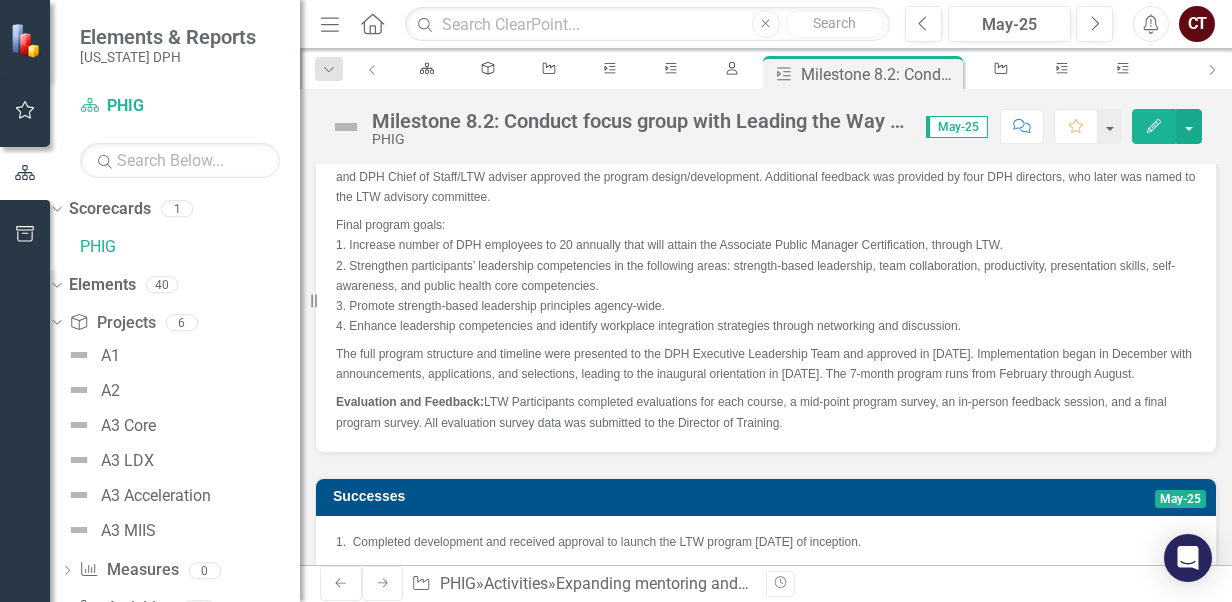 scroll, scrollTop: 500, scrollLeft: 0, axis: vertical 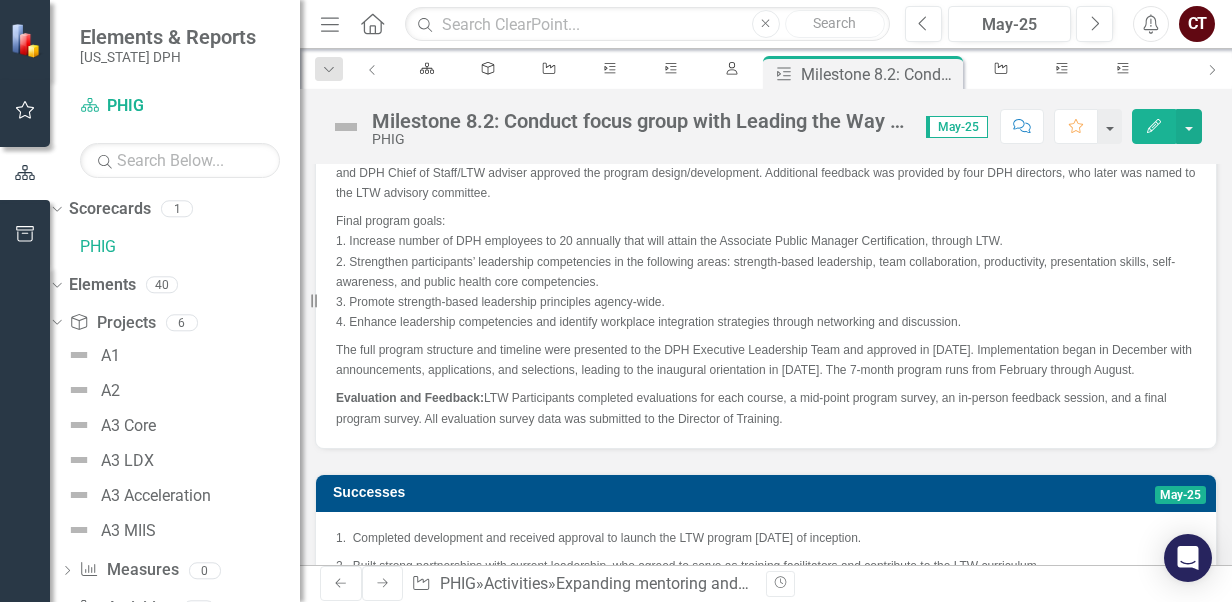 click on "Final program goals: 1. Increase number of DPH employees to 20 annually that will attain the Associate Public Manager Certification, through LTW. 2. Strengthen participants’ leadership competencies in the following areas: strength-based leadership, team collaboration, productivity, presentation skills, self-awareness, and public health core competencies. 3. Promote strength-based leadership principles agency-wide. 4. Enhance leadership competencies and identify workplace integration strategies through networking and discussion." at bounding box center (766, 270) 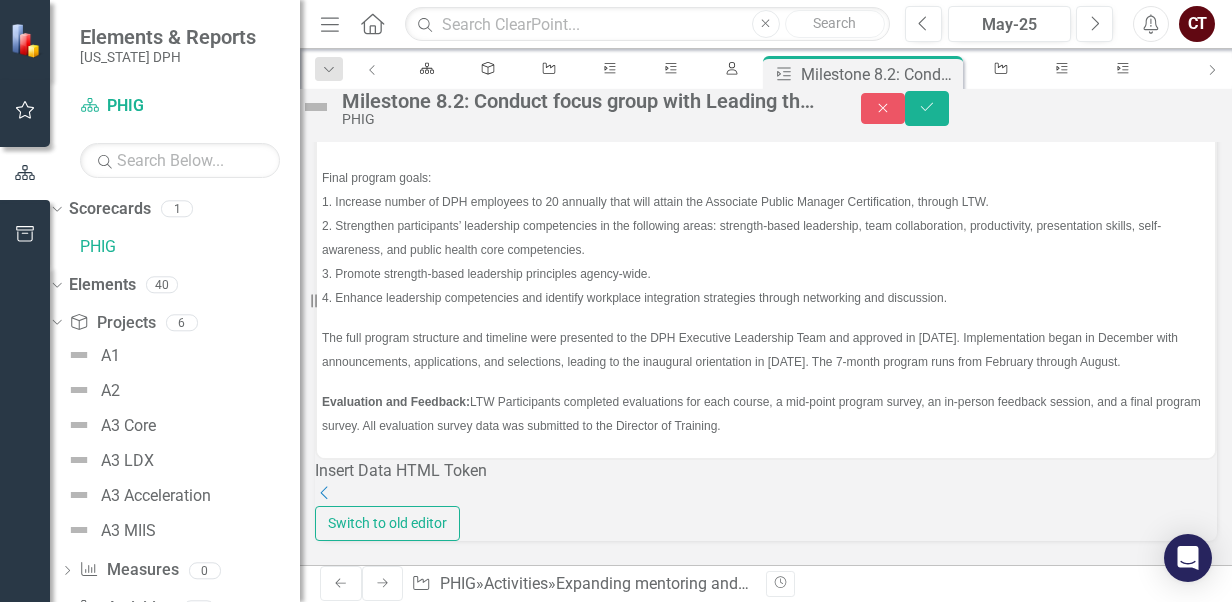 scroll, scrollTop: 400, scrollLeft: 0, axis: vertical 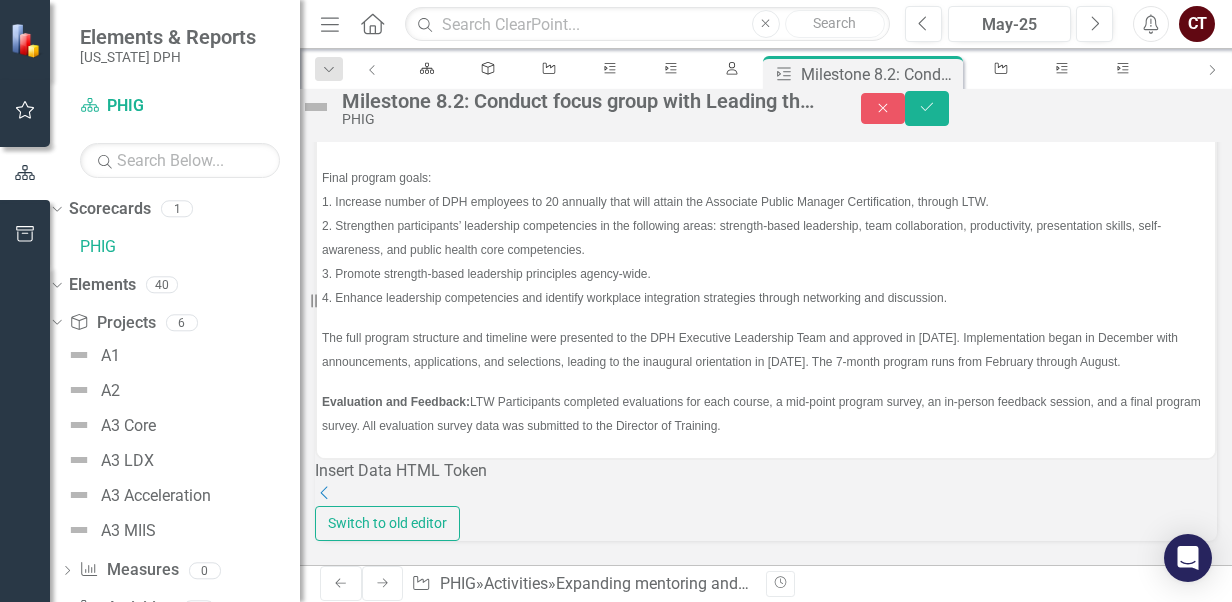 click on "Final program goals: 1. Increase number of DPH employees to 20 annually that will attain the Associate Public Manager Certification, through LTW. 2. Strengthen participants’ leadership competencies in the following areas: strength-based leadership, team collaboration, productivity, presentation skills, self-awareness, and public health core competencies. 3. Promote strength-based leadership principles agency-wide. 4. Enhance leadership competencies and identify workplace integration strategies through networking and discussion." at bounding box center (766, 237) 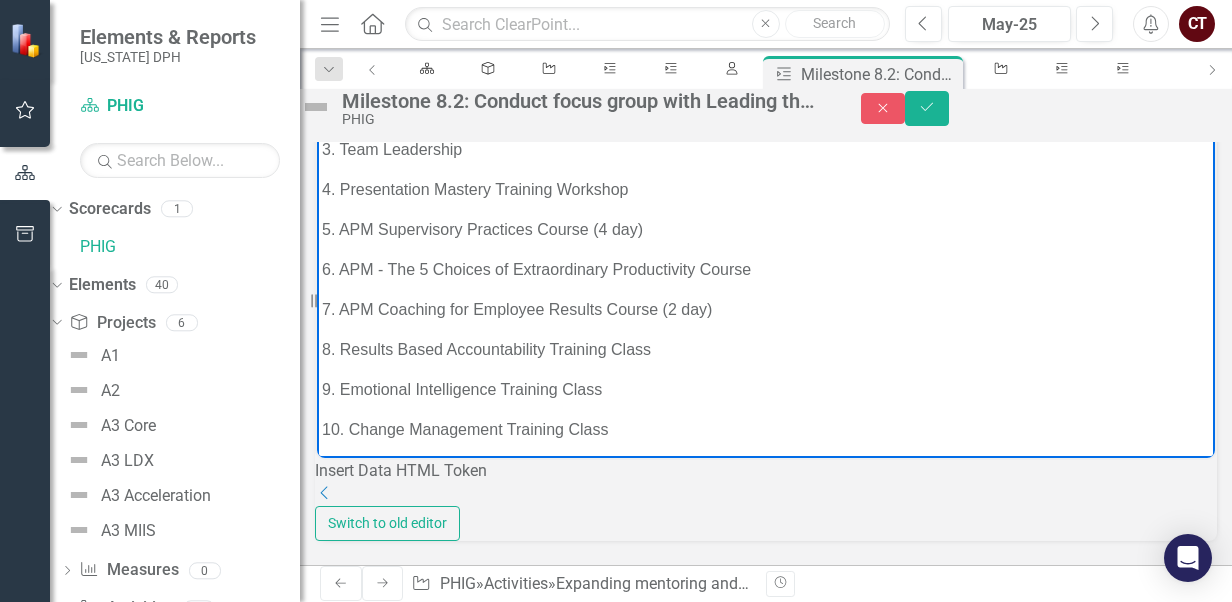 scroll, scrollTop: 492, scrollLeft: 0, axis: vertical 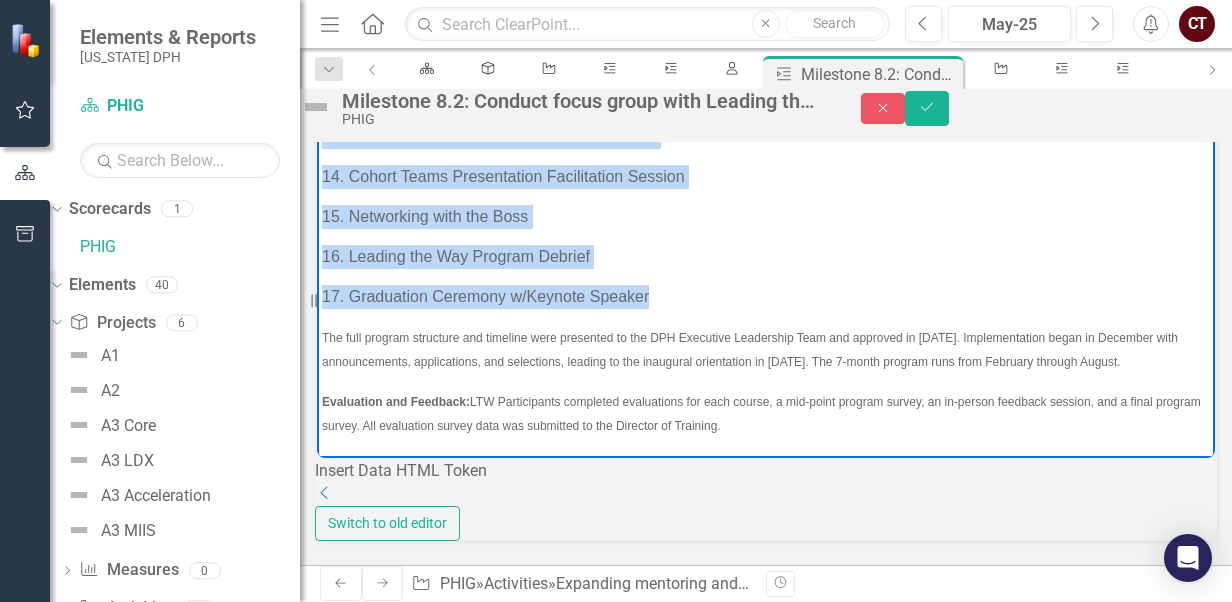 drag, startPoint x: 321, startPoint y: 272, endPoint x: 602, endPoint y: 187, distance: 293.57452 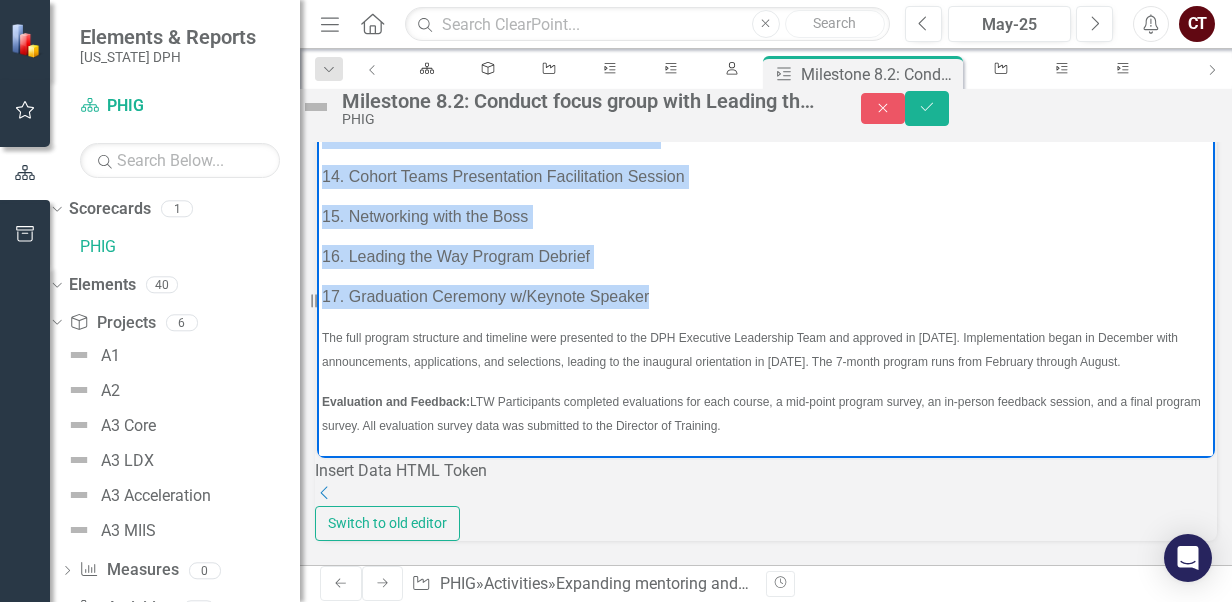 click on "Develop Structured Educational Sessions: Leading the Way (LTW) program development began in [DATE]. By September, core components (learning objectives, curriculum design, training activities, evaluation methods, course content, materials, calendar, partnerships, and budget) were established. The Chief Human Resources Officer, Director of Training, and DPH Chief of Staff/LTW adviser approved the program design/development. Additional feedback was provided by four DPH directors, who later was named to the LTW advisory committee. Final program goals: 1. Increase number of DPH employees to 20 annually that will attain the Associate Public Manager Certification, through LTW. 2. Strengthen participants’ leadership competencies in the following areas: strength-based leadership, team collaboration, productivity, presentation skills, self-awareness, and public health core competencies. 3. Promote strength-based leadership principles agency-wide. The curriculum included the following sessions: 3. Team Leadership" at bounding box center (766, -119) 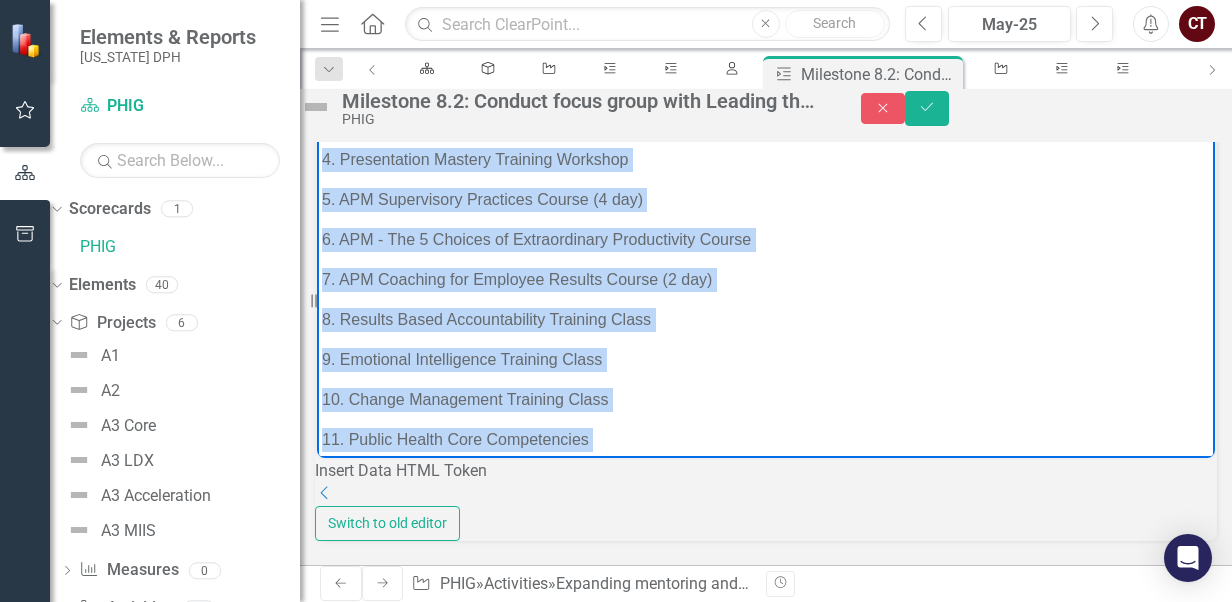 scroll, scrollTop: 0, scrollLeft: 0, axis: both 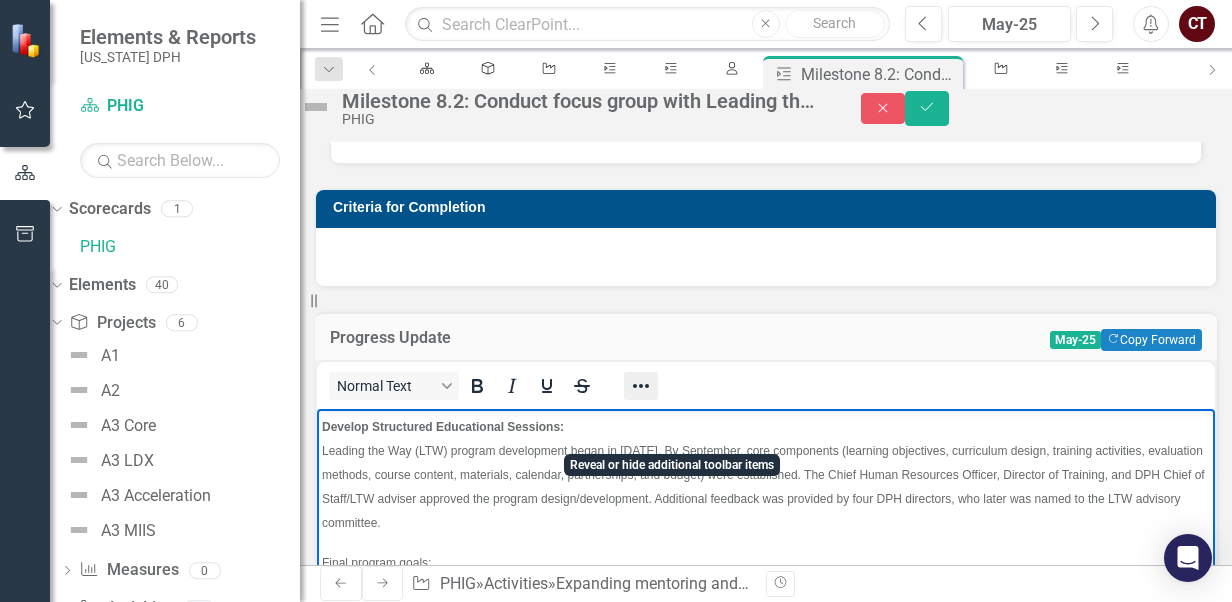 click 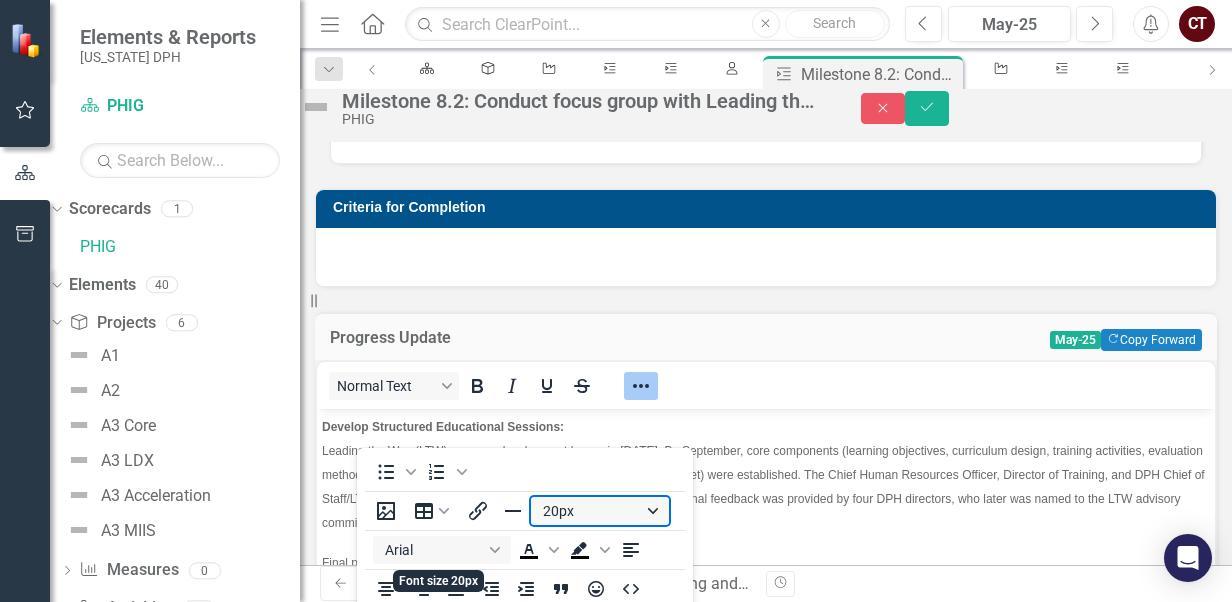 click on "20px" at bounding box center [600, 511] 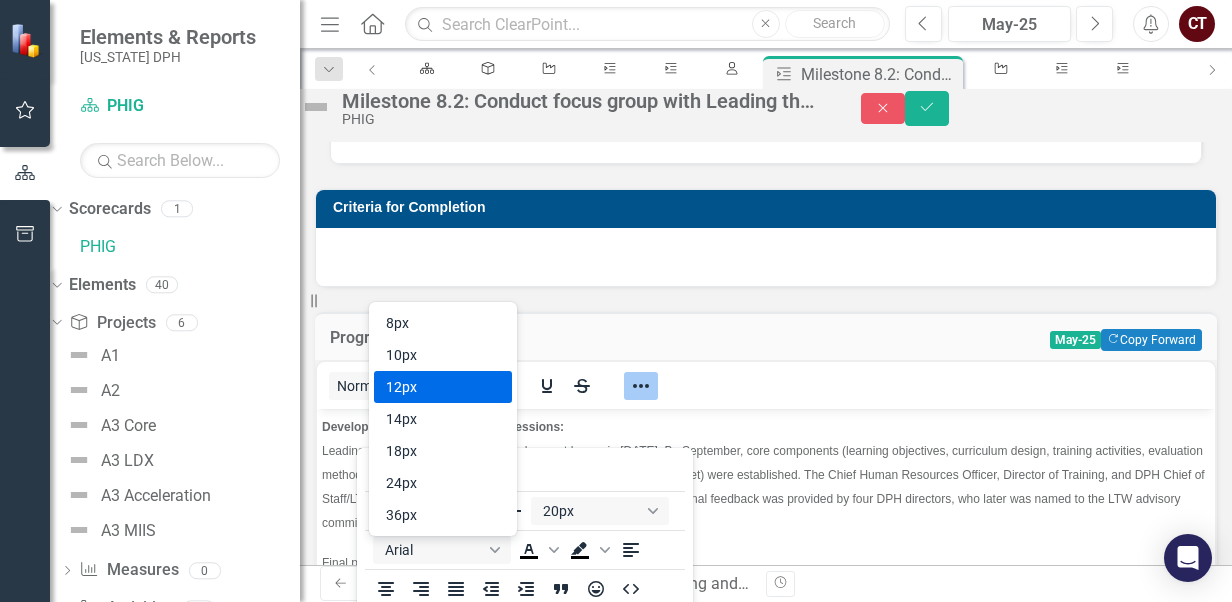 click on "12px" at bounding box center [429, 387] 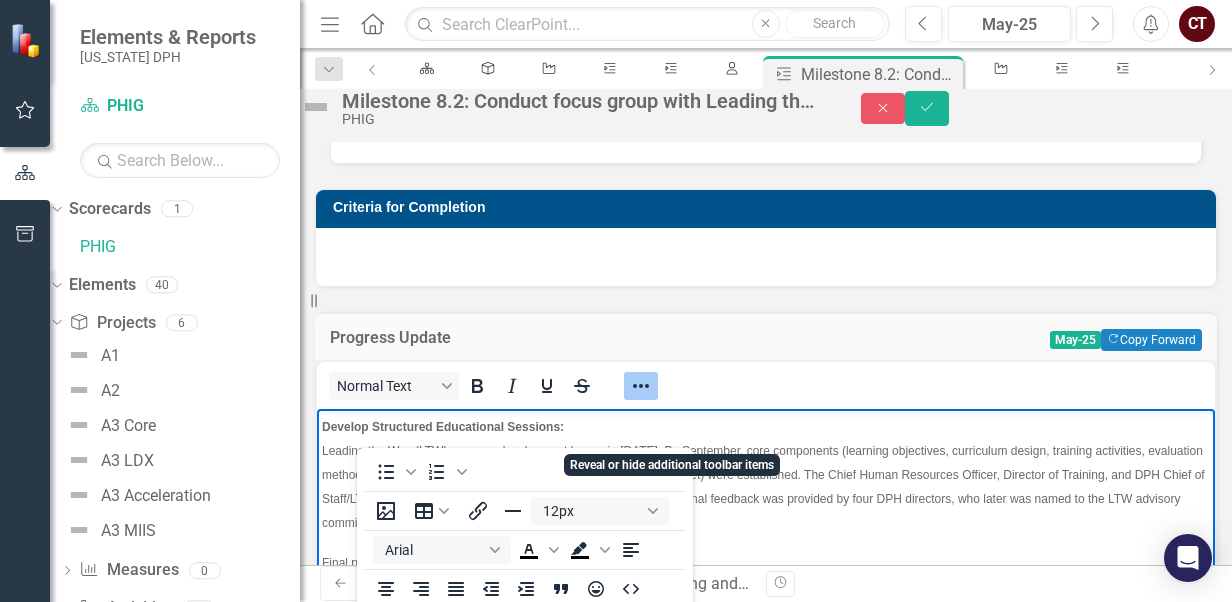 click 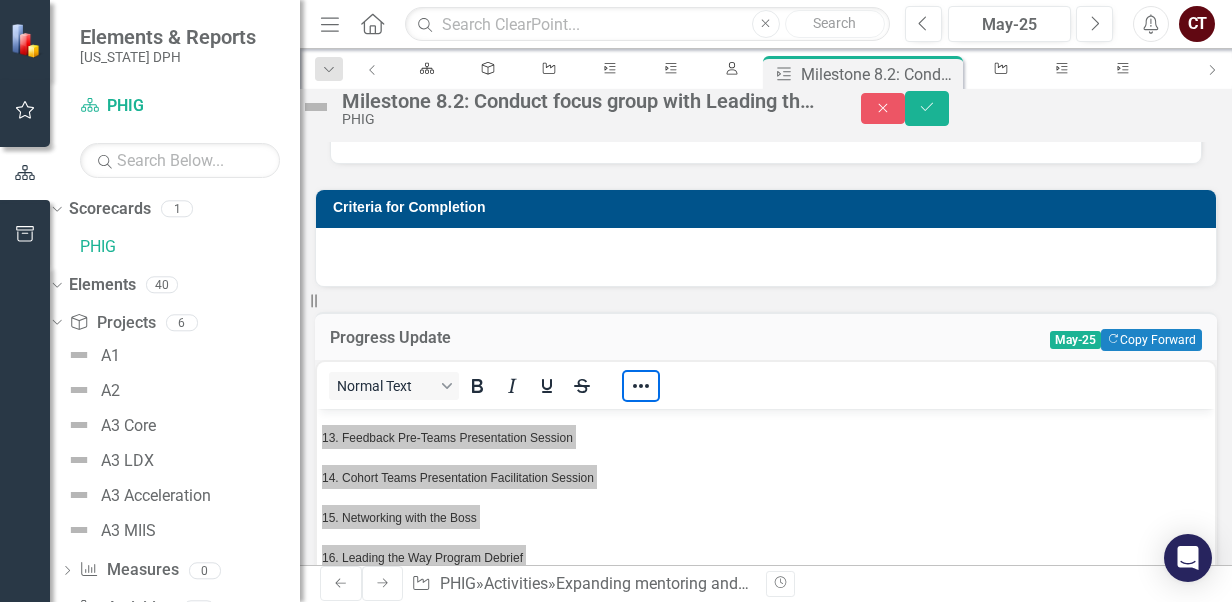 scroll, scrollTop: 1300, scrollLeft: 0, axis: vertical 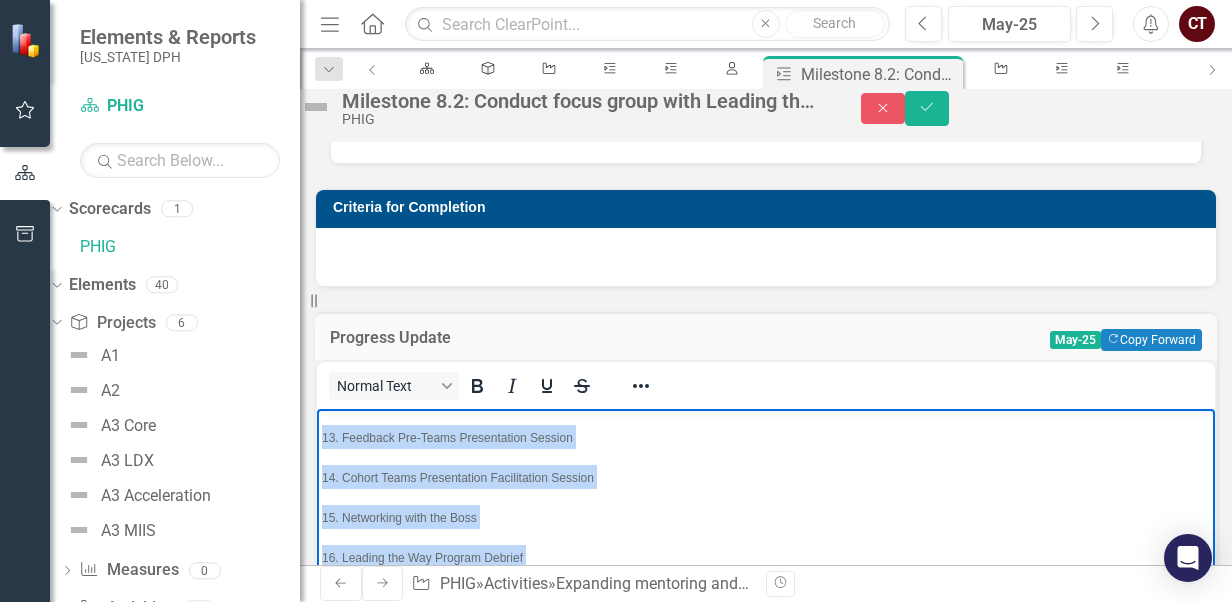 click on "14. Cohort Teams Presentation Facilitation Session" at bounding box center [766, 477] 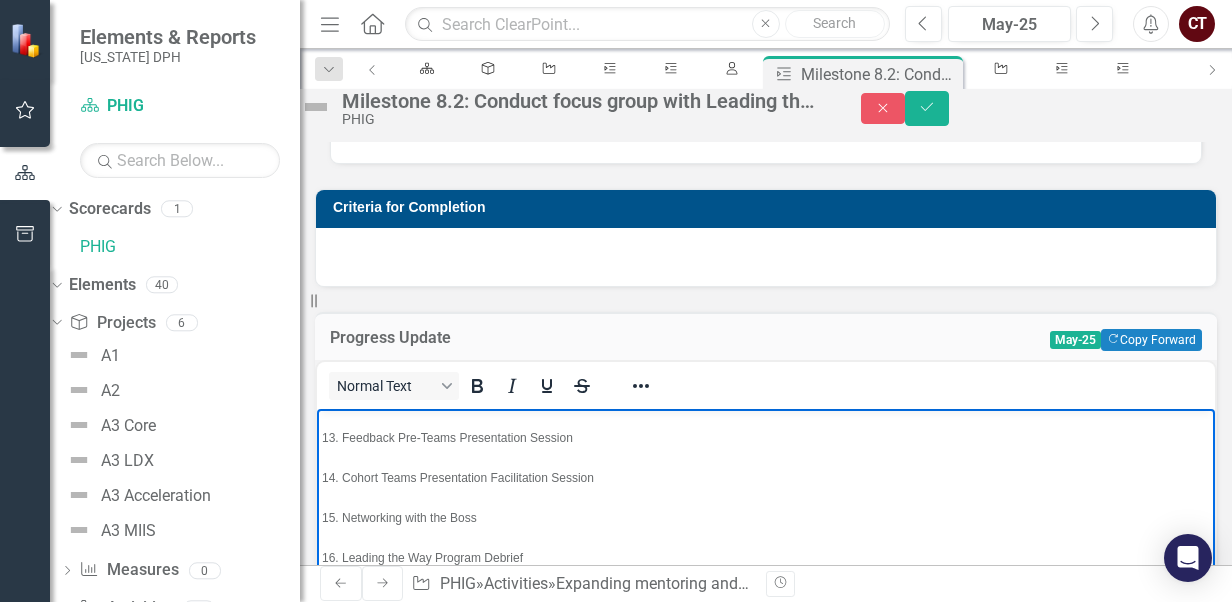 scroll, scrollTop: 900, scrollLeft: 0, axis: vertical 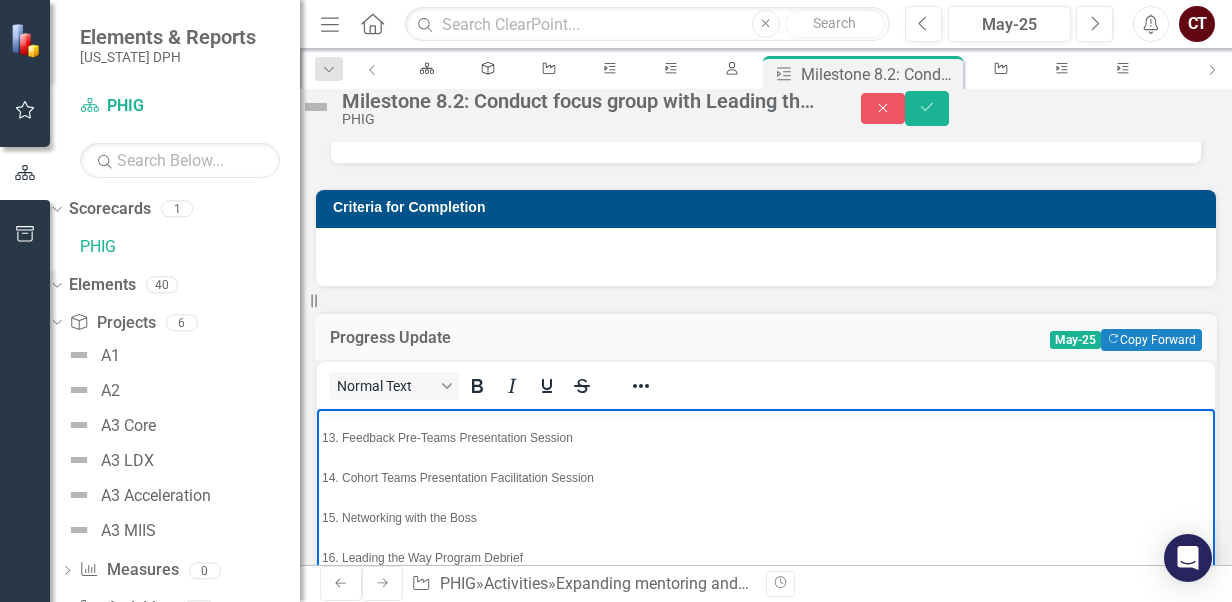 click on "Develop Structured Educational Sessions: Leading the Way (LTW) program development began in [DATE]. By September, core components (learning objectives, curriculum design, training activities, evaluation methods, course content, materials, calendar, partnerships, and budget) were established. The Chief Human Resources Officer, Director of Training, and DPH Chief of Staff/LTW adviser approved the program design/development. Additional feedback was provided by four DPH directors, who later was named to the LTW advisory committee. Final program goals: 1. Increase number of DPH employees to 20 annually that will attain the Associate Public Manager Certification, through LTW. 2. Strengthen participants’ leadership competencies in the following areas: strength-based leadership, team collaboration, productivity, presentation skills, self-awareness, and public health core competencies. 3. Promote strength-based leadership principles agency-wide. The curriculum included the following sessions: 3. Team Leadership" at bounding box center [766, 181] 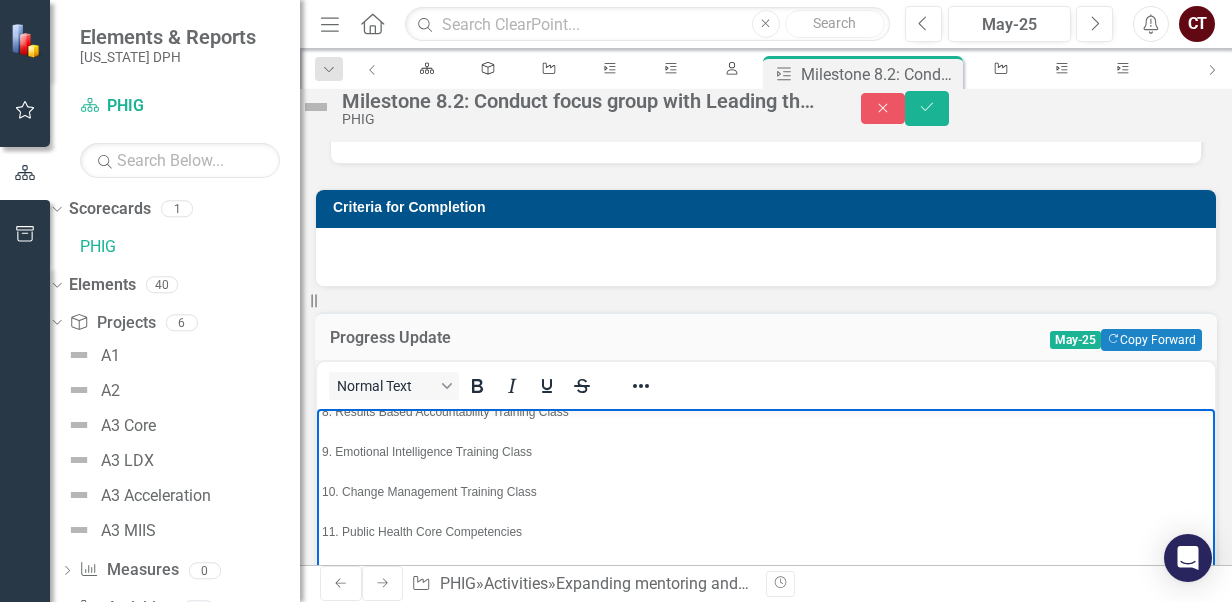 scroll, scrollTop: 600, scrollLeft: 0, axis: vertical 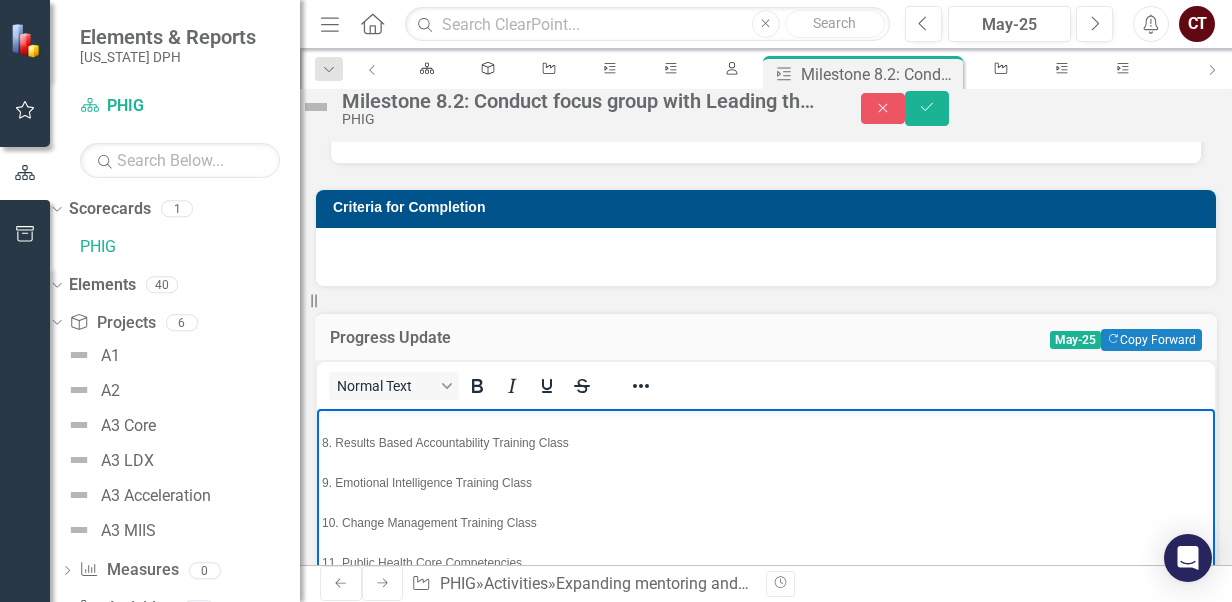 drag, startPoint x: 325, startPoint y: 469, endPoint x: 403, endPoint y: 469, distance: 78 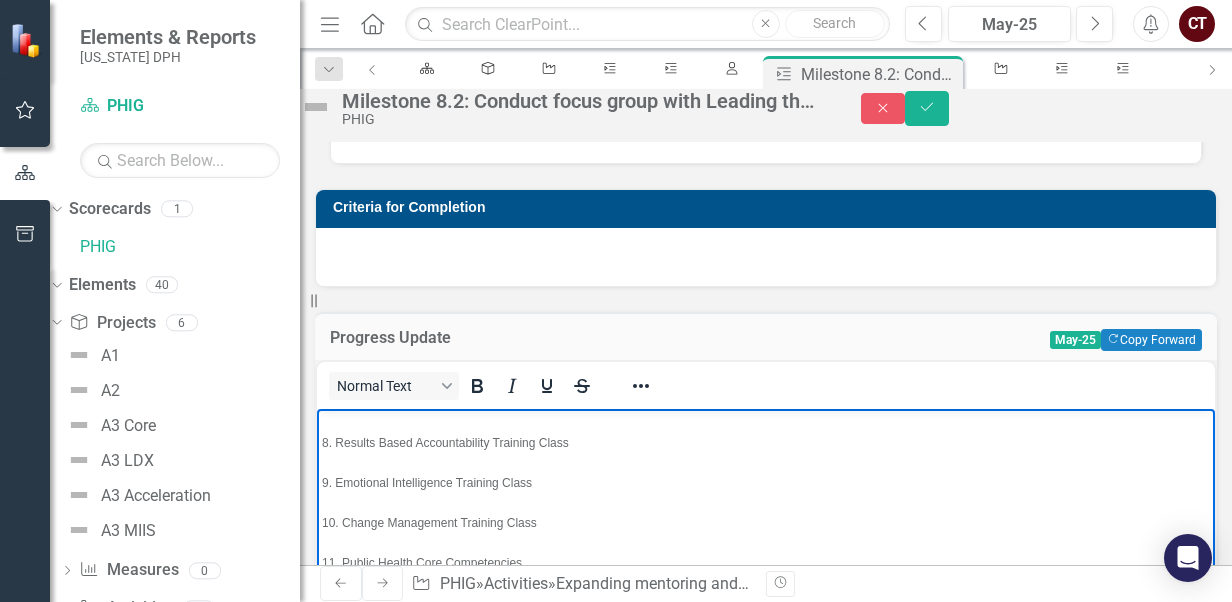click on "The curriculum included the following sessions:" at bounding box center [447, 123] 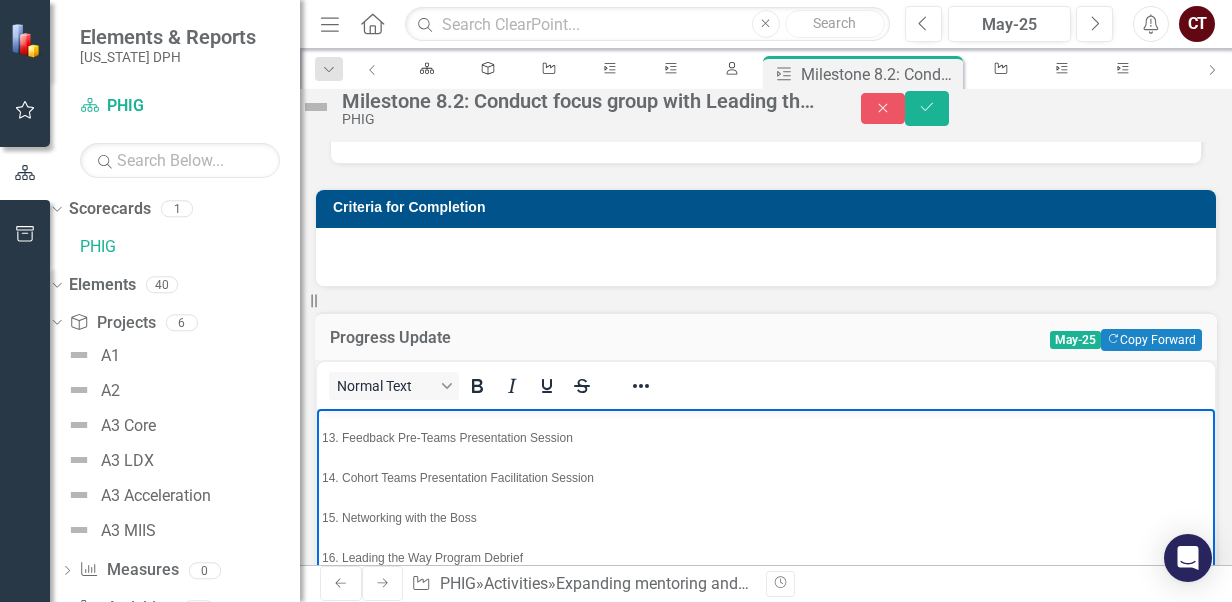 scroll, scrollTop: 1540, scrollLeft: 0, axis: vertical 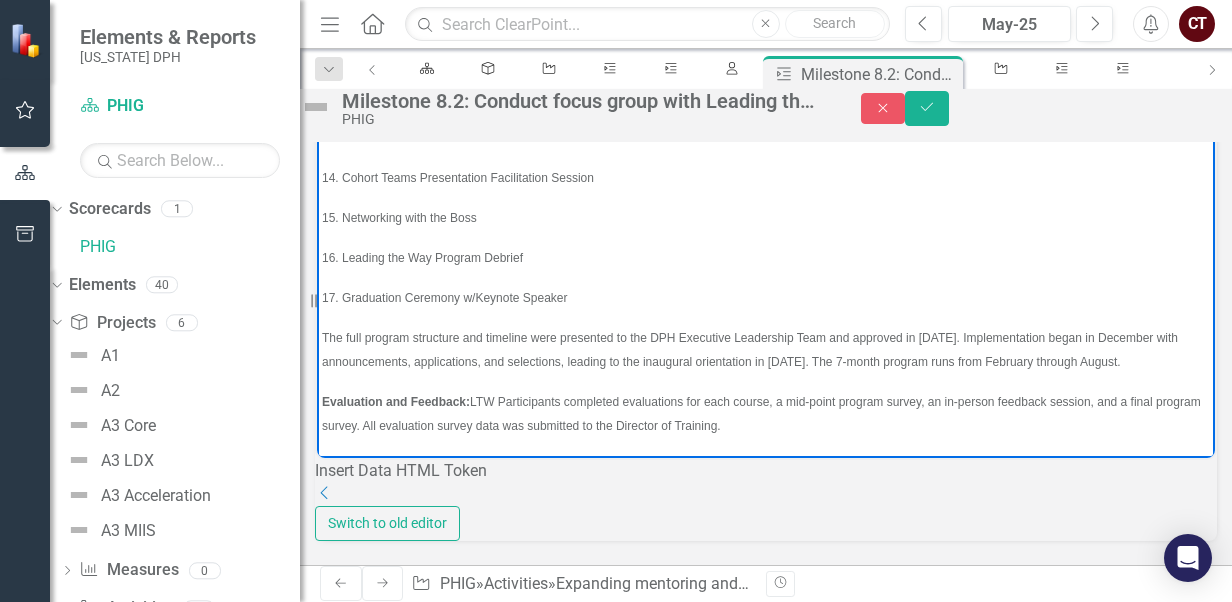 click on "Develop Structured Educational Sessions: Leading the Way (LTW) program development began in [DATE]. By September, core components (learning objectives, curriculum design, training activities, evaluation methods, course content, materials, calendar, partnerships, and budget) were established. The Chief Human Resources Officer, Director of Training, and DPH Chief of Staff/LTW adviser approved the program design/development. Additional feedback was provided by four DPH directors, who later was named to the LTW advisory committee. Final program goals: 1. Increase number of DPH employees to 20 annually that will attain the Associate Public Manager Certification, through LTW. 2. Strengthen participants’ leadership competencies in the following areas: strength-based leadership, team collaboration, productivity, presentation skills, self-awareness, and public health core competencies. 3. Promote strength-based leadership principles agency-wide. The curriculum included the following sessions: 3. Team Leadership" at bounding box center (766, -119) 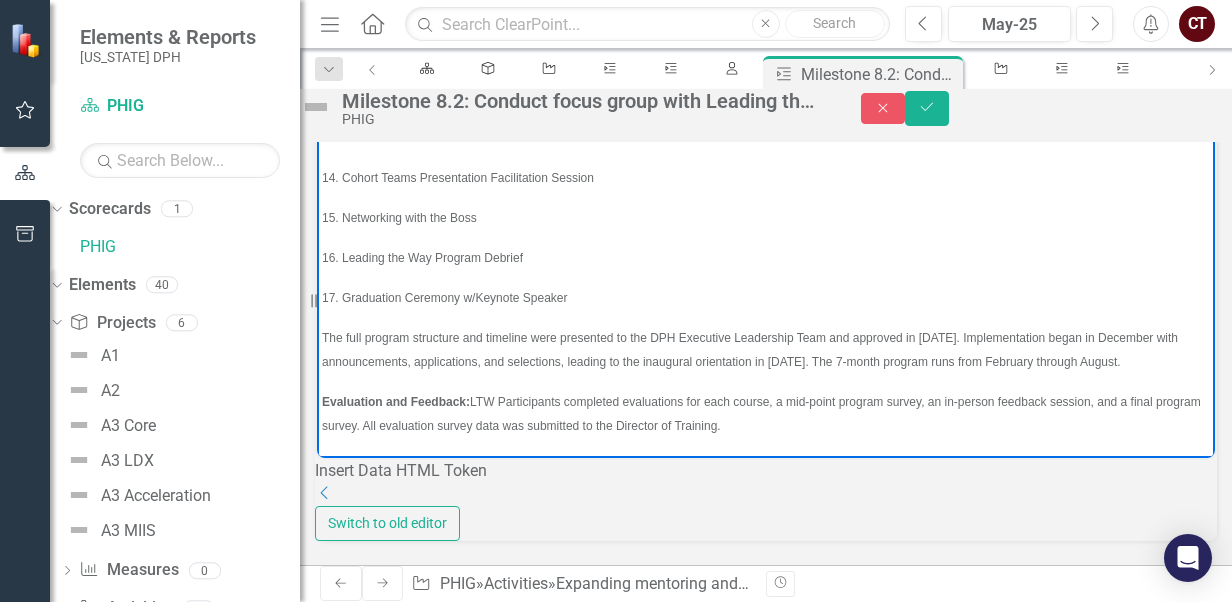 scroll, scrollTop: 1340, scrollLeft: 0, axis: vertical 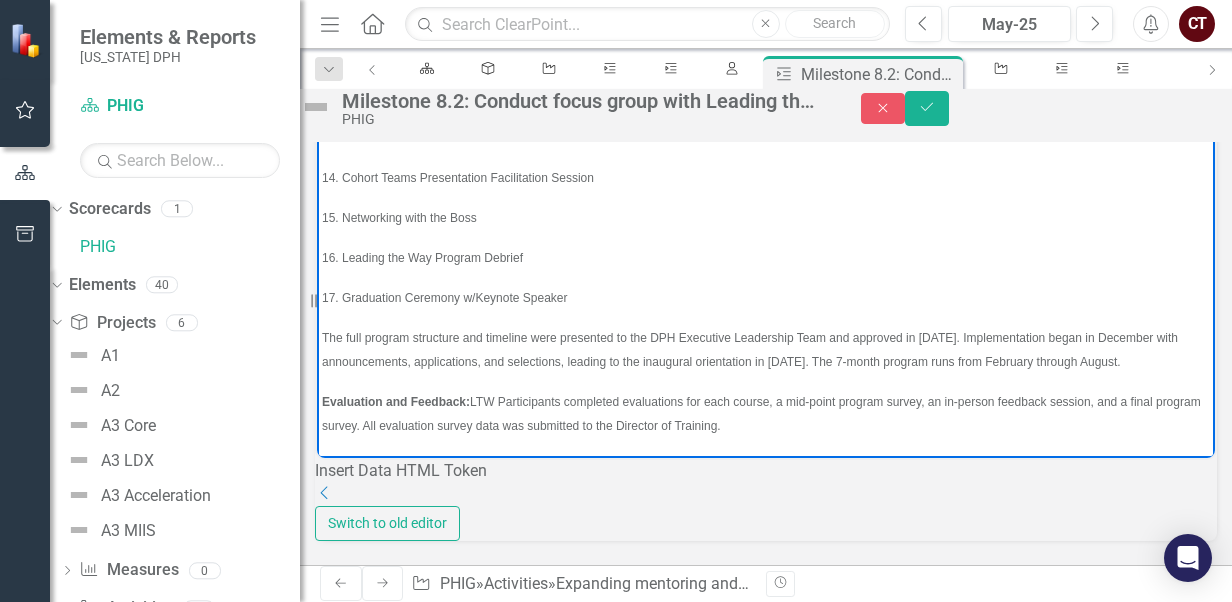click on "Develop Structured Educational Sessions: Leading the Way (LTW) program development began in [DATE]. By September, core components (learning objectives, curriculum design, training activities, evaluation methods, course content, materials, calendar, partnerships, and budget) were established. The Chief Human Resources Officer, Director of Training, and DPH Chief of Staff/LTW adviser approved the program design/development. Additional feedback was provided by four DPH directors, who later was named to the LTW advisory committee. Final program goals: 1. Increase number of DPH employees to 20 annually that will attain the Associate Public Manager Certification, through LTW. 2. Strengthen participants’ leadership competencies in the following areas: strength-based leadership, team collaboration, productivity, presentation skills, self-awareness, and public health core competencies. 3. Promote strength-based leadership principles agency-wide. The curriculum included the following sessions: 3. Team Leadership" at bounding box center (766, -119) 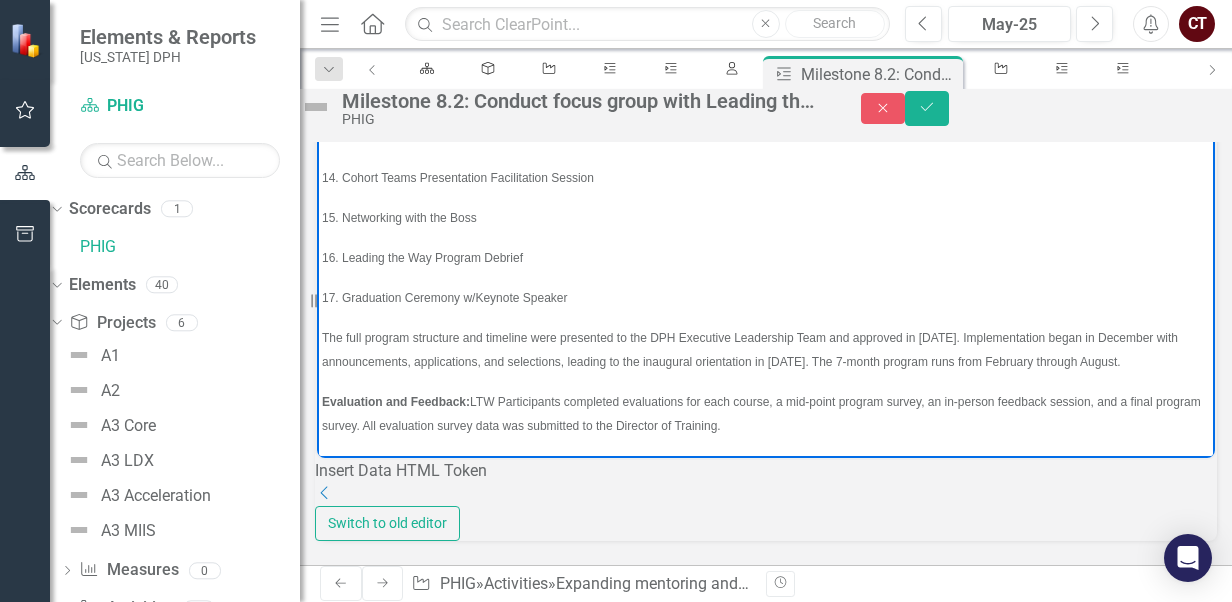 scroll, scrollTop: 1540, scrollLeft: 0, axis: vertical 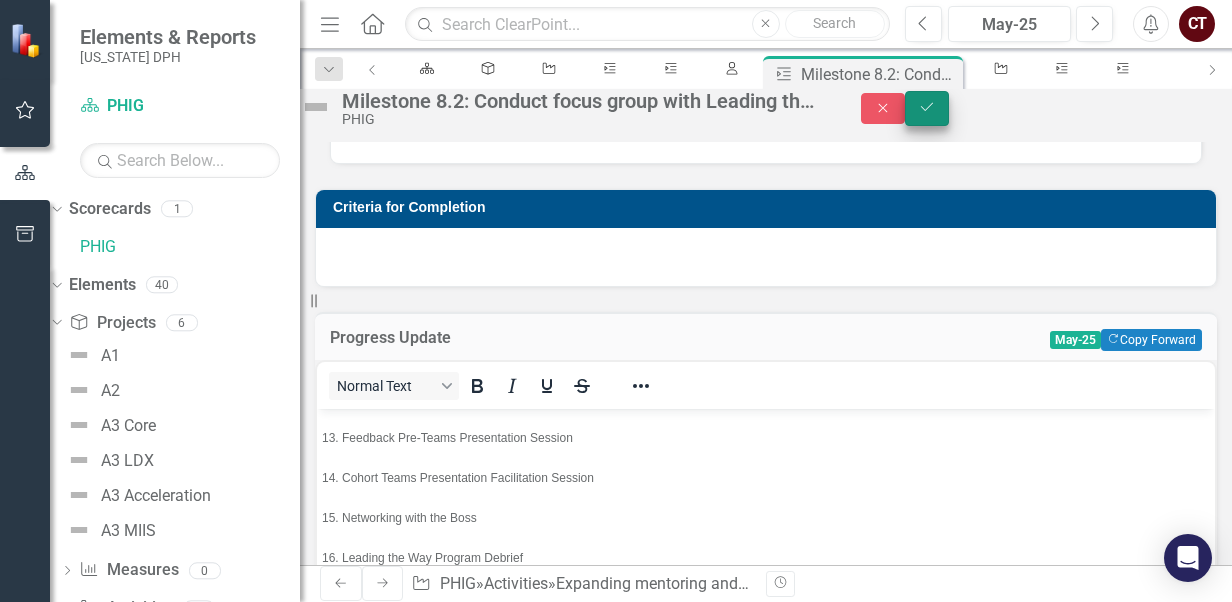 click on "Save" 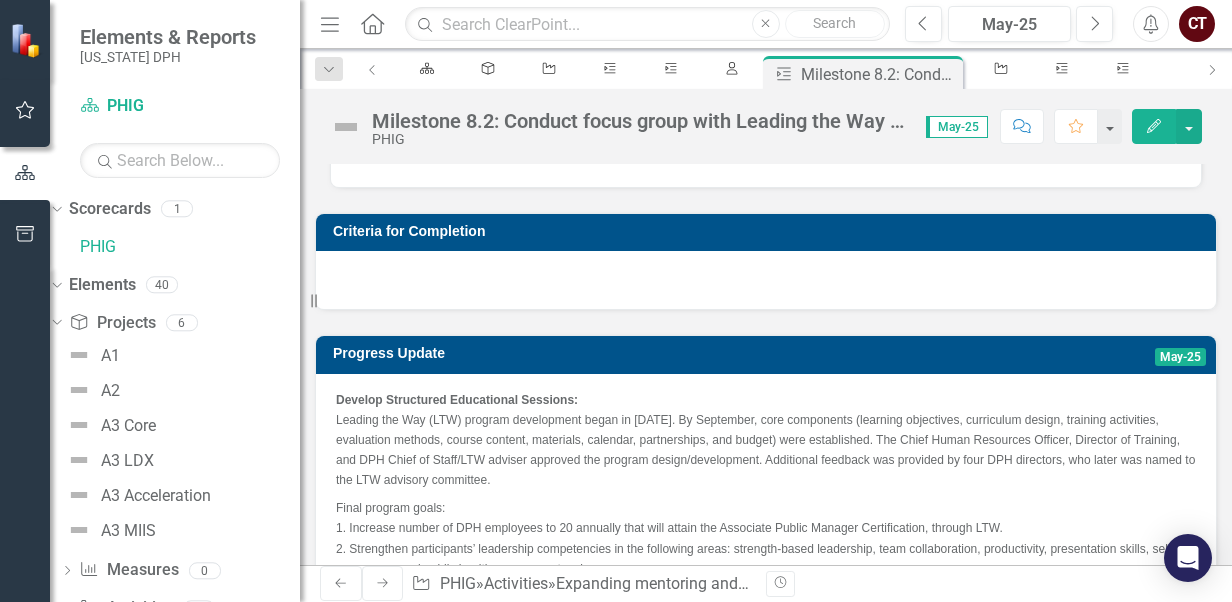 scroll, scrollTop: 400, scrollLeft: 0, axis: vertical 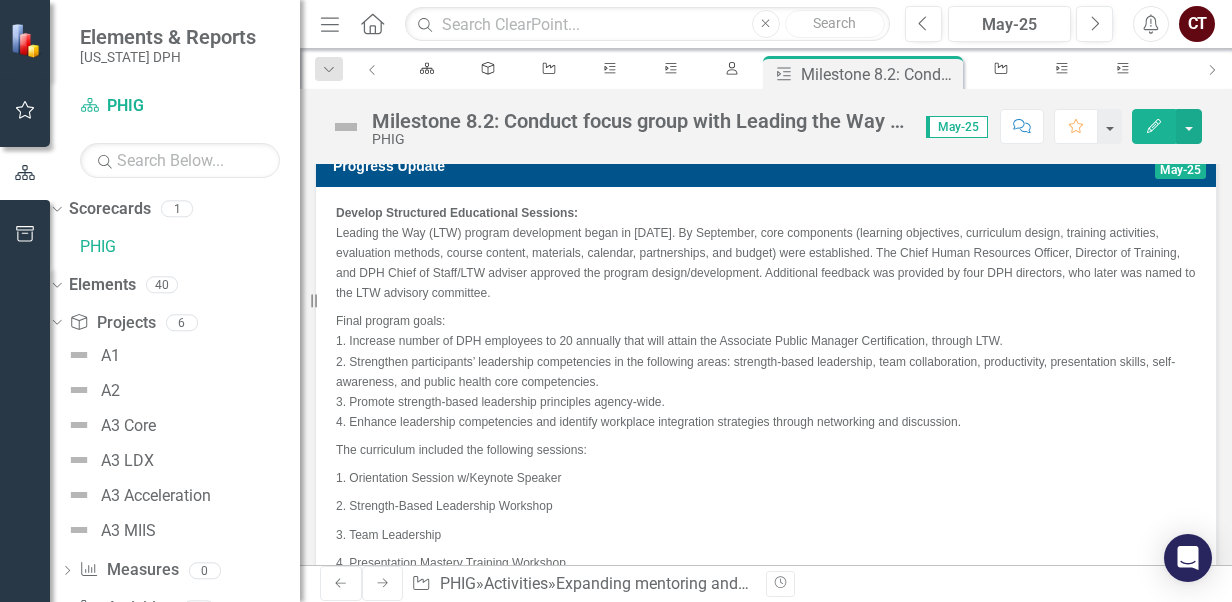click on "Expanding mentoring and profesional development opportunities across Public Health for diverse cohorts of staff ( Focus: Sustain and support staff)" at bounding box center (744, 1944) 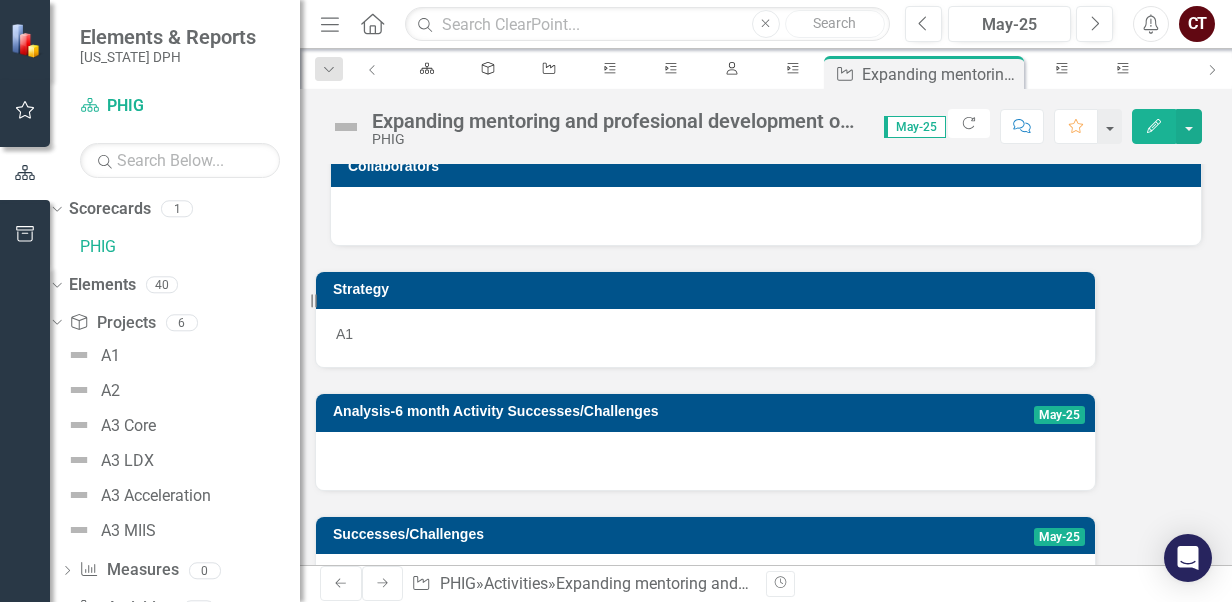 scroll, scrollTop: 500, scrollLeft: 0, axis: vertical 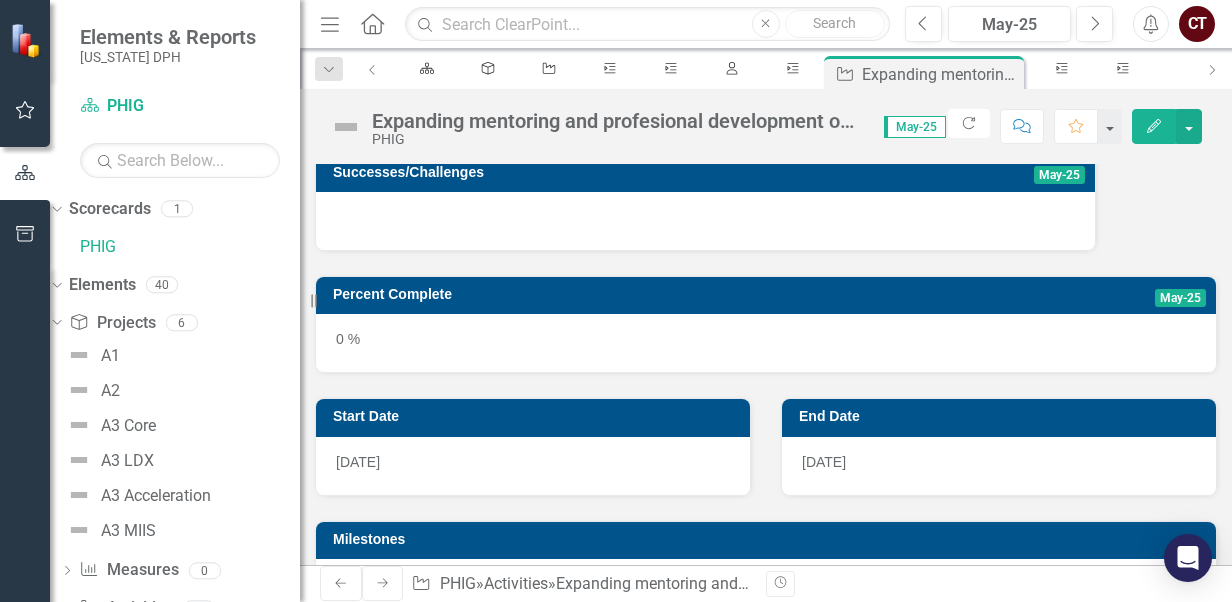 click on "Milestone 8.3: Identify staff to particpate in cohort 1. Implement LTW program (cohort #1). Conduct Program Evaluation cohort #1 participants" at bounding box center (765, 746) 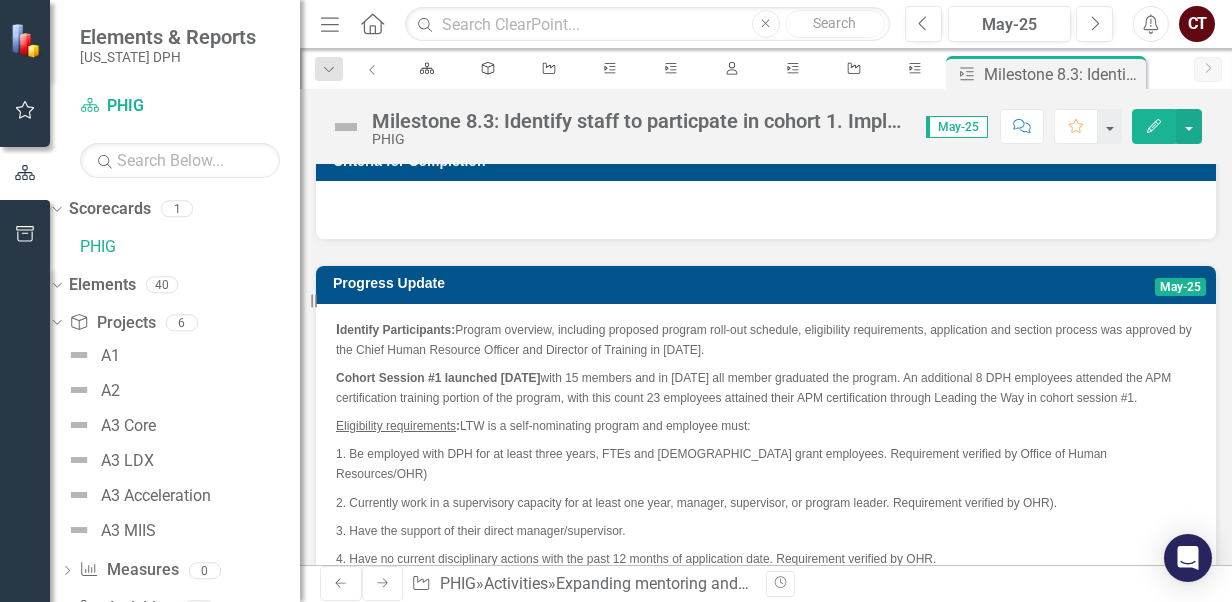 scroll, scrollTop: 400, scrollLeft: 0, axis: vertical 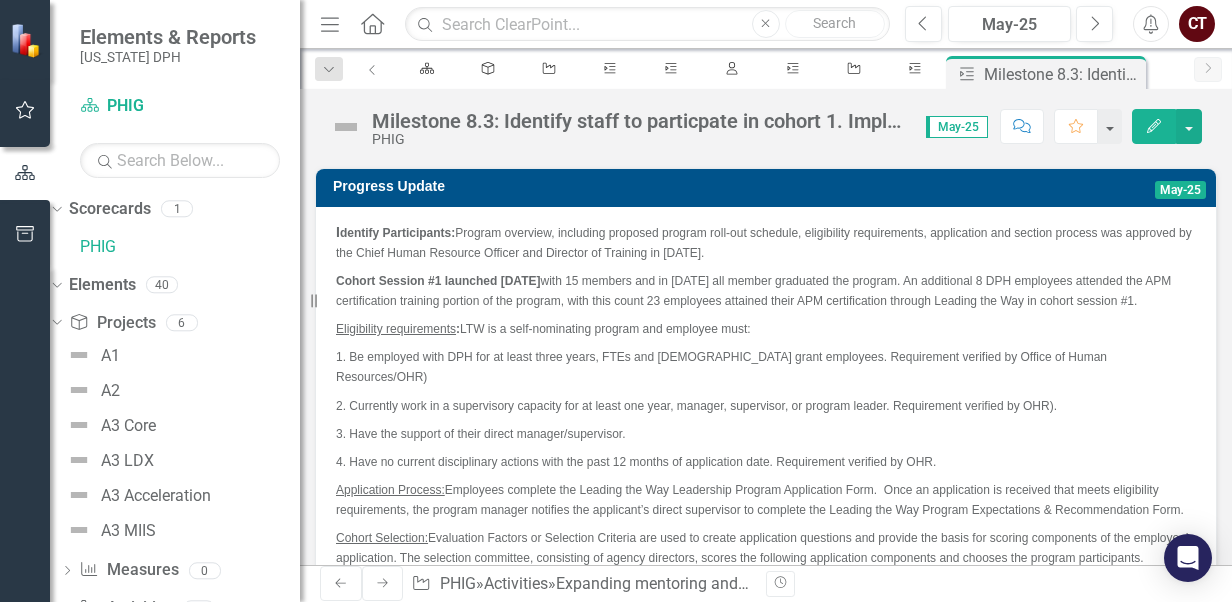 click on "with 15 members and in [DATE] all member graduated the program. An additional 8 DPH employees attended the APM certification training portion of the program, with this count 23 employees attained their APM certification through Leading the Way in cohort session #1." at bounding box center [753, 291] 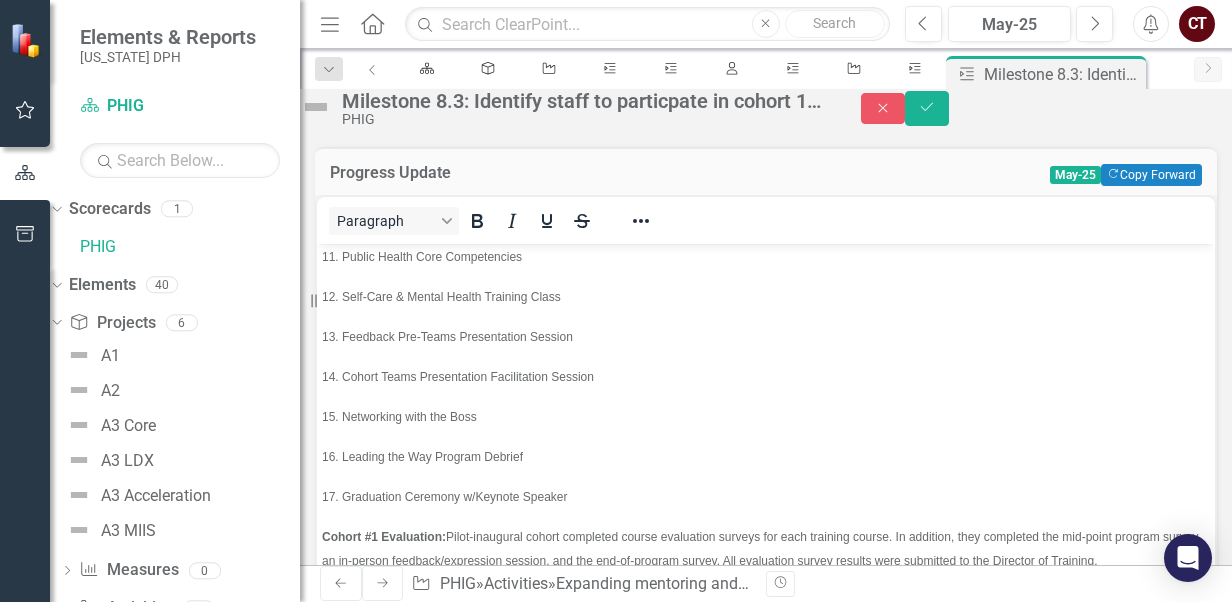 scroll, scrollTop: 1600, scrollLeft: 0, axis: vertical 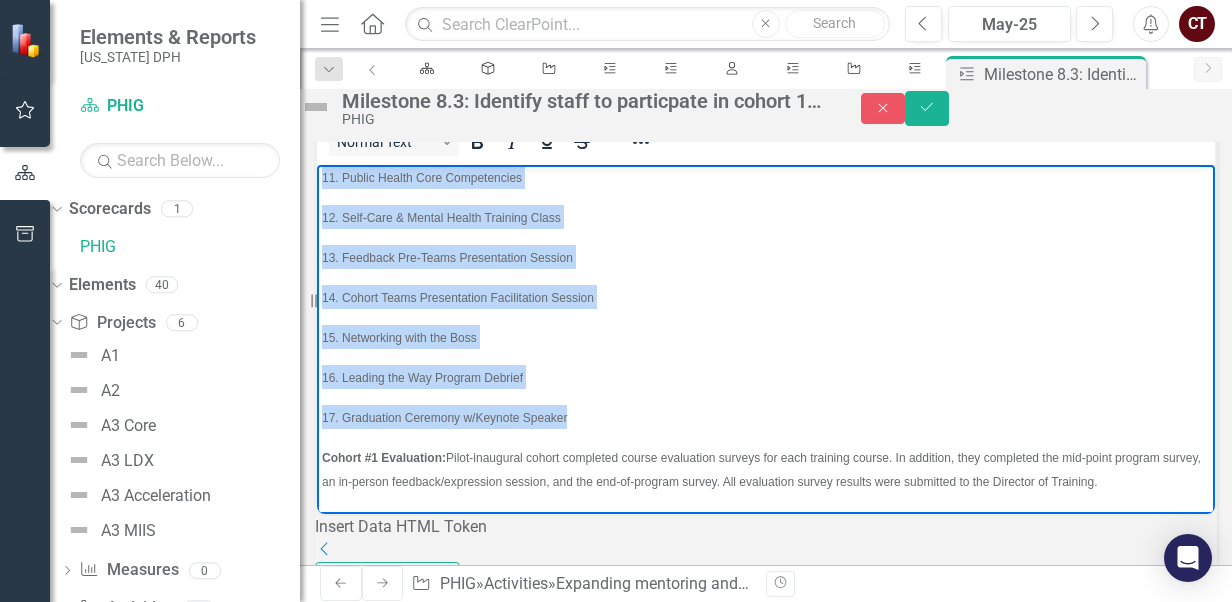 drag, startPoint x: 490, startPoint y: 329, endPoint x: 627, endPoint y: 441, distance: 176.9548 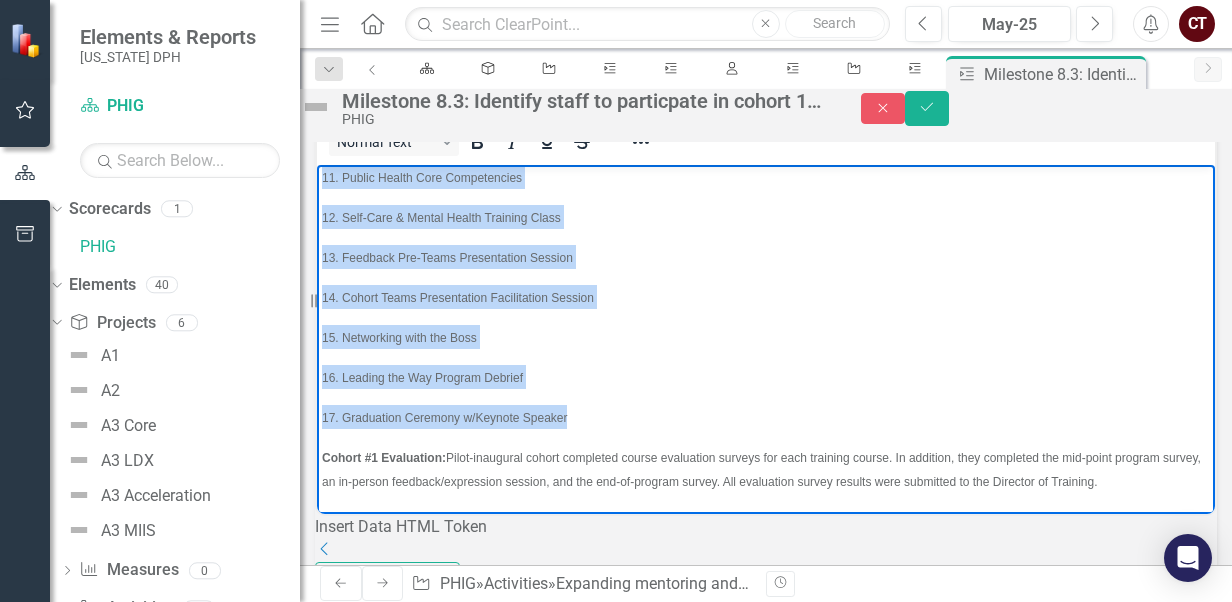 click on "I dentify Participants:  Program overview, including proposed program roll-out schedule, eligibility requirements, application and section process was approved by the Chief Human Resource Officer and Director of Training in [DATE]. Cohort Session #1 launched [DATE]  with 15 members and in [DATE] all member graduated the program. An additional 8 DPH employees attended the APM certification training portion of the program, with this count 23 employees attained their APM certification through Leading the Way in cohort session #1.  Eligibility requirements :  LTW is a self-nominating program and employee must: 1. Be employed with DPH for at least three years, FTEs and [DEMOGRAPHIC_DATA] grant employees. Requirement verified by Office of Human Resources/OHR) 2. Currently work in a supervisory capacity for at least one year, manager, supervisor, or program leader. Requirement verified by OHR). 3. Have the support of their direct manager/supervisor. Application Process: Cohort Selection: 3. Team Leadership" at bounding box center [766, -231] 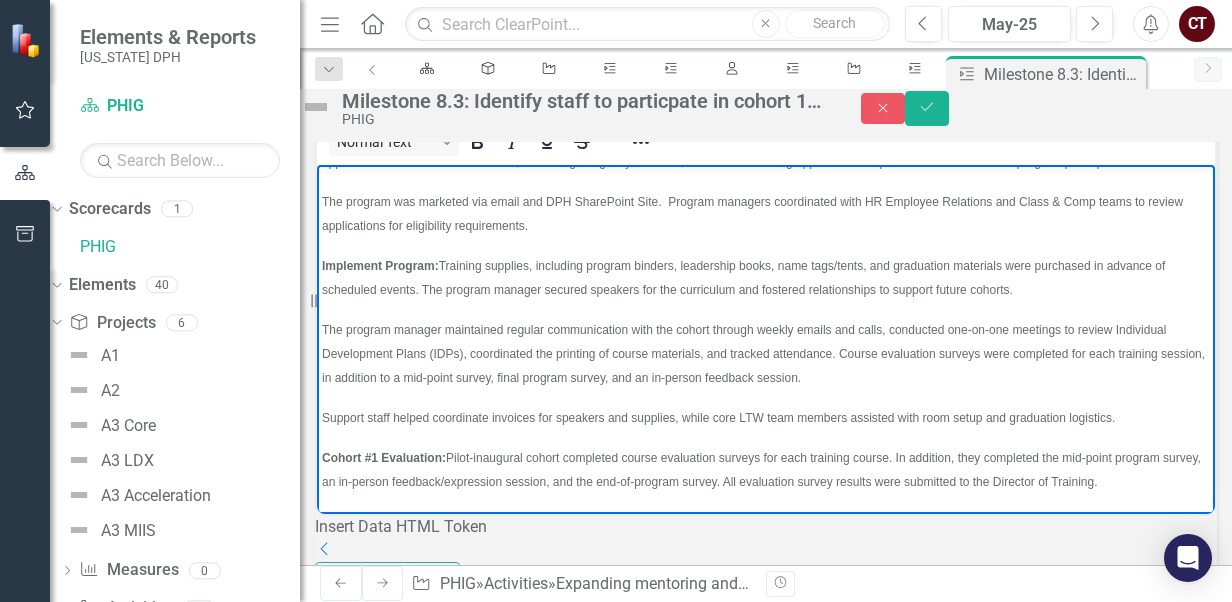 scroll, scrollTop: 1650, scrollLeft: 0, axis: vertical 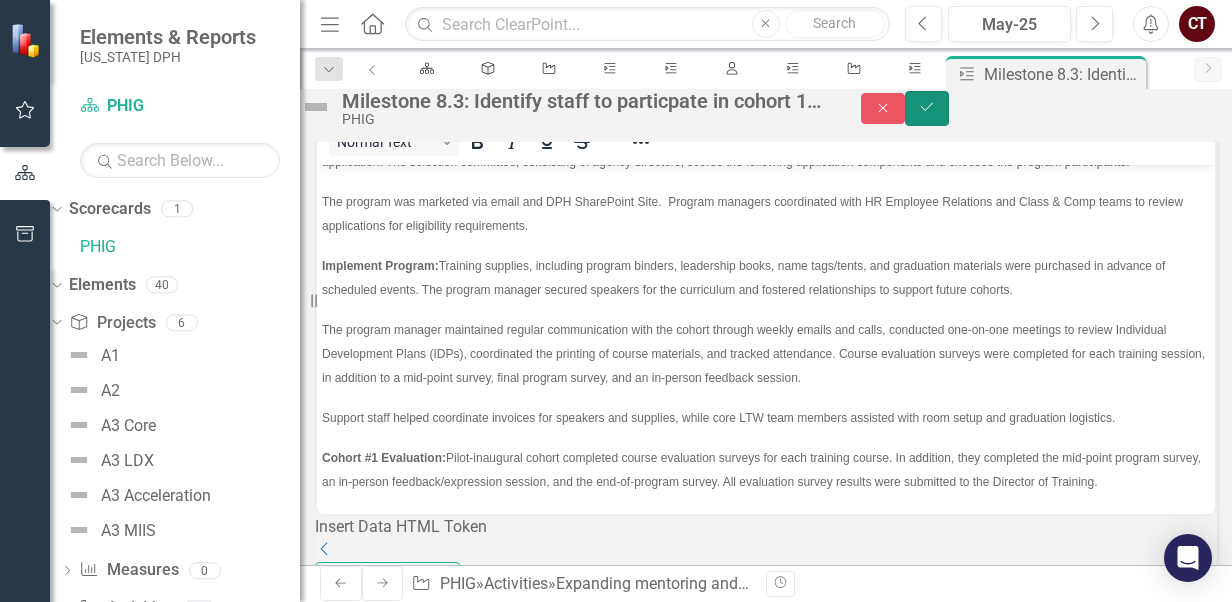 click 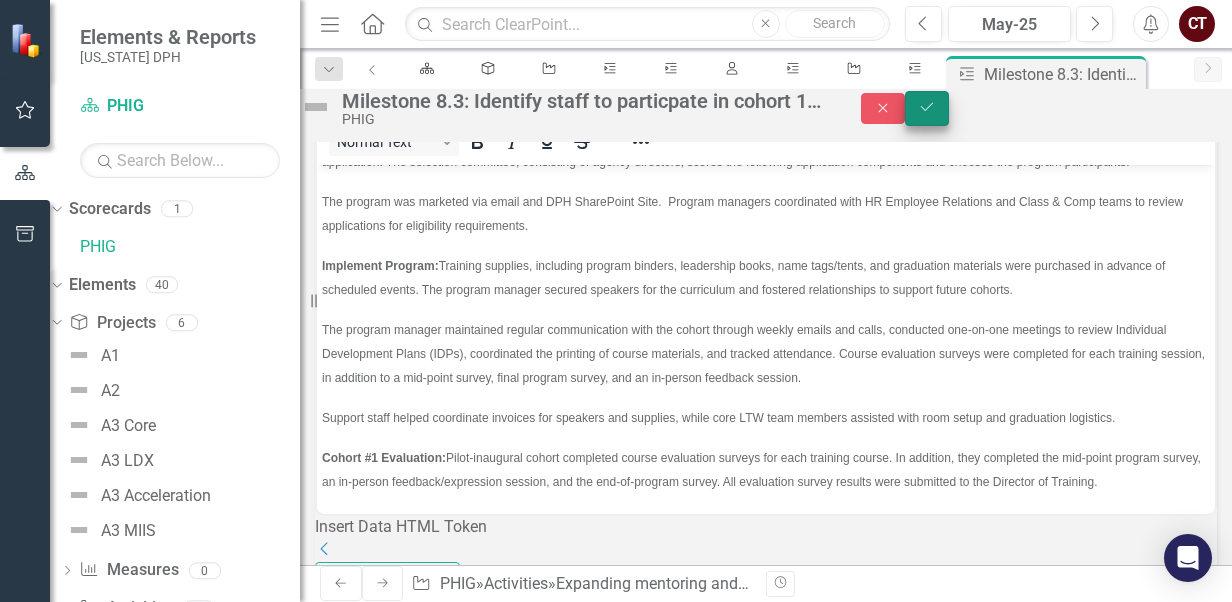scroll, scrollTop: 464, scrollLeft: 0, axis: vertical 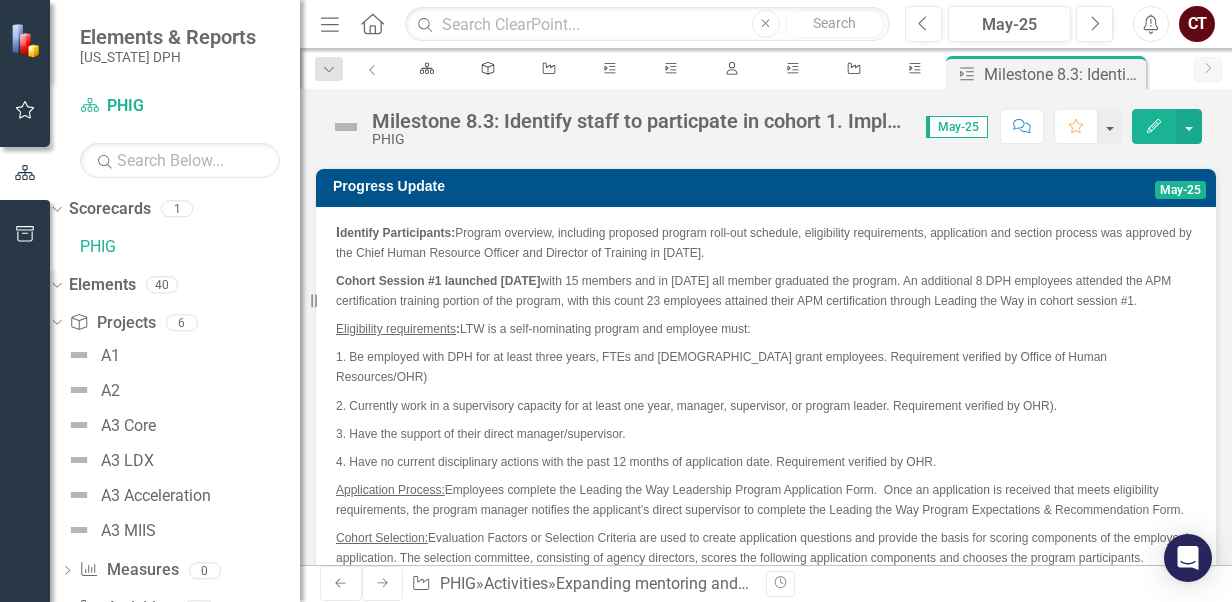 click on "Expanding mentoring and profesional development opportunities across Public Health for diverse cohorts of staff ( Focus: Sustain and support staff)" at bounding box center [744, 1727] 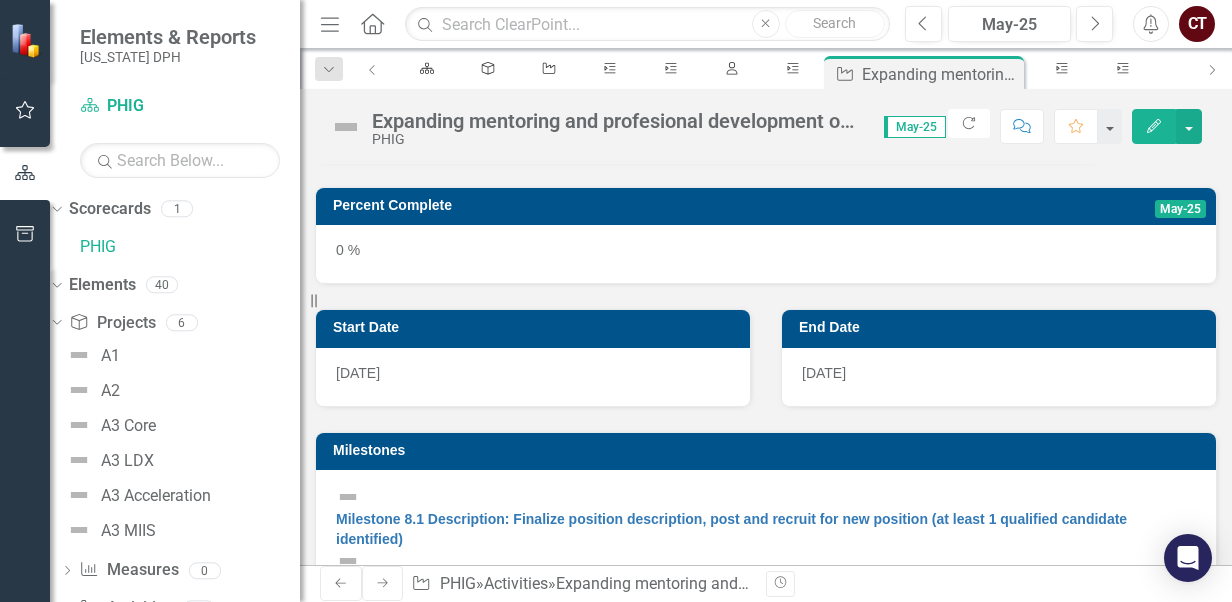 scroll, scrollTop: 700, scrollLeft: 0, axis: vertical 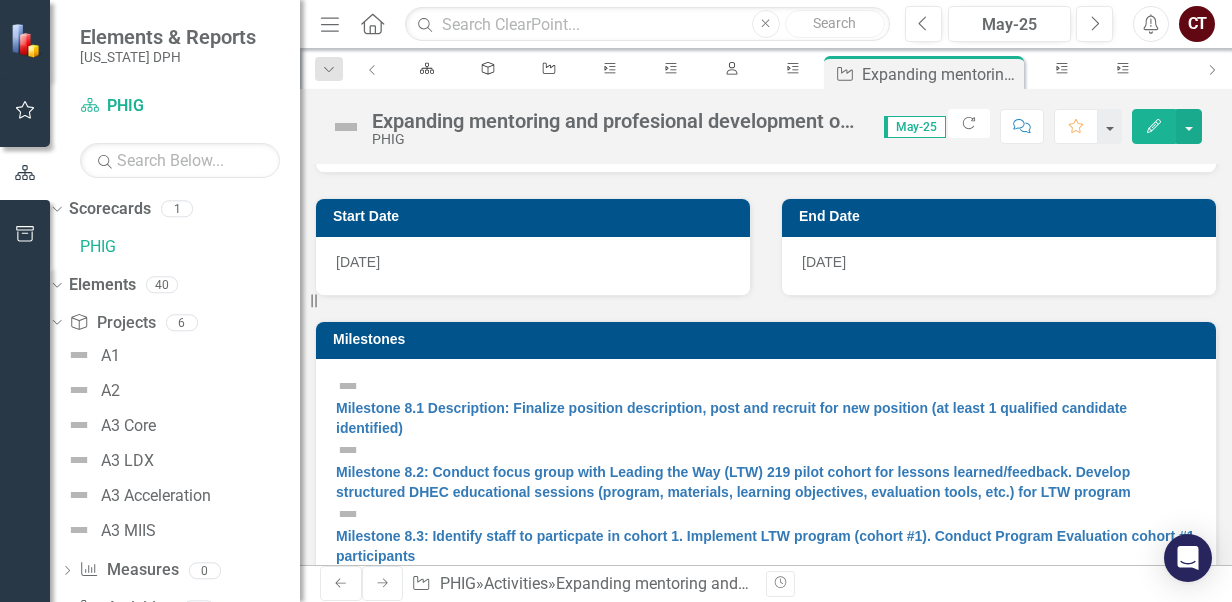 click on "Milestone 8.7: Conduct assessment of existing public health mentoring programs, [PERSON_NAME] input from staff on program design" at bounding box center (764, 782) 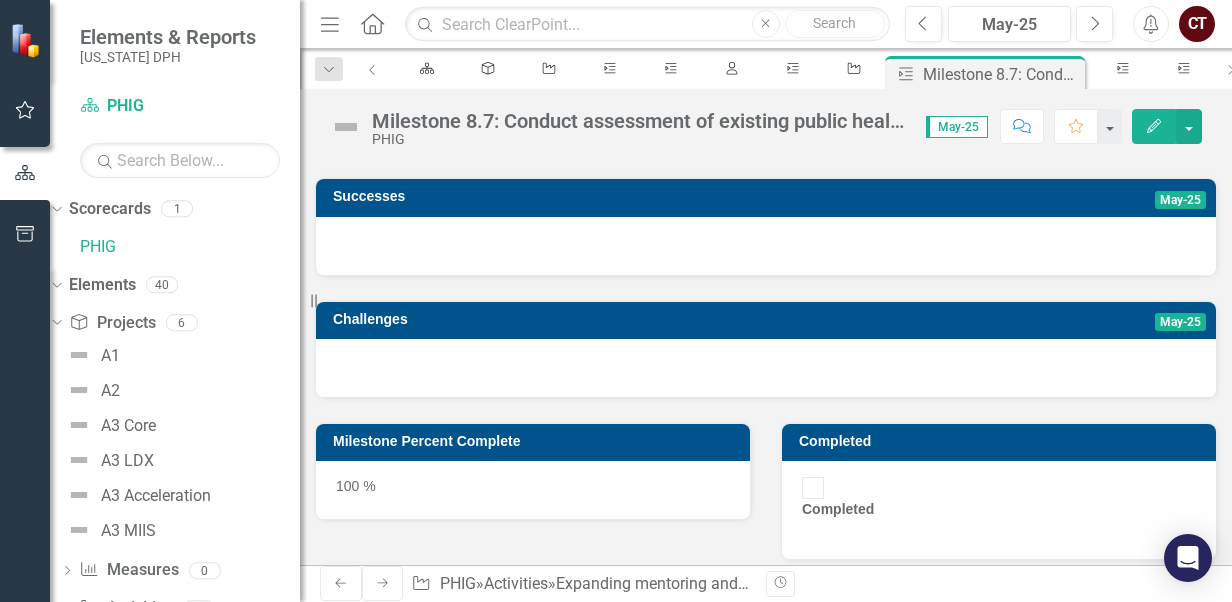 scroll, scrollTop: 567, scrollLeft: 0, axis: vertical 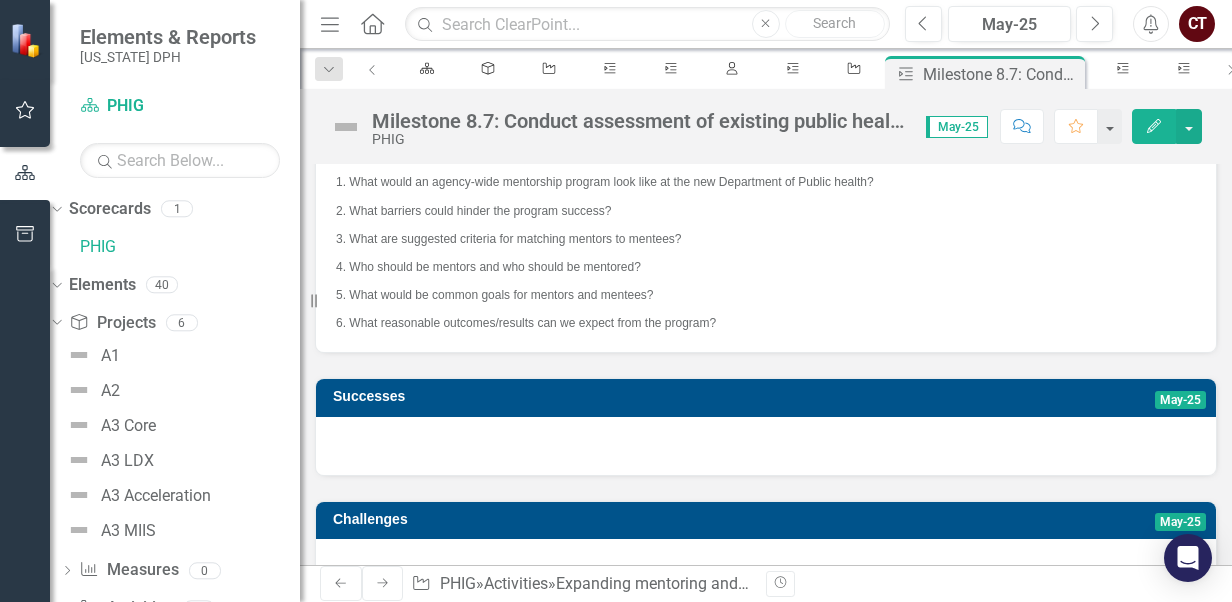 click on "Expanding mentoring and profesional development opportunities across Public Health for diverse cohorts of staff ( Focus: Sustain and support staff)" at bounding box center (744, 1047) 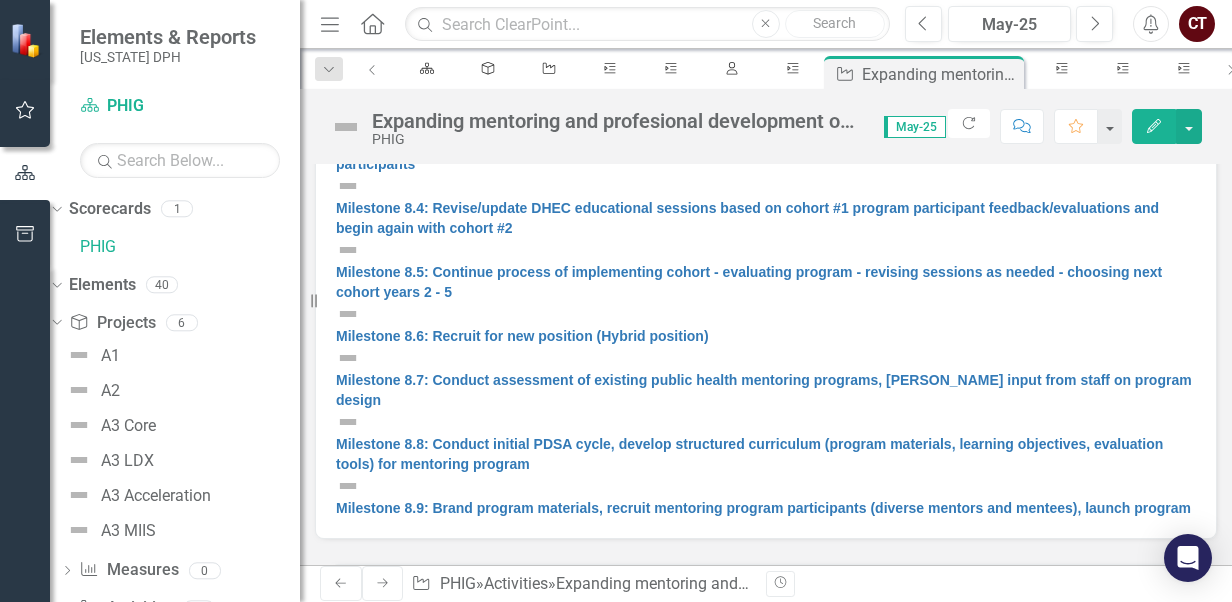 scroll, scrollTop: 1100, scrollLeft: 0, axis: vertical 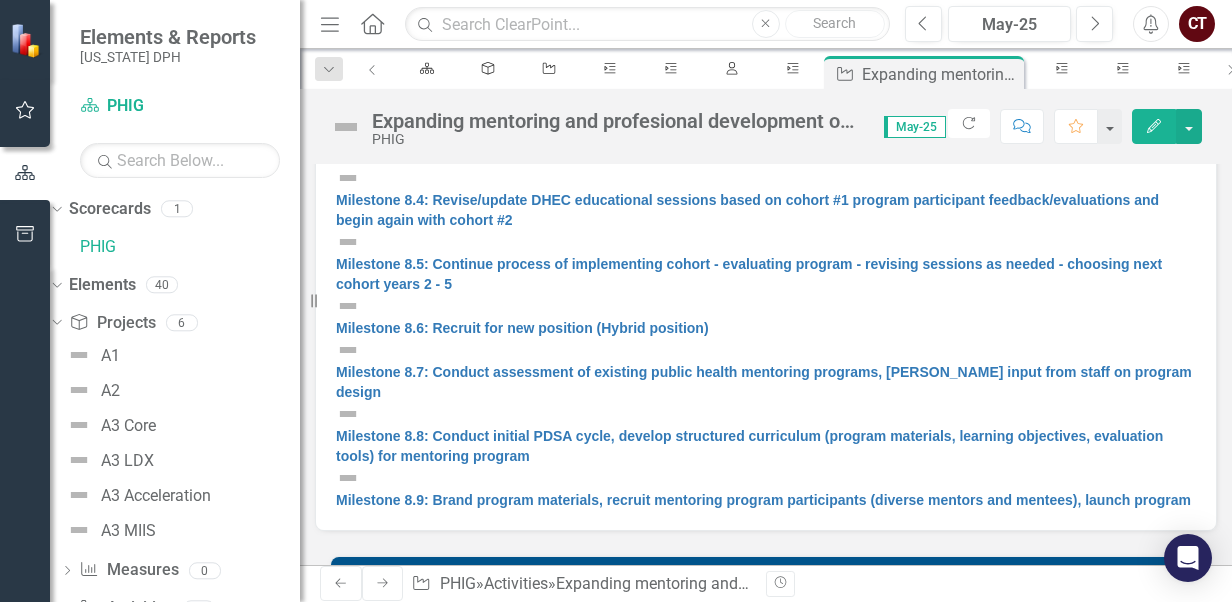 drag, startPoint x: 552, startPoint y: 381, endPoint x: 1144, endPoint y: 381, distance: 592 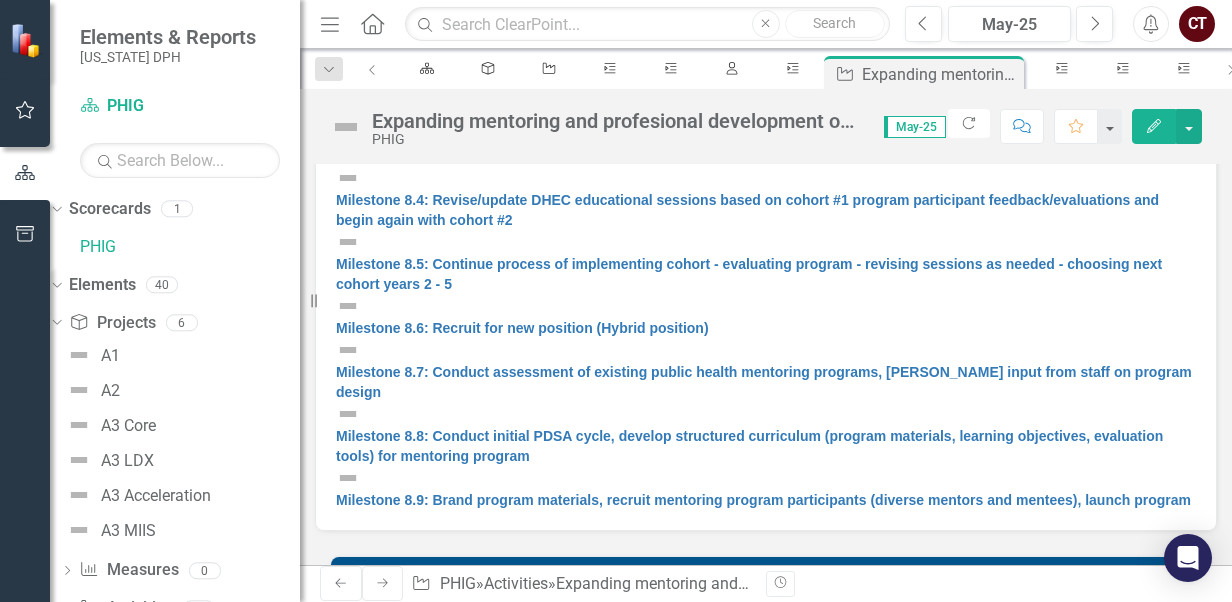 scroll, scrollTop: 0, scrollLeft: 144, axis: horizontal 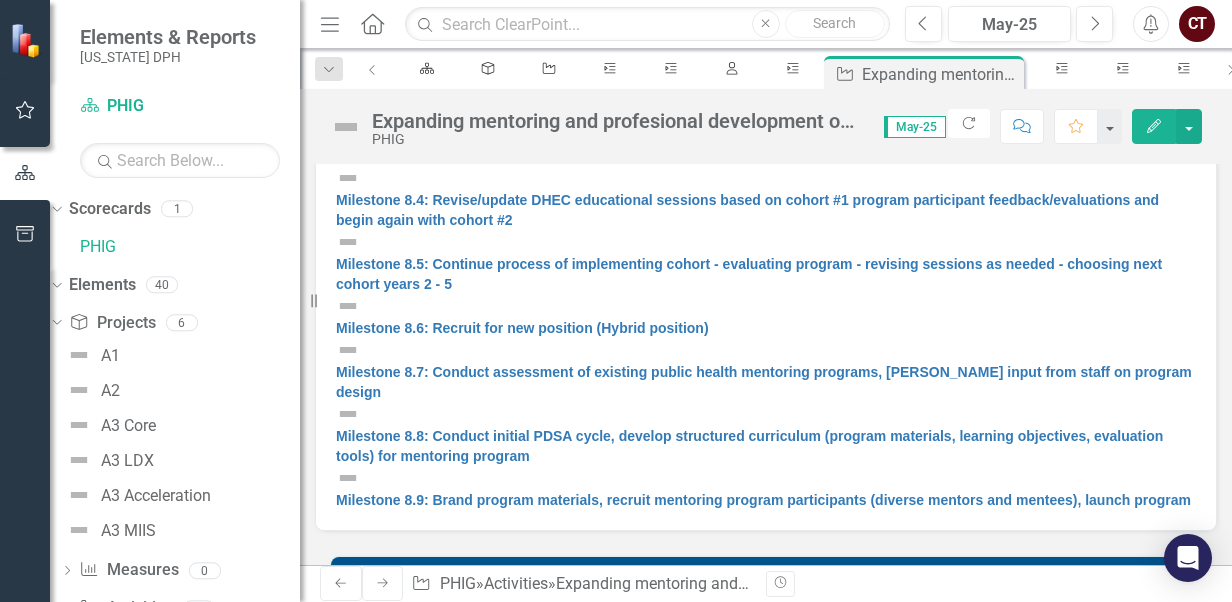 drag, startPoint x: 1144, startPoint y: 408, endPoint x: 1183, endPoint y: 407, distance: 39.012817 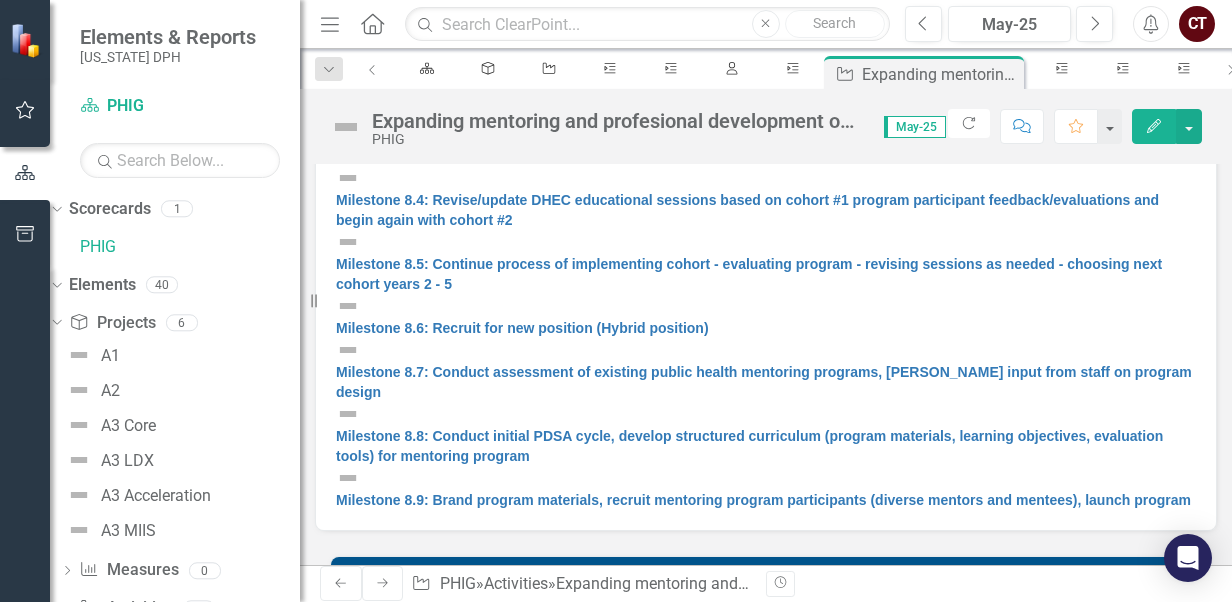 click on "Name PHIG Expanding mentoring and profesional development opportunities across Public Health for diverse cohorts of staff ( Focus: Sustain and support staff) Milestone 8.1 Description: Finalize position description, post and recruit for new position (at least 1 qualified candidate identified) Milestone 8.2: Conduct focus group with Leading the Way (LTW) 219 pilot cohort for lessons learned/feedback. Develop structured DHEC educational sessions (program, materials, learning objectives, evaluation tools, etc.) for LTW program Milestone 8.3: Identify staff to particpate in cohort 1. Implement LTW program (cohort #1). Conduct Program Evaluation cohort #1 participants Milestone 8.4: Revise/update DHEC educational sessions based on cohort #1 program participant feedback/evaluations and begin again with cohort #2 Milestone 8.5: Continue process of implementing cohort - evaluating program - revising sessions as needed - choosing next cohort years 2 - 5 Milestone 8.6: Recruit for new position (Hybrid position) 2027 Q4" at bounding box center (766, 773) 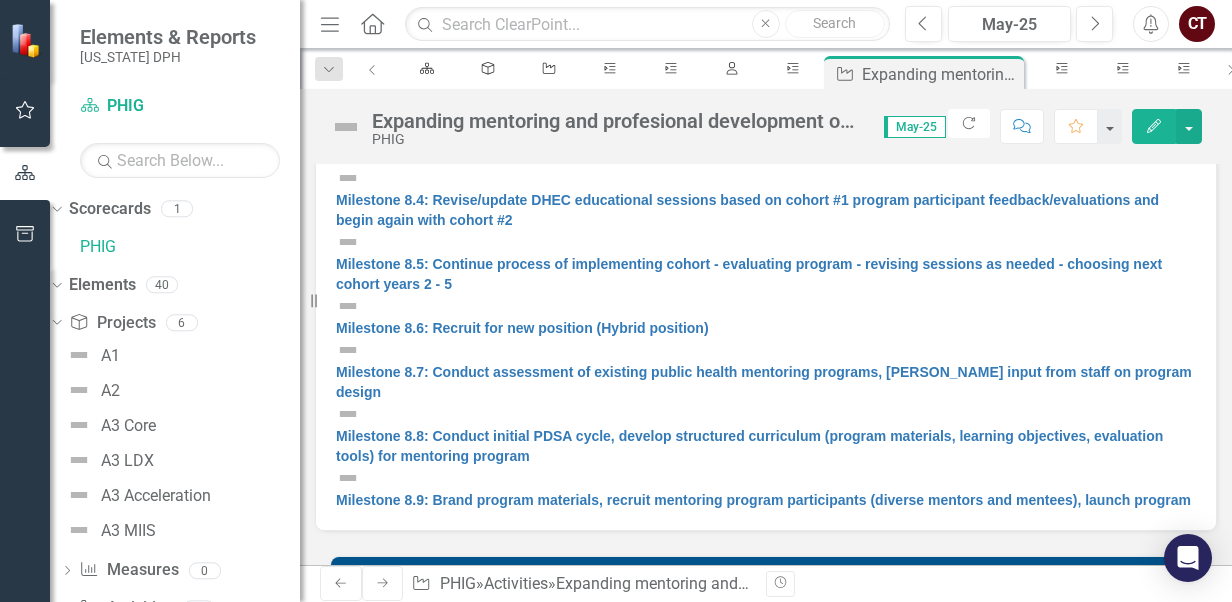 drag, startPoint x: 1156, startPoint y: 458, endPoint x: 1209, endPoint y: 450, distance: 53.600372 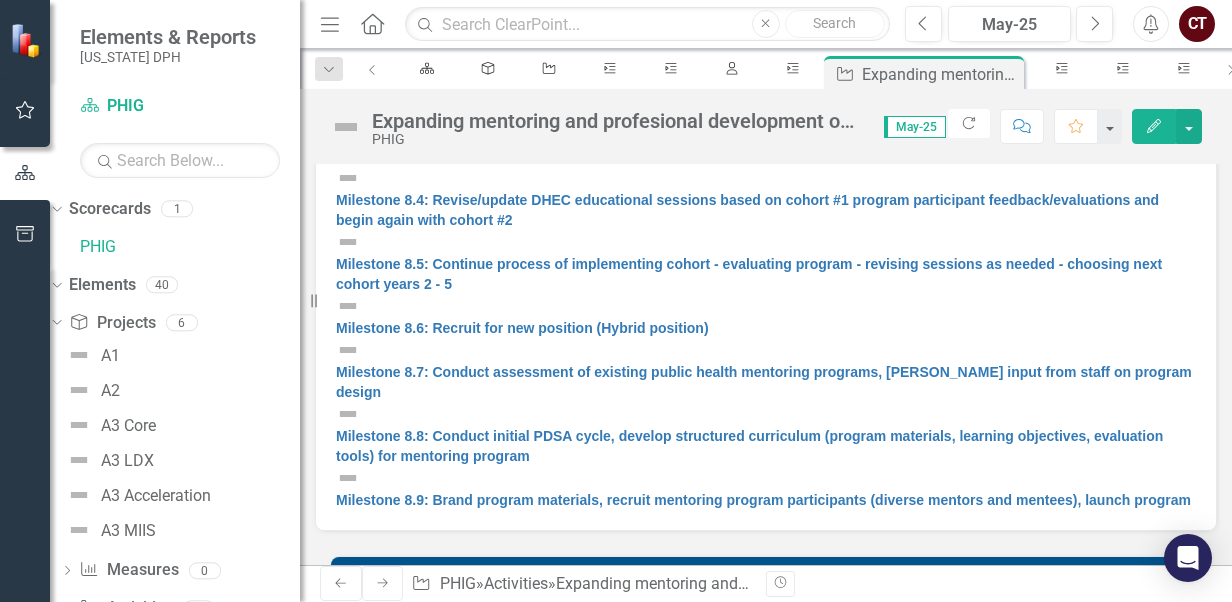 click on "Responsible Party Owner Collaborators Strategy A1 Analysis-6 month Activity Successes/Challenges May-25 Successes/Challenges May-25 Percent Complete May-25 0 % Start Date [DATE] End Date [DATE] Milestones Milestone 8.1 Description: Finalize position description, post and recruit for new position (at least 1 qualified candidate identified) Milestone 8.2: Conduct focus group with Leading the Way (LTW) 219 pilot cohort for lessons learned/feedback. Develop structured DHEC educational sessions (program, materials, learning objectives, evaluation tools, etc.) for LTW program Milestone 8.3: Identify staff to particpate in cohort 1. Implement LTW program (cohort #1). Conduct Program Evaluation cohort #1 participants Milestone 8.4: Revise/update DHEC educational sessions based on cohort #1 program participant feedback/evaluations and begin again with cohort #2 Milestone 8.5: Continue process of implementing cohort - evaluating program - revising sessions as needed - choosing next cohort years 2 - 5 [PERSON_NAME] Chart Q4" at bounding box center [766, 6] 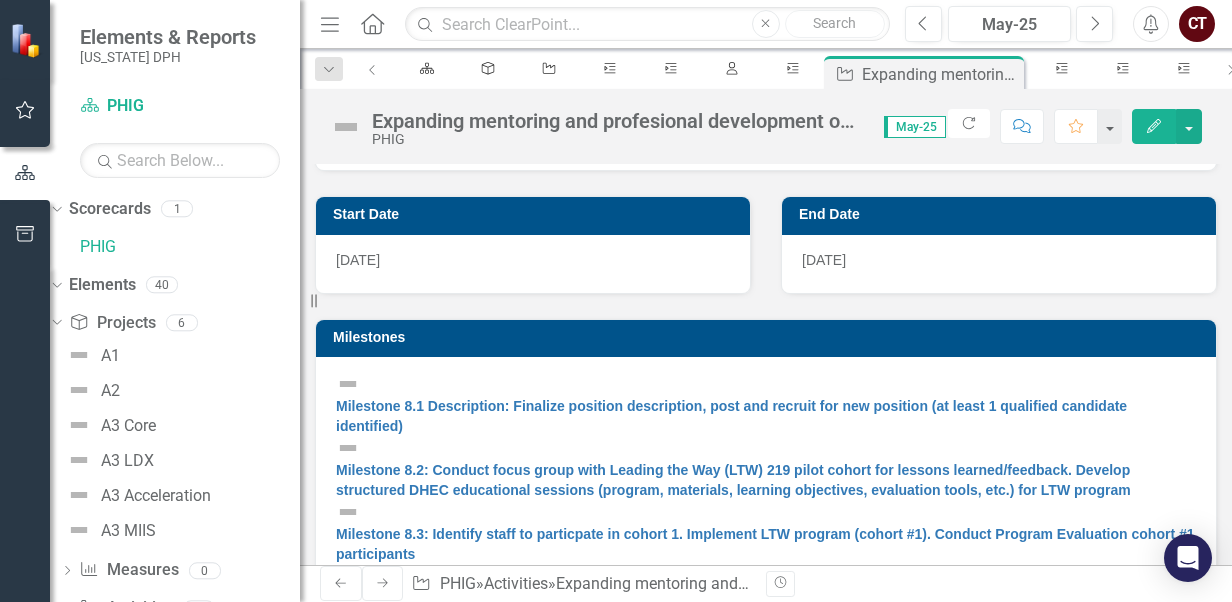 scroll, scrollTop: 700, scrollLeft: 0, axis: vertical 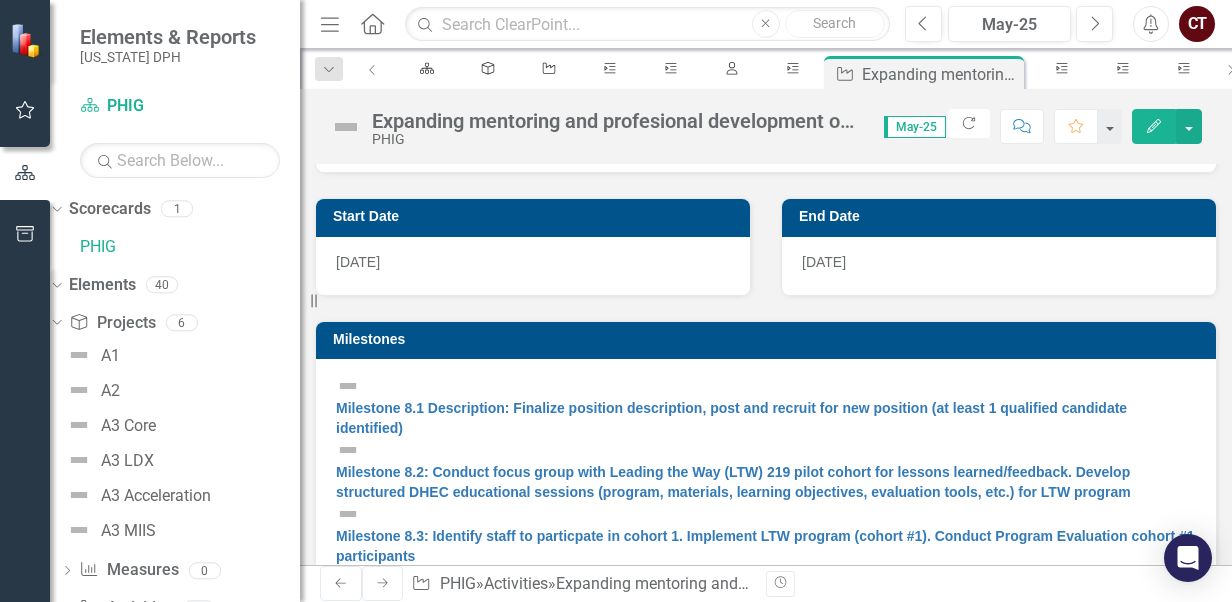 click on "Milestone 8.8: Conduct initial PDSA cycle, develop structured curriculum (program materials, learning objectives, evaluation tools) for mentoring program" at bounding box center [749, 846] 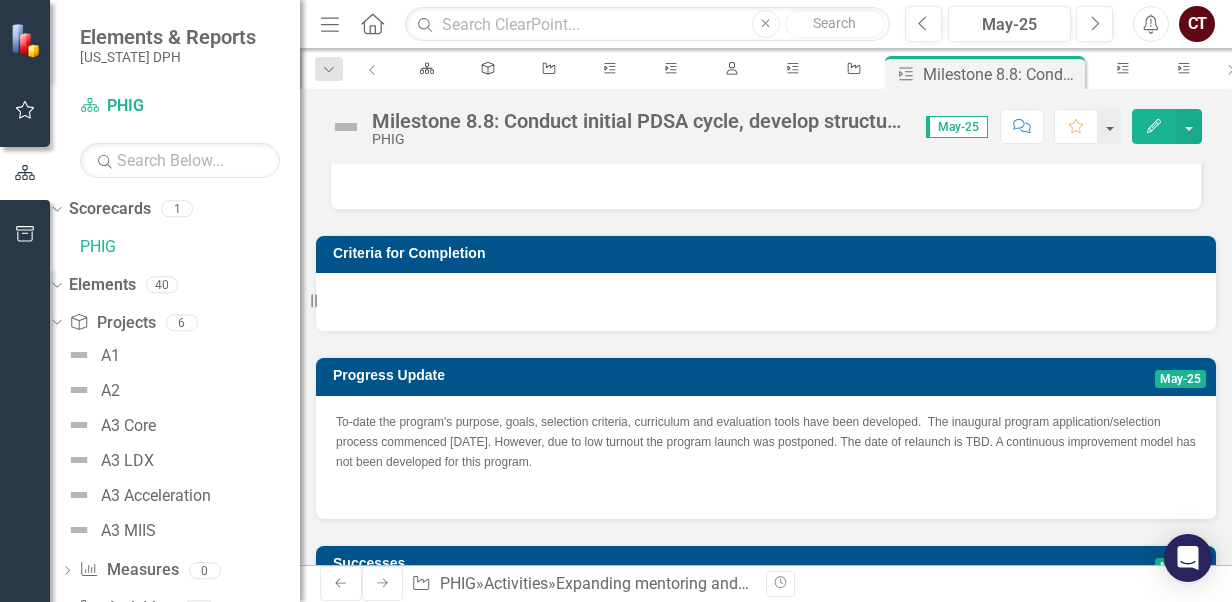 scroll, scrollTop: 200, scrollLeft: 0, axis: vertical 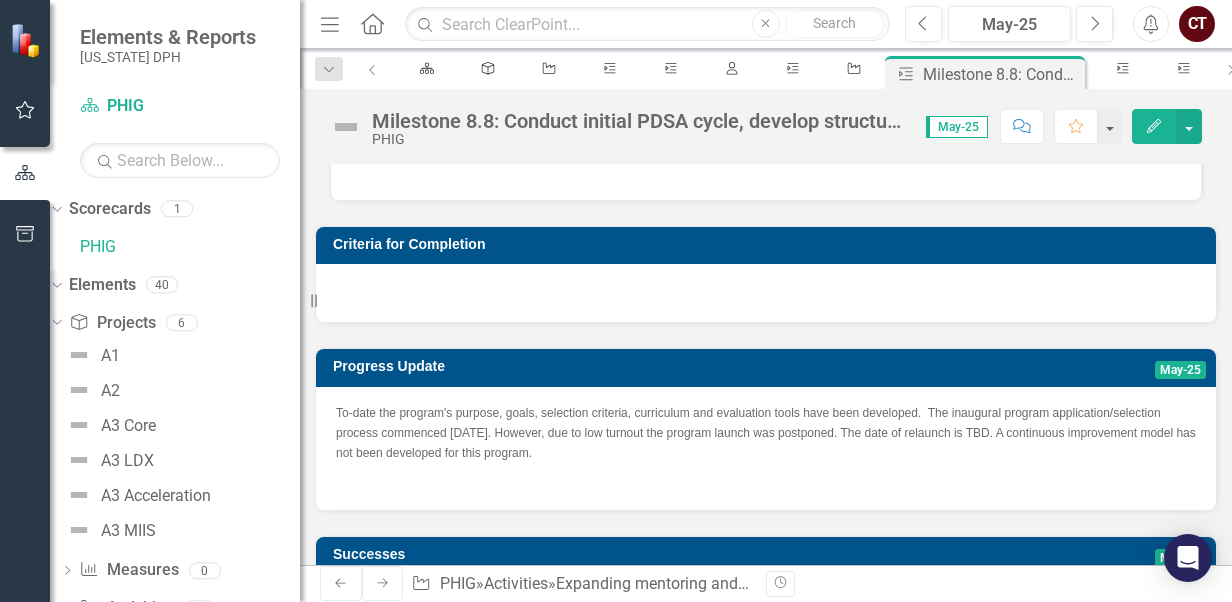 click on "To-date the program's purpose, goals, selection criteria, curriculum and evaluation tools have been developed.  The inaugural program application/selection process commenced [DATE]. However, due to low turnout the program launch was postponed. The date of relaunch is TBD. A continuous improvement model has not been developed for this program." at bounding box center [766, 434] 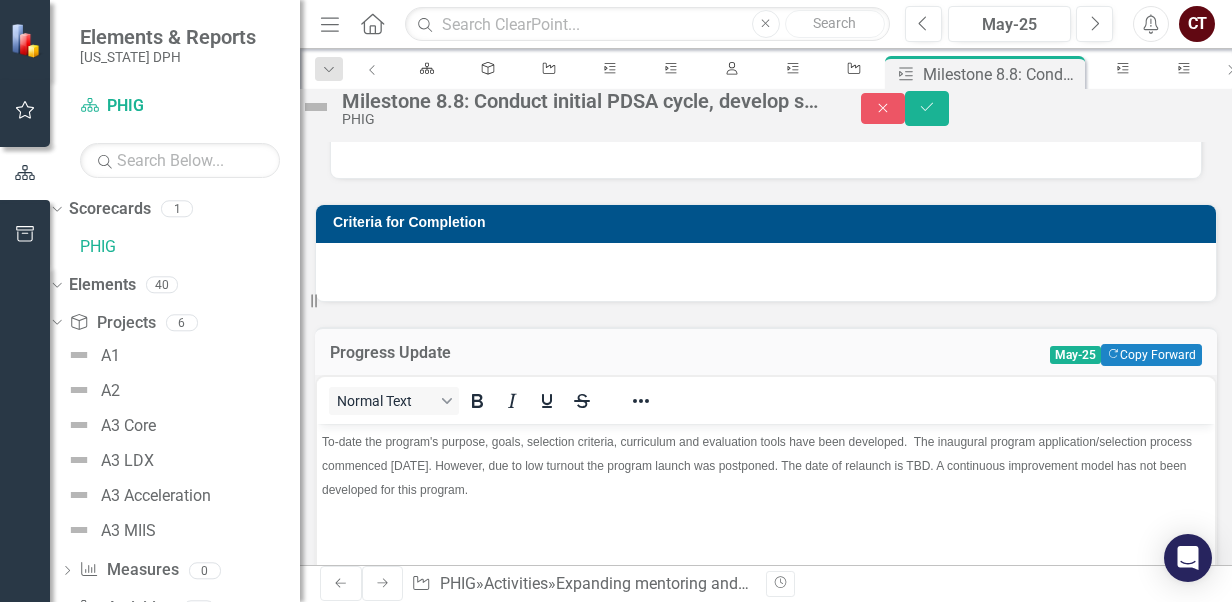 scroll, scrollTop: 0, scrollLeft: 0, axis: both 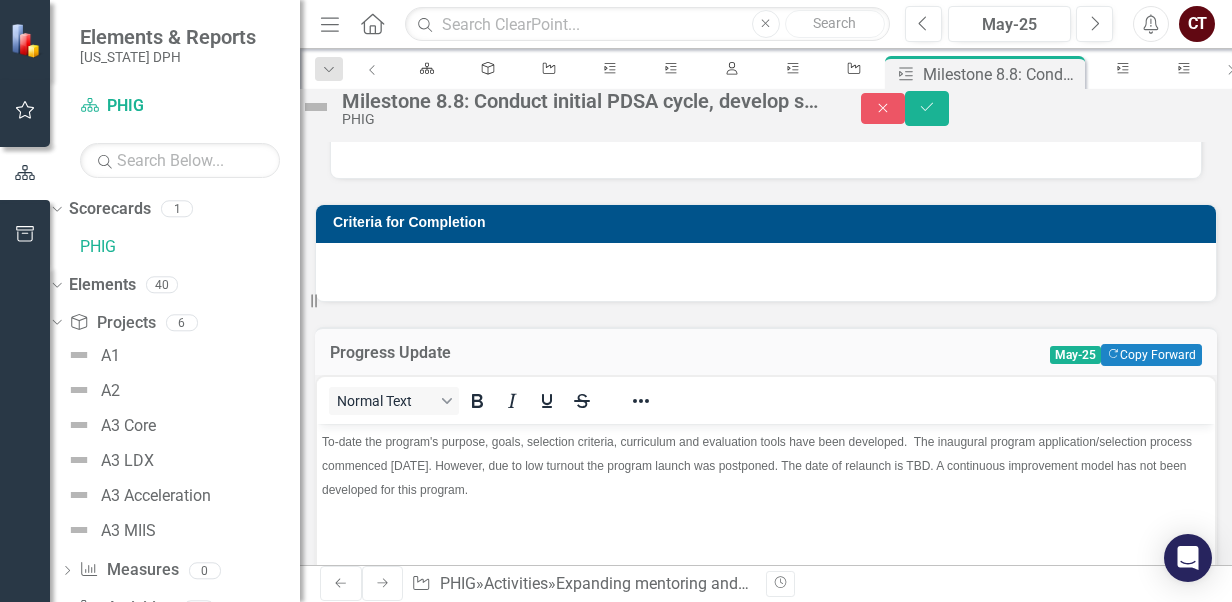 click on "To-date the program's purpose, goals, selection criteria, curriculum and evaluation tools have been developed.  The inaugural program application/selection process commenced [DATE]. However, due to low turnout the program launch was postponed. The date of relaunch is TBD. A continuous improvement model has not been developed for this program." at bounding box center [766, 465] 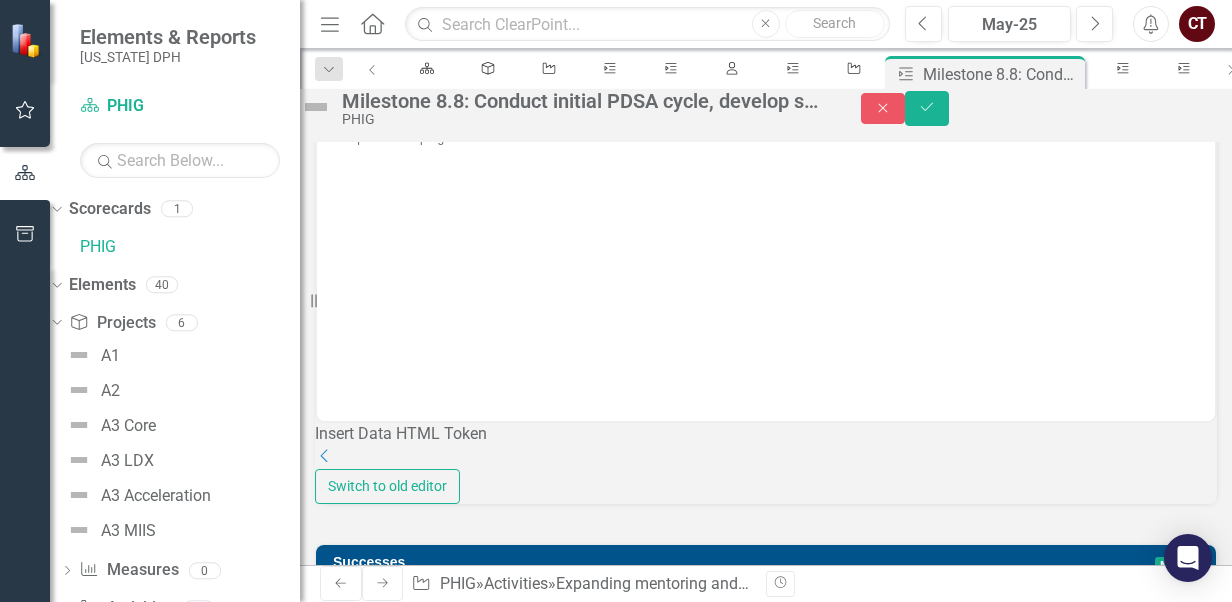 scroll, scrollTop: 600, scrollLeft: 0, axis: vertical 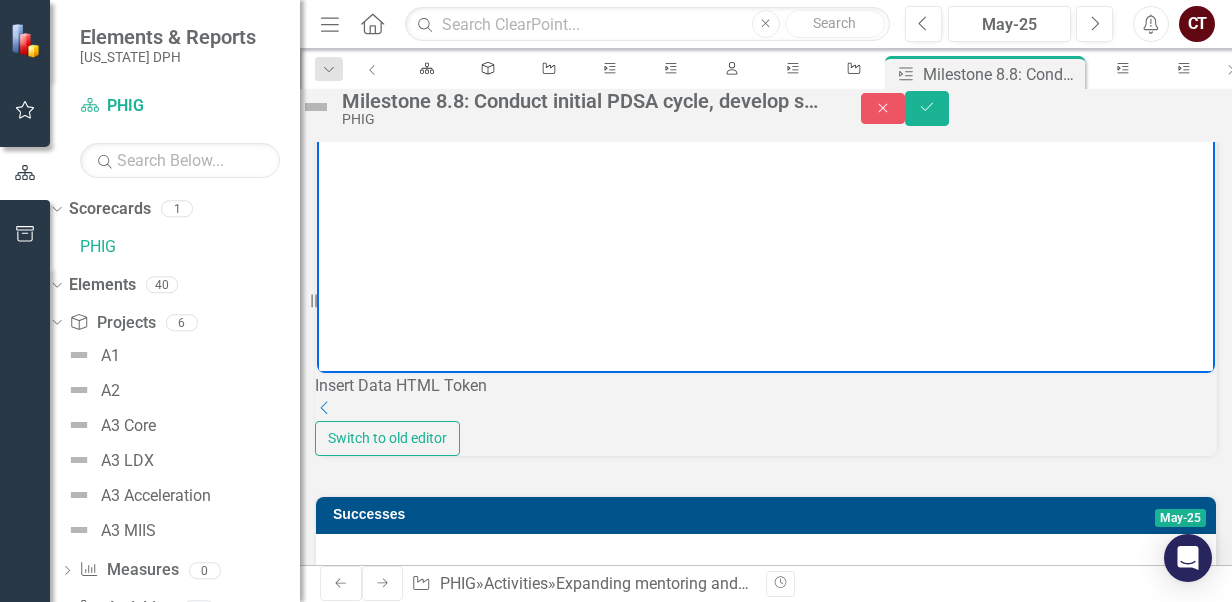 click on "To-date the program's purpose, goals, selection criteria, curriculum and evaluation tools have been developed.  The inaugural program application/selection process commenced [DATE]. However, due to low turnout the program launch was postponed. The date of relaunch is TBD. A continuous improvement model has not been developed for this program." at bounding box center [766, 65] 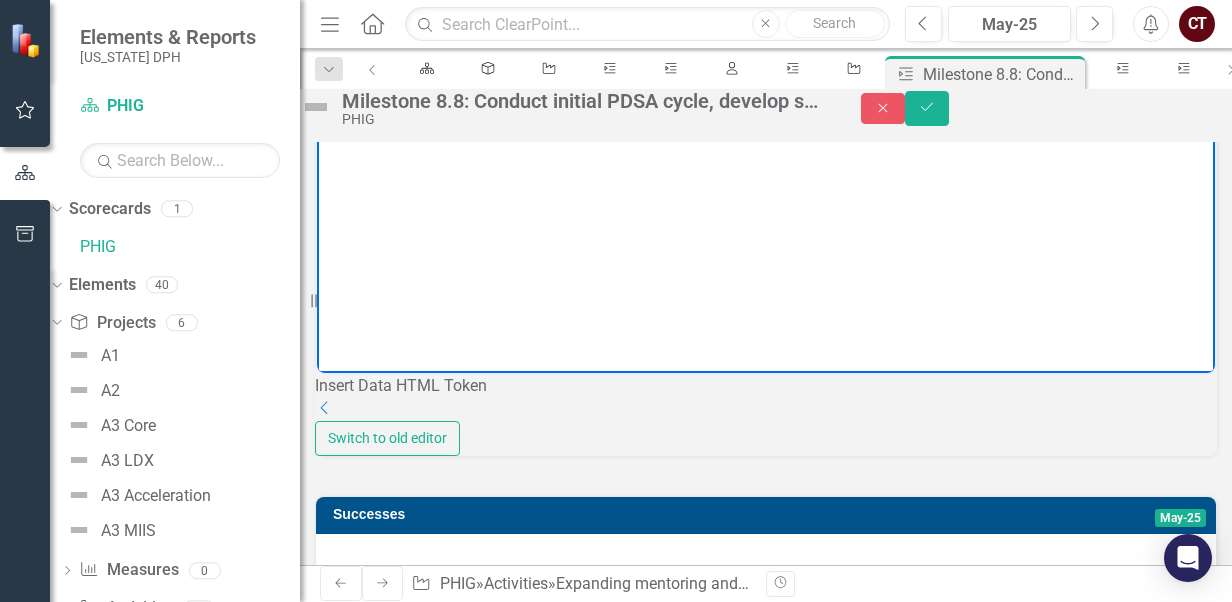 type 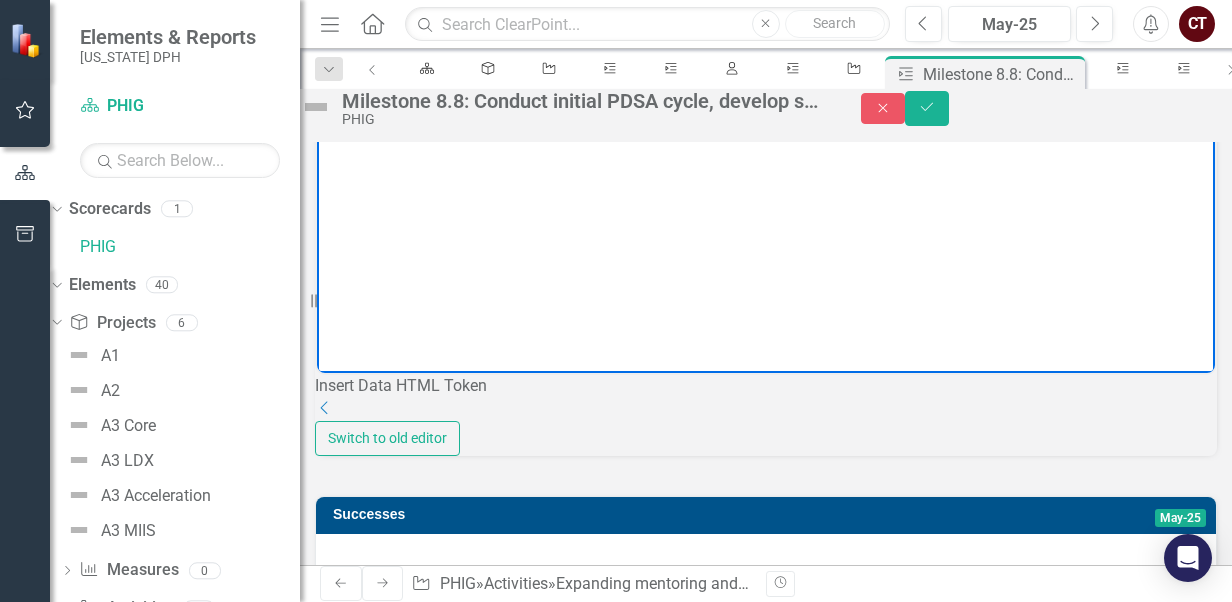 click on "To-date the program's purpose, goals, selection criteria, curriculum and evaluation tools have been developed.  The inaugural program application/selection process commenced [DATE]. However, due to low turnout the program launch was postponed. The date of relaunch is TBD. A continuous improvement model has not been developed for this program. Plans are underway to" at bounding box center (757, 66) 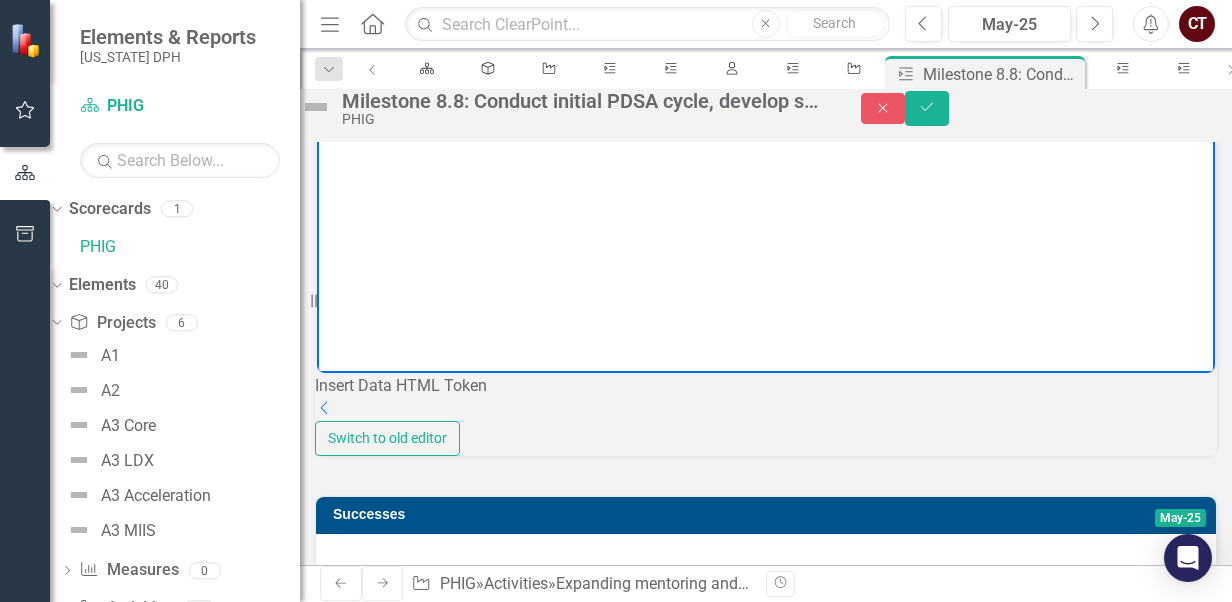 drag, startPoint x: 616, startPoint y: 137, endPoint x: 371, endPoint y: 190, distance: 250.66711 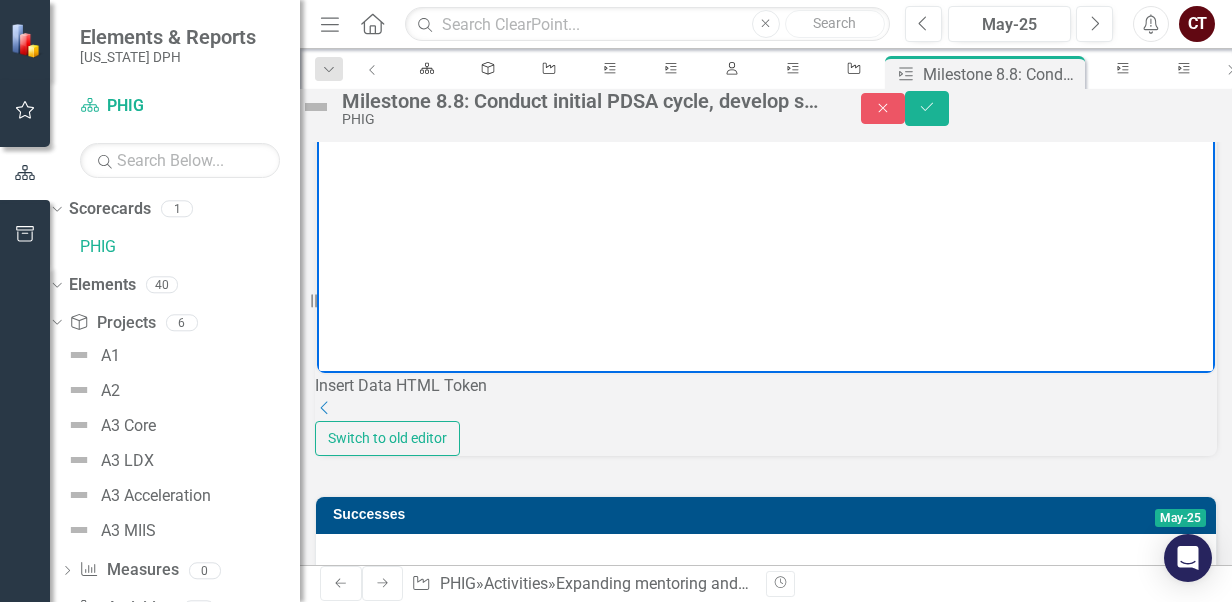 click on "To-date the program's purpose, goals, selection criteria, curriculum and evaluation tools have been developed.  The inaugural program application/selection process commenced [DATE]. However, due to low turnout the program launch was postponed.  A continuous improvement model has not been developed for this program. Plans are underway to discuss the relaunch by 4th quarter 2025, after that time a continuous improvement model will be developed for this program." at bounding box center [757, 66] 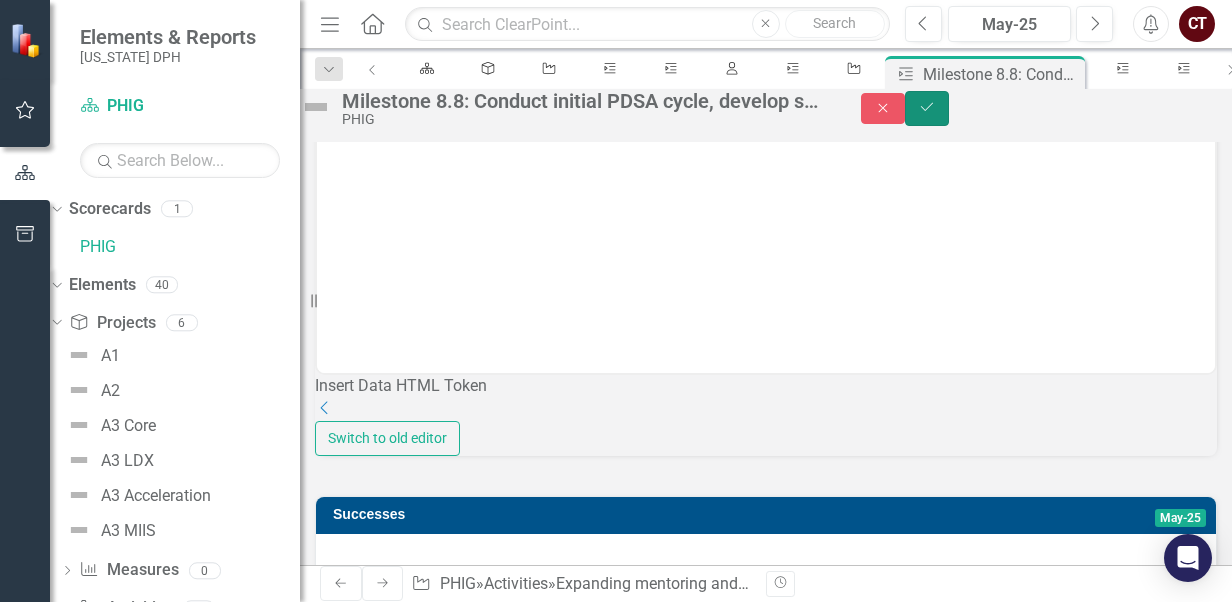 click on "Save" 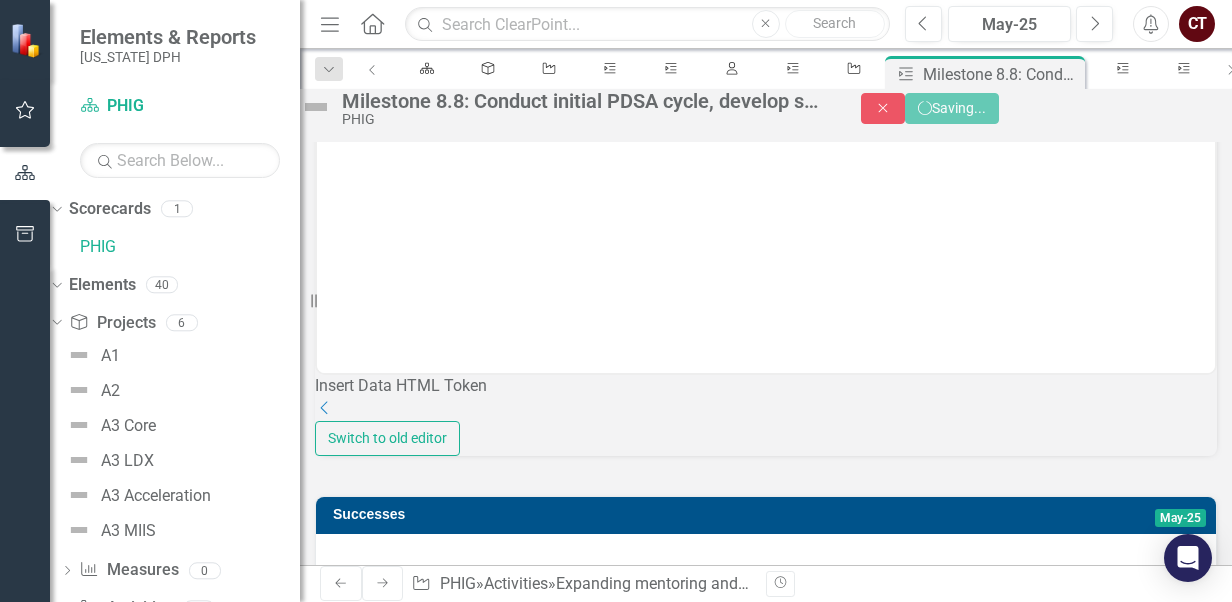 scroll, scrollTop: 474, scrollLeft: 0, axis: vertical 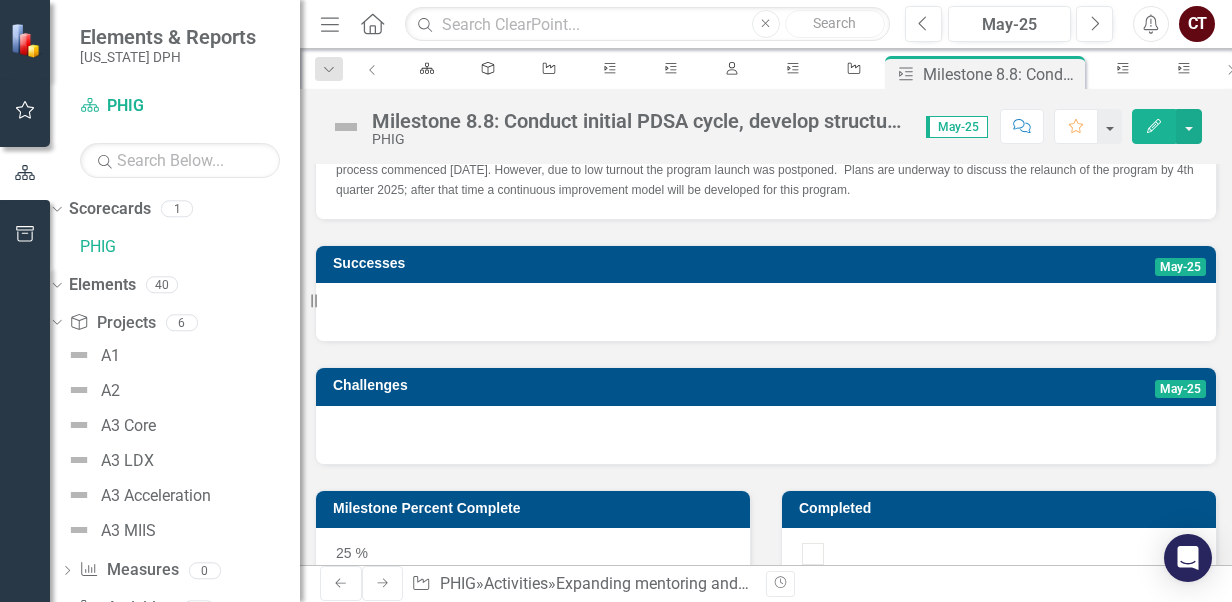 click on "Expanding mentoring and profesional development opportunities across Public Health for diverse cohorts of staff ( Focus: Sustain and support staff)" at bounding box center [744, 914] 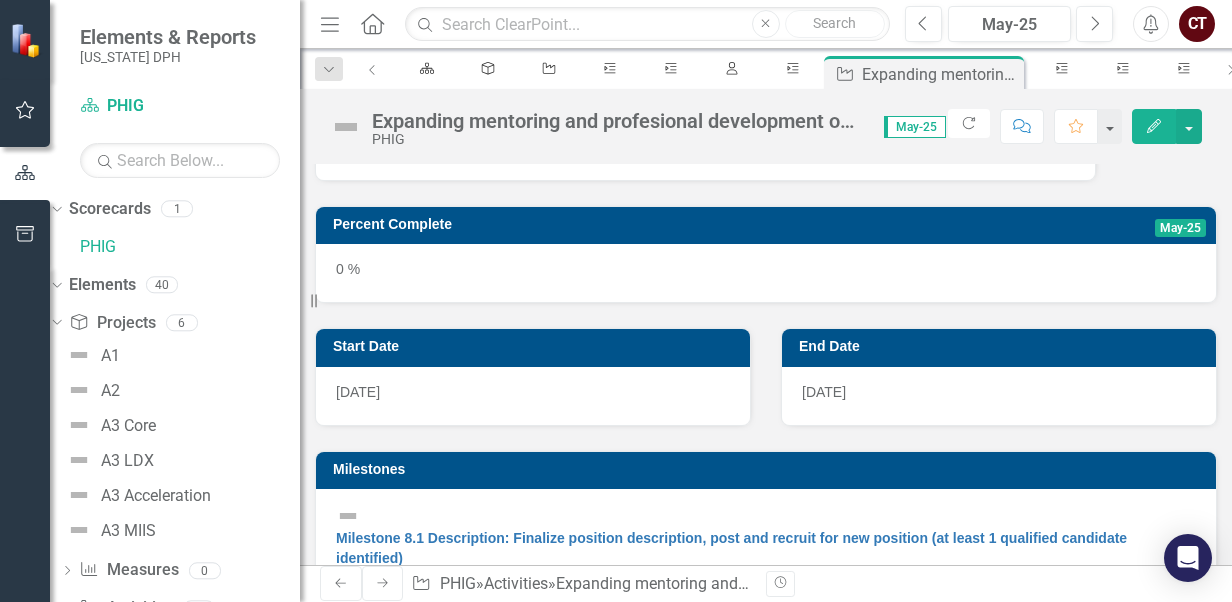 scroll, scrollTop: 700, scrollLeft: 0, axis: vertical 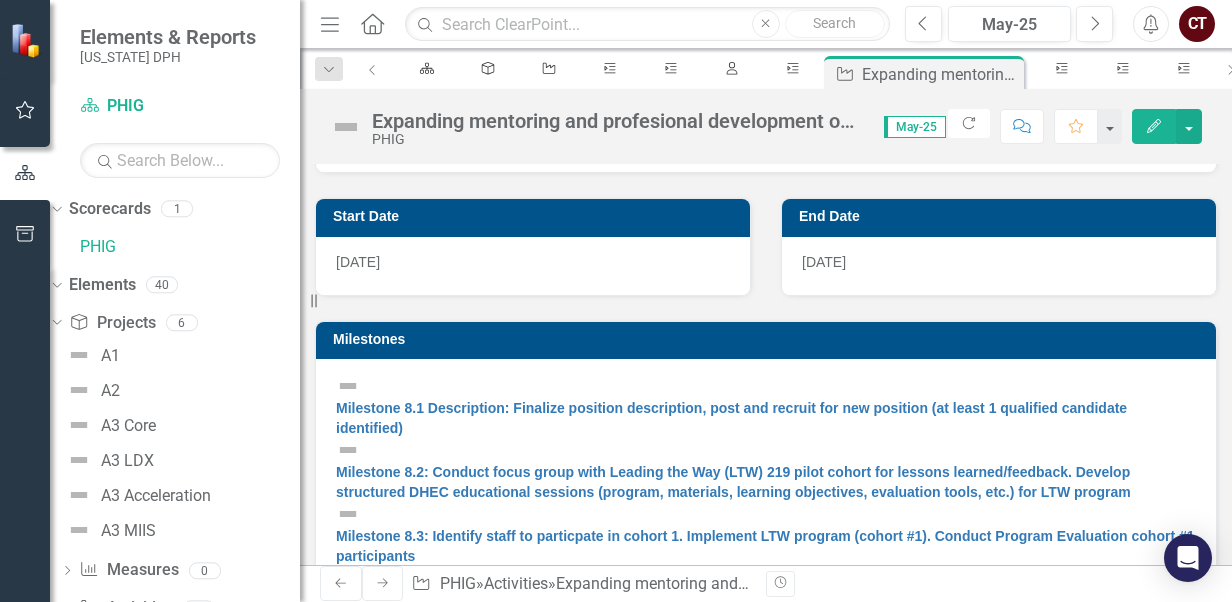 click on "Milestone 8.9: Brand program materials, recruit mentoring program participants (diverse mentors and mentees), launch program" at bounding box center [763, 900] 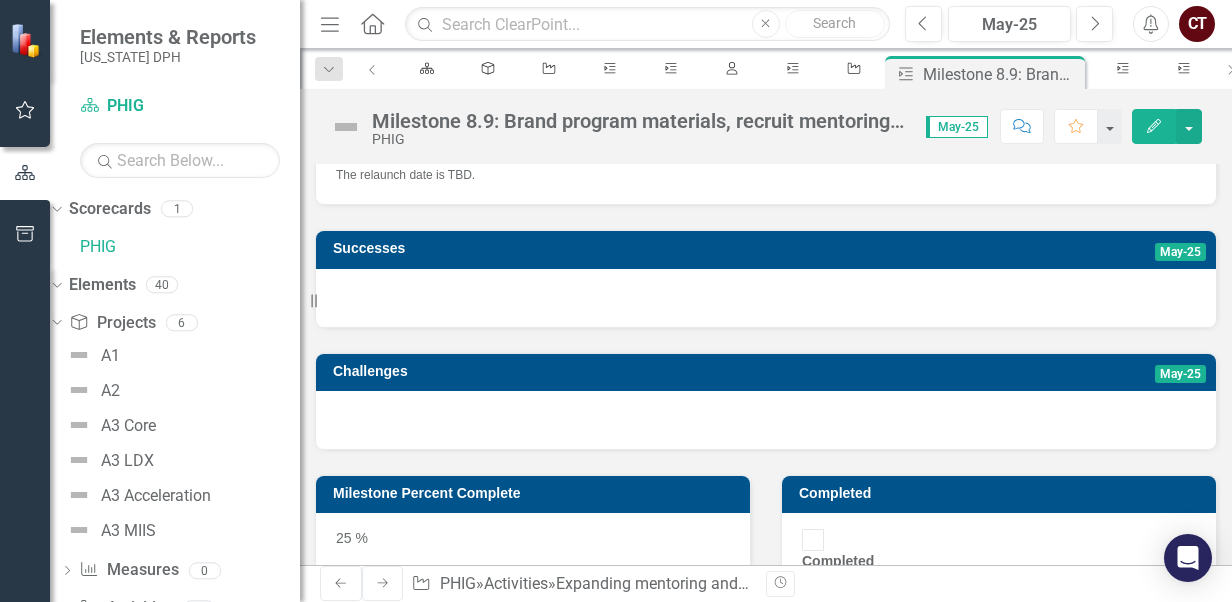 scroll, scrollTop: 539, scrollLeft: 0, axis: vertical 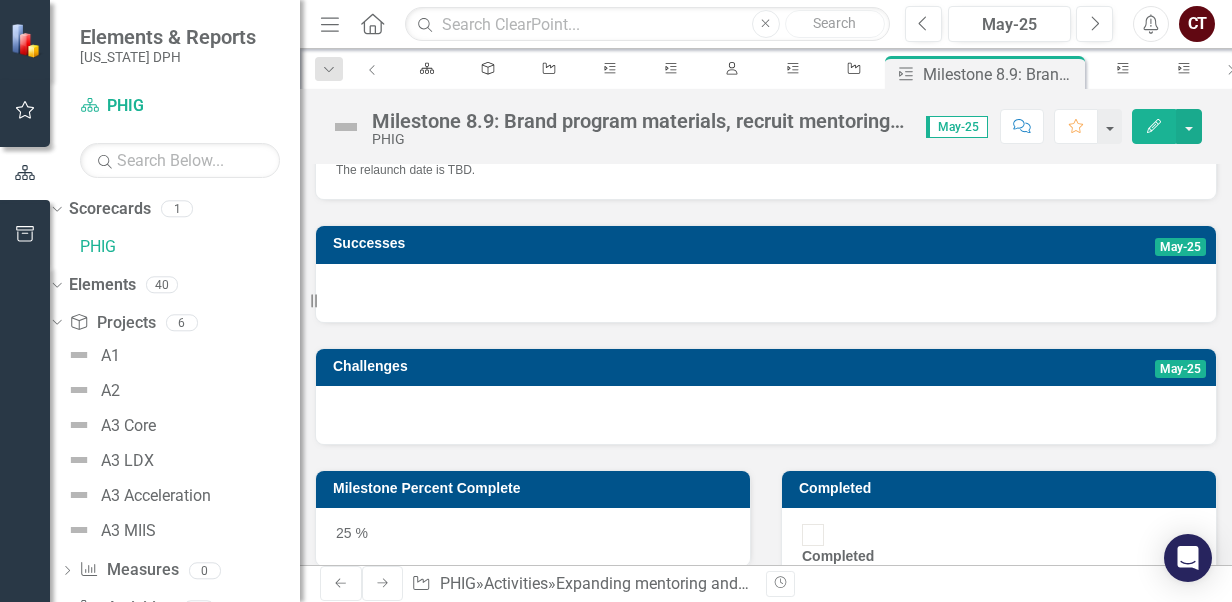 click on "Expanding mentoring and profesional development opportunities across Public Health for diverse cohorts of staff ( Focus: Sustain and support staff)" at bounding box center (744, 894) 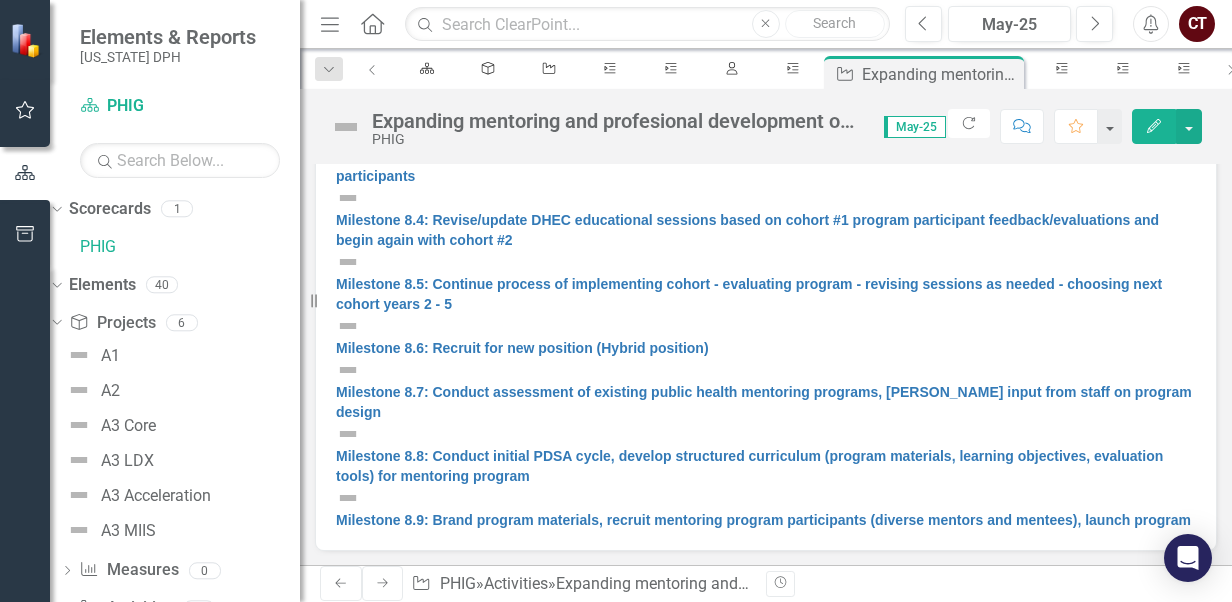 scroll, scrollTop: 1100, scrollLeft: 0, axis: vertical 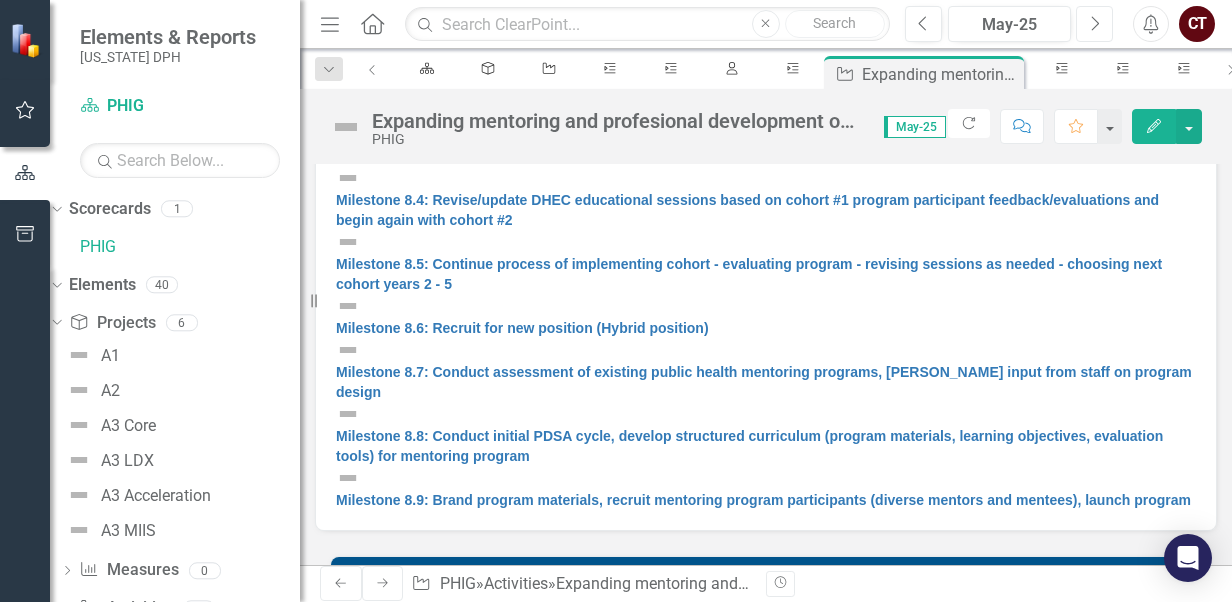click on "Next" 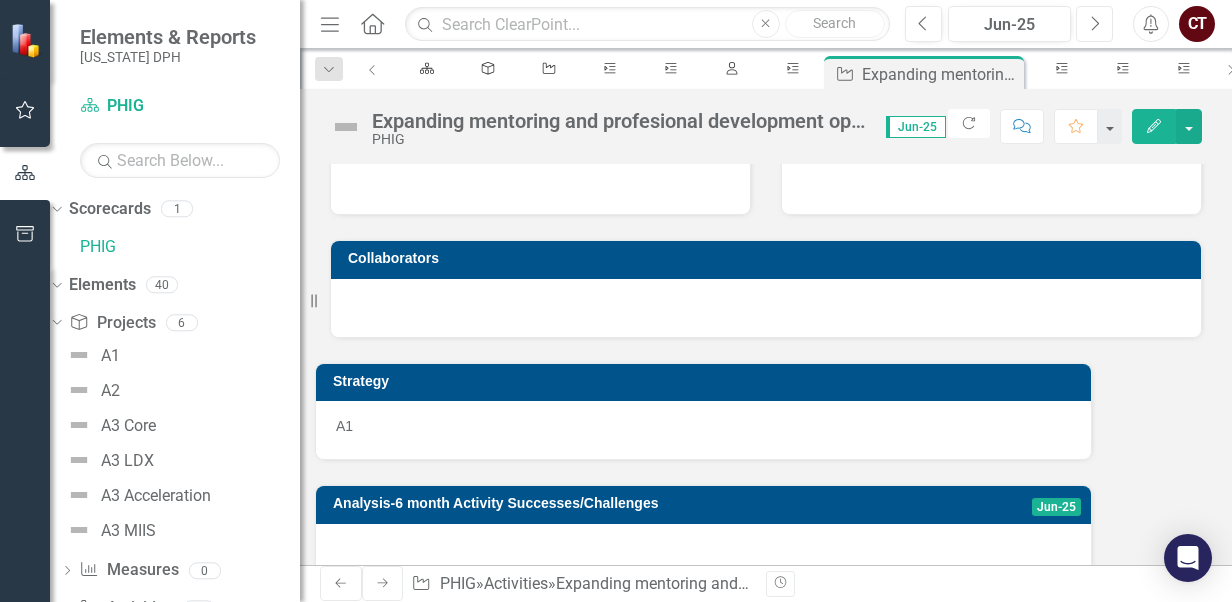 scroll, scrollTop: 0, scrollLeft: 0, axis: both 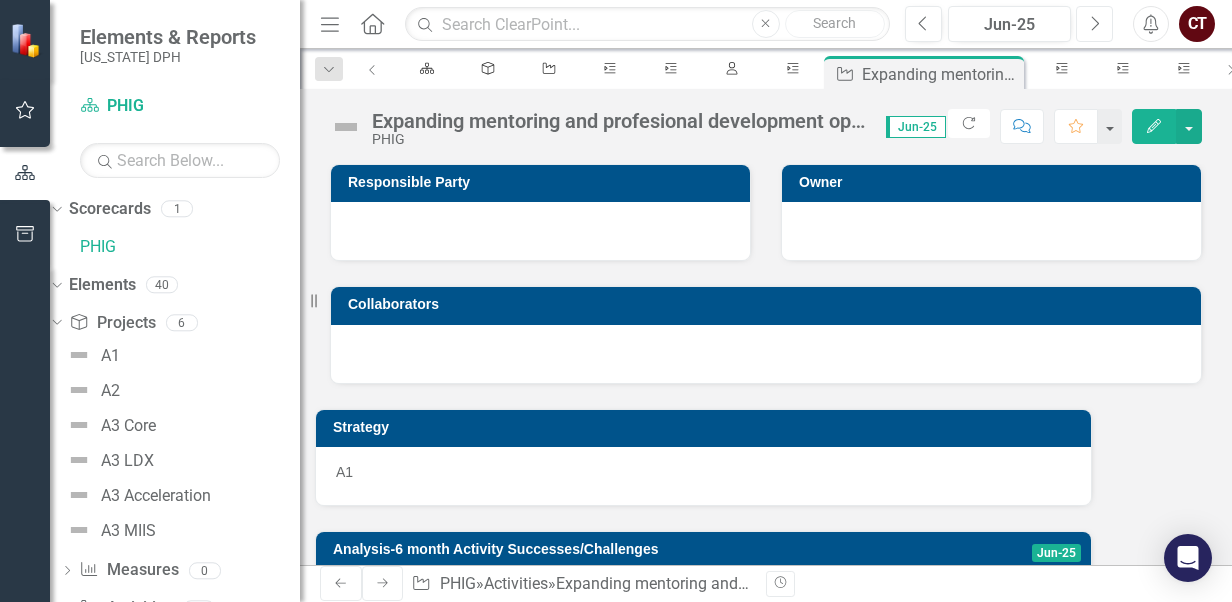 click on "Next" 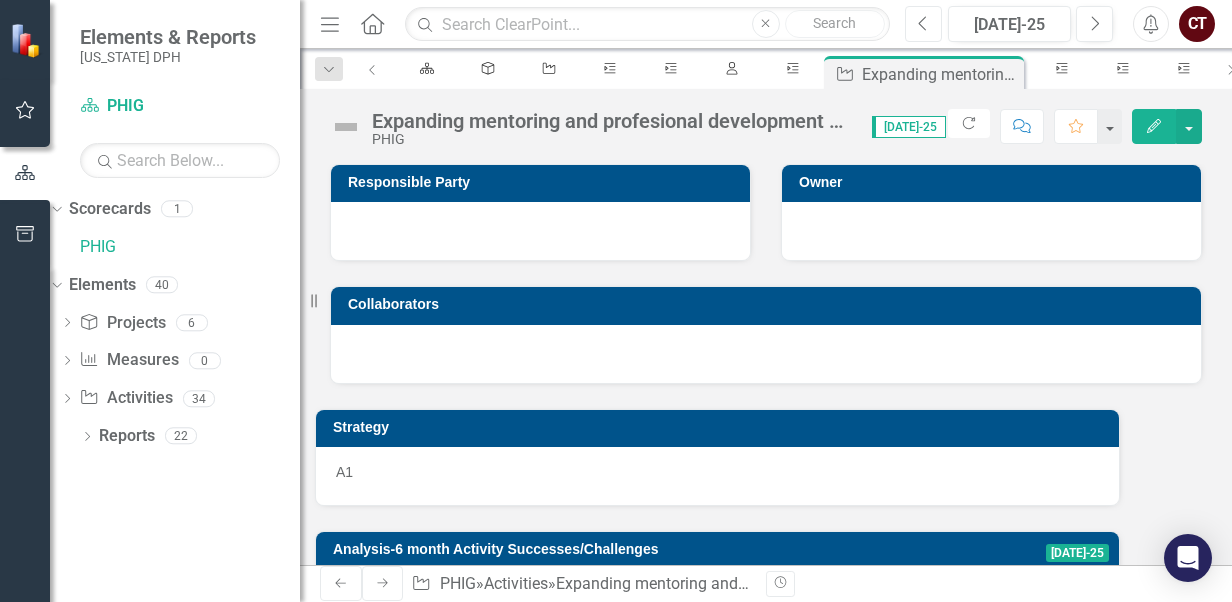 click on "Previous" 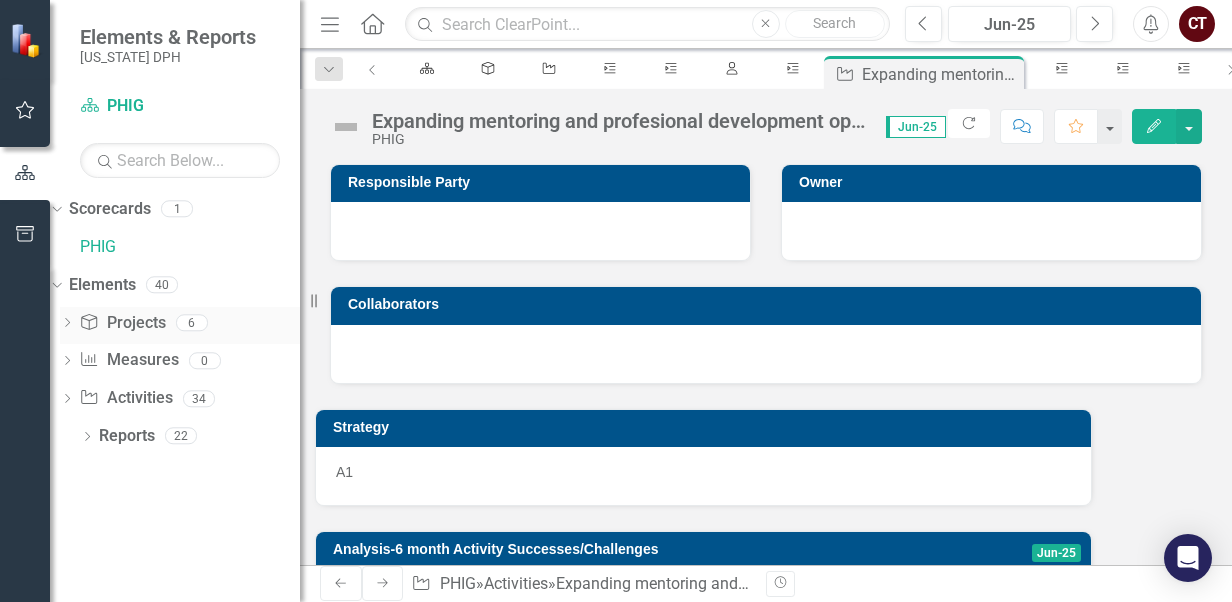 click on "Dropdown" 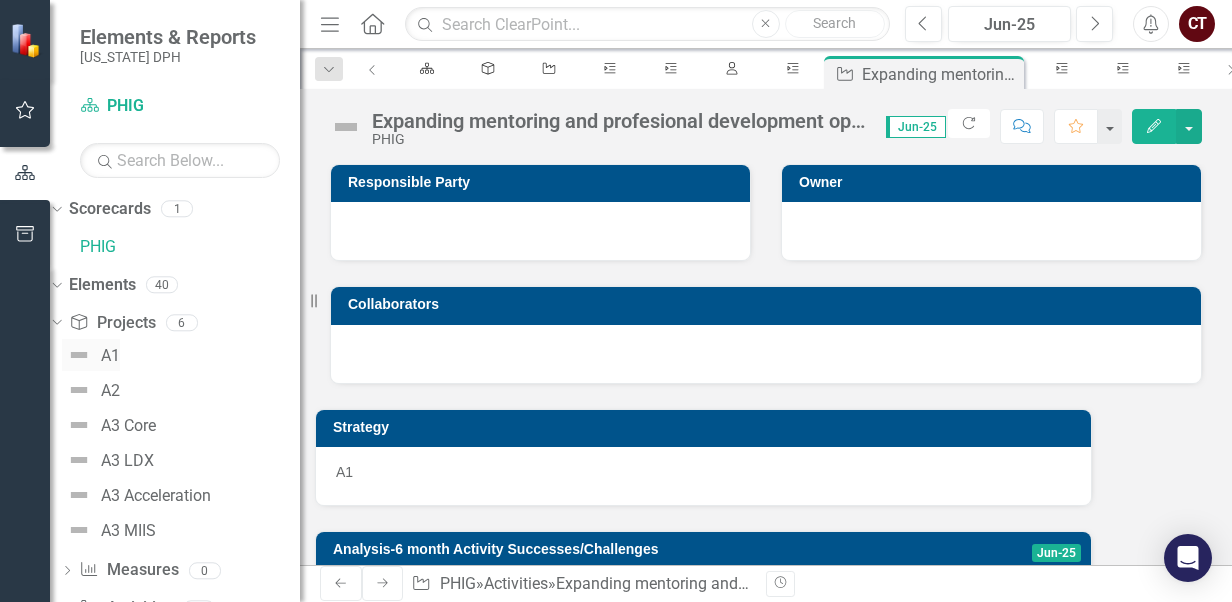 click on "A1" at bounding box center (110, 356) 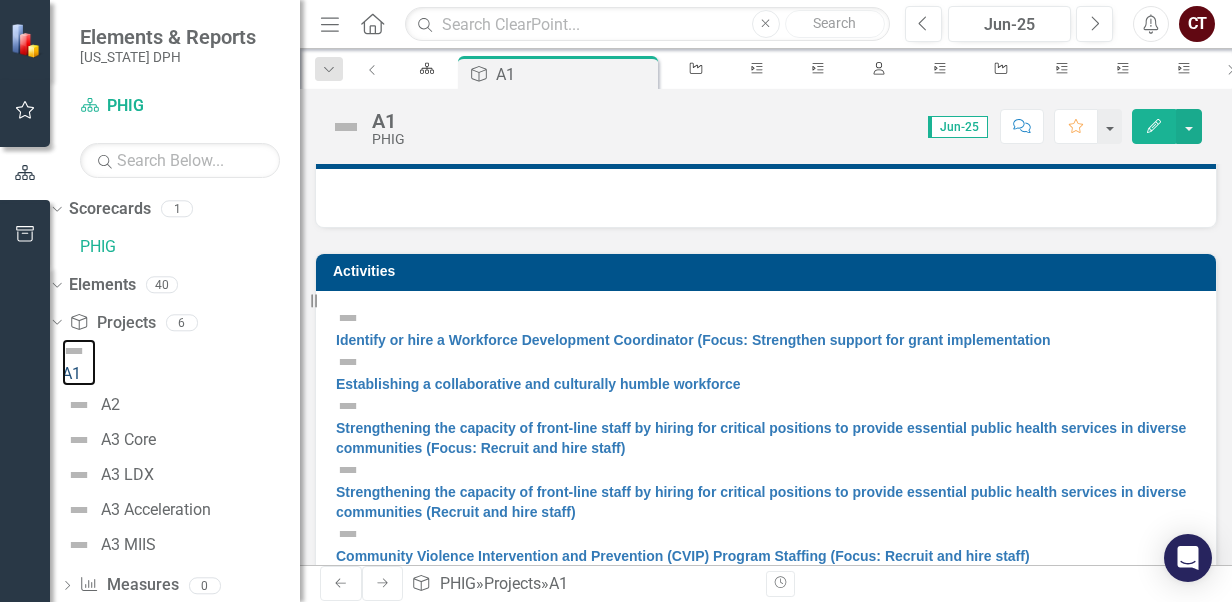 scroll, scrollTop: 600, scrollLeft: 0, axis: vertical 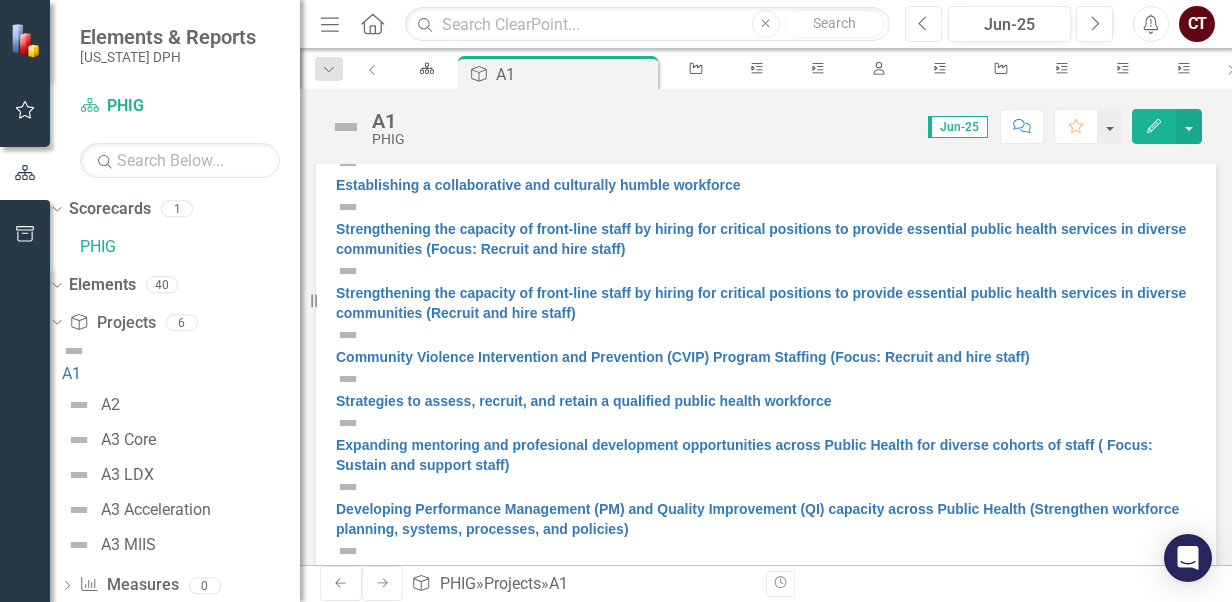 click on "Previous" 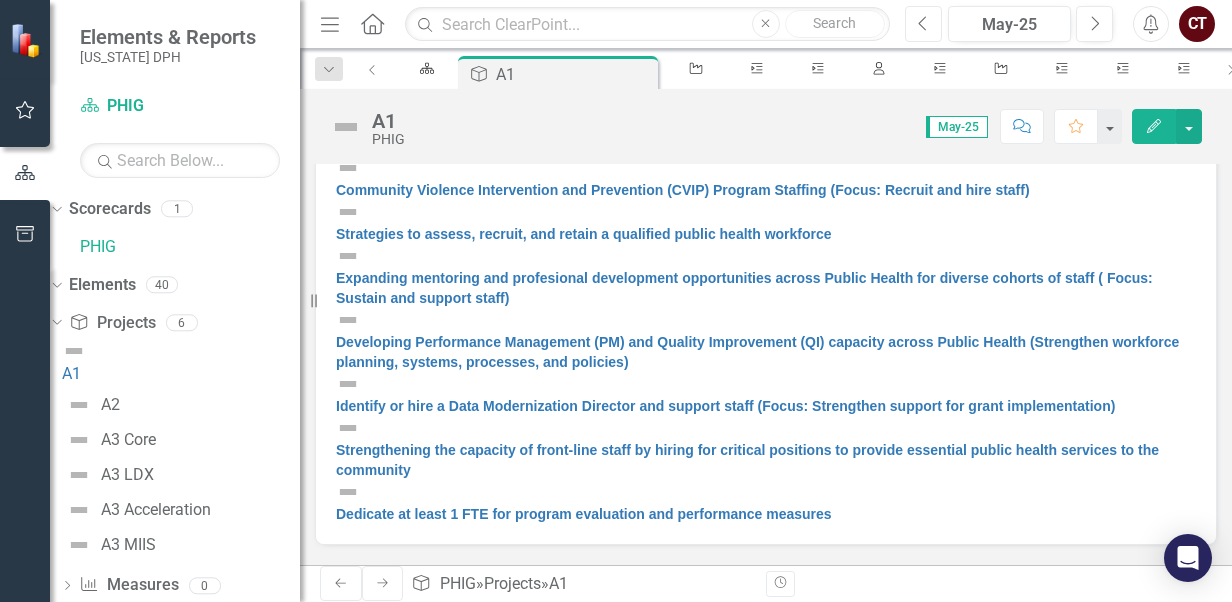 scroll, scrollTop: 779, scrollLeft: 0, axis: vertical 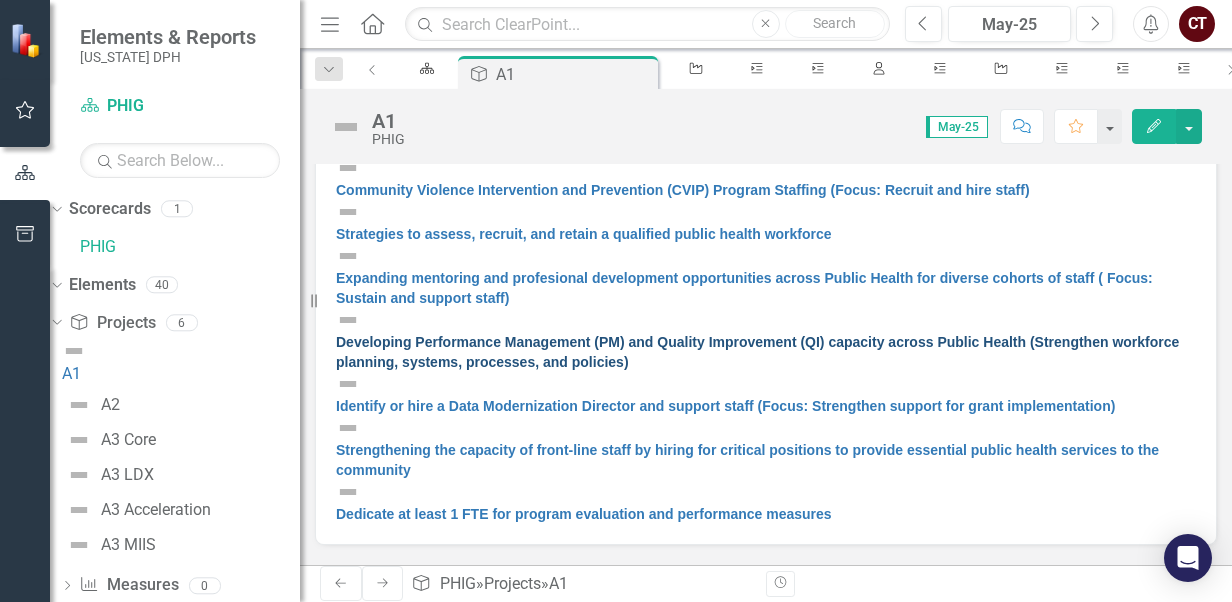 click on "Developing Performance Management (PM) and Quality Improvement (QI) capacity across Public Health (Strengthen workforce planning, systems, processes, and policies)" at bounding box center [757, 352] 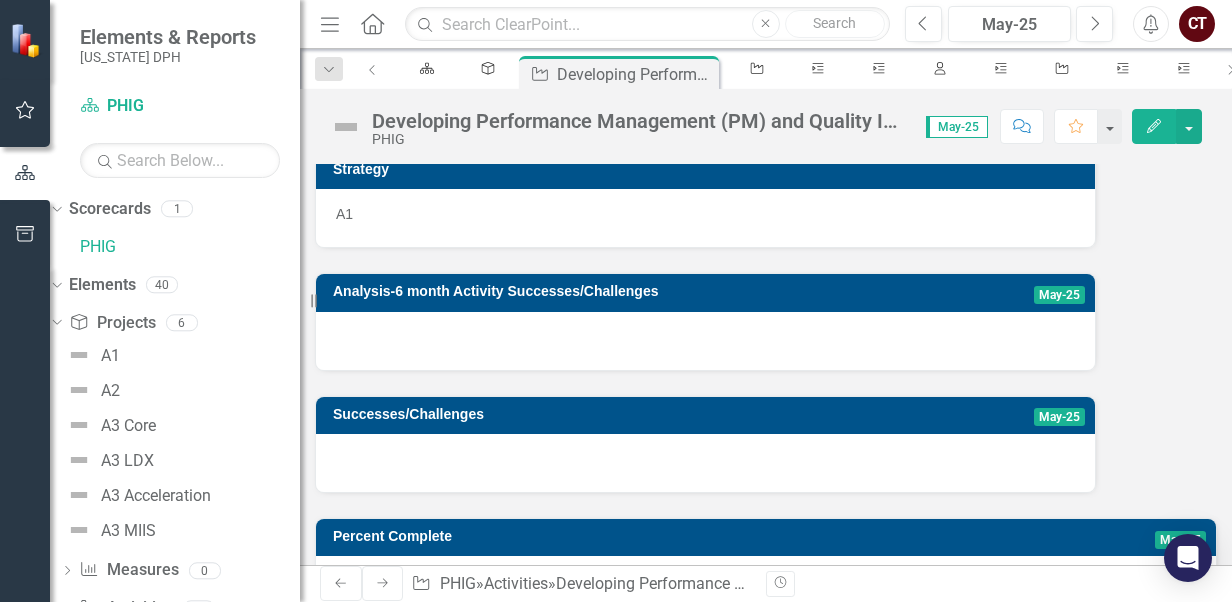 scroll, scrollTop: 400, scrollLeft: 0, axis: vertical 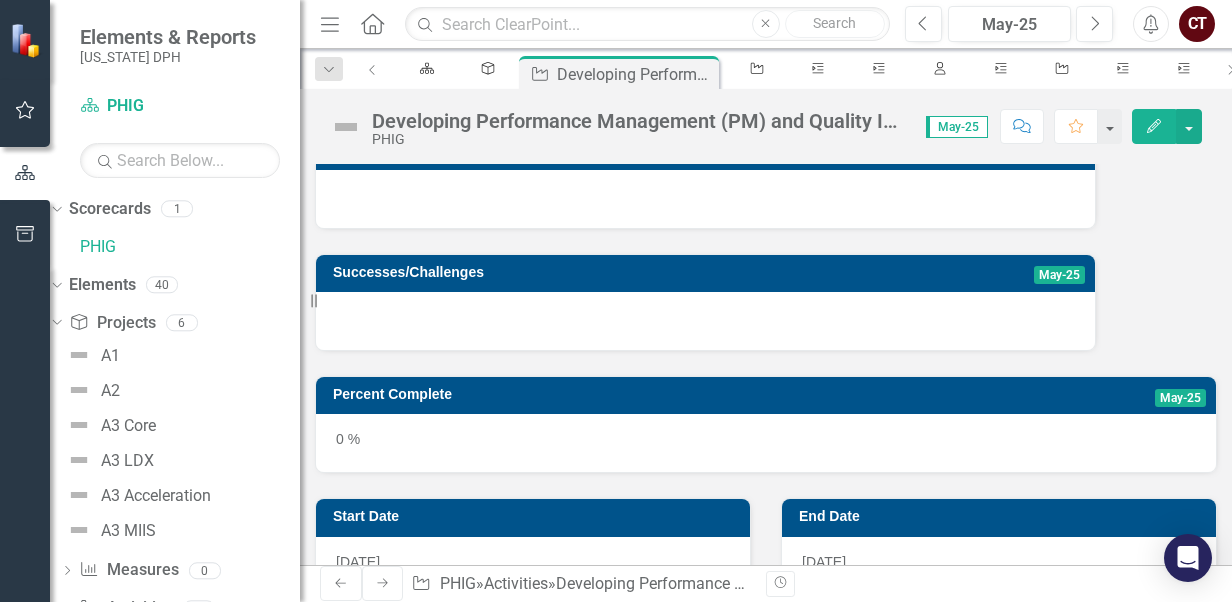 click on "Milestone 9.3: Reestablish and maintain an active PM/QI Council to support agency-wide performance management and continuous improvement, including the launch of Communities of Practices aligned with key strategic priorities." at bounding box center [734, 826] 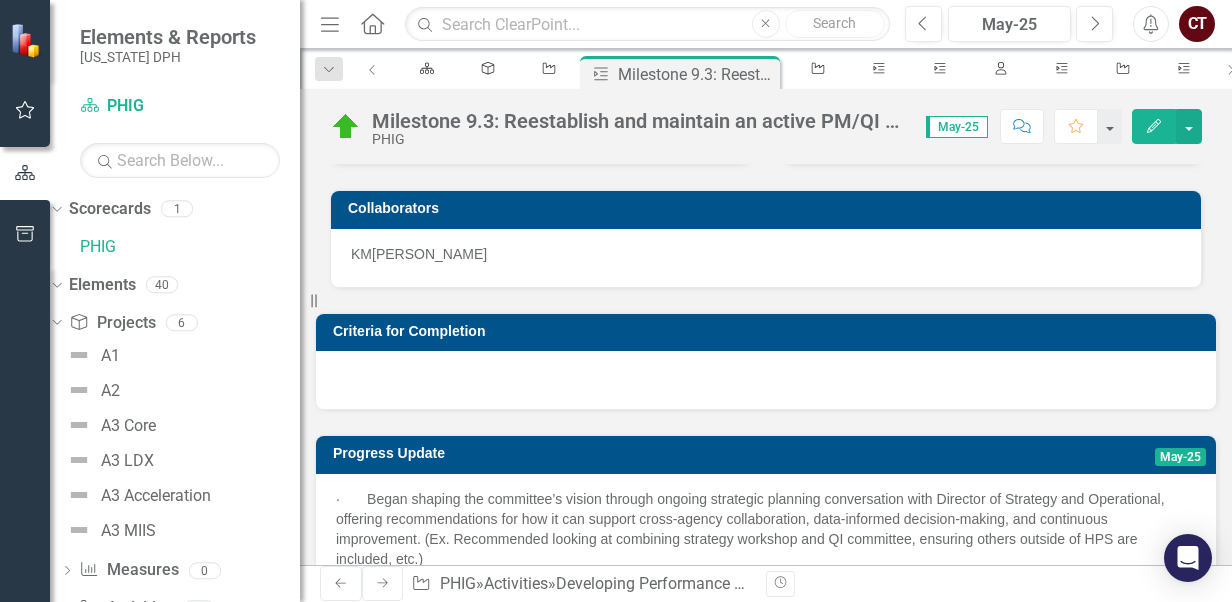 scroll, scrollTop: 0, scrollLeft: 0, axis: both 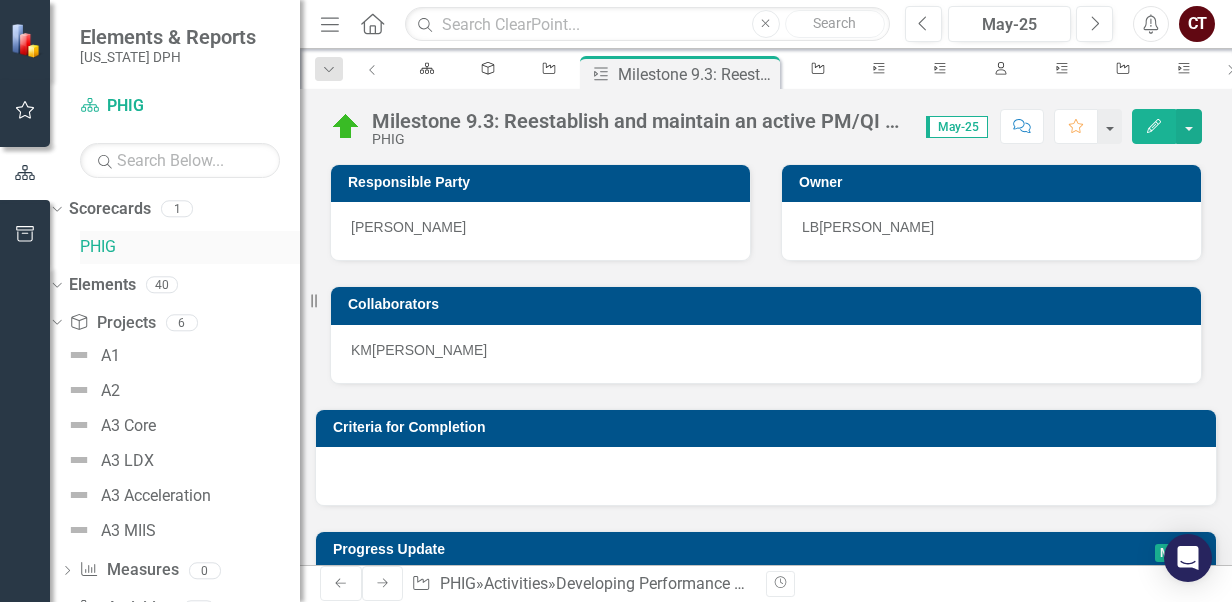 click on "PHIG" at bounding box center (190, 247) 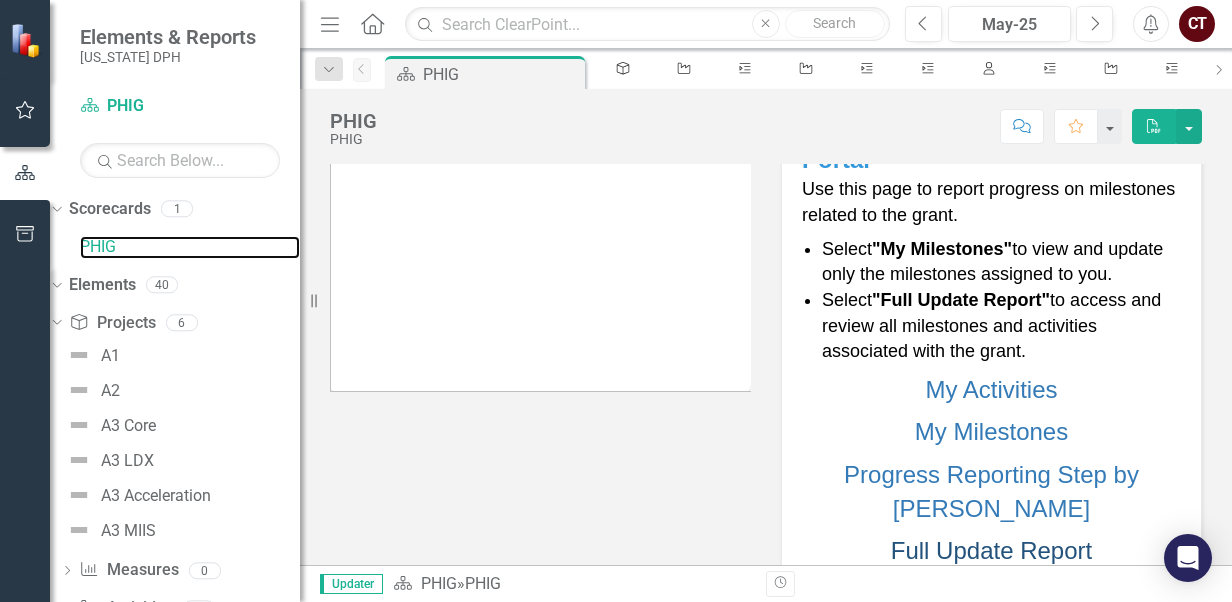 scroll, scrollTop: 400, scrollLeft: 0, axis: vertical 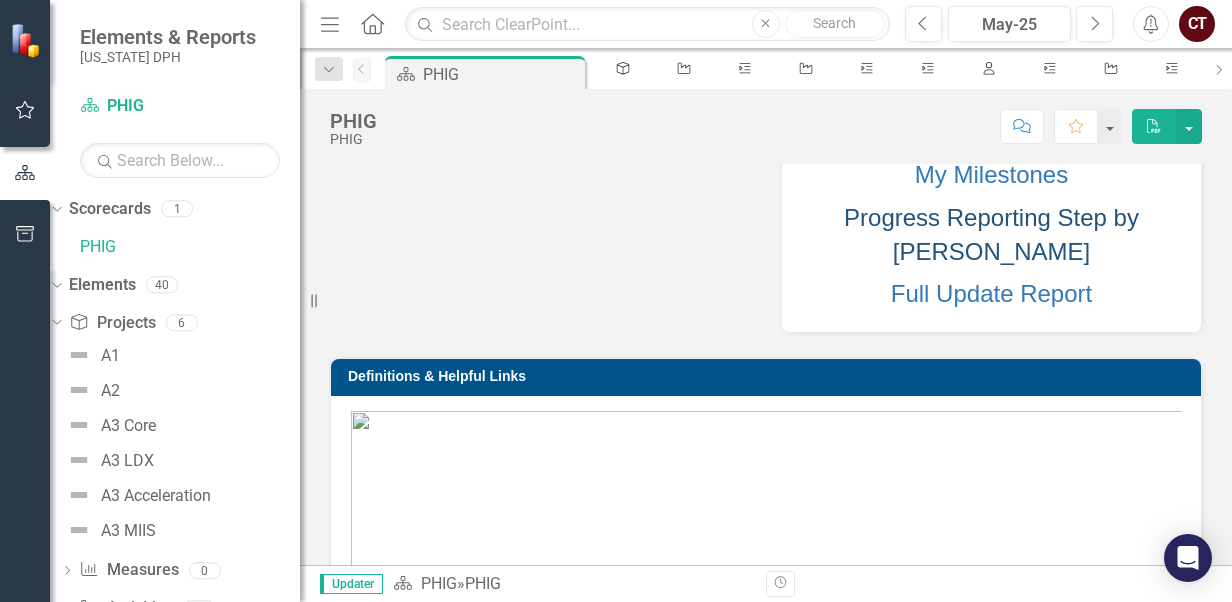 click on "Progress Reporting Step by [PERSON_NAME]" at bounding box center [991, 234] 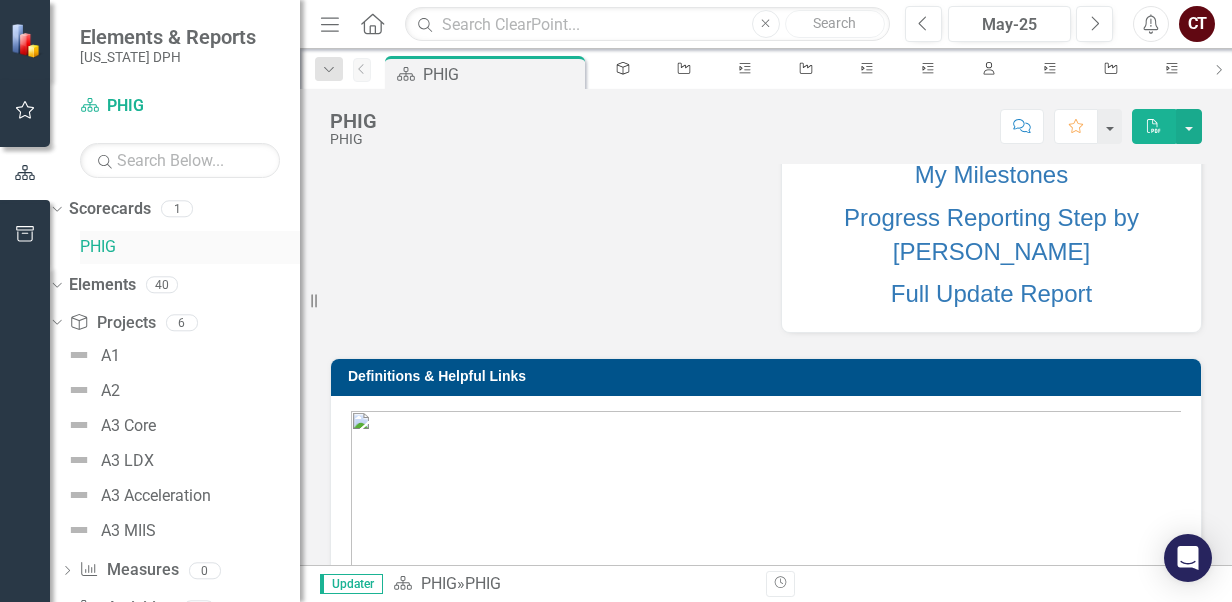 click on "PHIG" at bounding box center (190, 247) 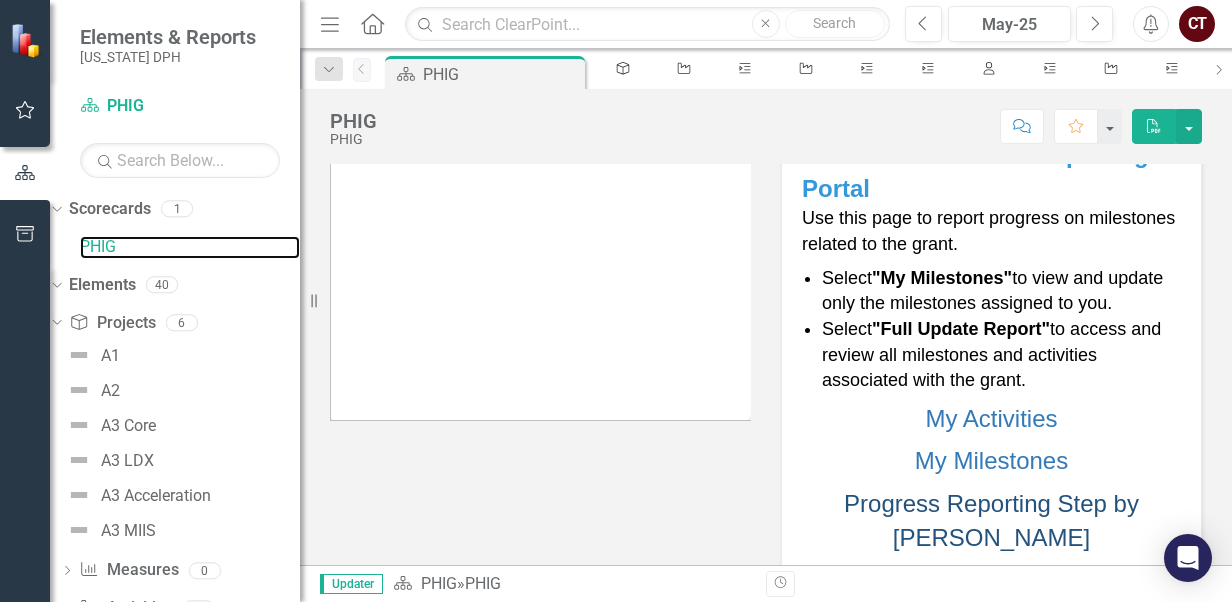 scroll, scrollTop: 100, scrollLeft: 0, axis: vertical 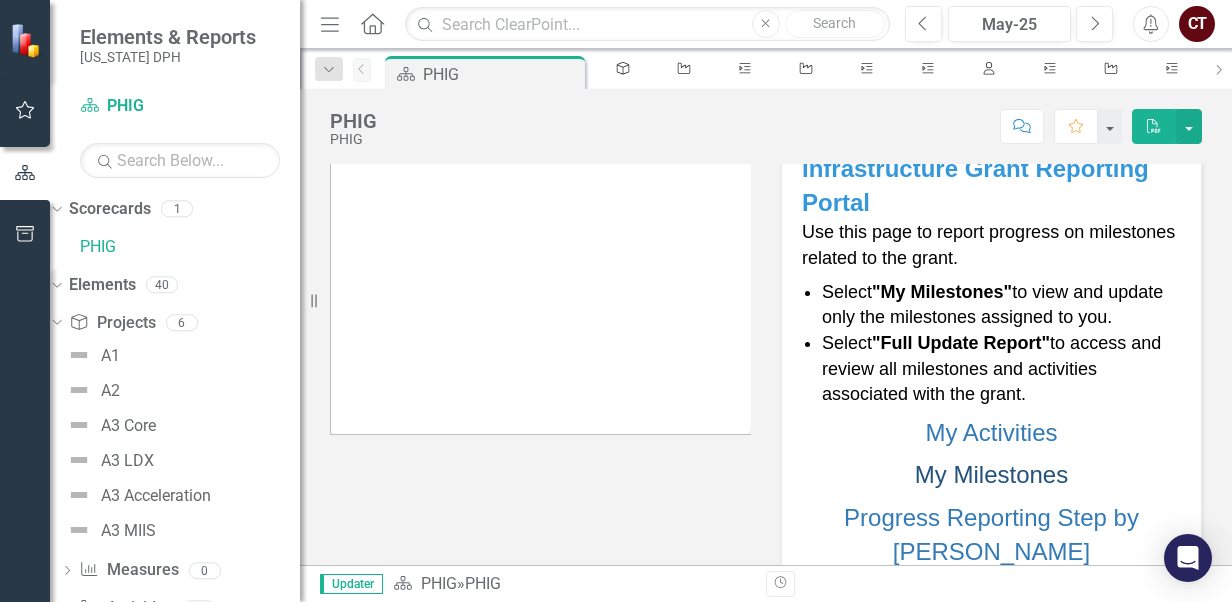 click on "My Milestones" at bounding box center (991, 474) 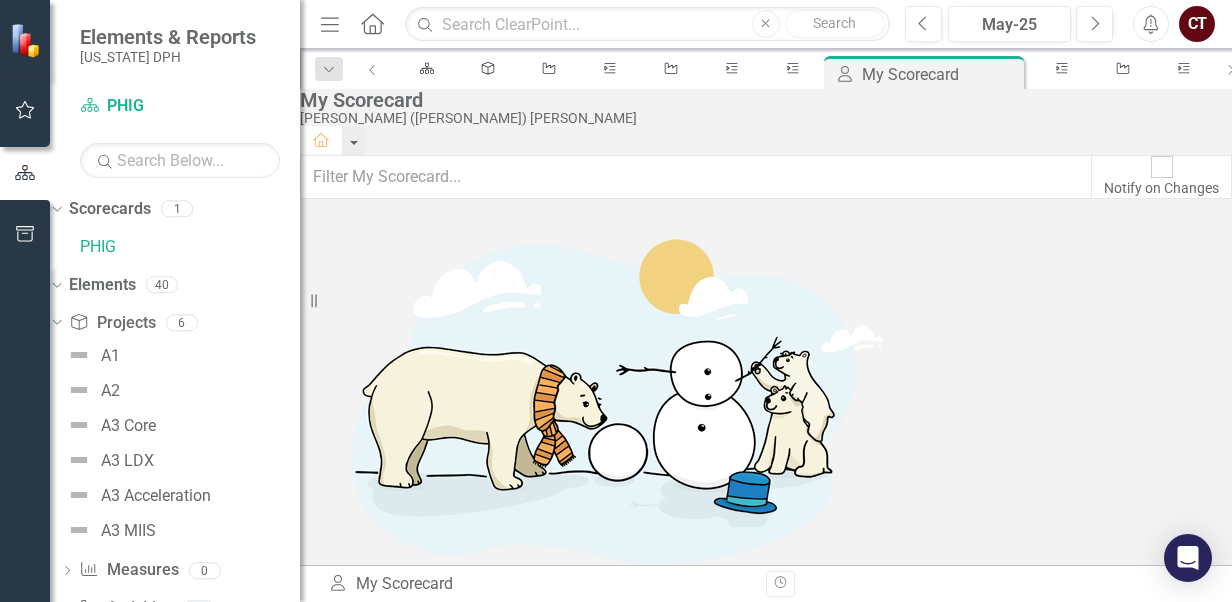 click on "Milestone 8.3: Identify staff to particpate in cohort 1. Implement LTW program (cohort #1). Conduct Program Evaluation cohort #1 participants" at bounding box center (756, 1160) 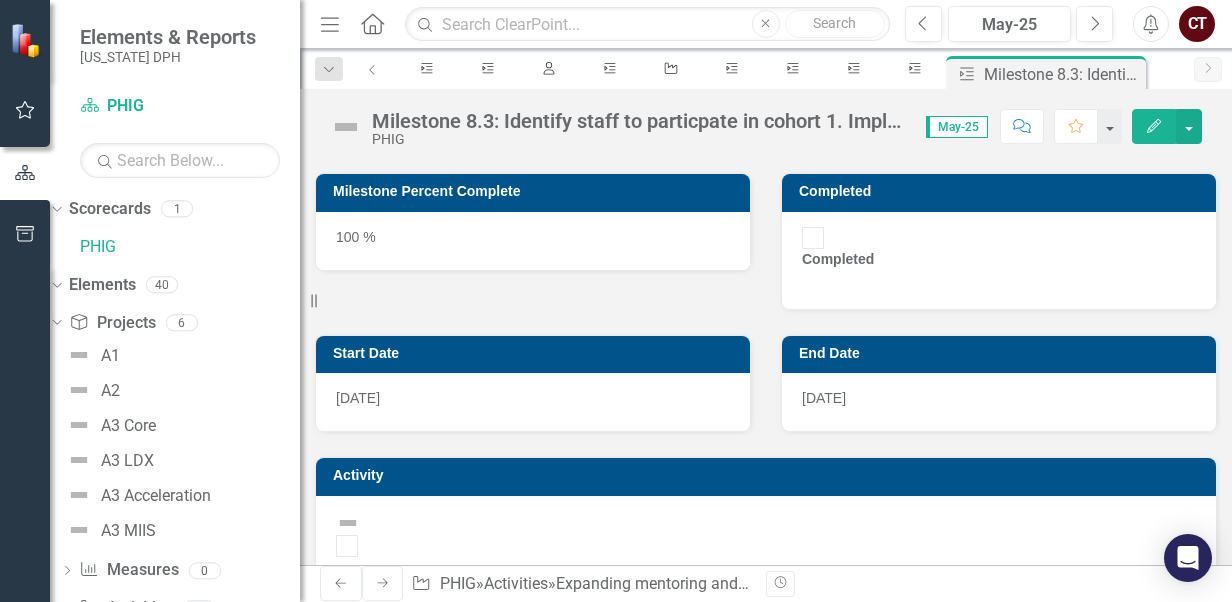 scroll, scrollTop: 1409, scrollLeft: 0, axis: vertical 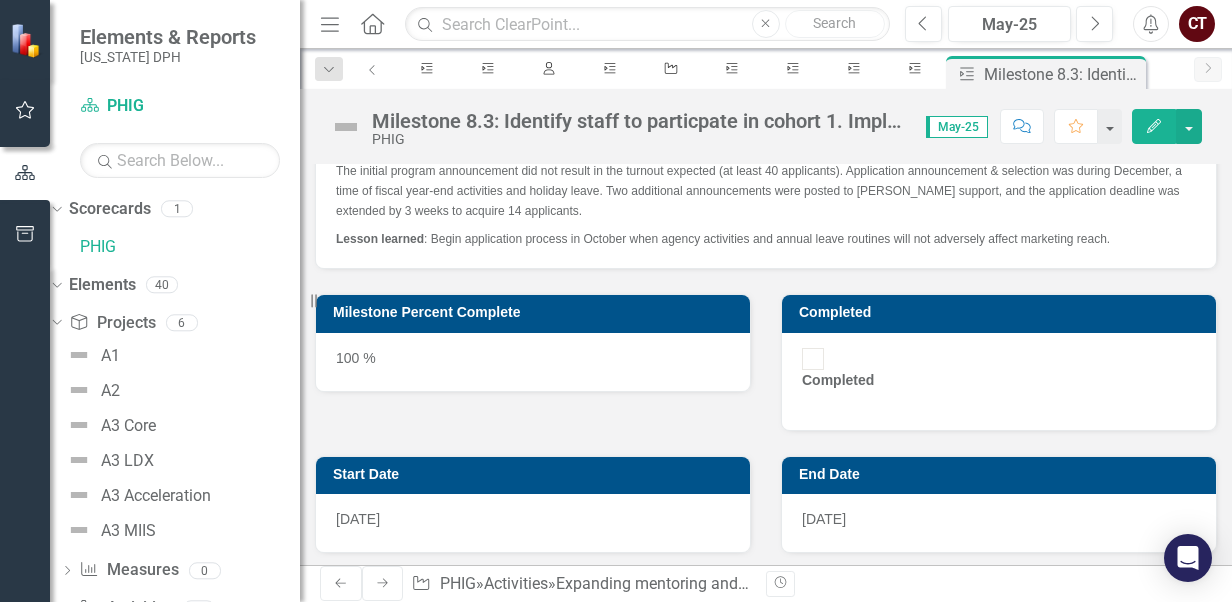 click on "Cohort #1 Evaluation:  Pilot-inaugural cohort completed course evaluation surveys for each training course. In addition, they completed the mid-point program survey, an in-person feedback/expression session, and the end-of-program survey. All evaluation survey results were submitted to the Director of Training." at bounding box center (755, -219) 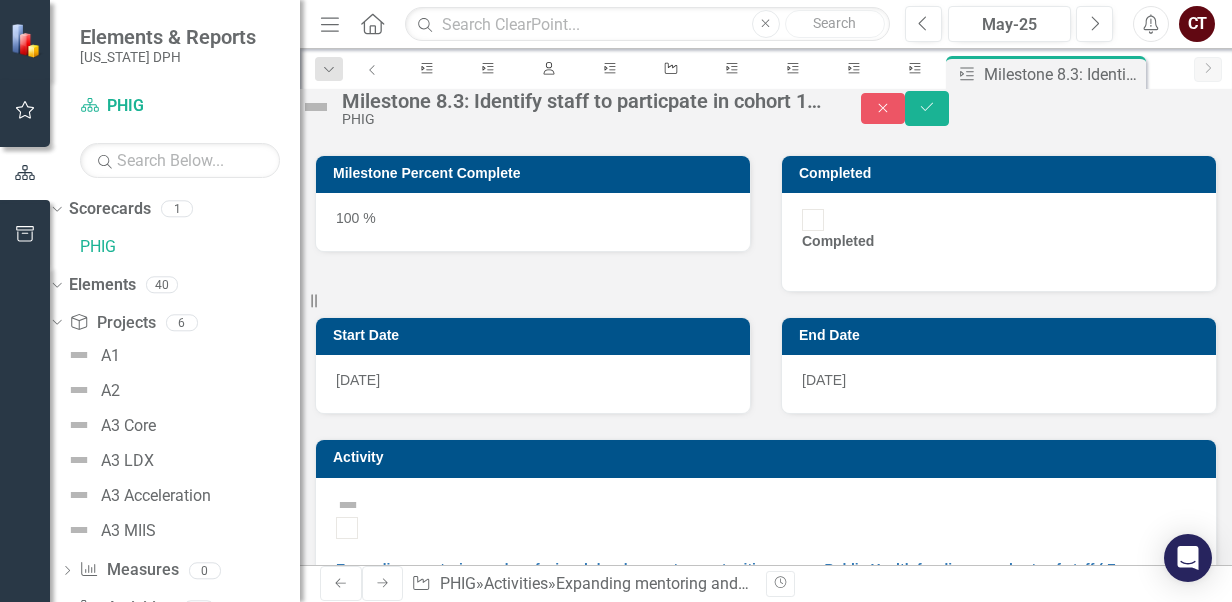 scroll, scrollTop: 1290, scrollLeft: 0, axis: vertical 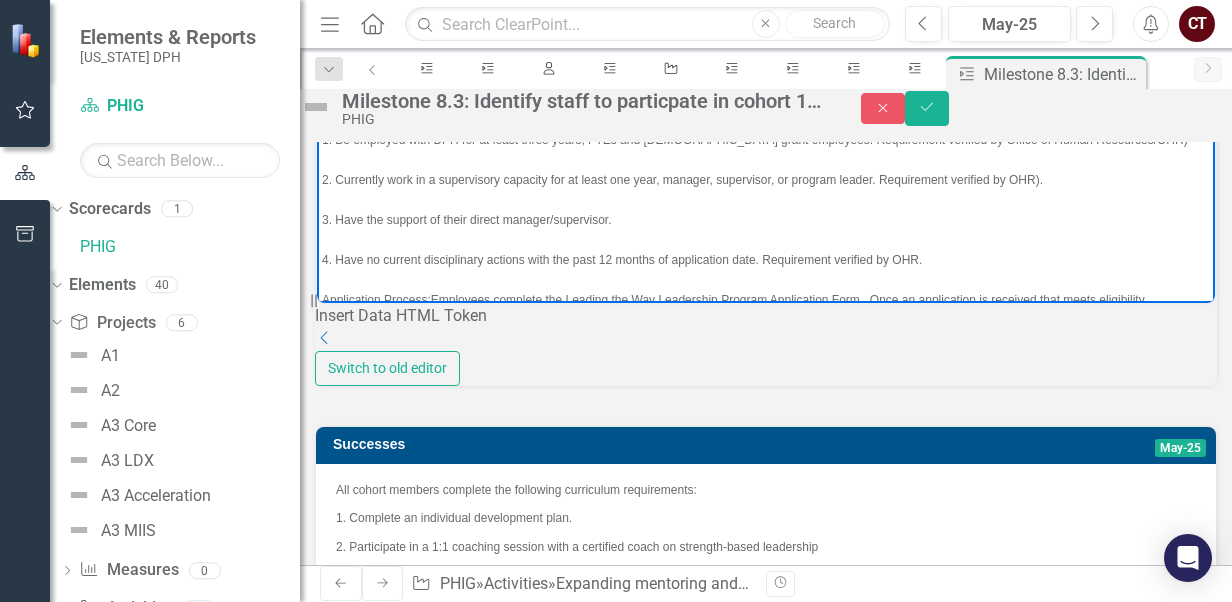 click on "Cohort Session #1 launched [DATE]  with 15 members and in [DATE] all member graduated the program. An additional 8 DPH employees attended the APM certification training portion of the program, with this count 23 employees attained their APM certification through Leading the Way in cohort session #1." at bounding box center [766, 48] 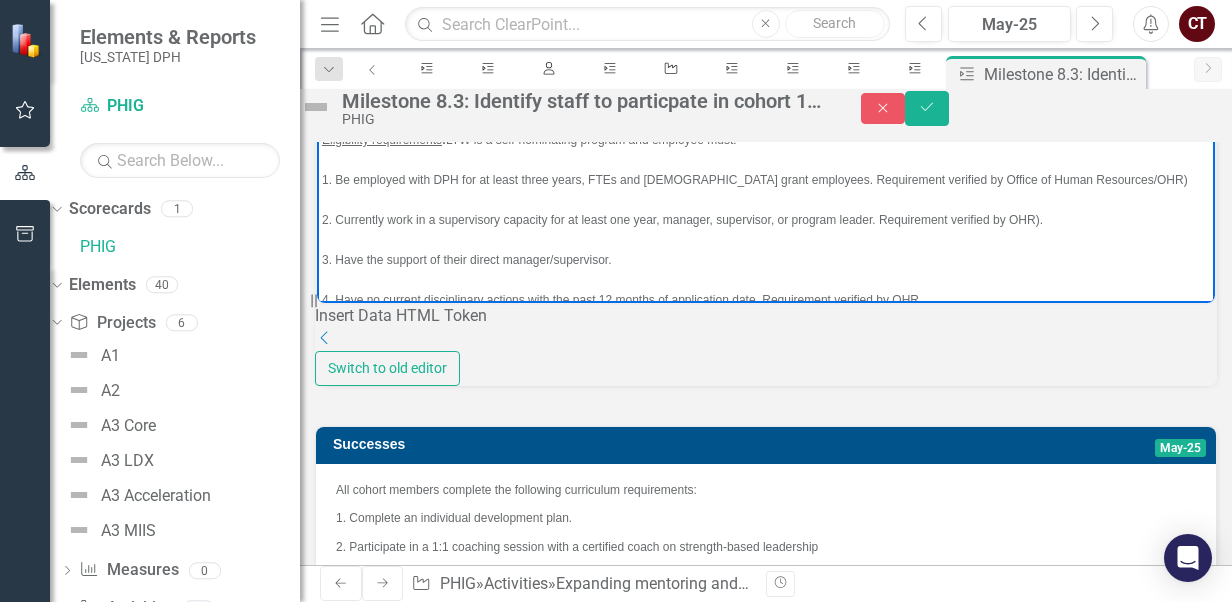 scroll, scrollTop: 23, scrollLeft: 0, axis: vertical 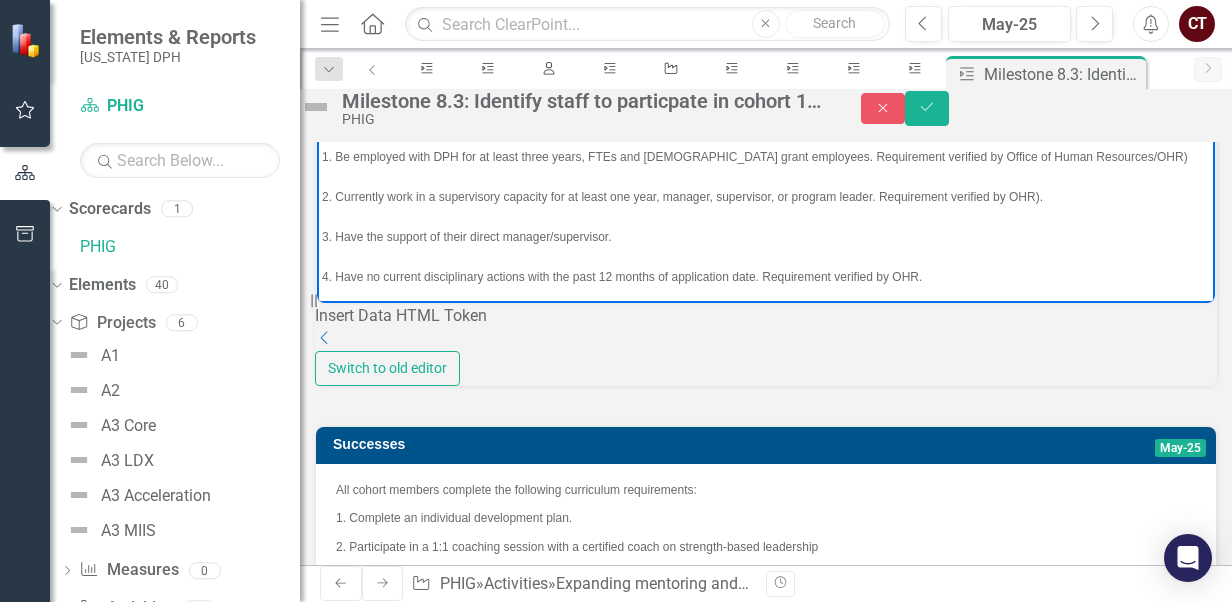 type 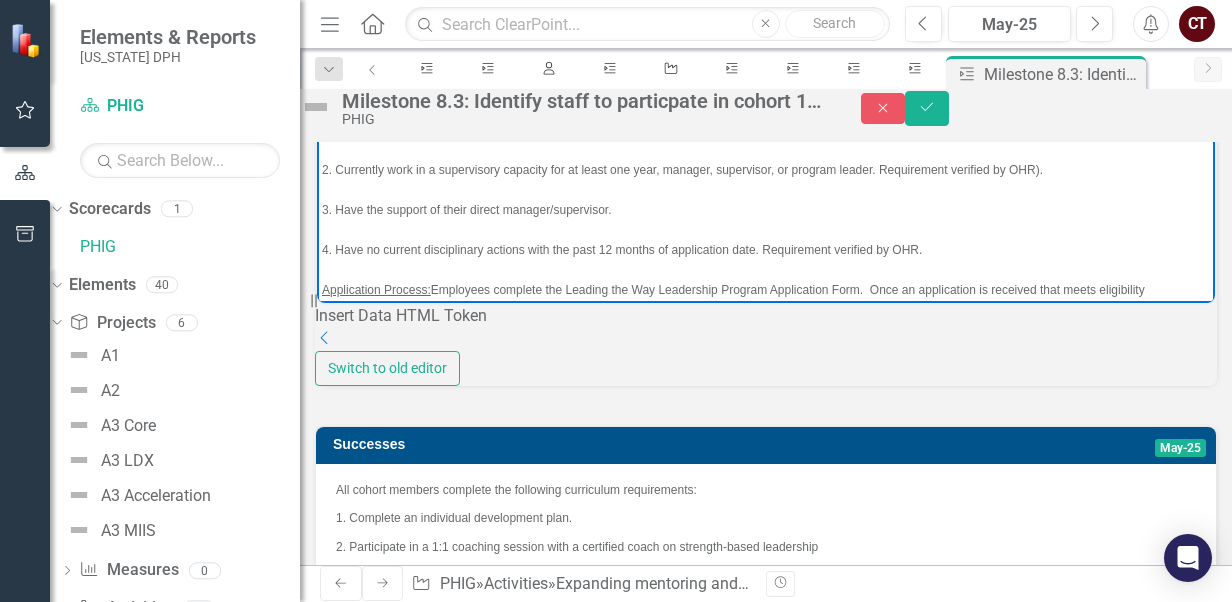 scroll, scrollTop: 80, scrollLeft: 0, axis: vertical 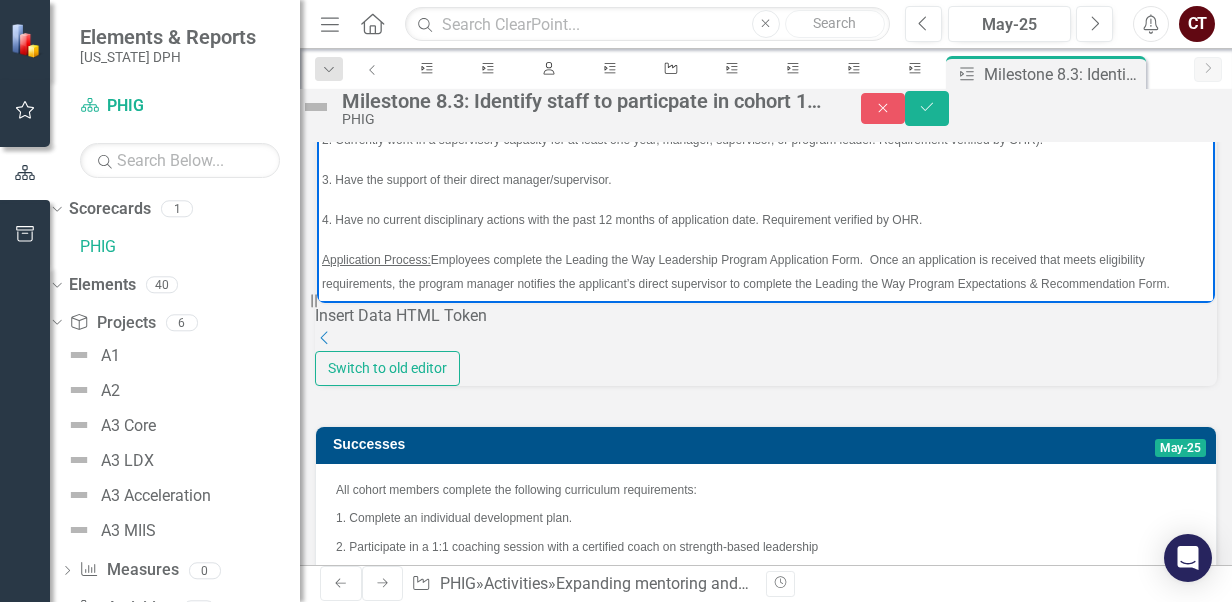 click on "Actions for next reporting period: Continue with curriculum delivery and prepare for LTW graduation ceremony in [DATE]" at bounding box center [640, 21] 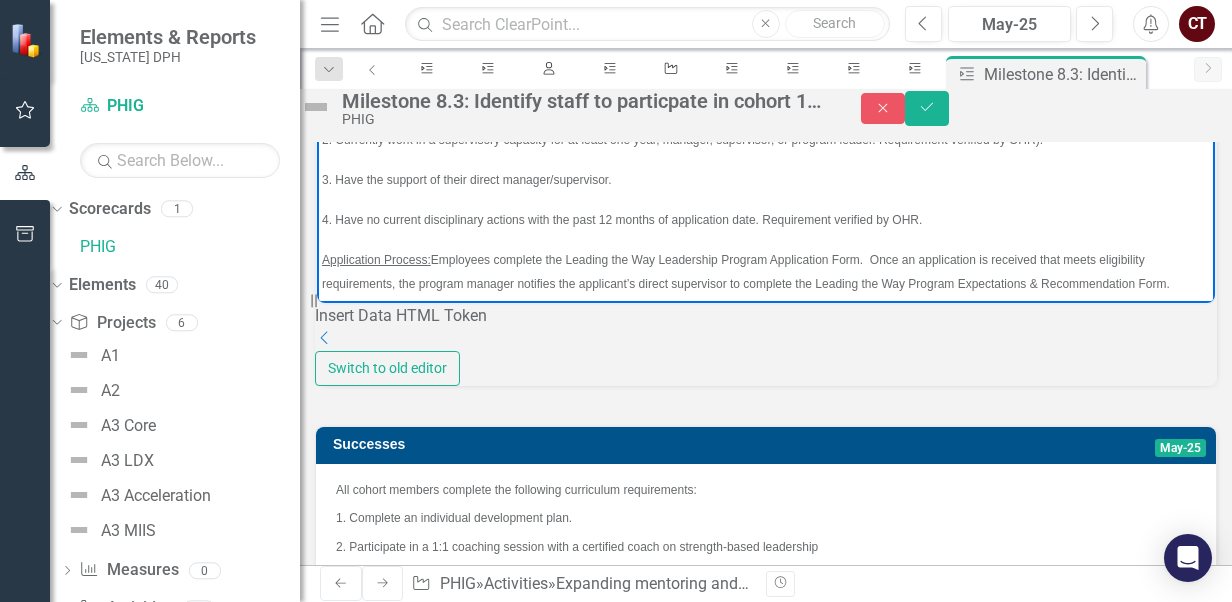 scroll, scrollTop: 133, scrollLeft: 0, axis: vertical 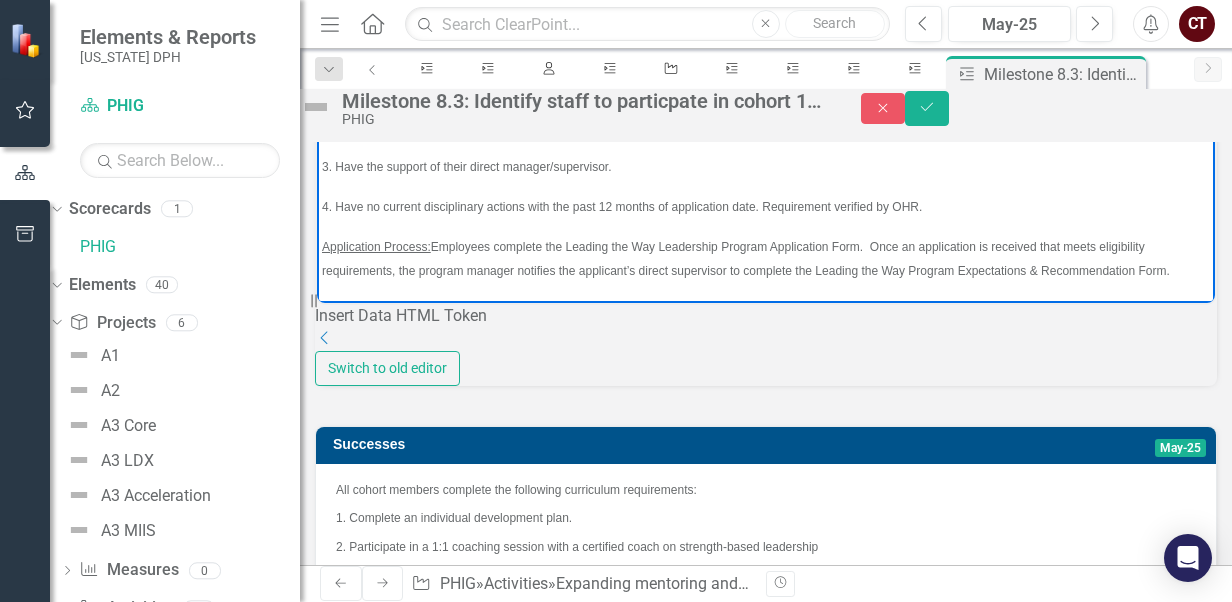 drag, startPoint x: 323, startPoint y: 185, endPoint x: 495, endPoint y: 181, distance: 172.04651 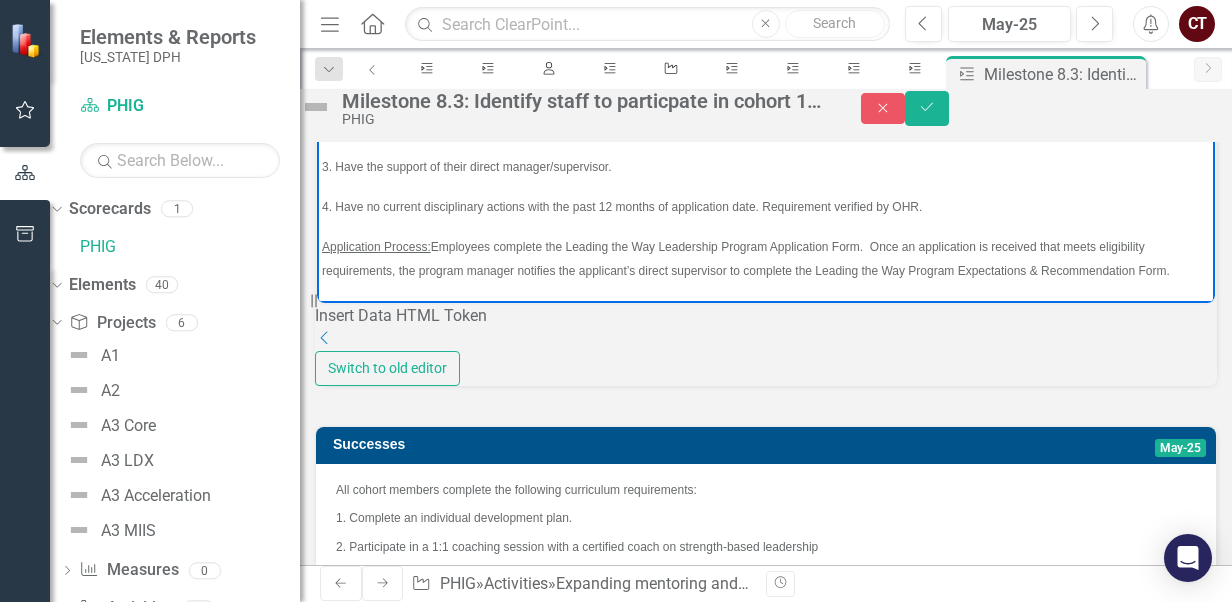 click on "Actions for next reporting period: Continue with curriculum delivery, collect results from mid-point program survey, and prepare for LTW graduation ceremony in [DATE]." at bounding box center [765, -32] 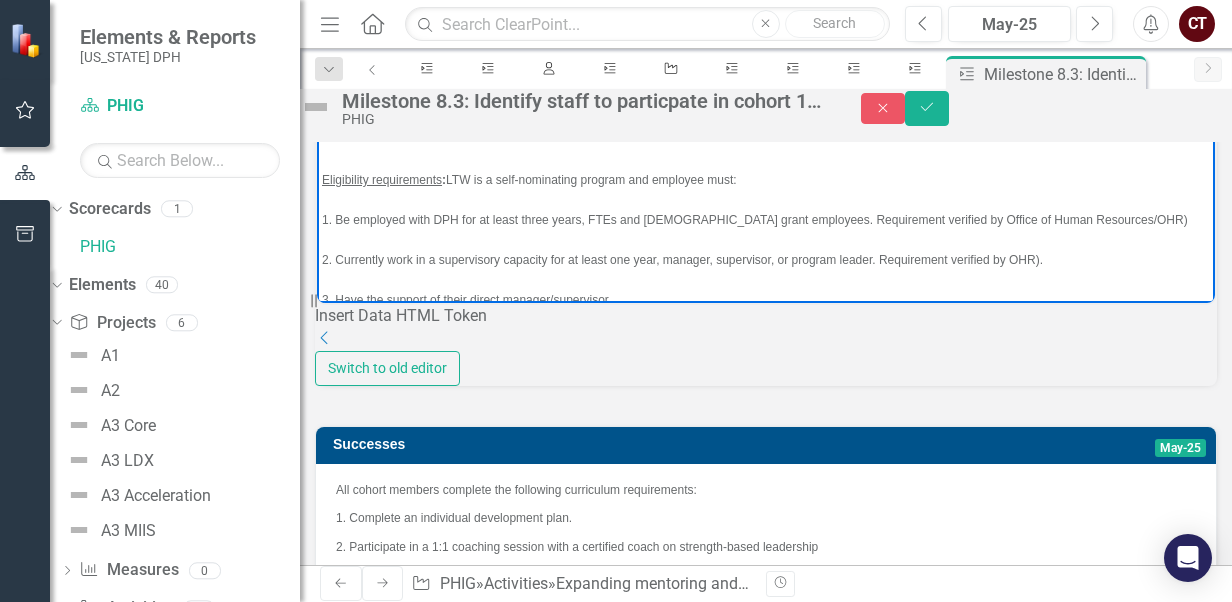 scroll, scrollTop: 0, scrollLeft: 0, axis: both 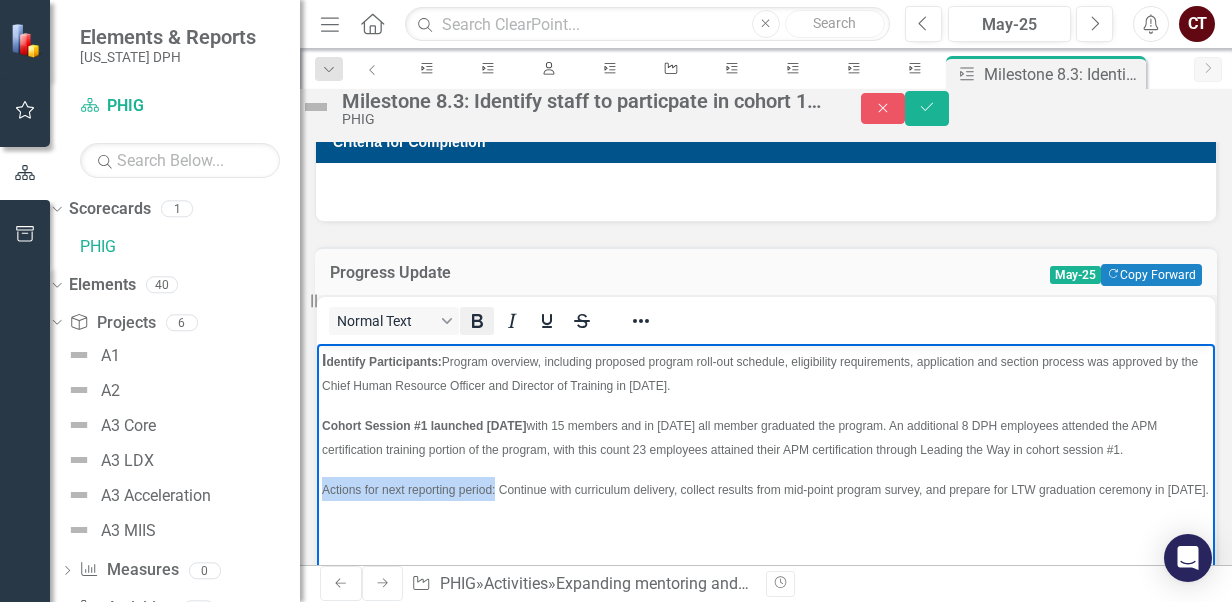 click 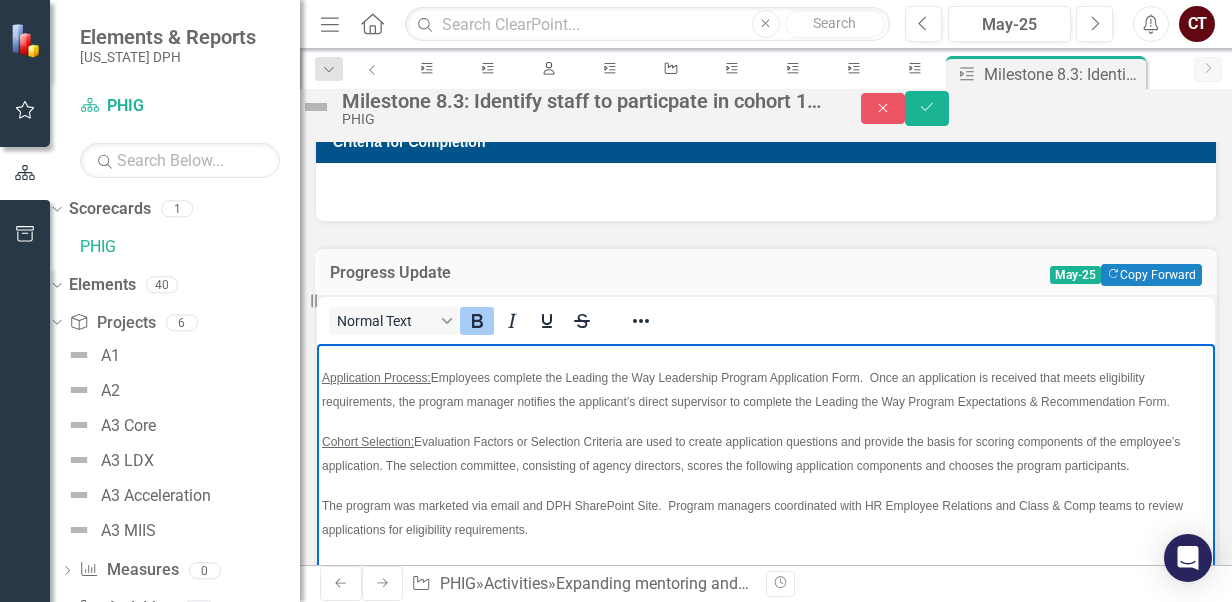 scroll, scrollTop: 400, scrollLeft: 0, axis: vertical 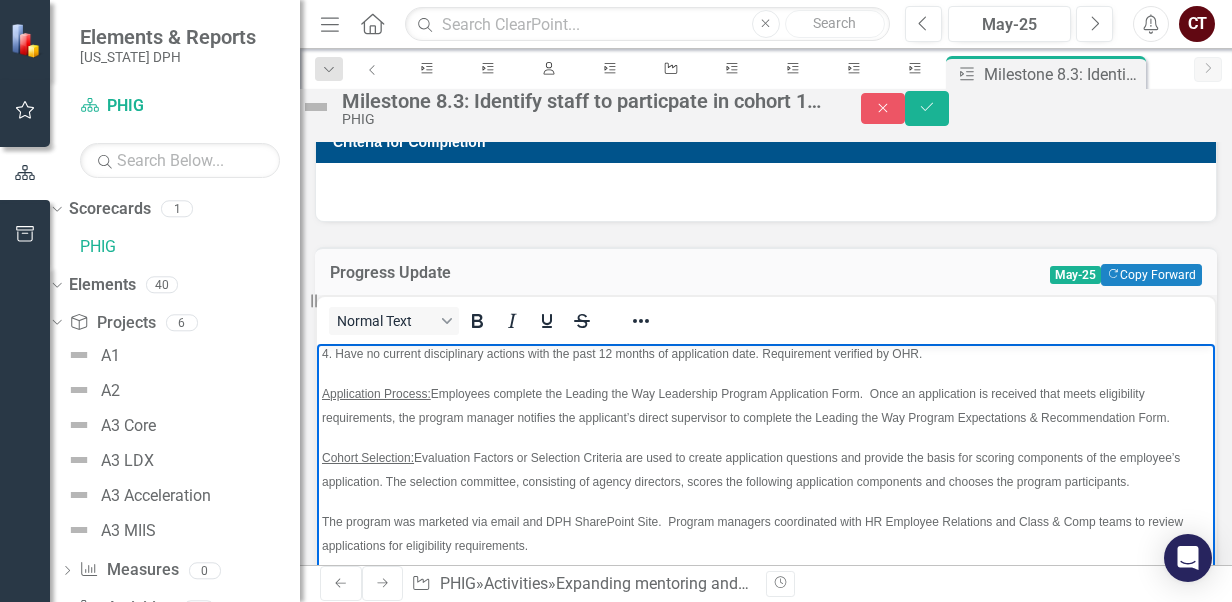 click on "I dentify Participants:  Program overview, including proposed program roll-out schedule, eligibility requirements, application and section process was approved by the Chief Human Resource Officer and Director of Training in [DATE]. Cohort Session #1 launched [DATE]  with 15 members and in [DATE] all member graduated the program. An additional 8 DPH employees attended the APM certification training portion of the program, with this count 23 employees attained their APM certification through Leading the Way in cohort session #1.  Actions for next reporting period:  Continue with curriculum delivery, collect results from mid-point program survey, and prepare for LTW graduation ceremony in [DATE]. Eligibility requirements :  LTW is a self-nominating program and employee must: 1. Be employed with DPH for at least three years, FTEs and [DEMOGRAPHIC_DATA] grant employees. Requirement verified by Office of Human Resources/OHR) 3. Have the support of their direct manager/supervisor. Application Process:" at bounding box center (766, 389) 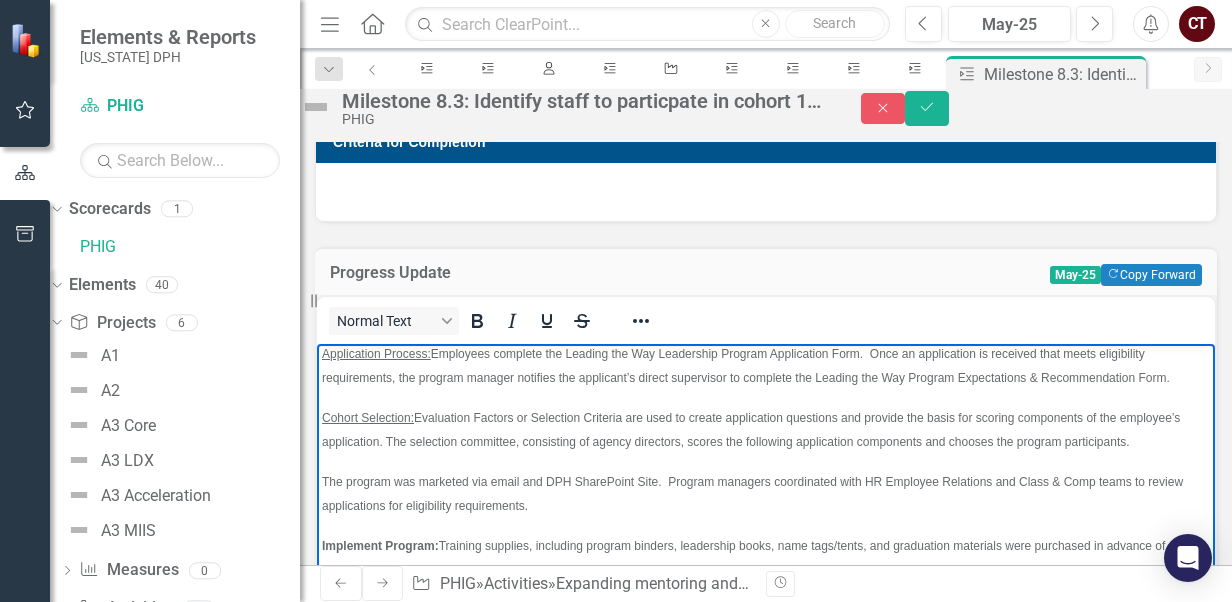 click on "I dentify Participants:  Program overview, including proposed program roll-out schedule, eligibility requirements, application and section process was approved by the Chief Human Resource Officer and Director of Training in [DATE]. Cohort Session #1 launched [DATE]  with 15 members and in [DATE] all member graduated the program. An additional 8 DPH employees attended the APM certification training portion of the program, with this count 23 employees attained their APM certification through Leading the Way in cohort session #1.  Actions for next reporting period:  Continue with curriculum delivery, collect results from mid-point program survey, and prepare for LTW graduation ceremony in [DATE]. Eligibility requirements :  LTW is a self-nominating program and employee must: 1. Be employed with DPH for at least three years, FTEs and [DEMOGRAPHIC_DATA] grant employees. Requirement verified by Office of Human Resources/OHR) 3. Have the support of their direct manager/supervisor. Application Process:" at bounding box center [766, 369] 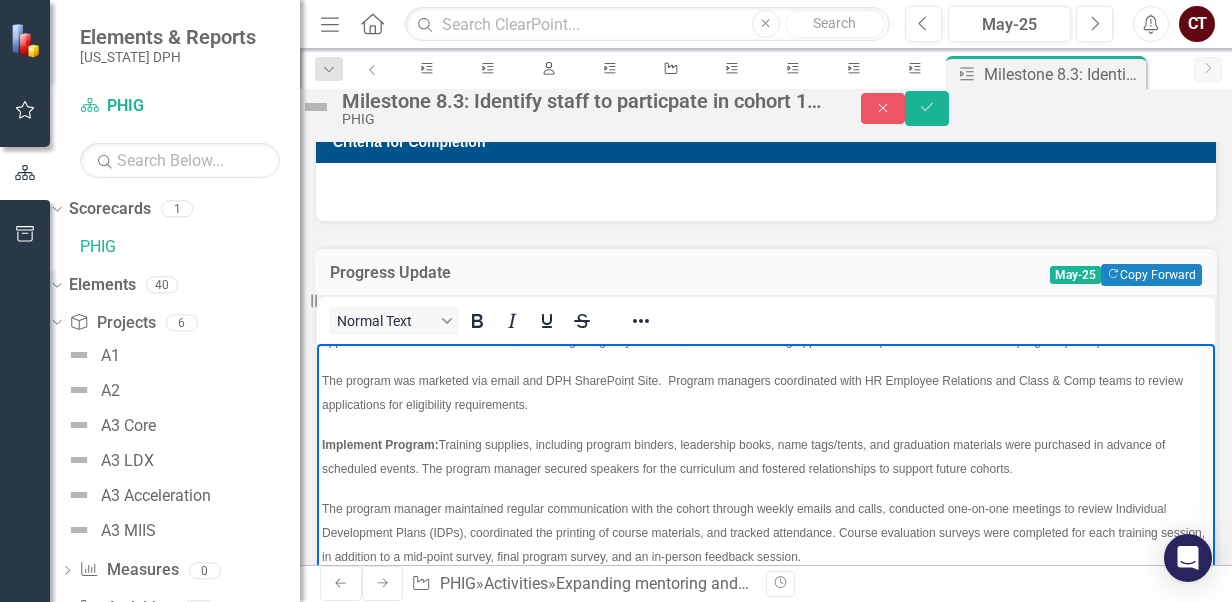 scroll, scrollTop: 1760, scrollLeft: 0, axis: vertical 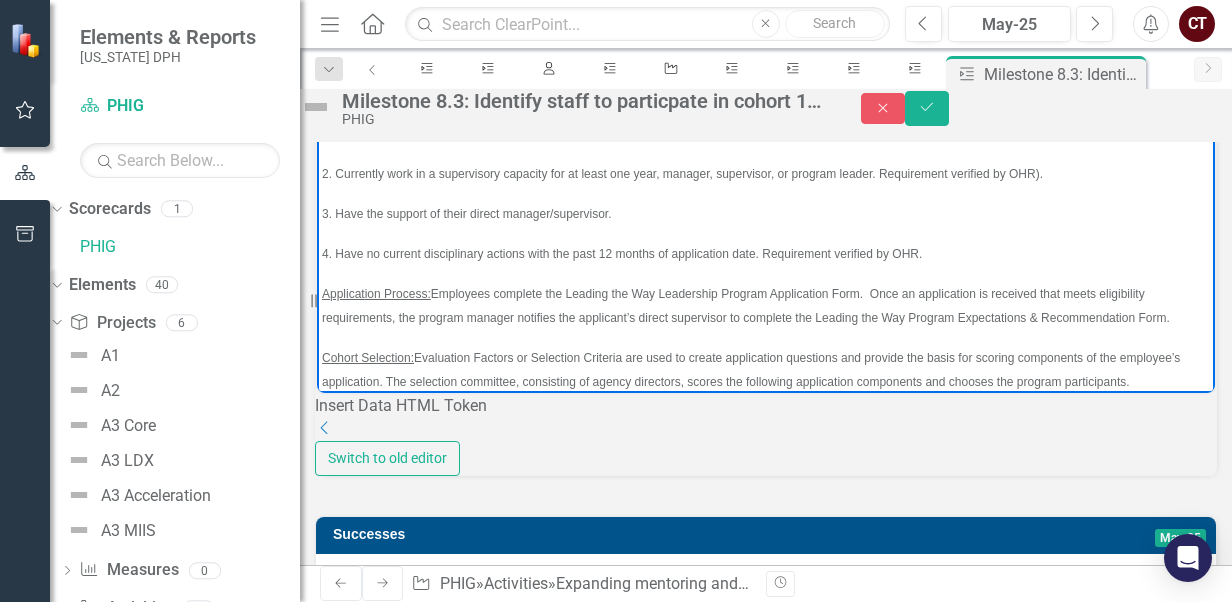 drag, startPoint x: 319, startPoint y: 244, endPoint x: 629, endPoint y: 299, distance: 314.84122 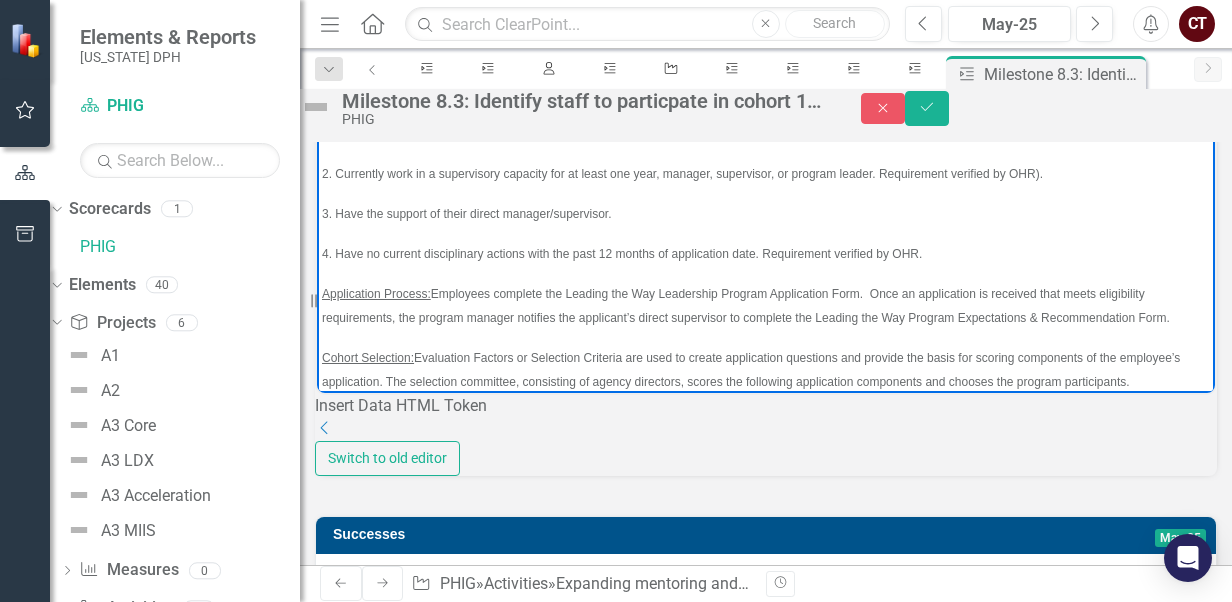 click on "I dentify Participants:  Program overview, including proposed program roll-out schedule, eligibility requirements, application and section process was approved by the Chief Human Resource Officer and Director of Training in [DATE]. Cohort Session #1 launched [DATE]  with 15 members and in [DATE] all member graduated the program. An additional 8 DPH employees attended the APM certification training portion of the program, with this count 23 employees attained their APM certification through Leading the Way in cohort session #1.  Actions for next reporting period:  Continue with curriculum delivery, collect results from mid-point program survey, and prepare for LTW graduation ceremony in [DATE]. Eligibility requirements :  LTW is a self-nominating program and employee must: 1. Be employed with DPH for at least three years, FTEs and [DEMOGRAPHIC_DATA] grant employees. Requirement verified by Office of Human Resources/OHR) 3. Have the support of their direct manager/supervisor. Application Process:" at bounding box center [766, 309] 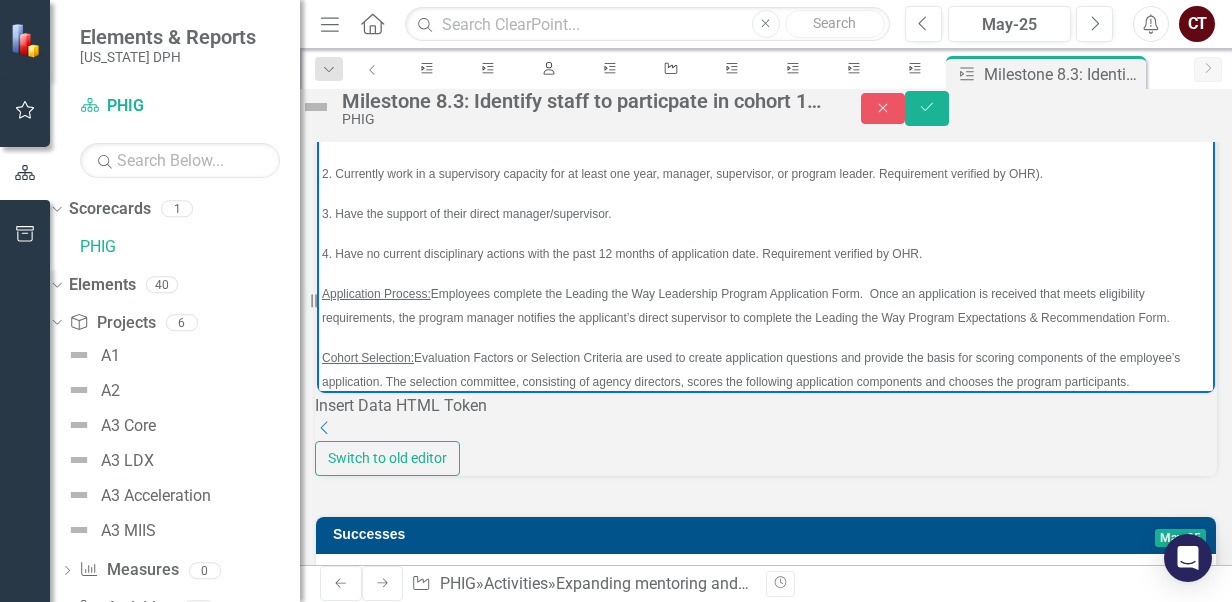 copy on "Actions for next reporting period:  Continue with curriculum delivery, collect results from mid-point program survey, and prepare for LTW graduation ceremony in [DATE]." 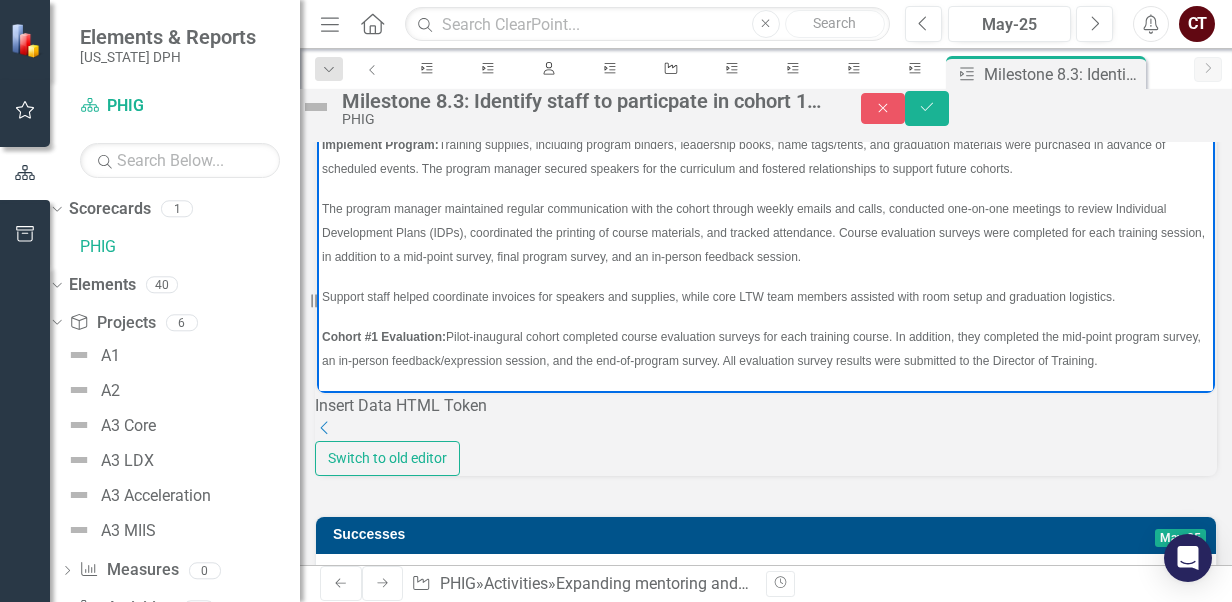 scroll, scrollTop: 1650, scrollLeft: 0, axis: vertical 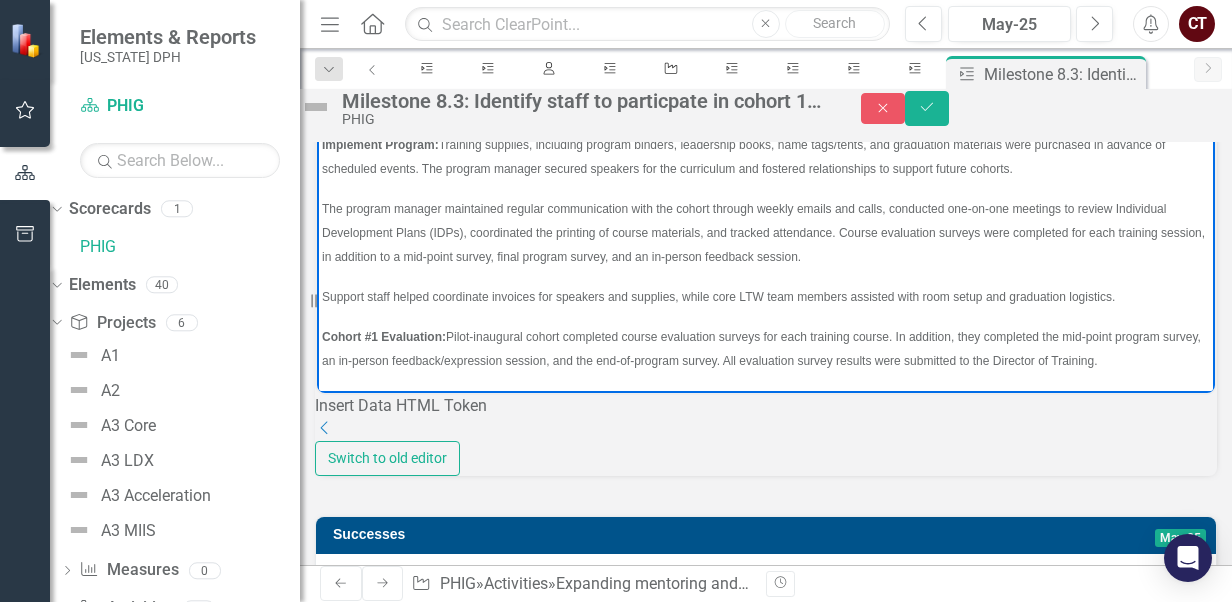 click on "Cohort #1 Evaluation:  Pilot-inaugural cohort completed course evaluation surveys for each training course. In addition, they completed the mid-point program survey, an in-person feedback/expression session, and the end-of-program survey. All evaluation survey results were submitted to the Director of Training." at bounding box center (766, 348) 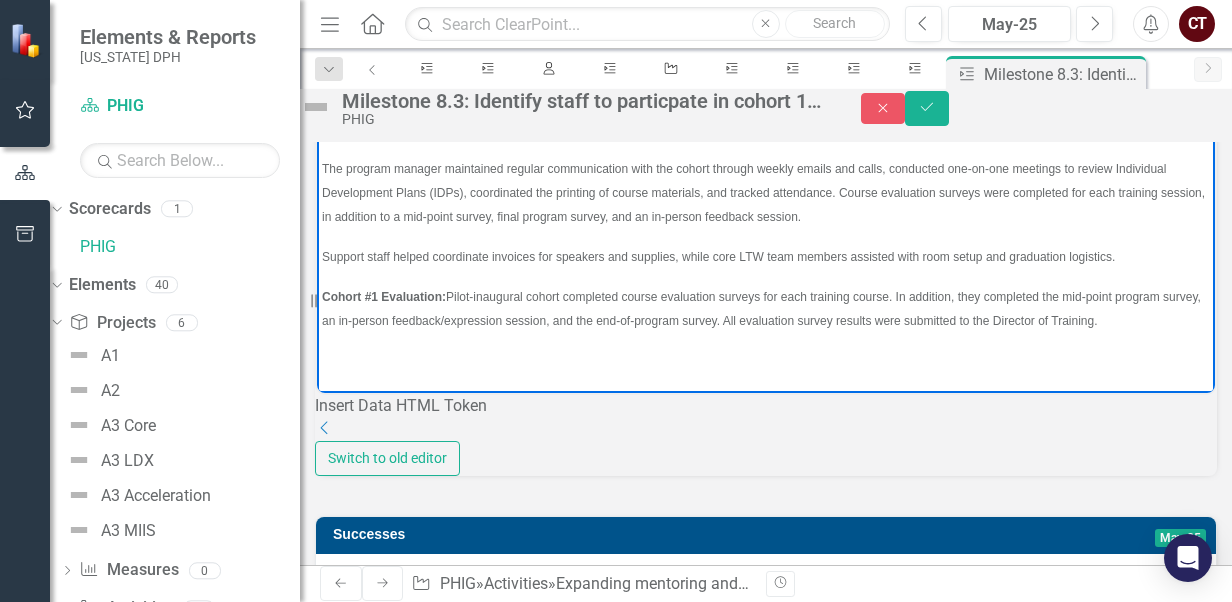 scroll, scrollTop: 1673, scrollLeft: 0, axis: vertical 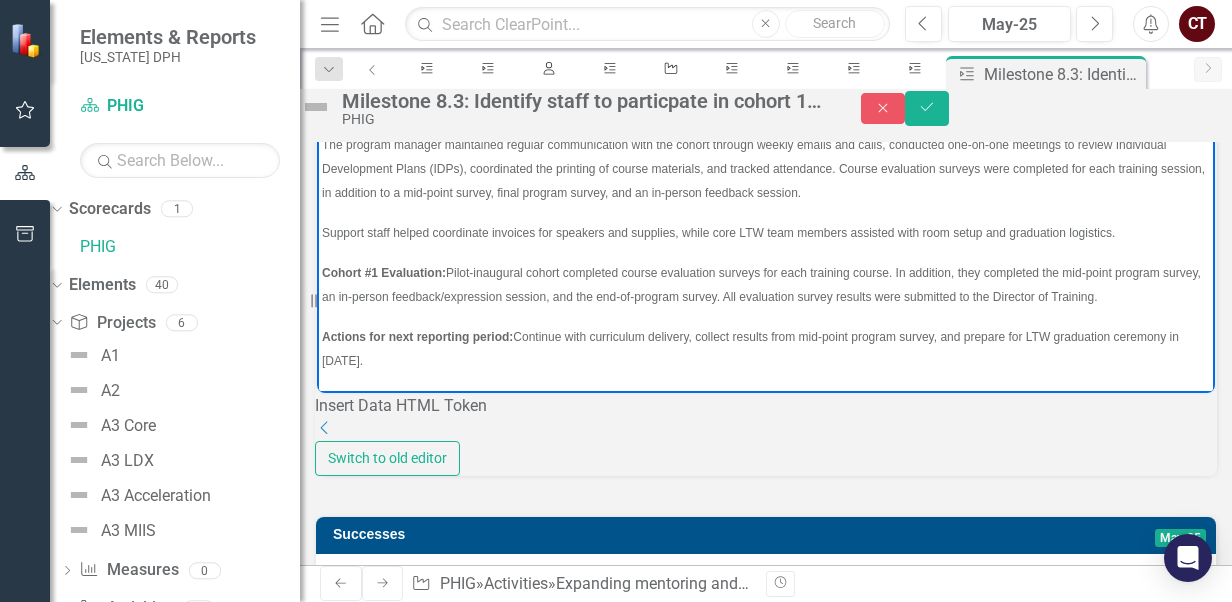 click on "Actions for next reporting period:  Continue with curriculum delivery, collect results from mid-point program survey, and prepare for LTW graduation ceremony in [DATE]." at bounding box center (766, 348) 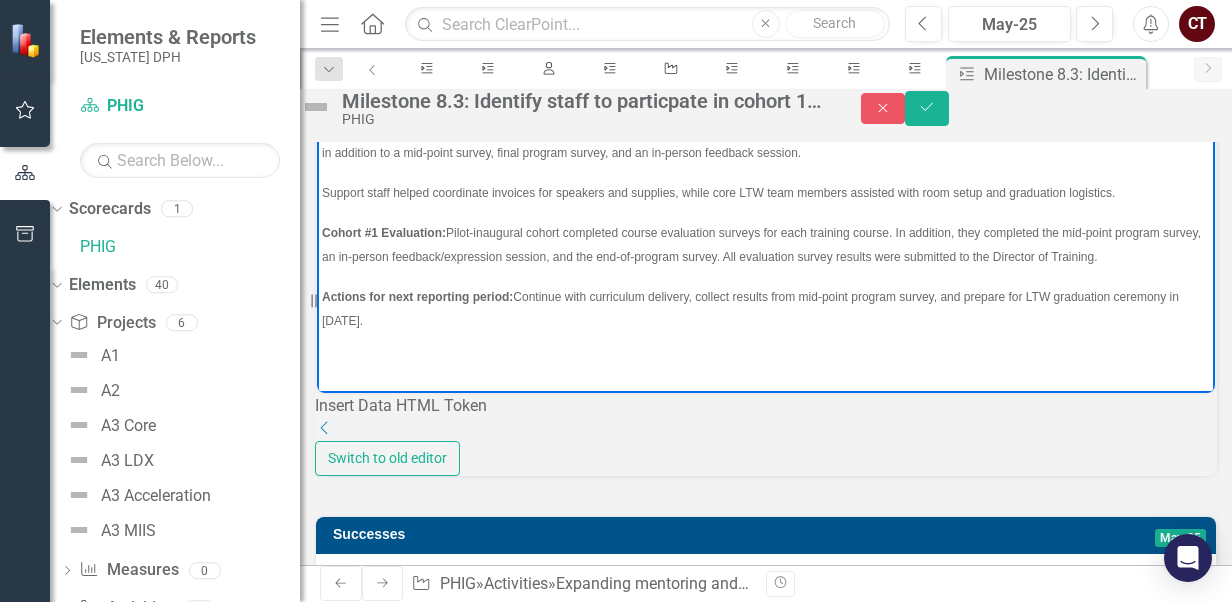 scroll, scrollTop: 1783, scrollLeft: 0, axis: vertical 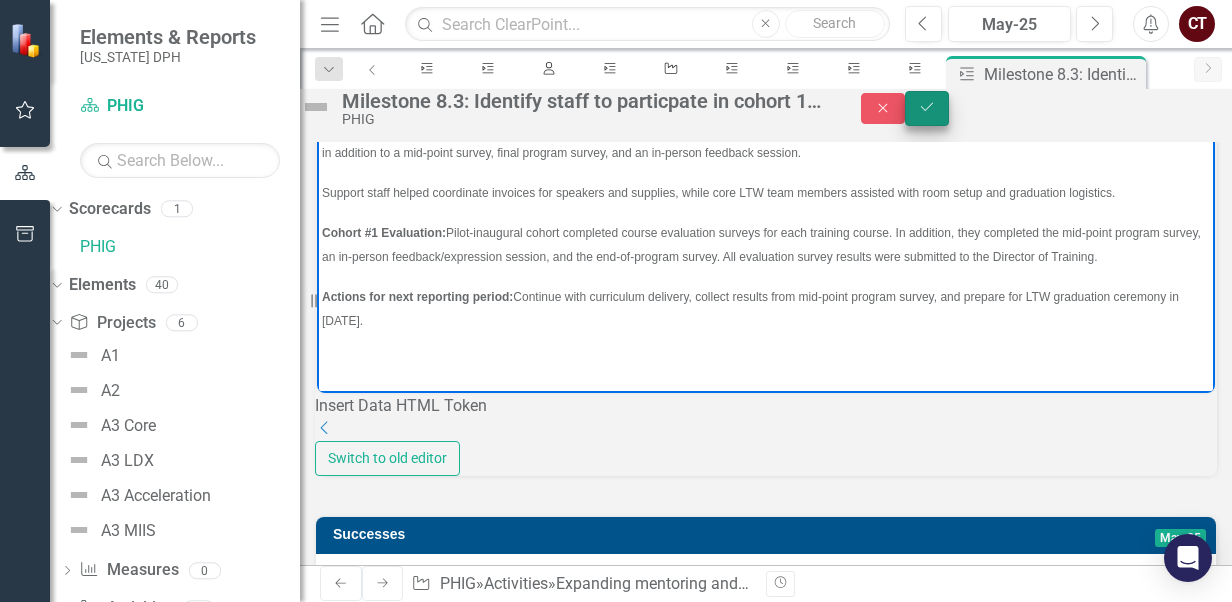 click on "Save" 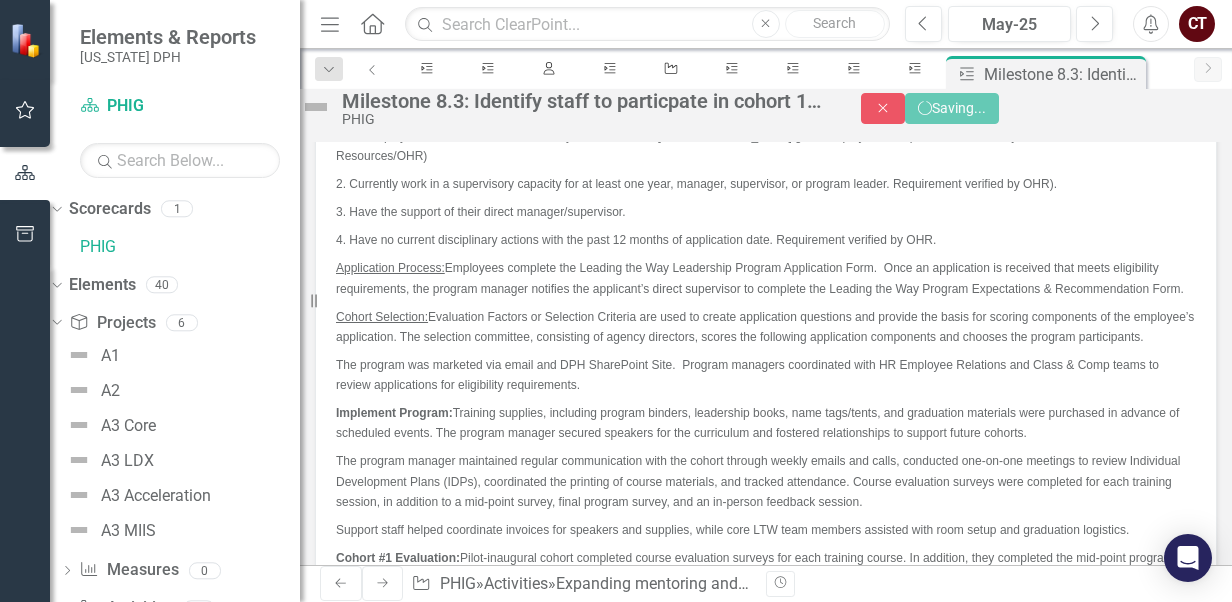 scroll, scrollTop: 584, scrollLeft: 0, axis: vertical 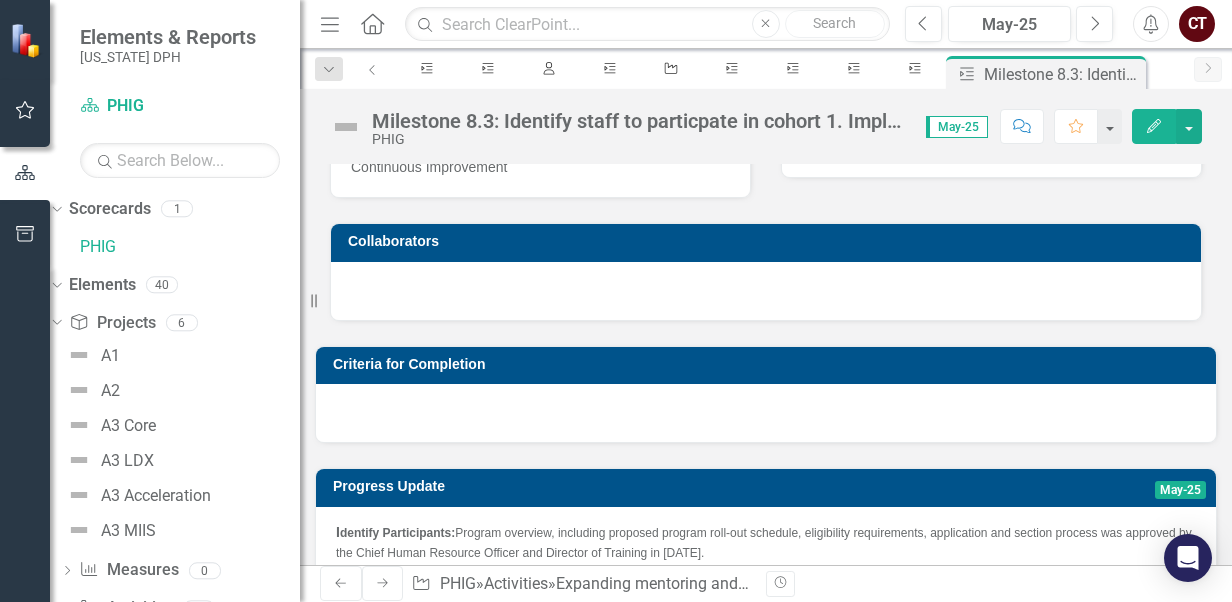 click on "100 %" at bounding box center (533, 1747) 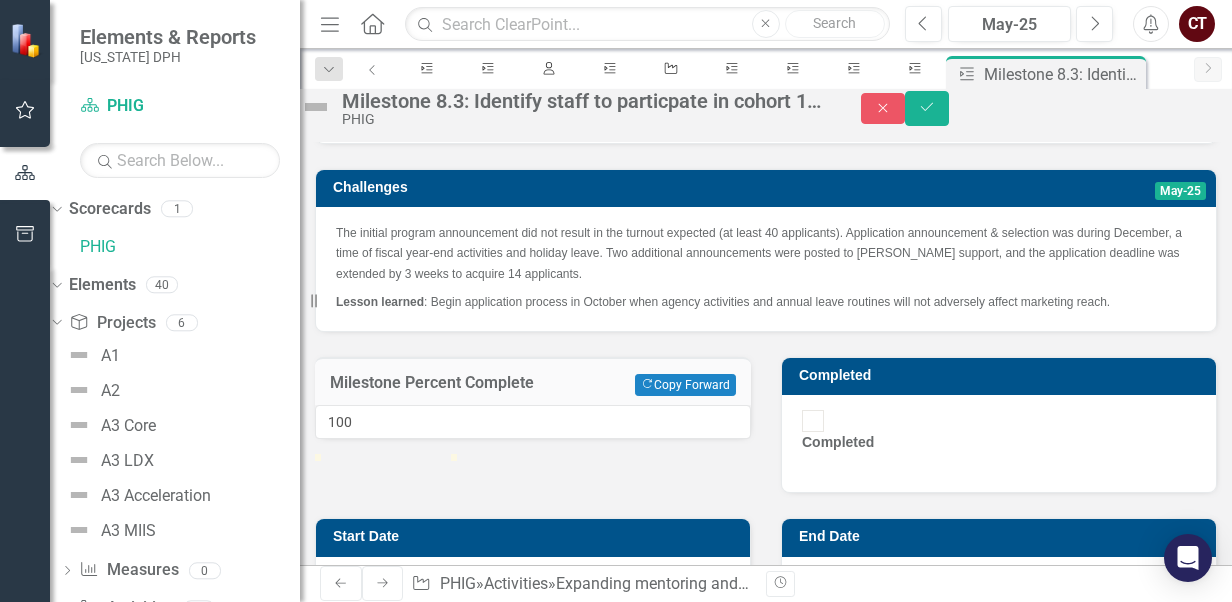 scroll, scrollTop: 1400, scrollLeft: 0, axis: vertical 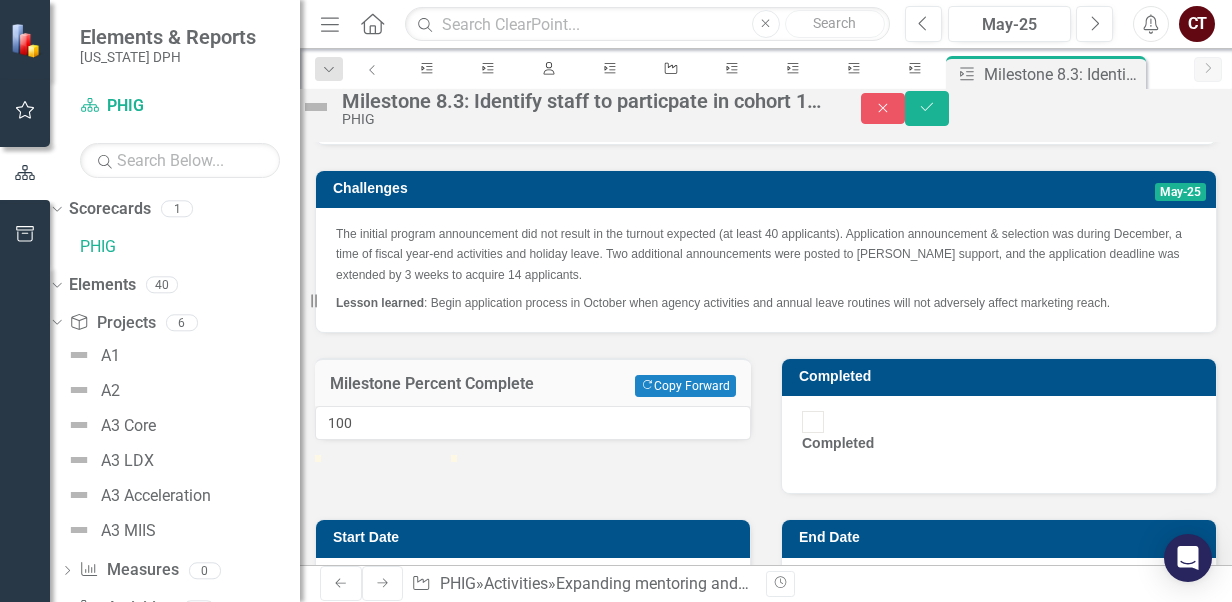 click on "Actions for next reporting period:" at bounding box center [431, -194] 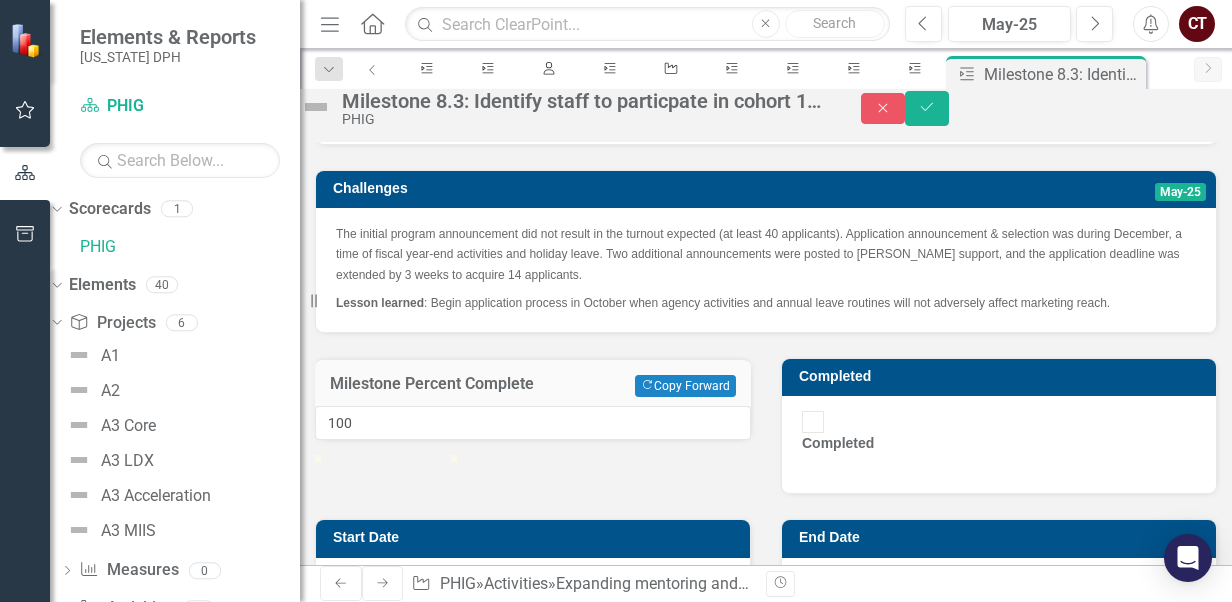 click on "Actions for next reporting period:" at bounding box center [431, -194] 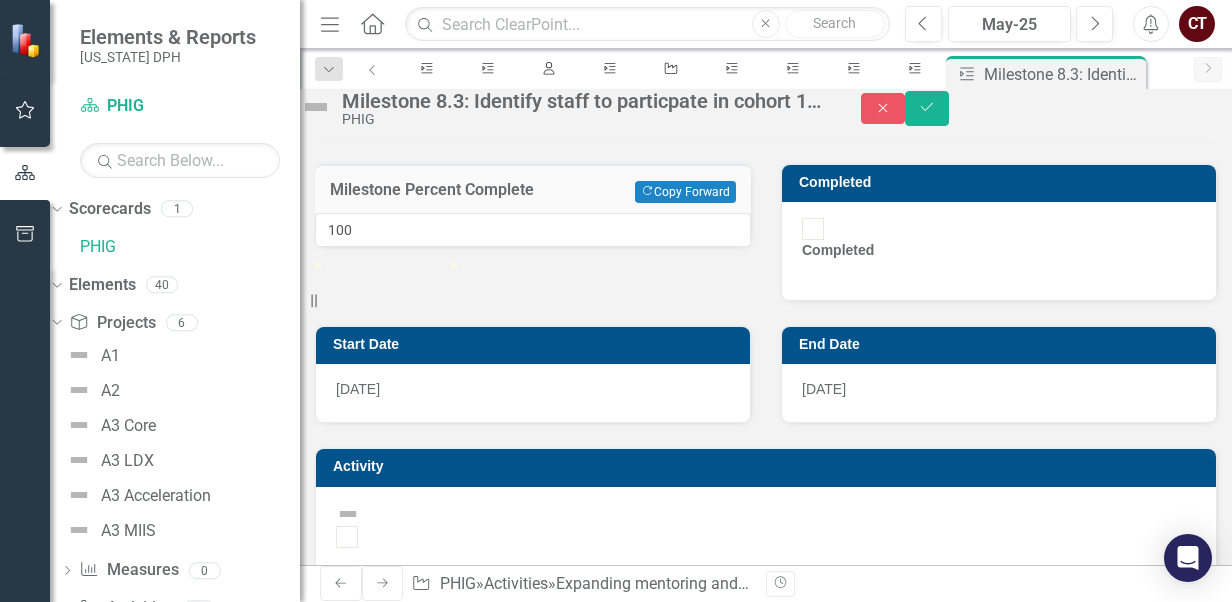 scroll, scrollTop: 1290, scrollLeft: 0, axis: vertical 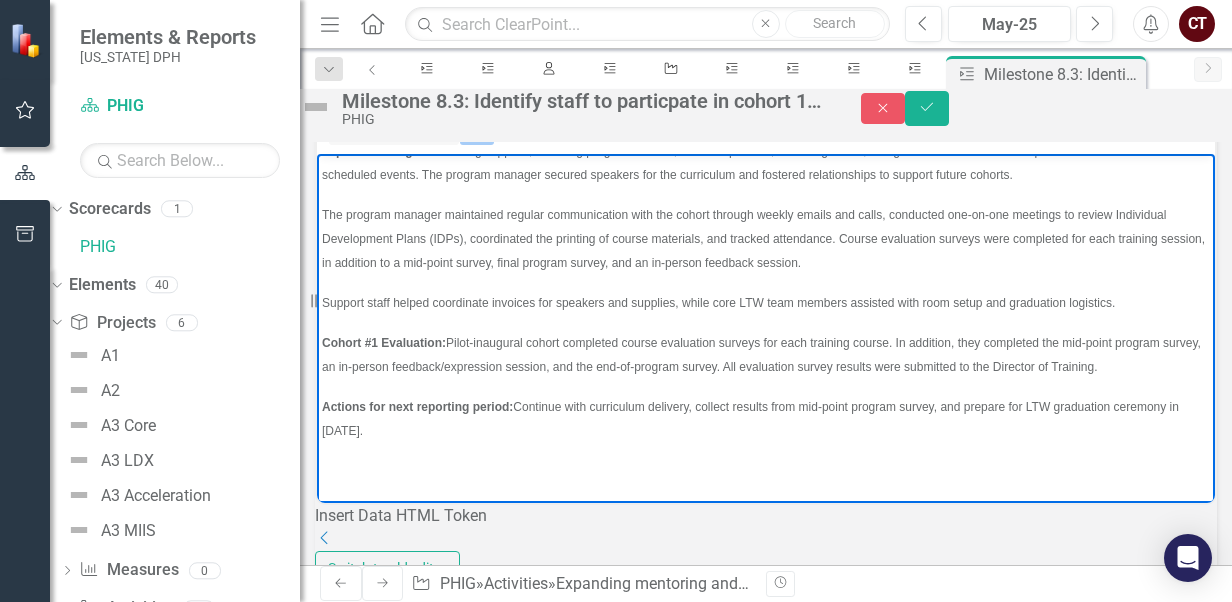 drag, startPoint x: 328, startPoint y: 338, endPoint x: 449, endPoint y: 371, distance: 125.4193 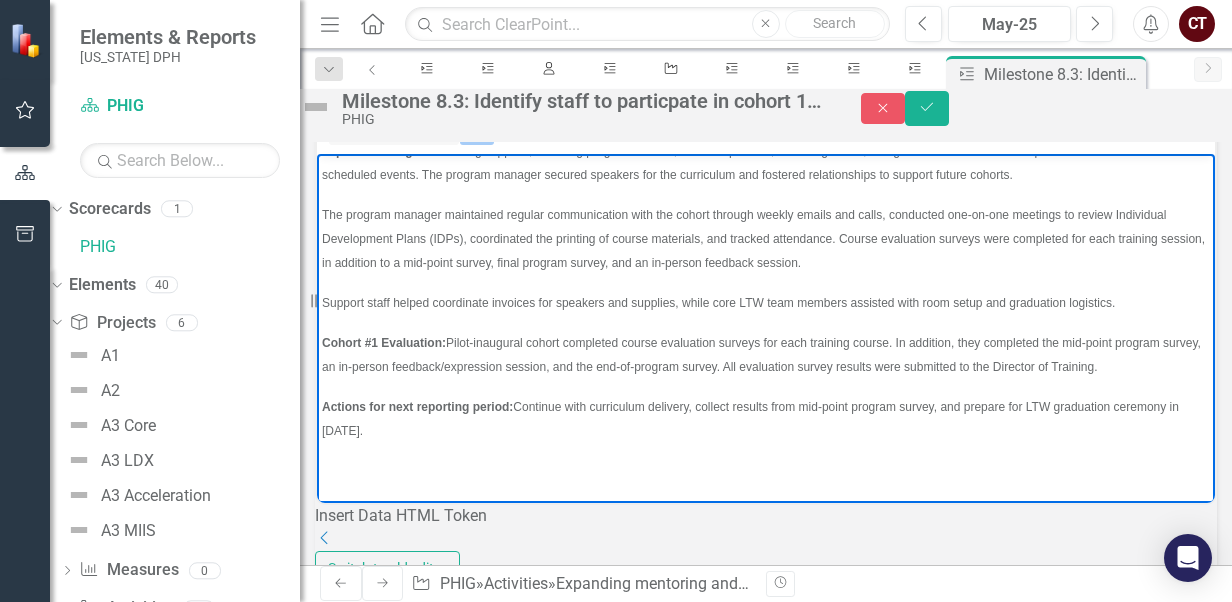 click on "Actions for next reporting period:  Continue with curriculum delivery, collect results from mid-point program survey, and prepare for LTW graduation ceremony in [DATE]." at bounding box center (766, 418) 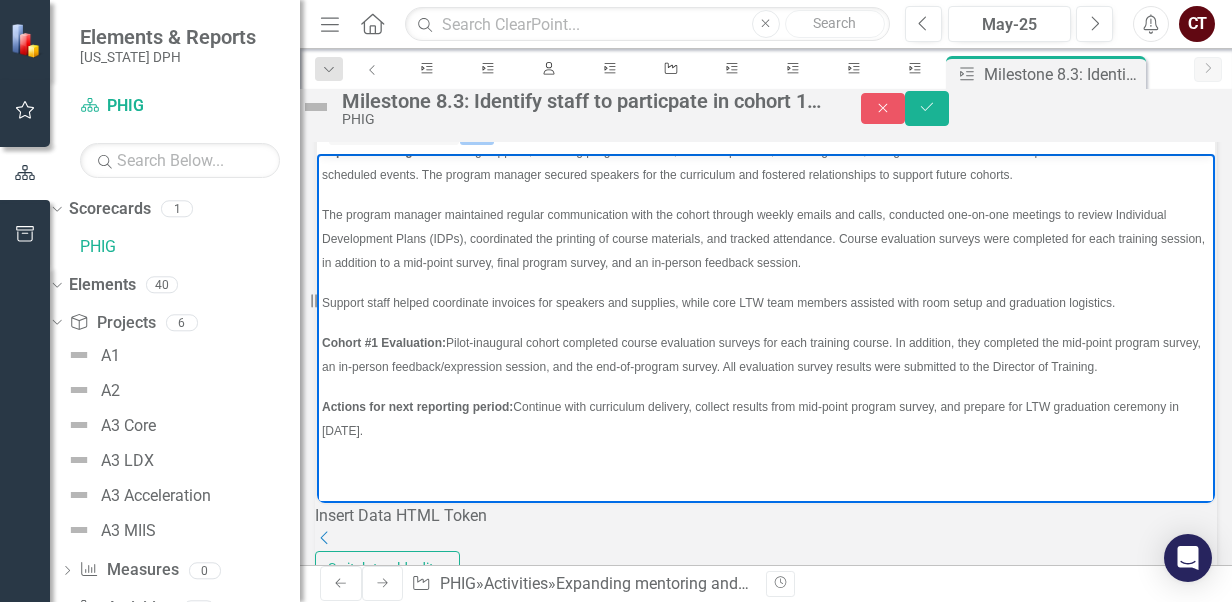 drag, startPoint x: 323, startPoint y: 322, endPoint x: 645, endPoint y: 424, distance: 337.76917 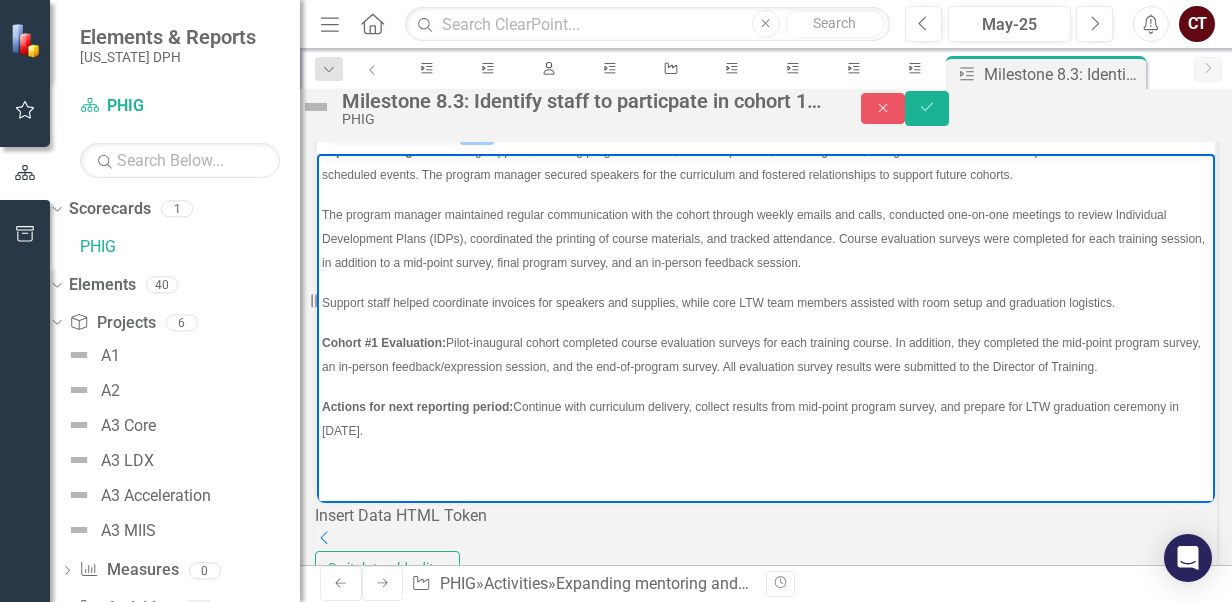 click on "I dentify Participants:  Program overview, including proposed program roll-out schedule, eligibility requirements, application and section process was approved by the Chief Human Resource Officer and Director of Training in [DATE]. Cohort Session #1 launched [DATE]  with 15 members and in [DATE] all member graduated the program. An additional 8 DPH employees attended the APM certification training portion of the program, with this count 23 employees attained their APM certification through Leading the Way in cohort session #1.  Eligibility requirements :  LTW is a self-nominating program and employee must: 1. Be employed with DPH for at least three years, FTEs and [DEMOGRAPHIC_DATA] grant employees. Requirement verified by Office of Human Resources/OHR) 2. Currently work in a supervisory capacity for at least one year, manager, supervisor, or program leader. Requirement verified by OHR). 3. Have the support of their direct manager/supervisor. Application Process: Cohort Selection:" at bounding box center [766, 58] 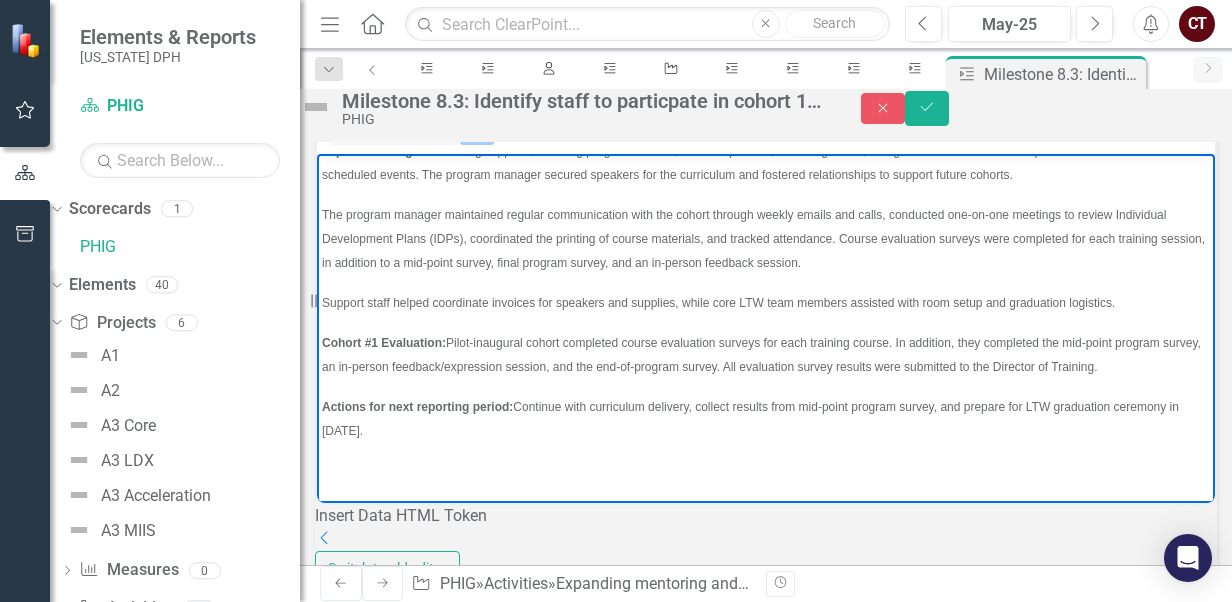 copy on "Actions for next reporting period:  Continue with curriculum delivery, collect results from mid-point program survey, and prepare for LTW graduation ceremony in [DATE]." 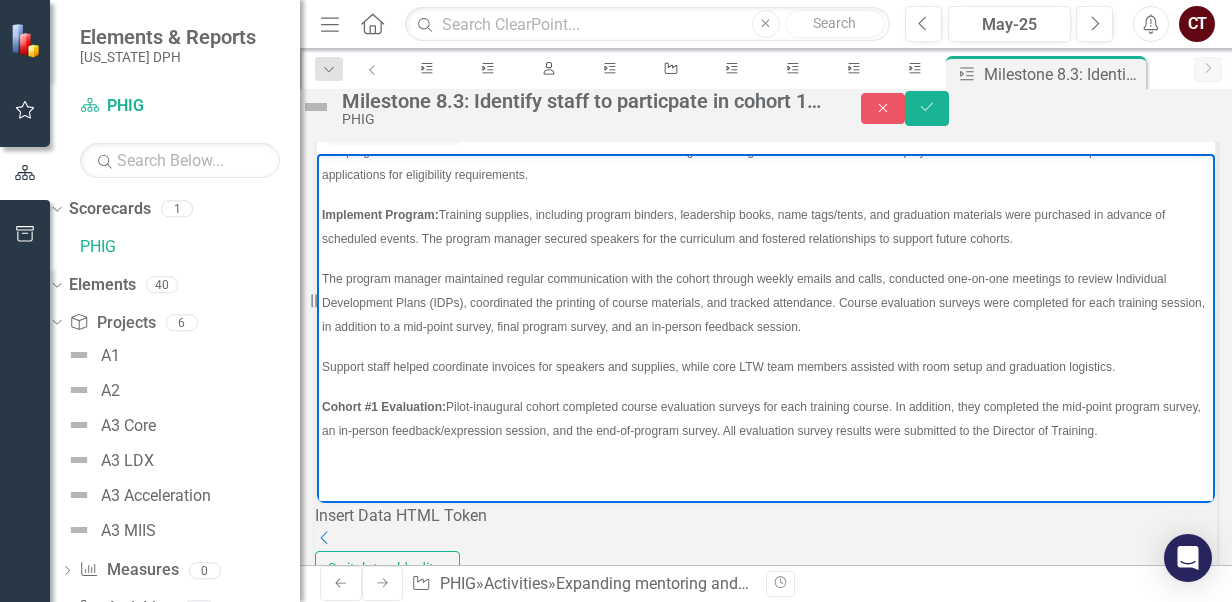 scroll, scrollTop: 1650, scrollLeft: 0, axis: vertical 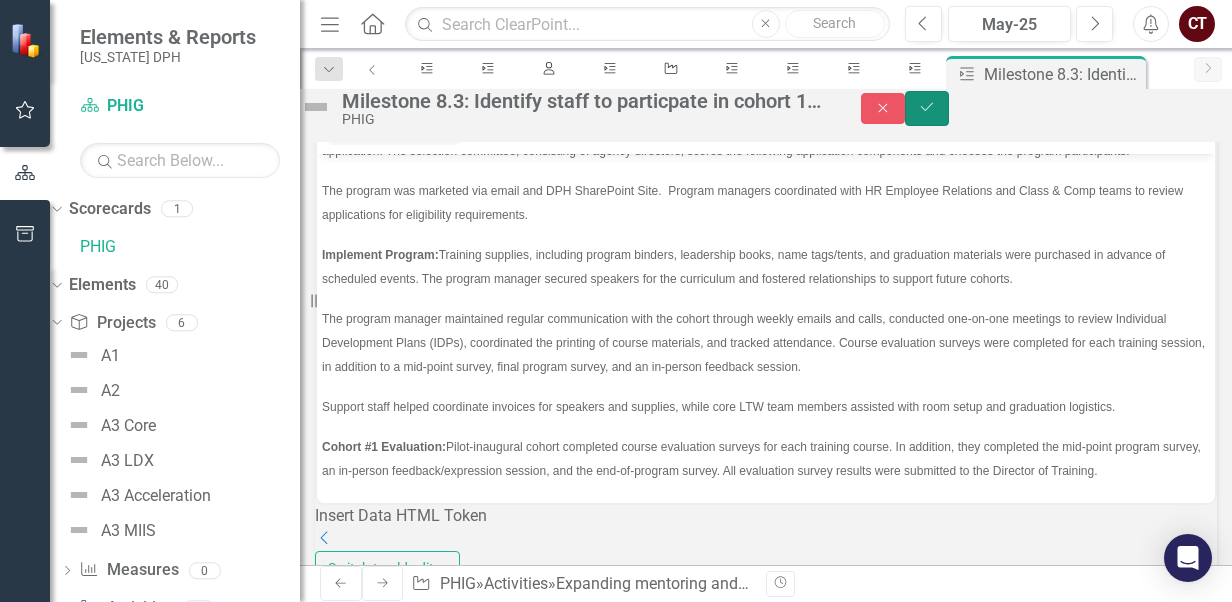click on "Save" 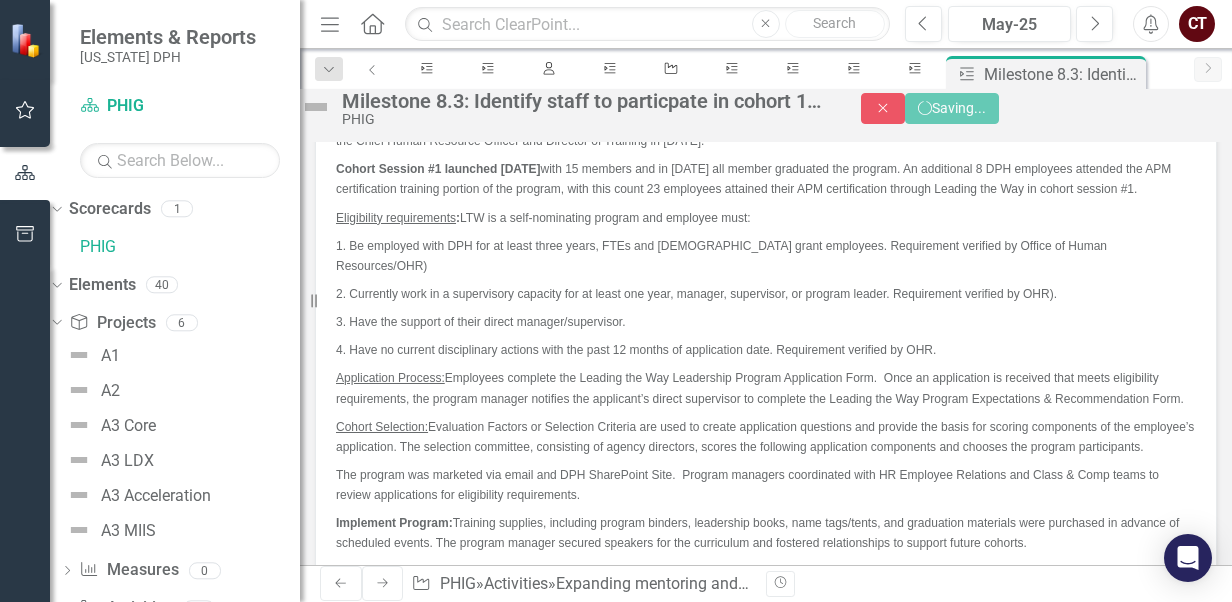 scroll, scrollTop: 474, scrollLeft: 0, axis: vertical 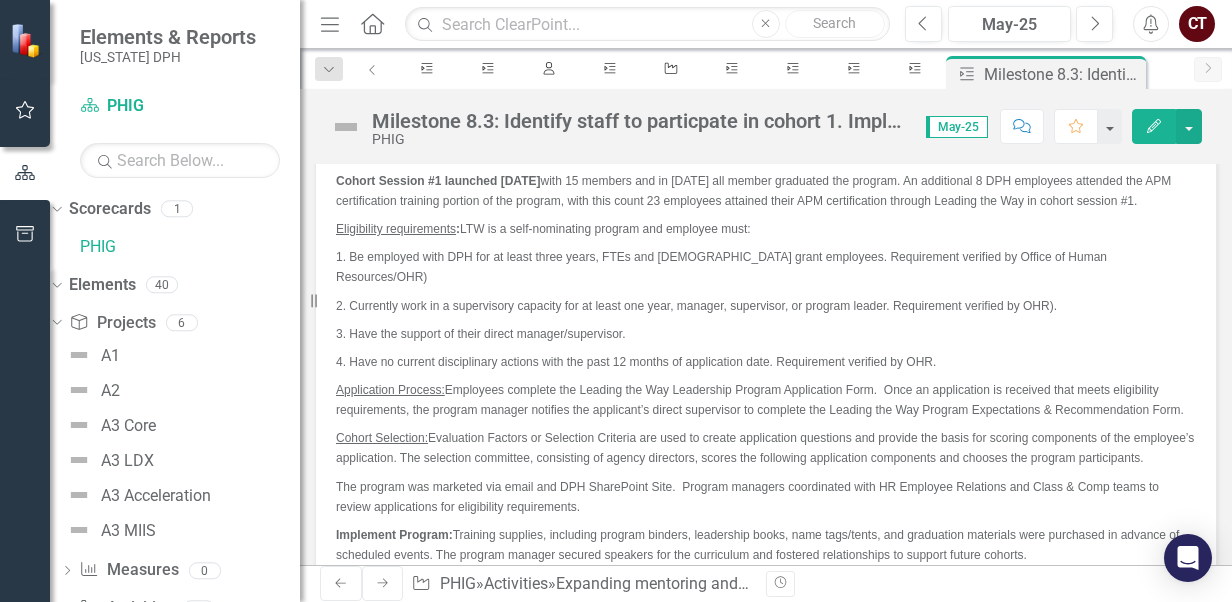 click on "Expanding mentoring and profesional development opportunities across Public Health for diverse cohorts of staff ( Focus: Sustain and support staff)" at bounding box center [744, 1627] 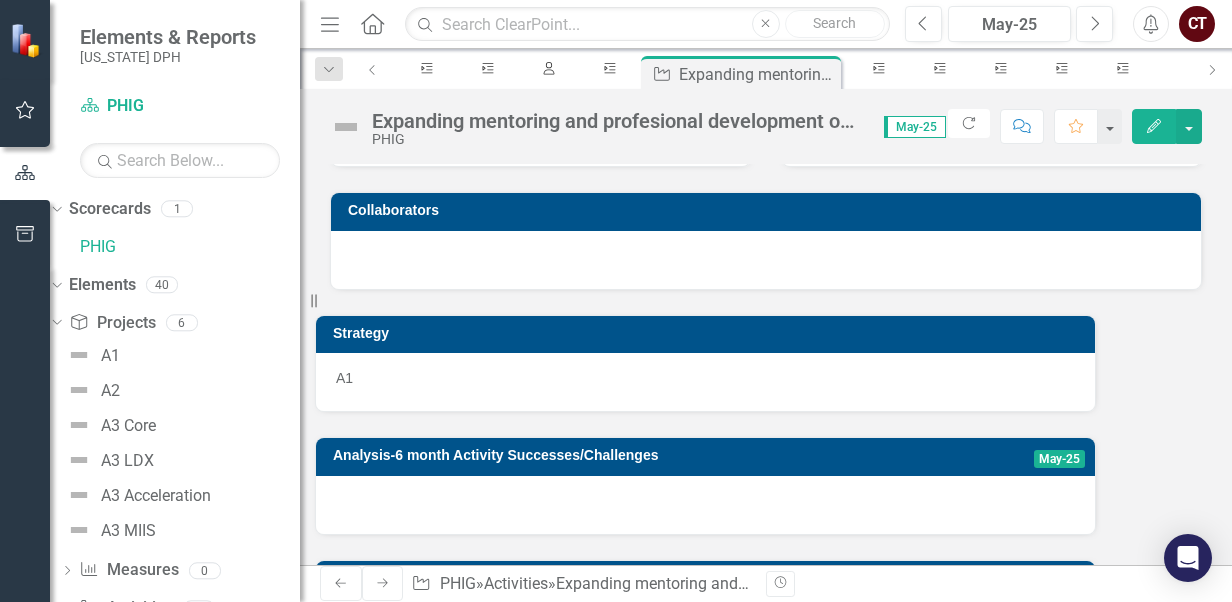 scroll, scrollTop: 500, scrollLeft: 0, axis: vertical 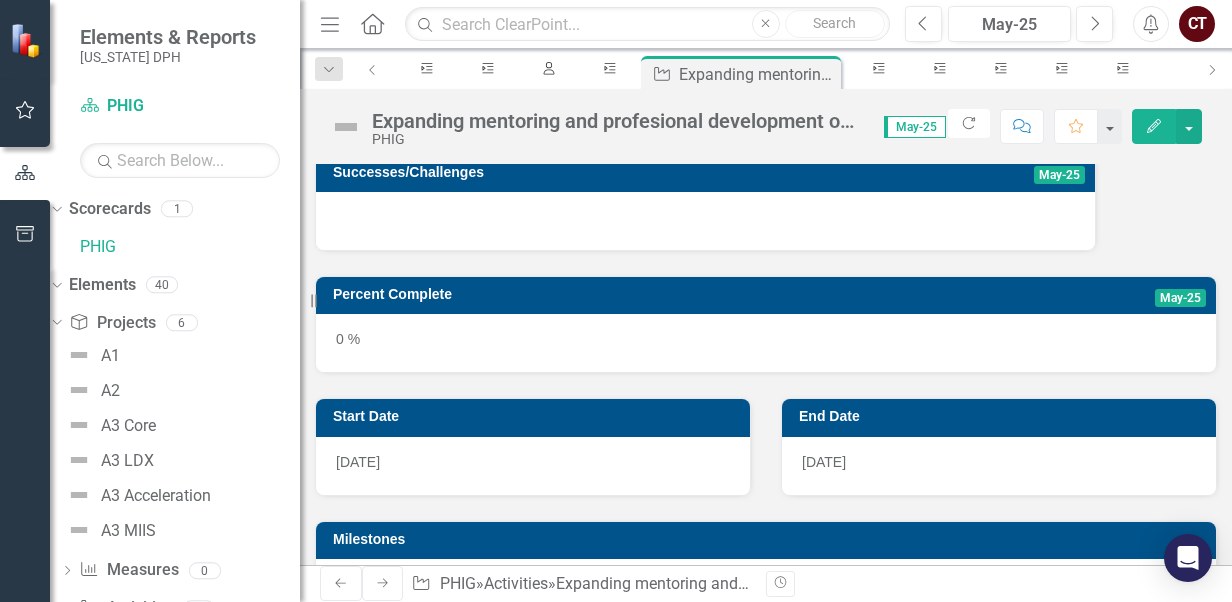 click on "Milestone 8.5: Continue process of implementing cohort - evaluating program - revising sessions as needed - choosing next cohort years 2 - 5" at bounding box center (749, 874) 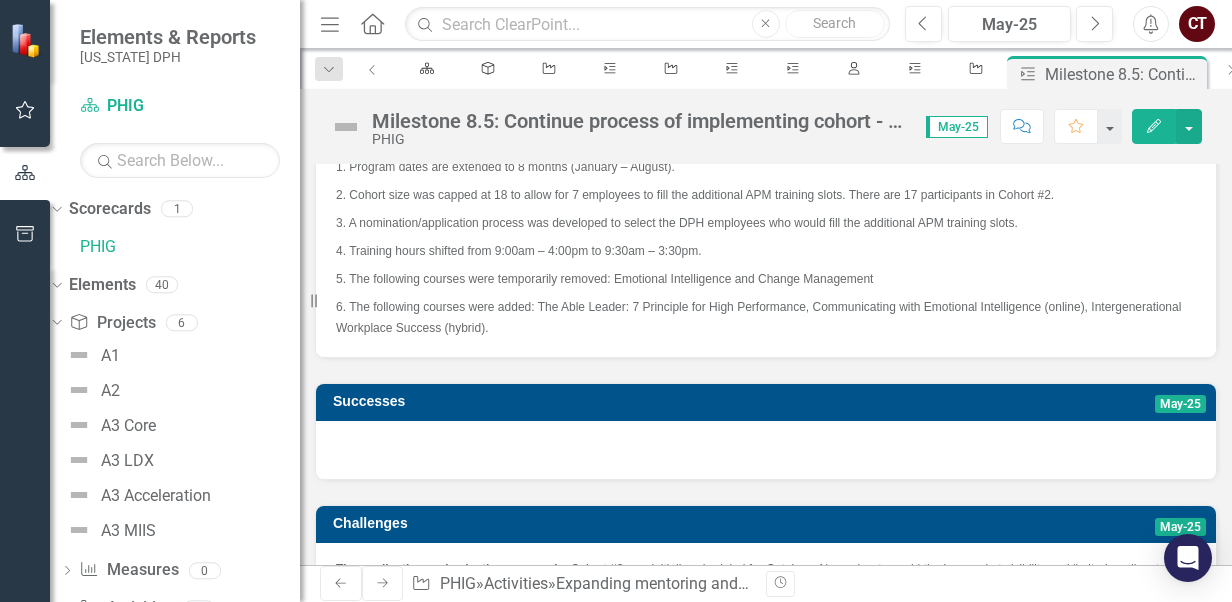 scroll, scrollTop: 500, scrollLeft: 0, axis: vertical 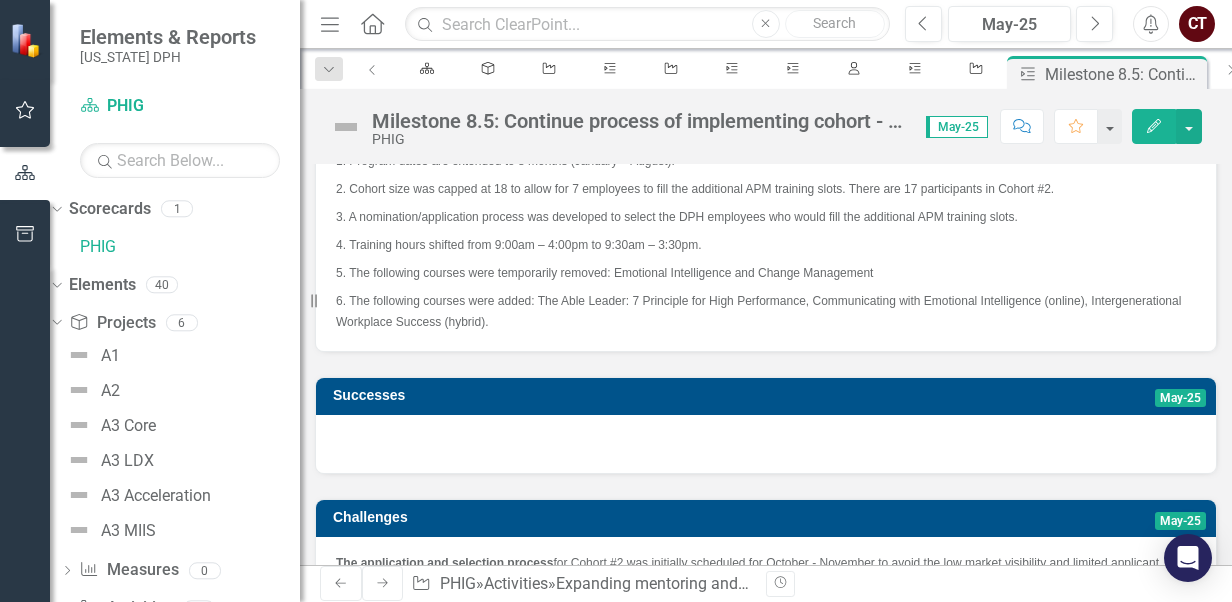 click on "6. The following courses were added: The Able Leader: 7 Principle for High Performance, Communicating with Emotional Intelligence (online), Intergenerational Workplace Success (hybrid)." at bounding box center (758, 311) 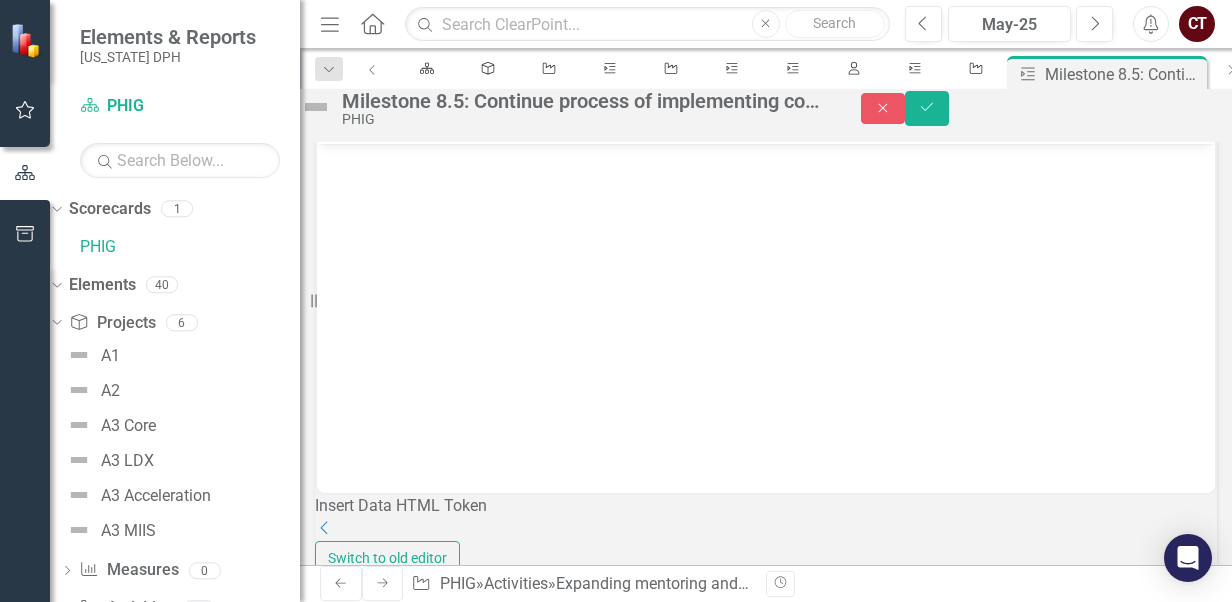 scroll, scrollTop: 515, scrollLeft: 0, axis: vertical 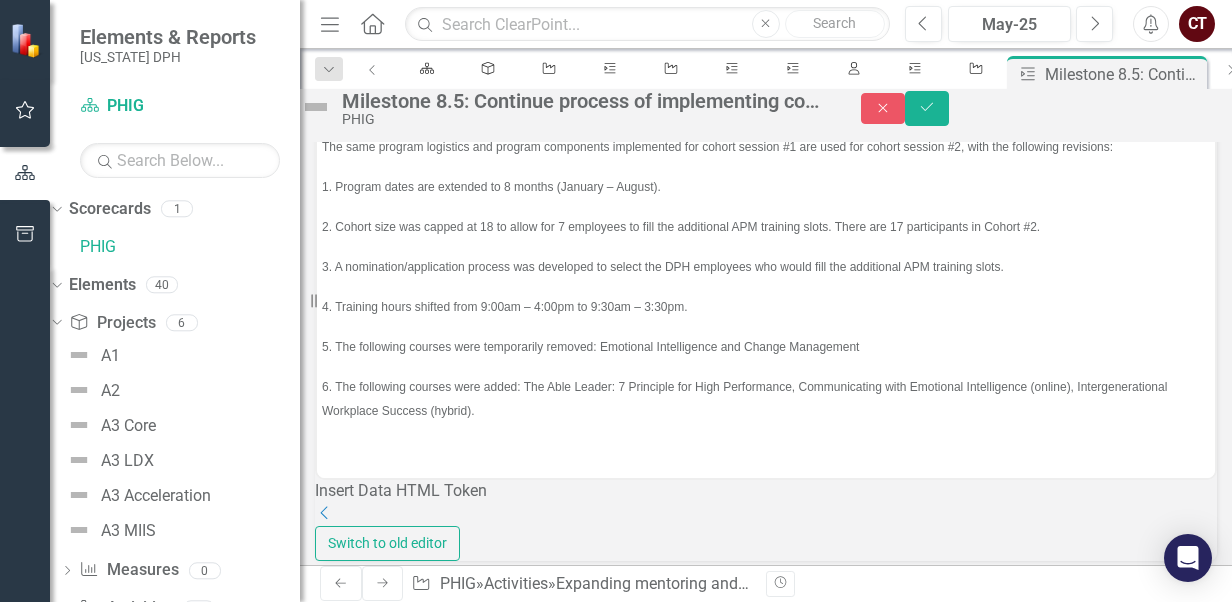 click on "6. The following courses were added: The Able Leader: 7 Principle for High Performance, Communicating with Emotional Intelligence (online), Intergenerational Workplace Success (hybrid)." at bounding box center (766, 398) 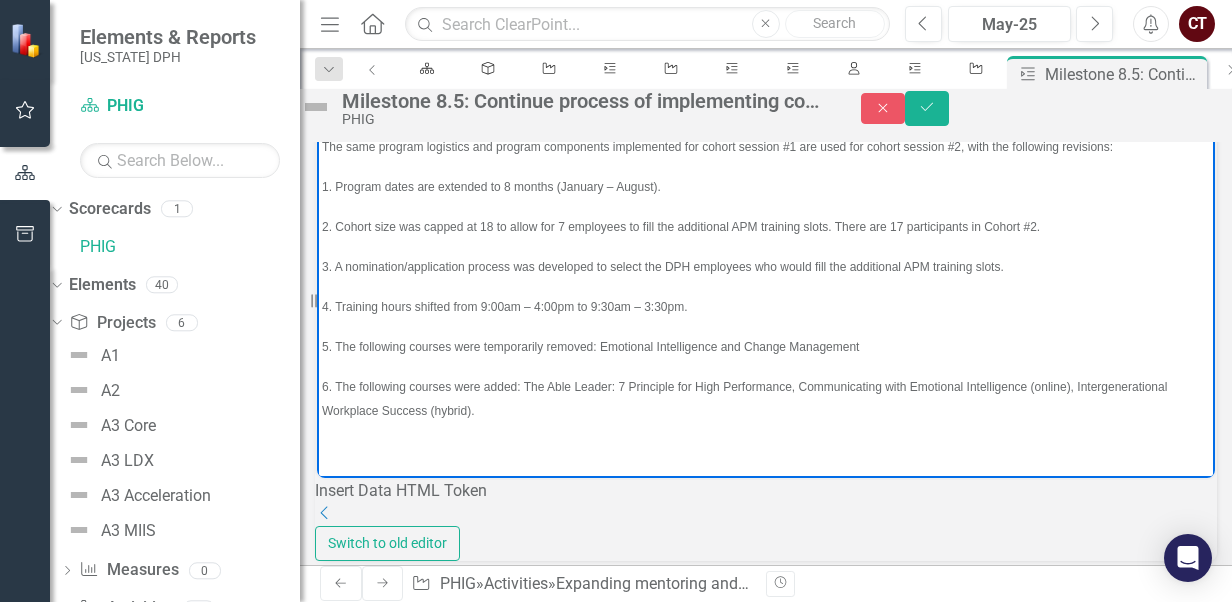 scroll, scrollTop: 333, scrollLeft: 0, axis: vertical 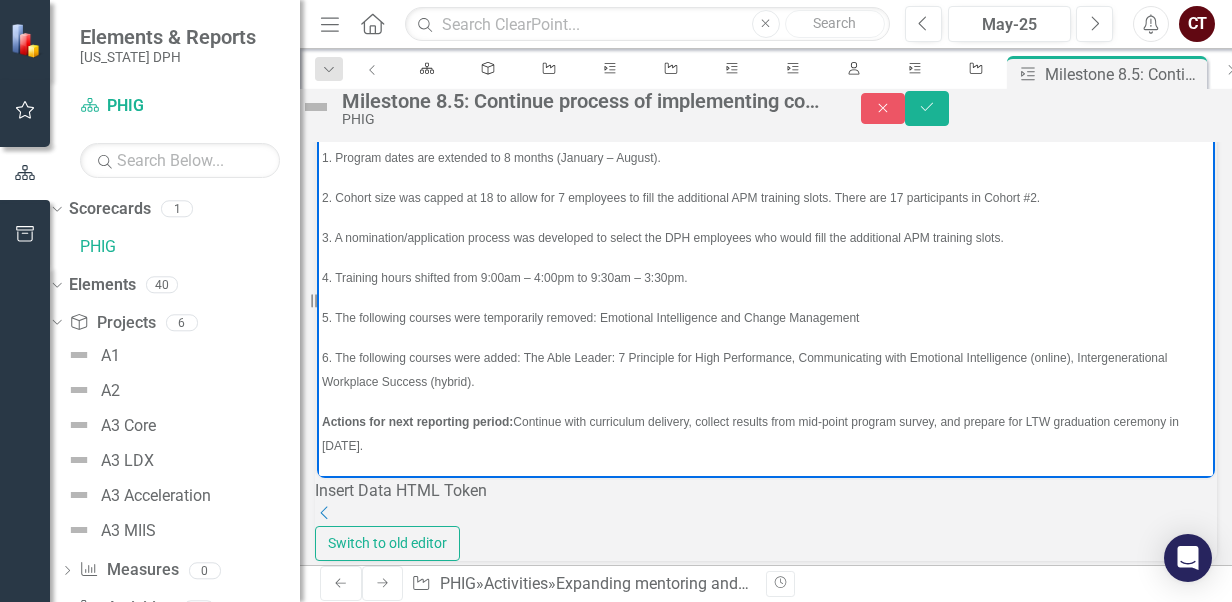 click on "Actions for next reporting period:  Continue with curriculum delivery, collect results from mid-point program survey, and prepare for LTW graduation ceremony in [DATE]." at bounding box center [750, 434] 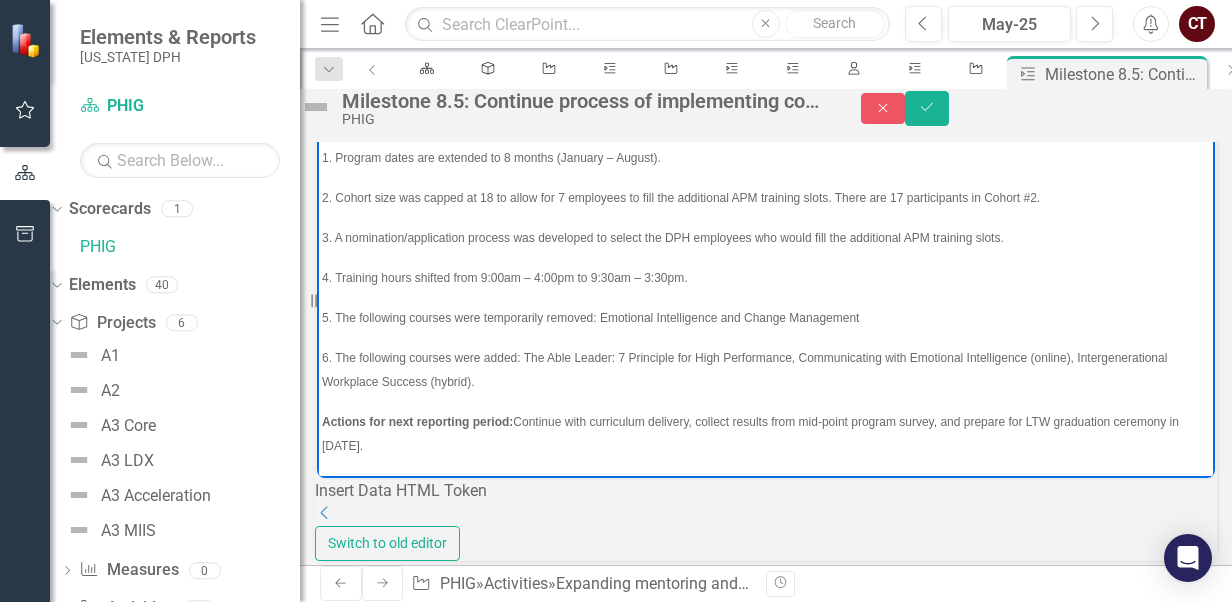 type 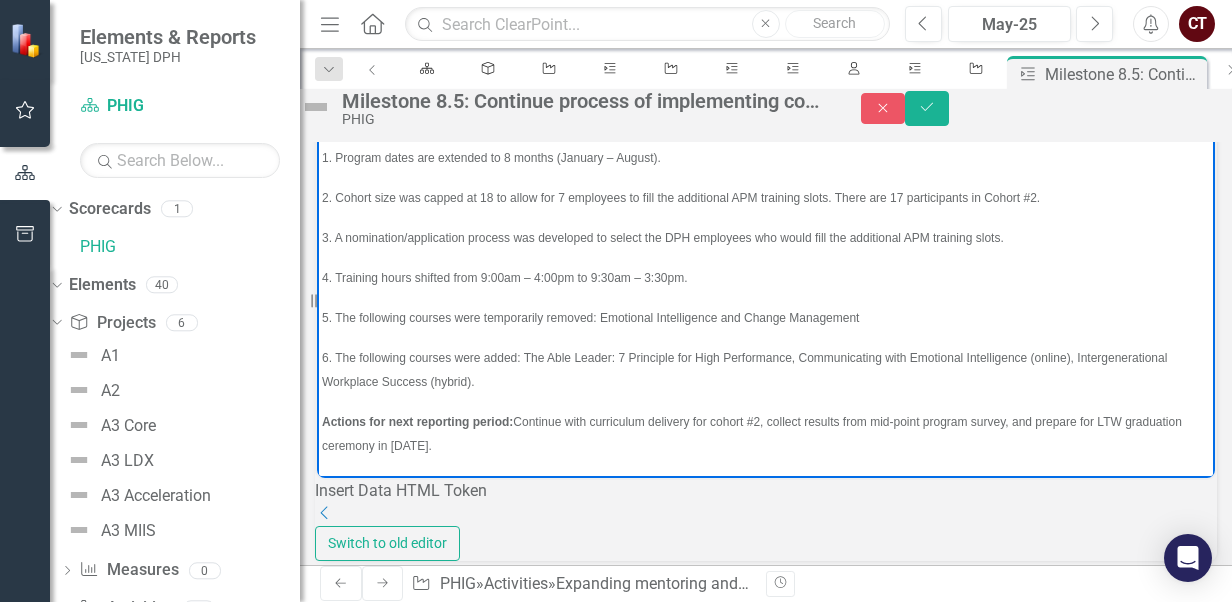 scroll, scrollTop: 450, scrollLeft: 0, axis: vertical 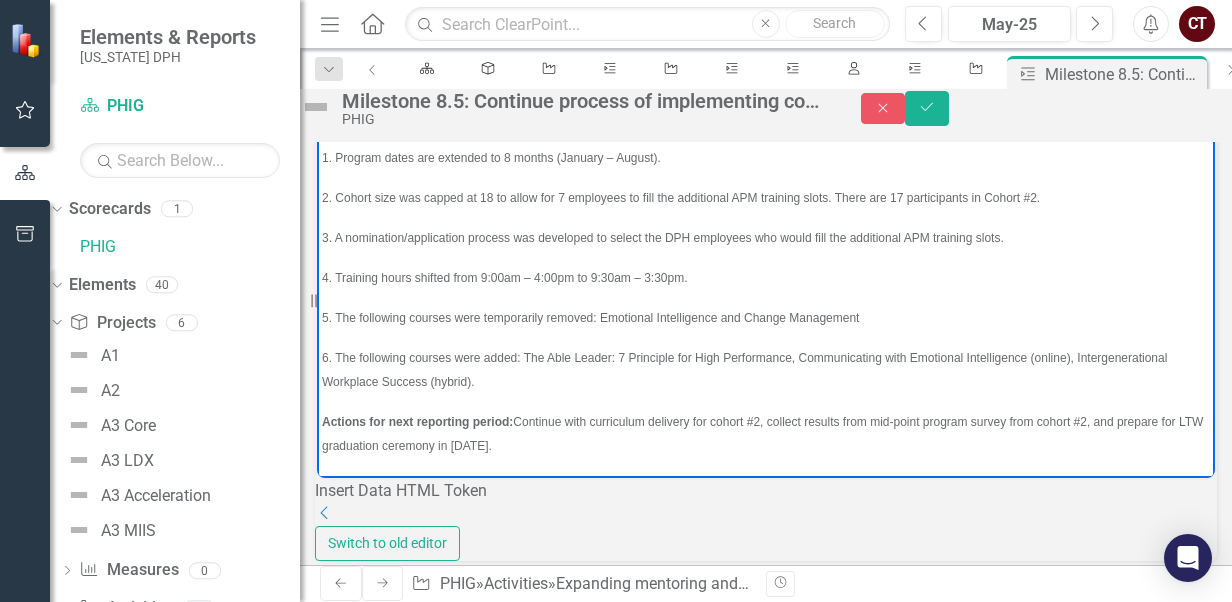 click on "Actions for next reporting period:  Continue with curriculum delivery for cohort #2, collect results from mid-point program survey from cohort #2, and prepare for LTW graduation ceremony in [DATE]." at bounding box center [762, 434] 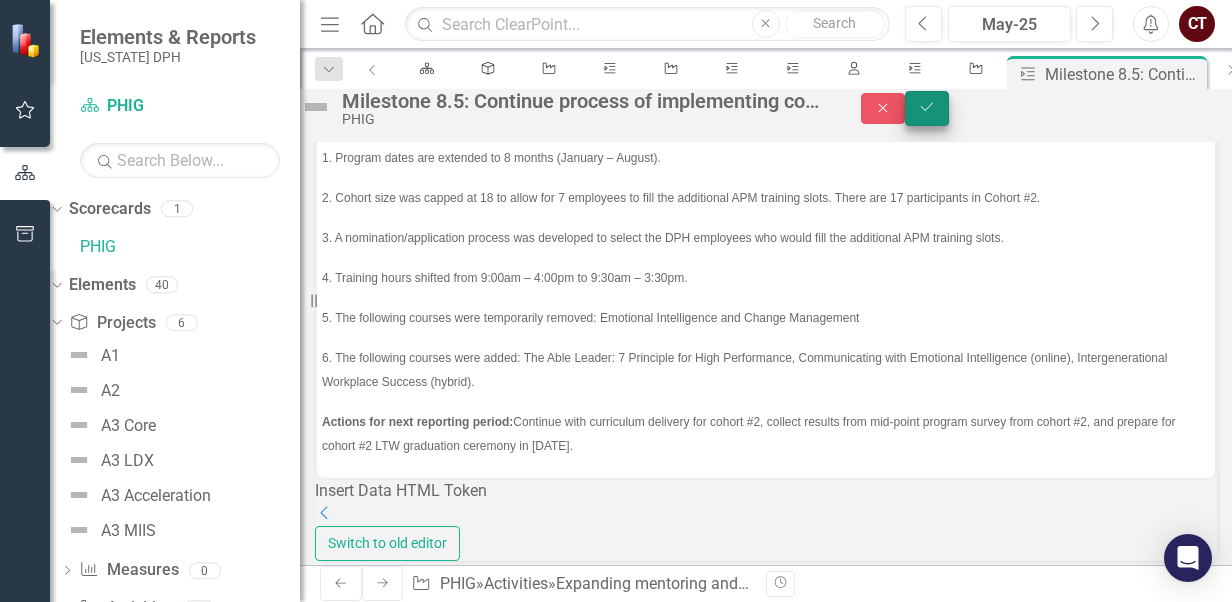 click 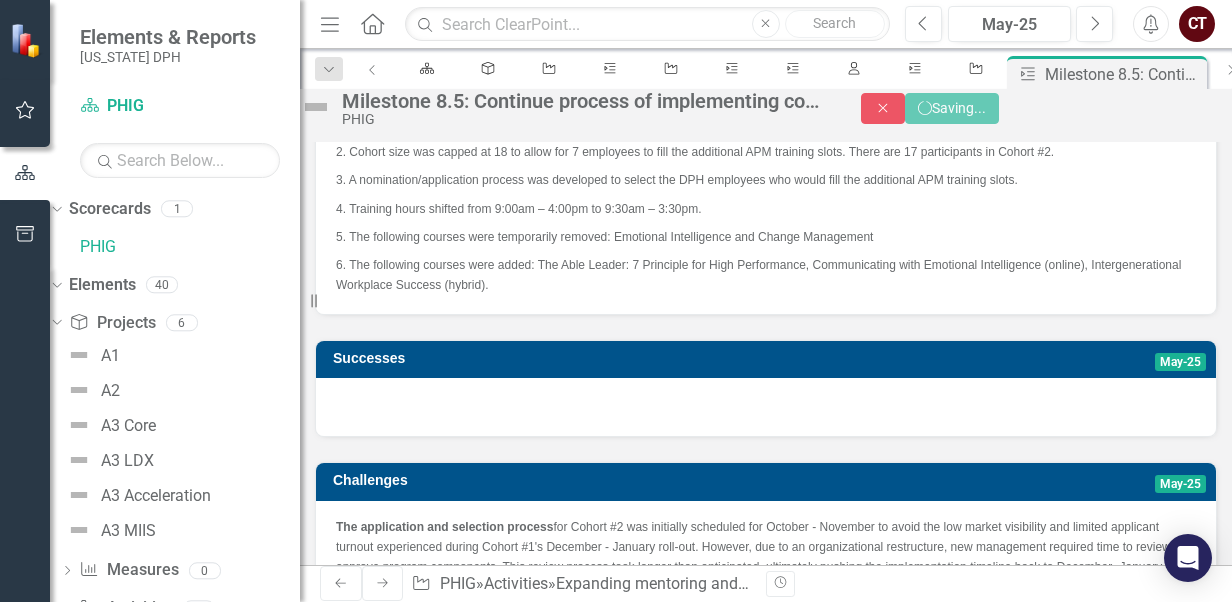 scroll, scrollTop: 500, scrollLeft: 0, axis: vertical 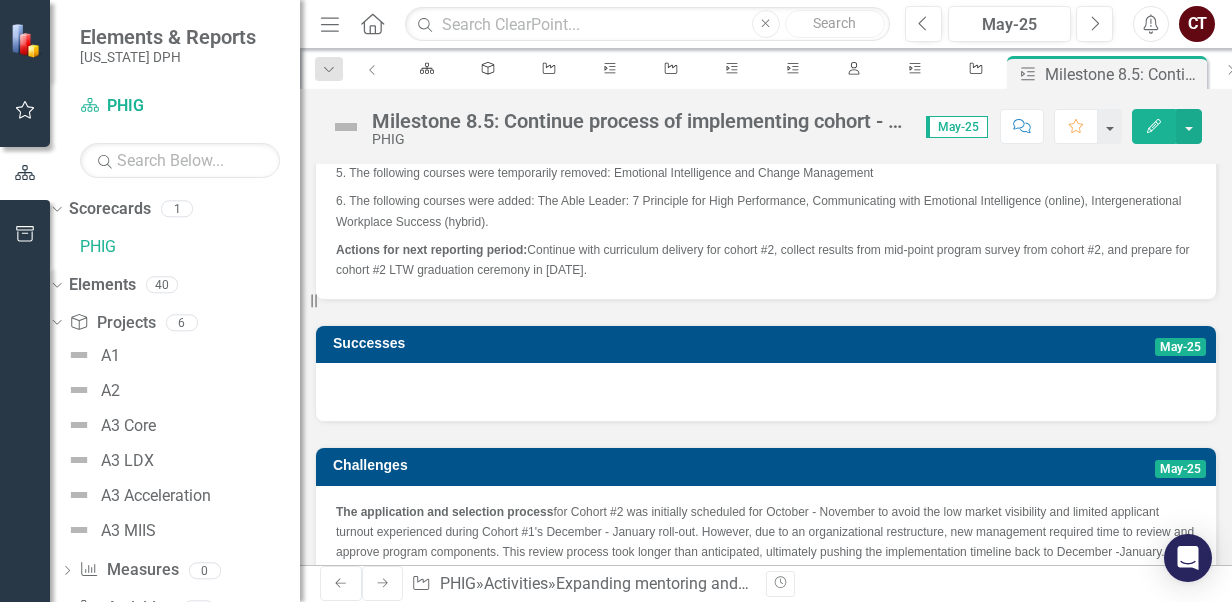 click on "Expanding mentoring and profesional development opportunities across Public Health for diverse cohorts of staff ( Focus: Sustain and support staff)" at bounding box center [744, 1256] 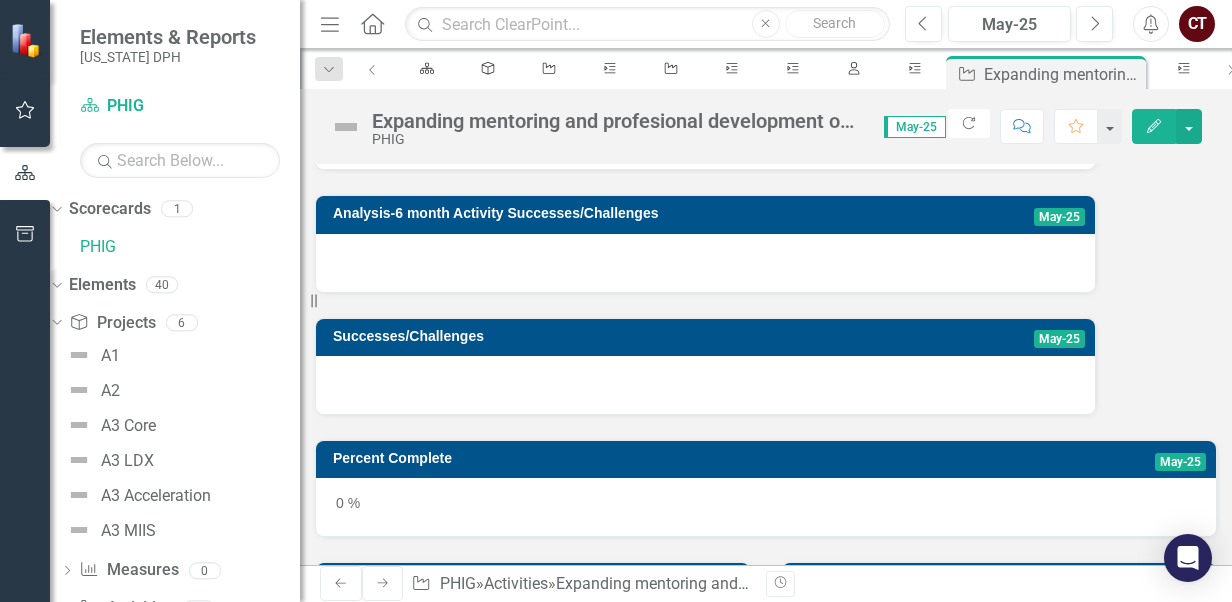 scroll, scrollTop: 400, scrollLeft: 0, axis: vertical 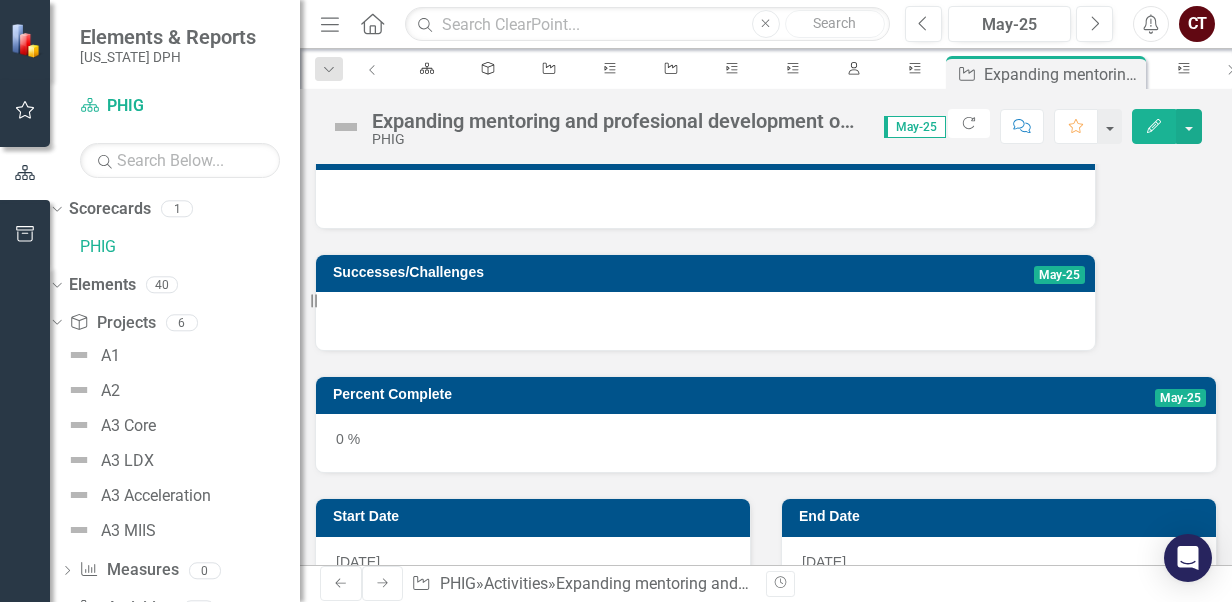 click on "Milestone 8.2: Conduct focus group with Leading the Way (LTW) 219 pilot cohort for lessons learned/feedback. Develop structured DHEC educational sessions (program, materials, learning objectives, evaluation tools, etc.) for LTW program" at bounding box center (733, 782) 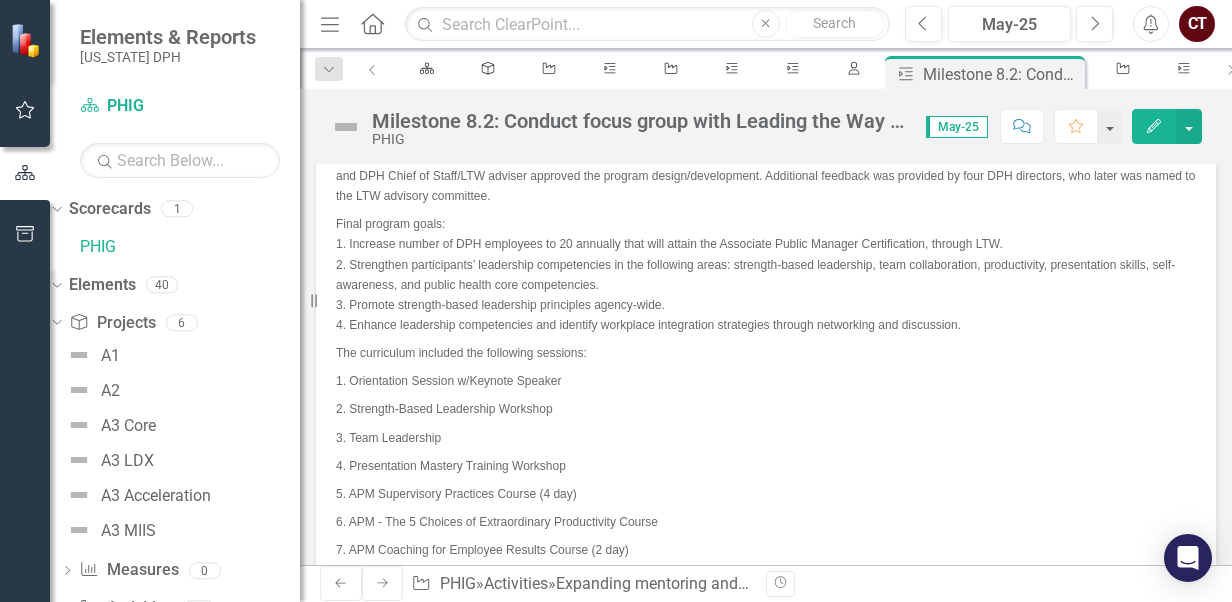 scroll, scrollTop: 500, scrollLeft: 0, axis: vertical 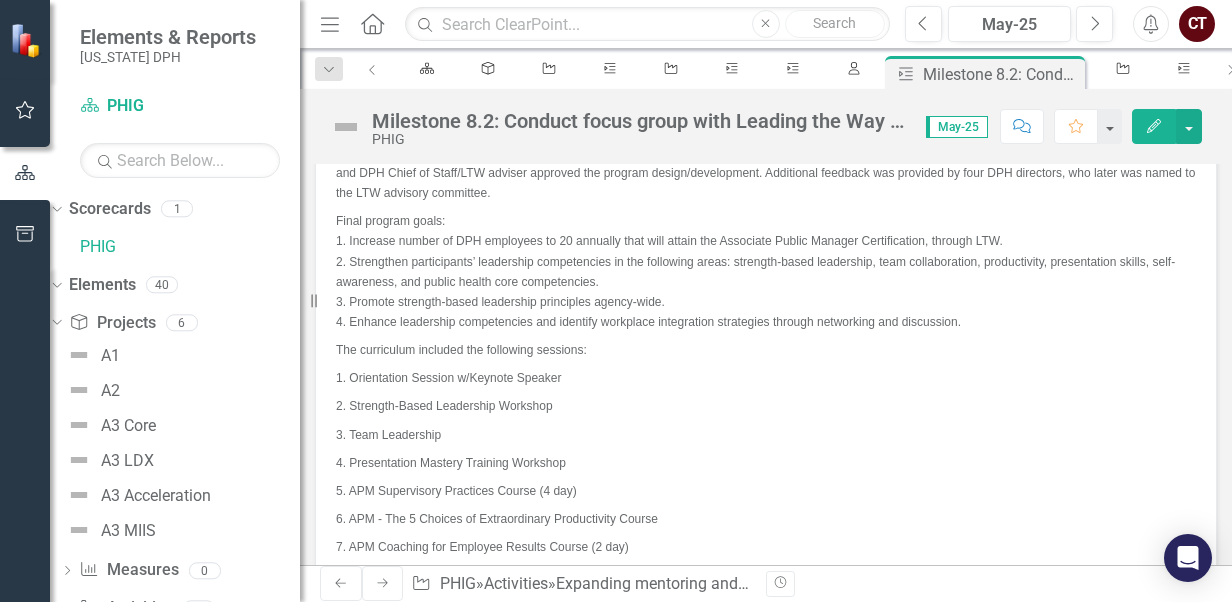 click on "Expanding mentoring and profesional development opportunities across Public Health for diverse cohorts of staff ( Focus: Sustain and support staff)" at bounding box center (744, 1844) 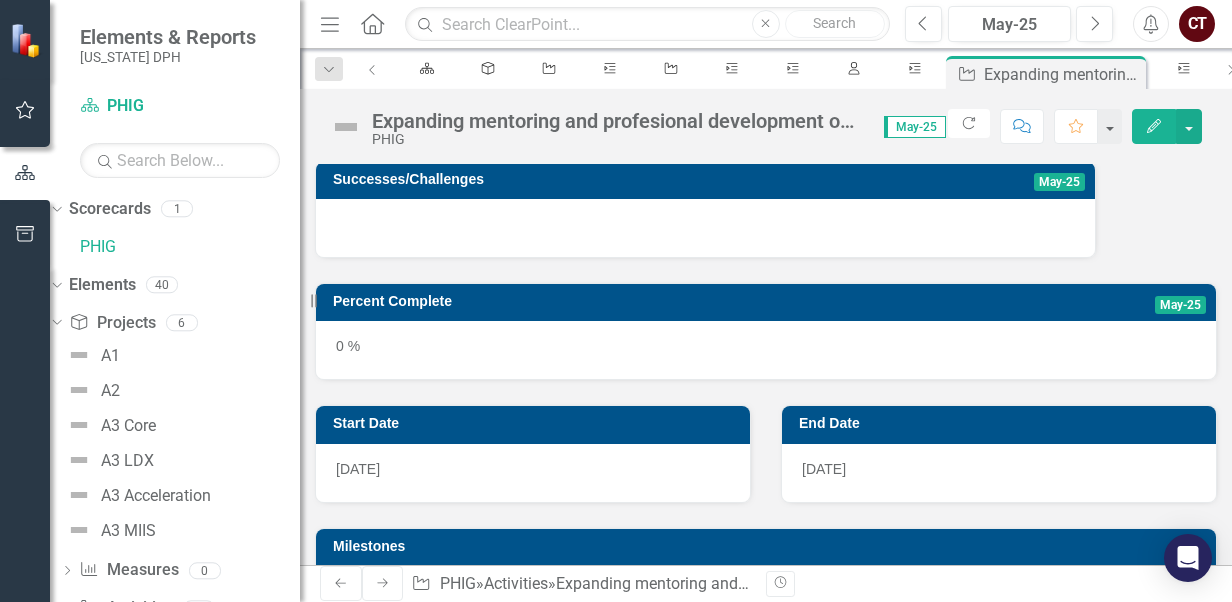 scroll, scrollTop: 500, scrollLeft: 0, axis: vertical 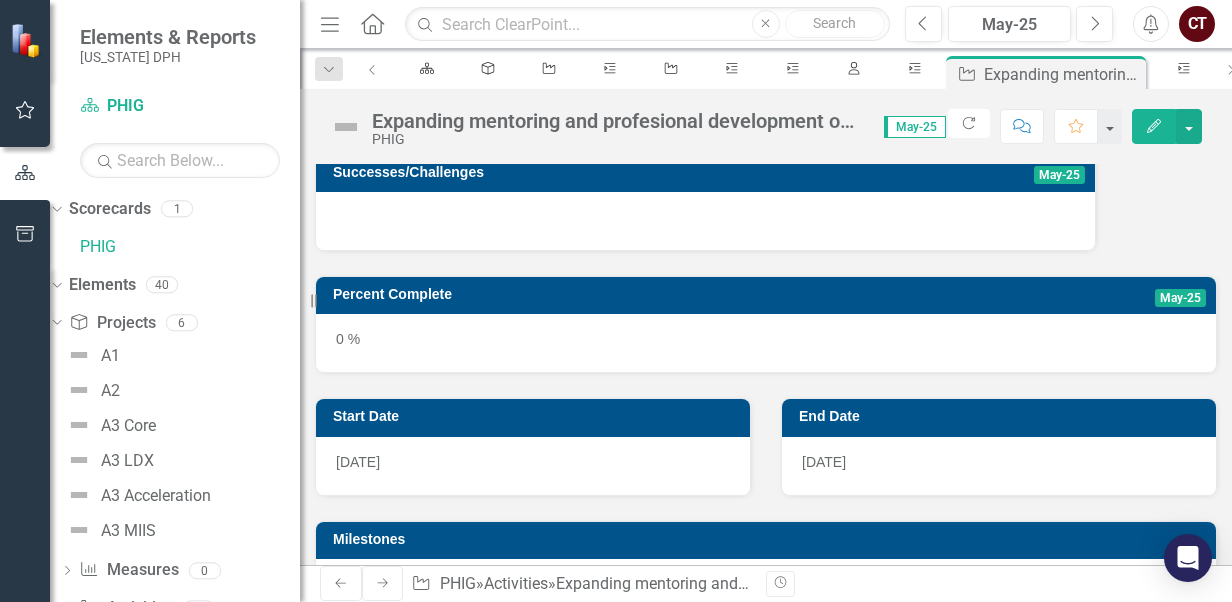 click on "Milestone 8.3: Identify staff to particpate in cohort 1. Implement LTW program (cohort #1). Conduct Program Evaluation cohort #1 participants" at bounding box center [765, 746] 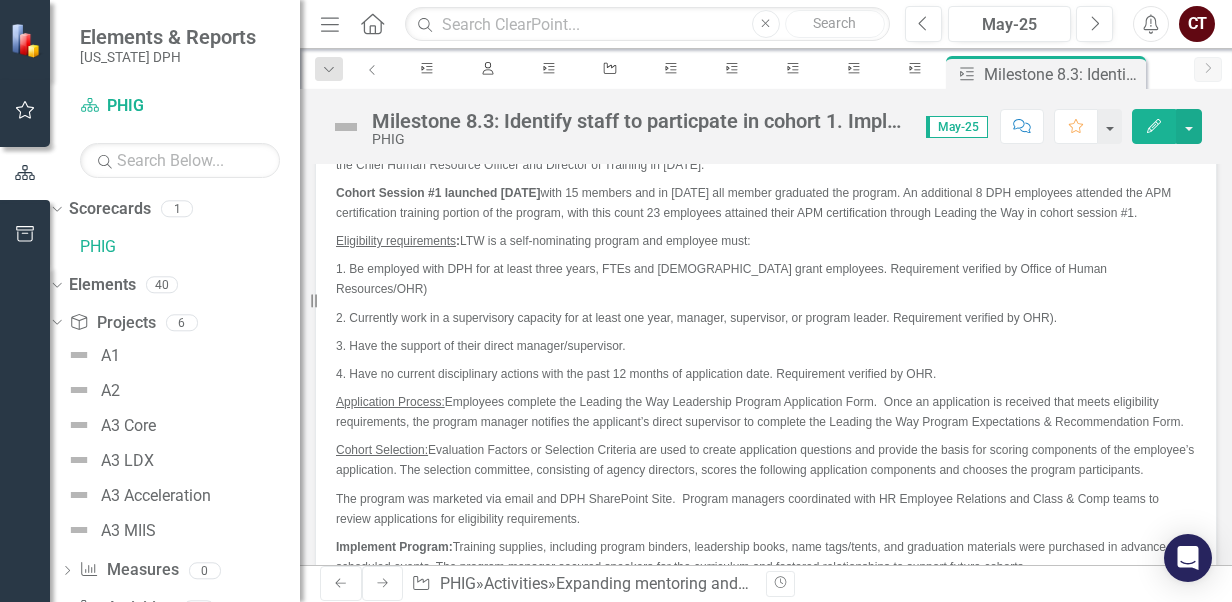 scroll, scrollTop: 500, scrollLeft: 0, axis: vertical 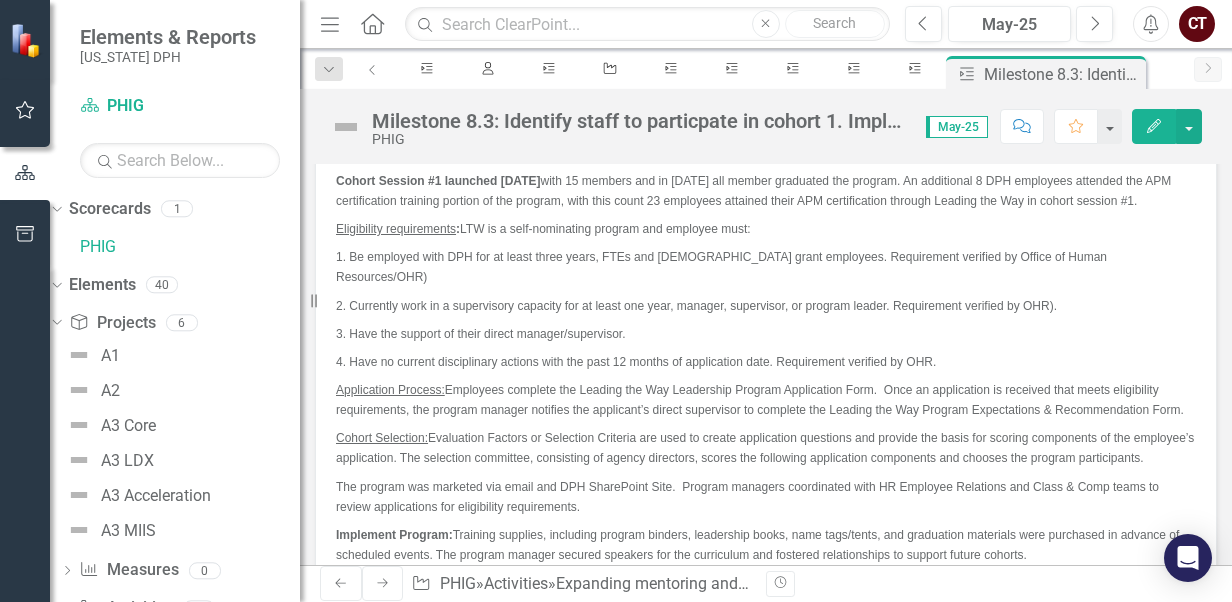 click on "Expanding mentoring and profesional development opportunities across Public Health for diverse cohorts of staff ( Focus: Sustain and support staff)" at bounding box center (744, 1627) 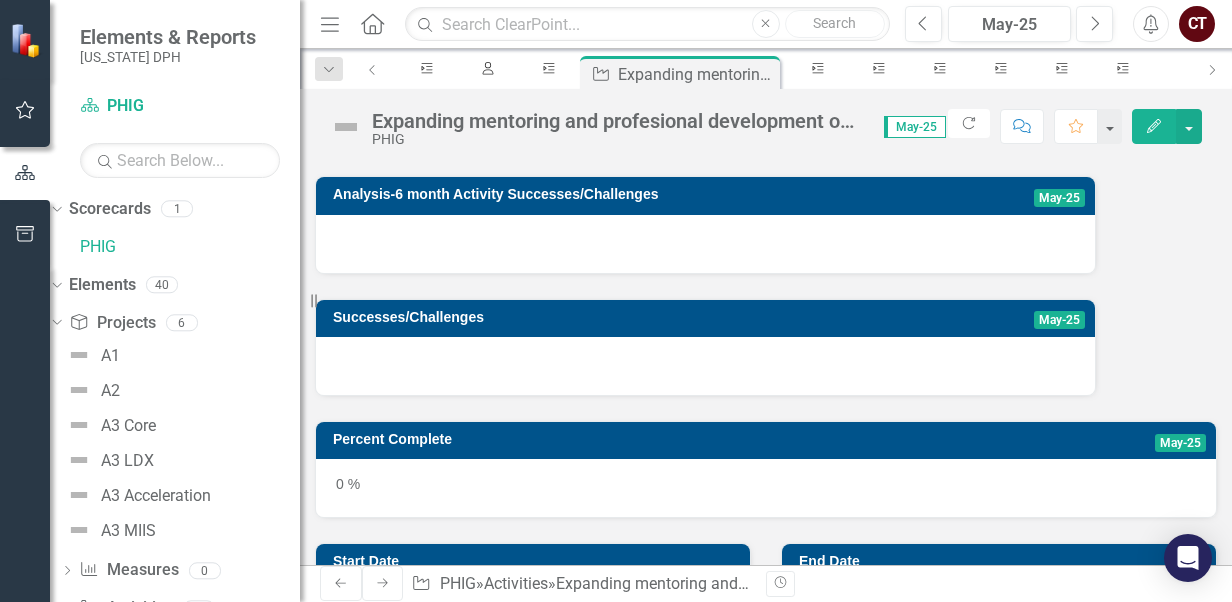 scroll, scrollTop: 500, scrollLeft: 0, axis: vertical 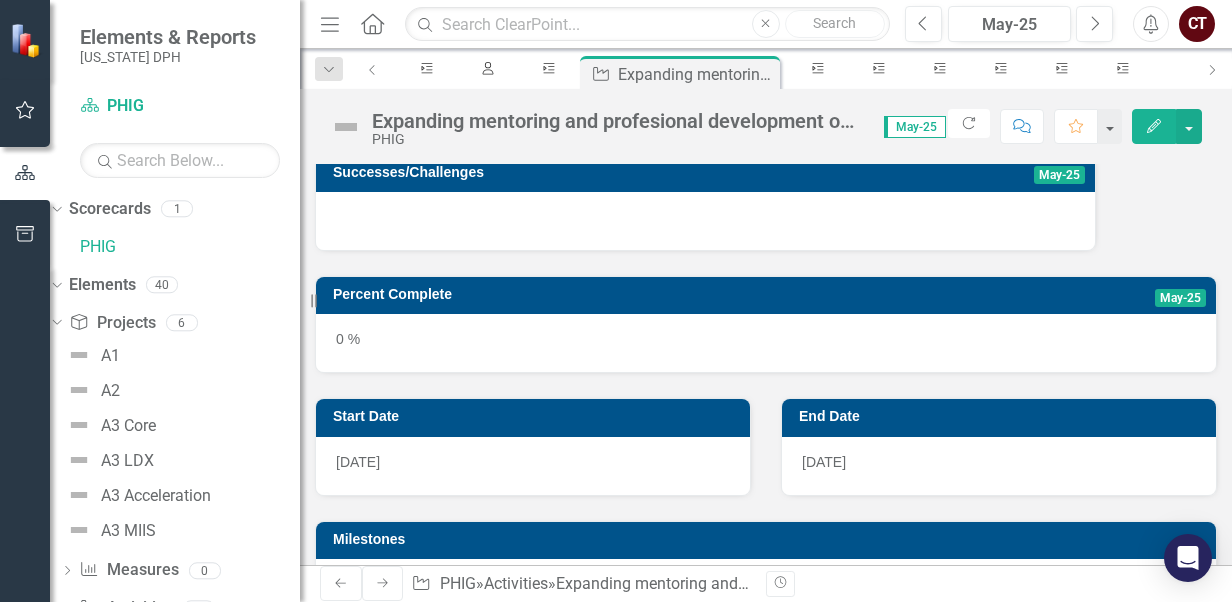 click on "Milestone 8.4: Revise/update DHEC educational sessions based on cohort #1 program participant feedback/evaluations and begin again with cohort #2" at bounding box center (747, 810) 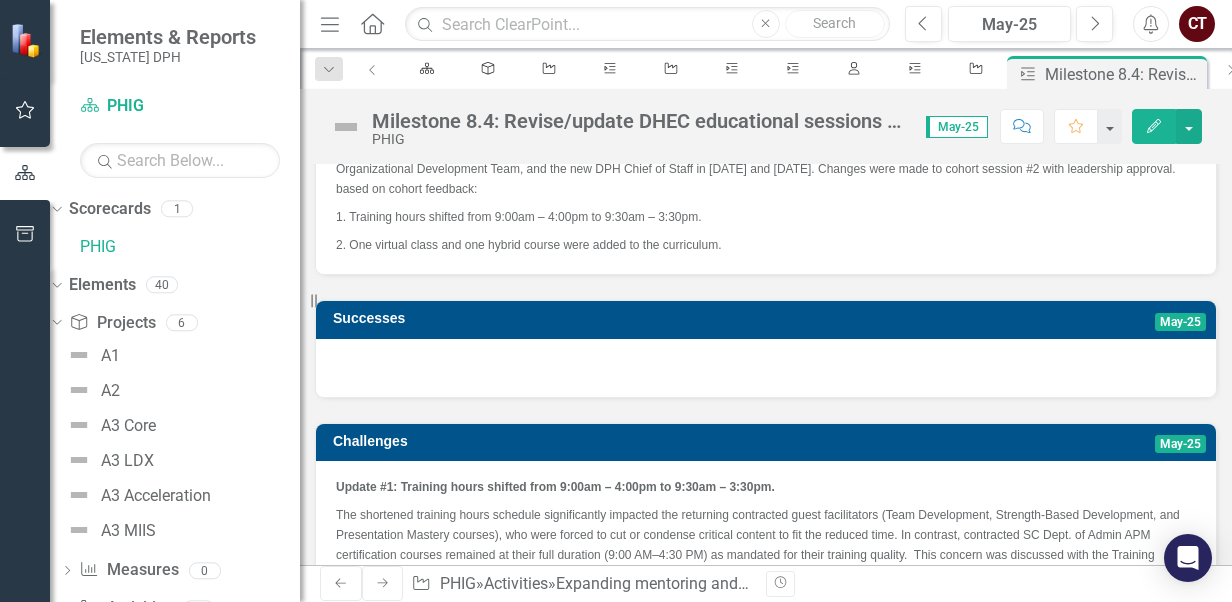 scroll, scrollTop: 352, scrollLeft: 0, axis: vertical 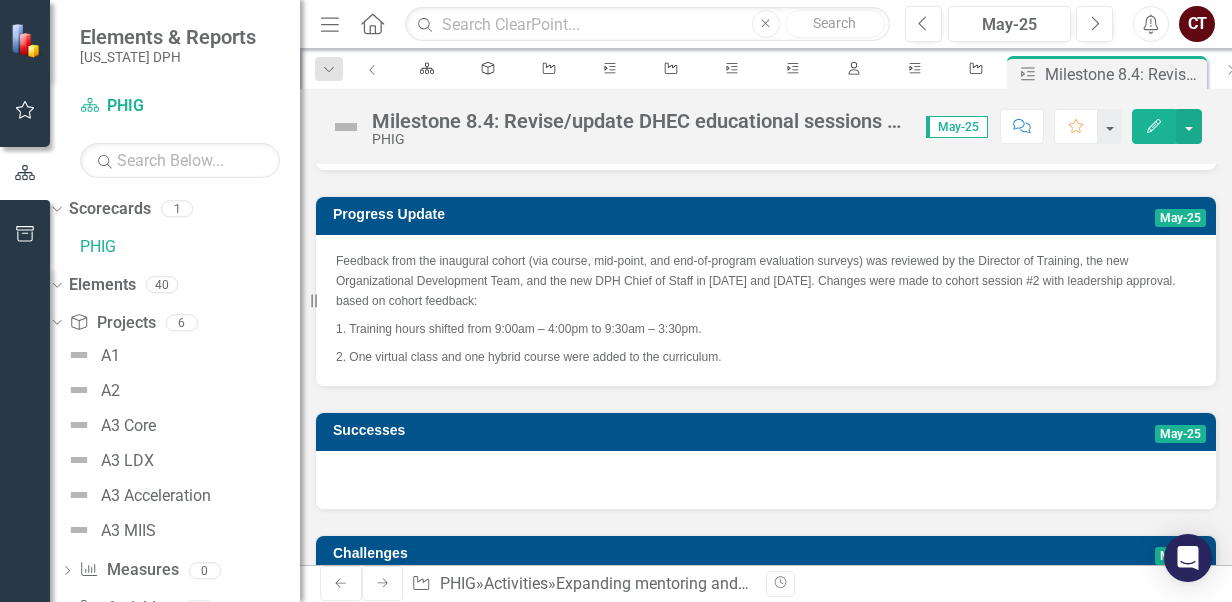 click on "2. One virtual class and one hybrid course were added to the curriculum." at bounding box center (766, 354) 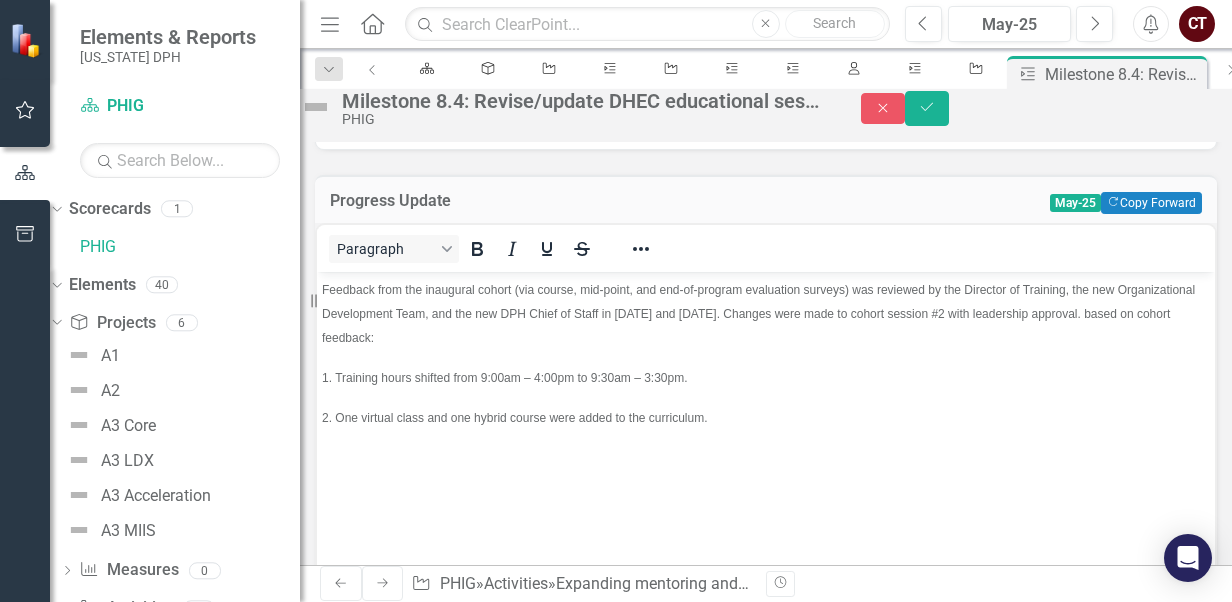 scroll, scrollTop: 20, scrollLeft: 0, axis: vertical 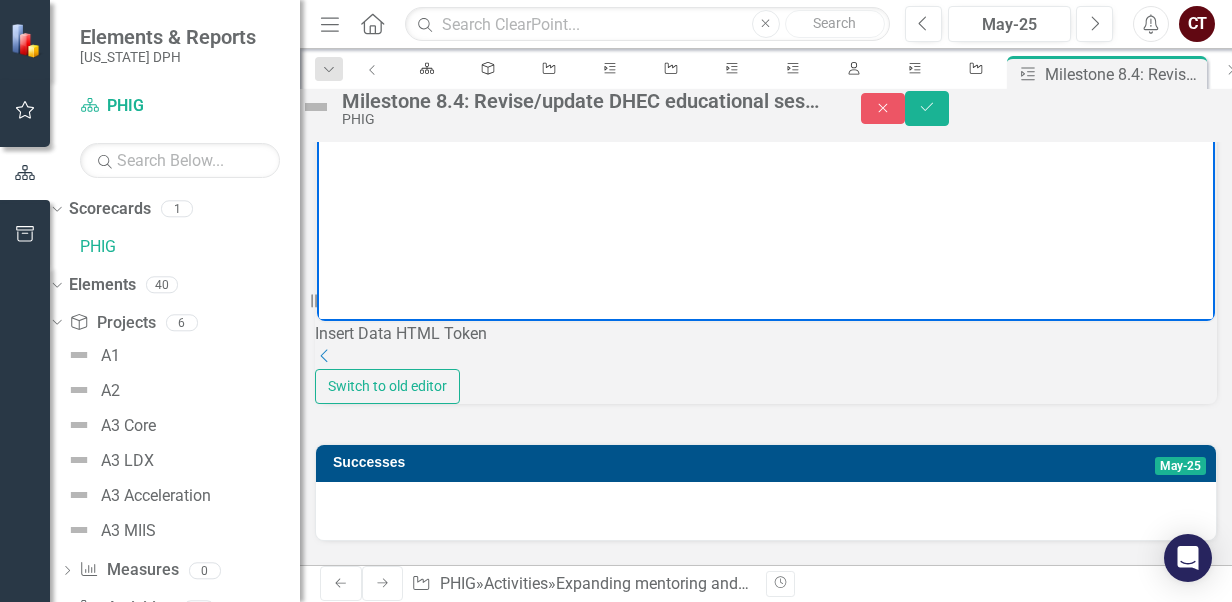 click on "2. One virtual class and one hybrid course were added to the curriculum." at bounding box center (766, 118) 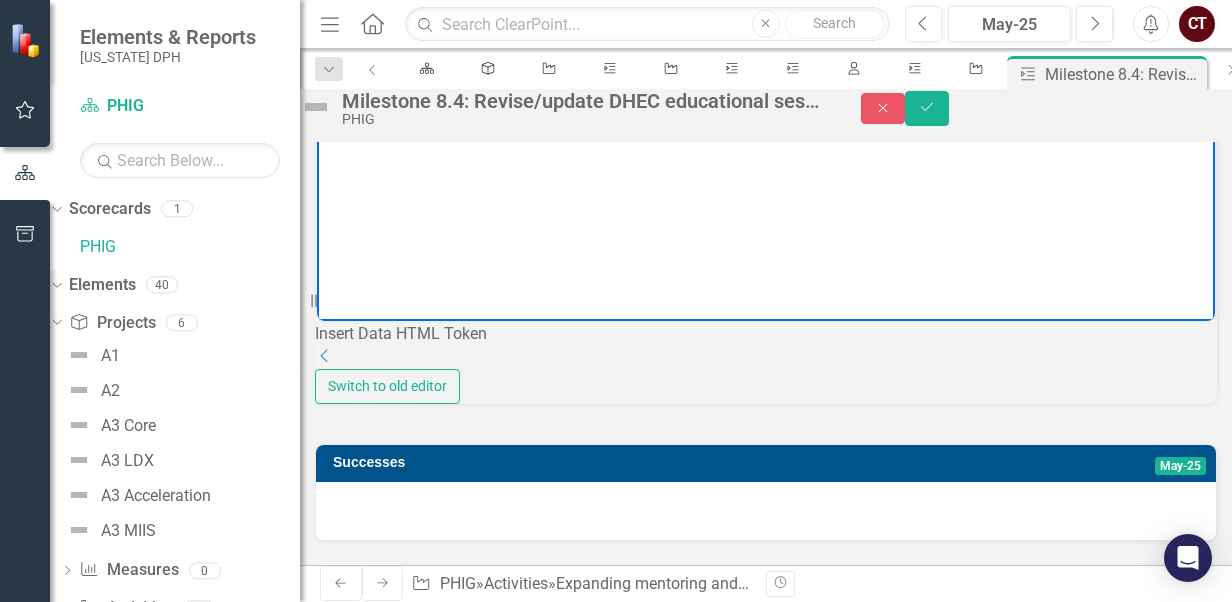 scroll, scrollTop: 43, scrollLeft: 0, axis: vertical 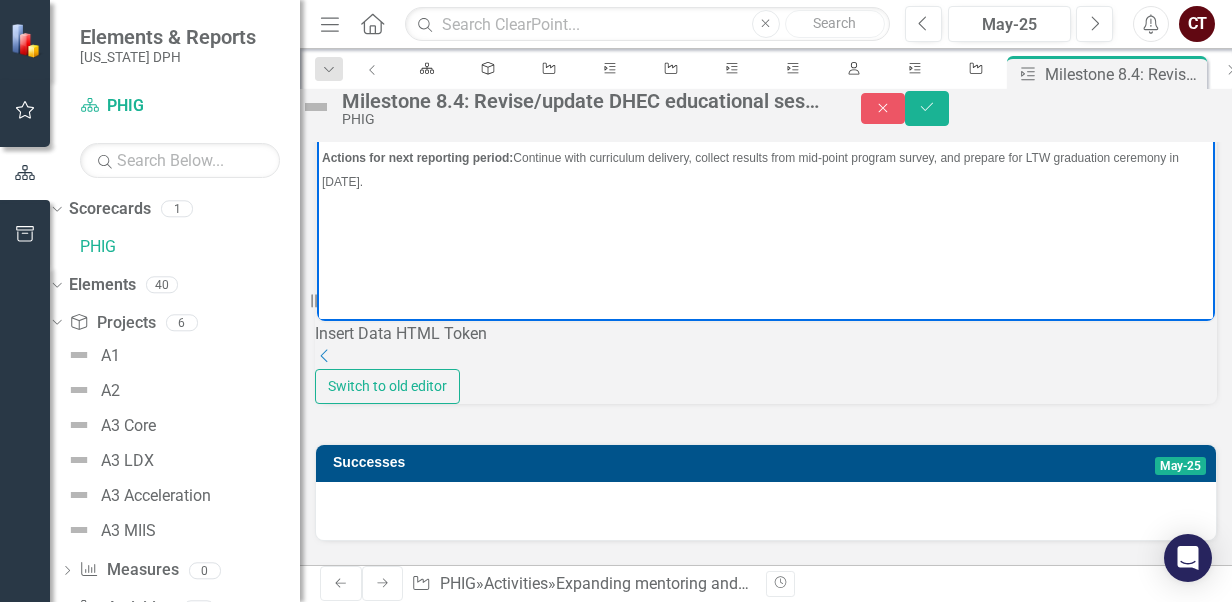 click on "Actions for next reporting period:  Continue with curriculum delivery, collect results from mid-point program survey, and prepare for LTW graduation ceremony in [DATE]." at bounding box center [750, 171] 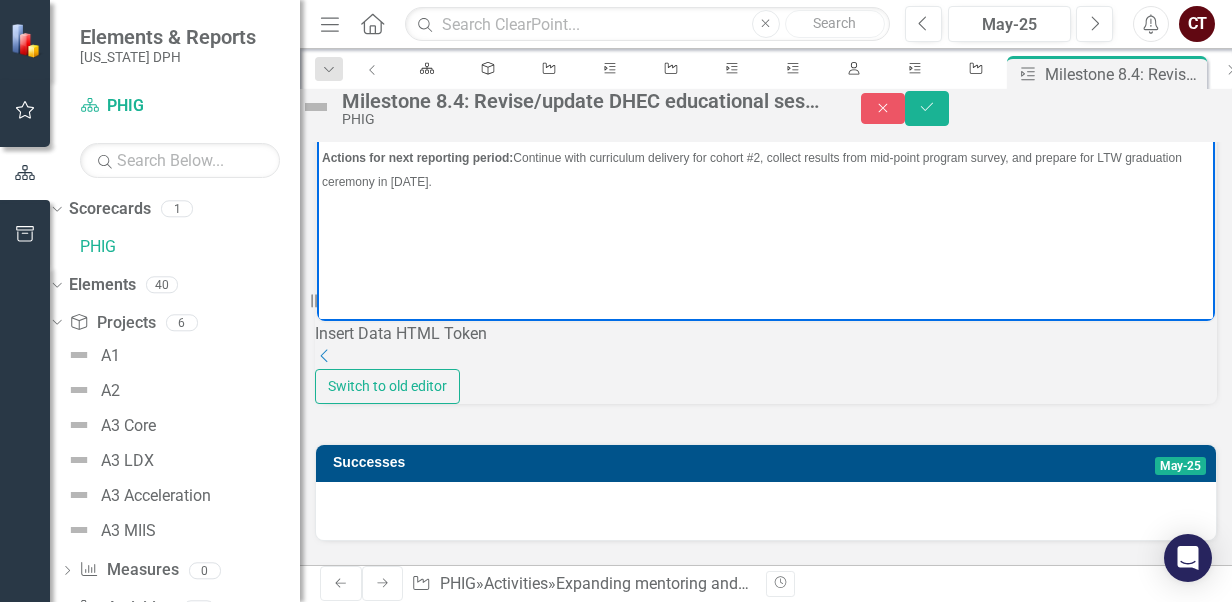 click on "Actions for next reporting period:  Continue with curriculum delivery for cohort #2, collect results from mid-point program survey, and prepare for LTW graduation ceremony in [DATE]." at bounding box center [752, 171] 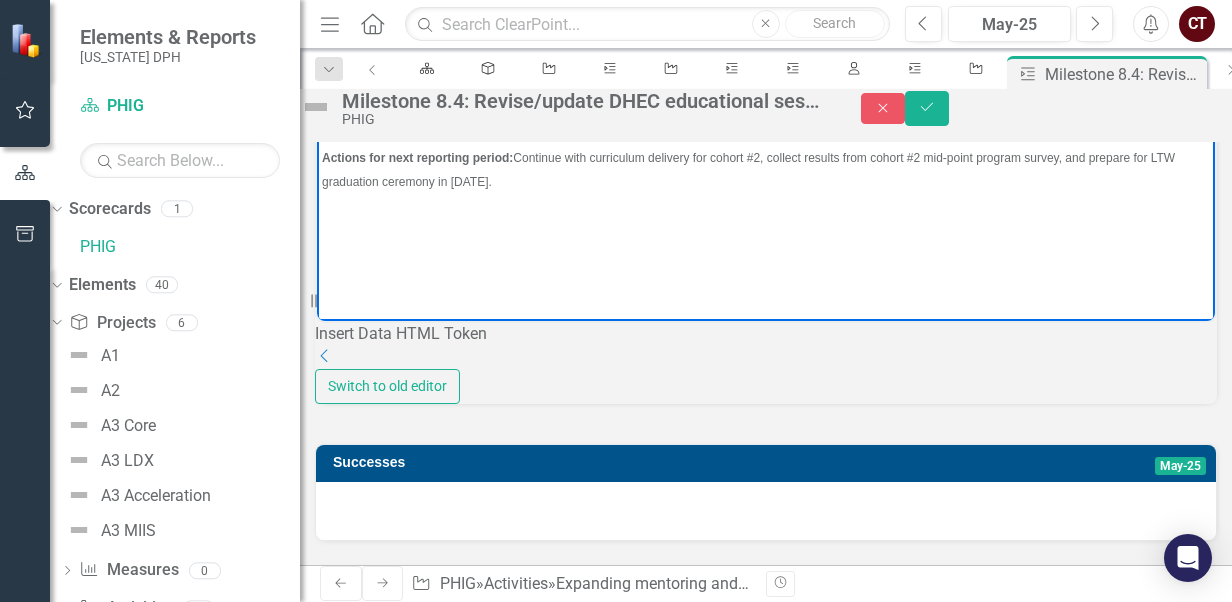 scroll, scrollTop: 160, scrollLeft: 0, axis: vertical 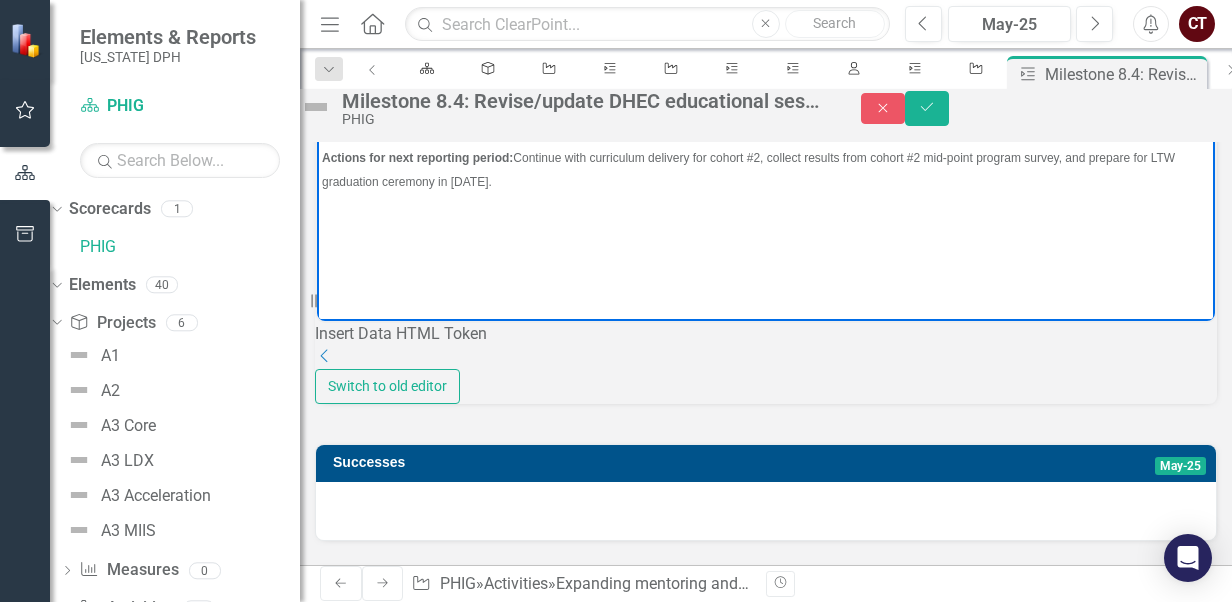 click on "Actions for next reporting period:  Continue with curriculum delivery for cohort #2, collect results from cohort #2 mid-point program survey, and prepare for LTW graduation ceremony in [DATE]." at bounding box center [766, 170] 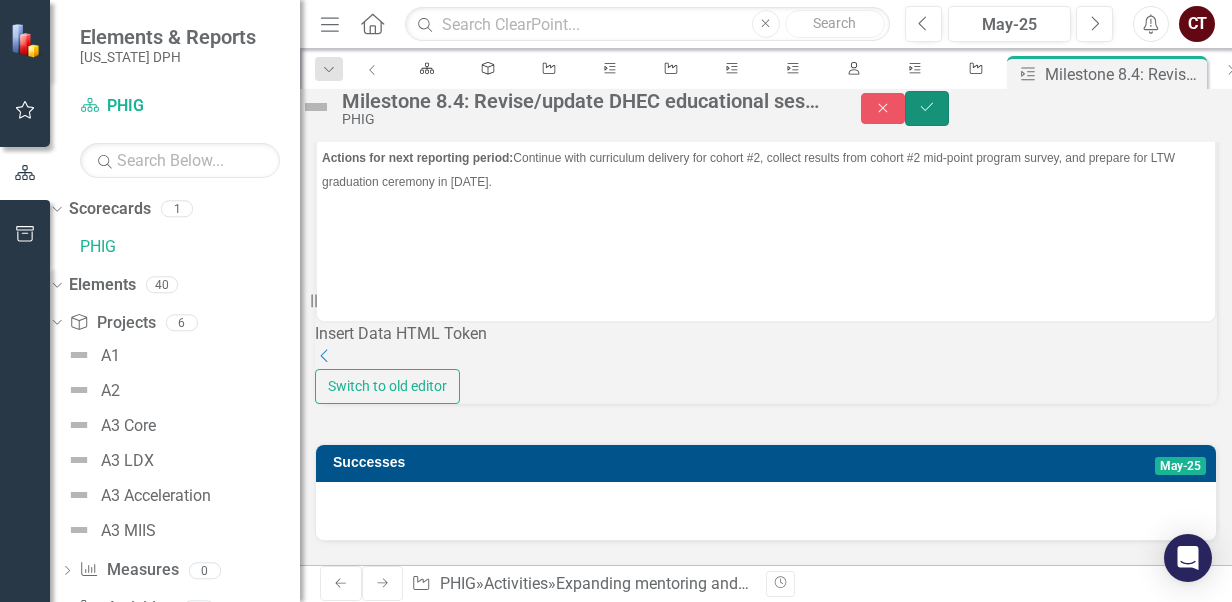 click on "Save" 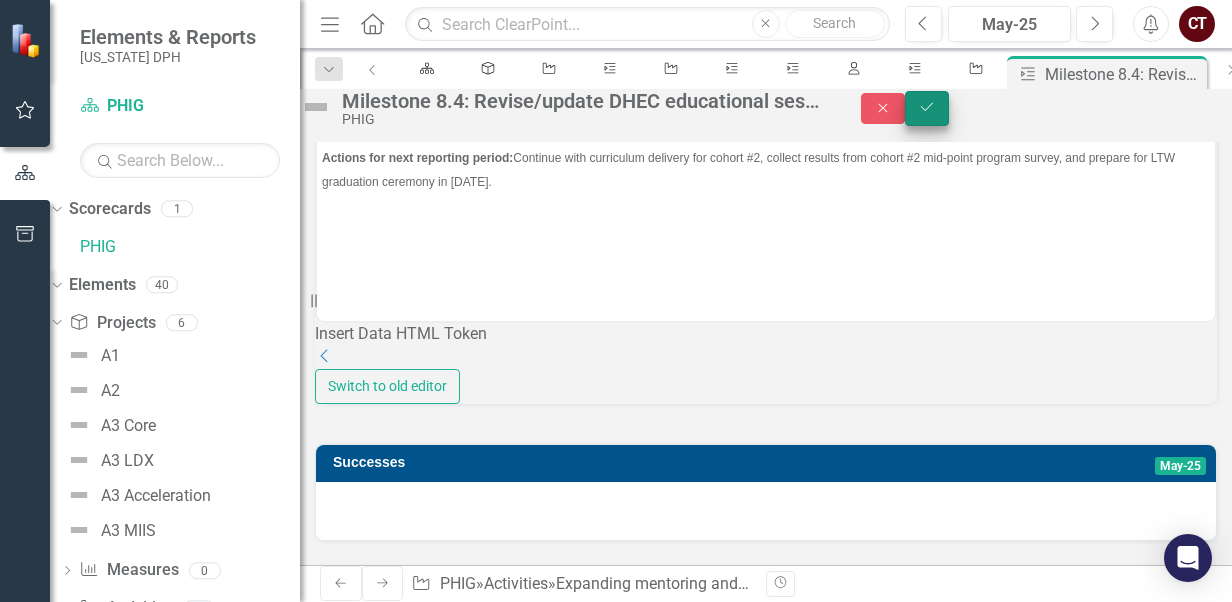 scroll, scrollTop: 636, scrollLeft: 0, axis: vertical 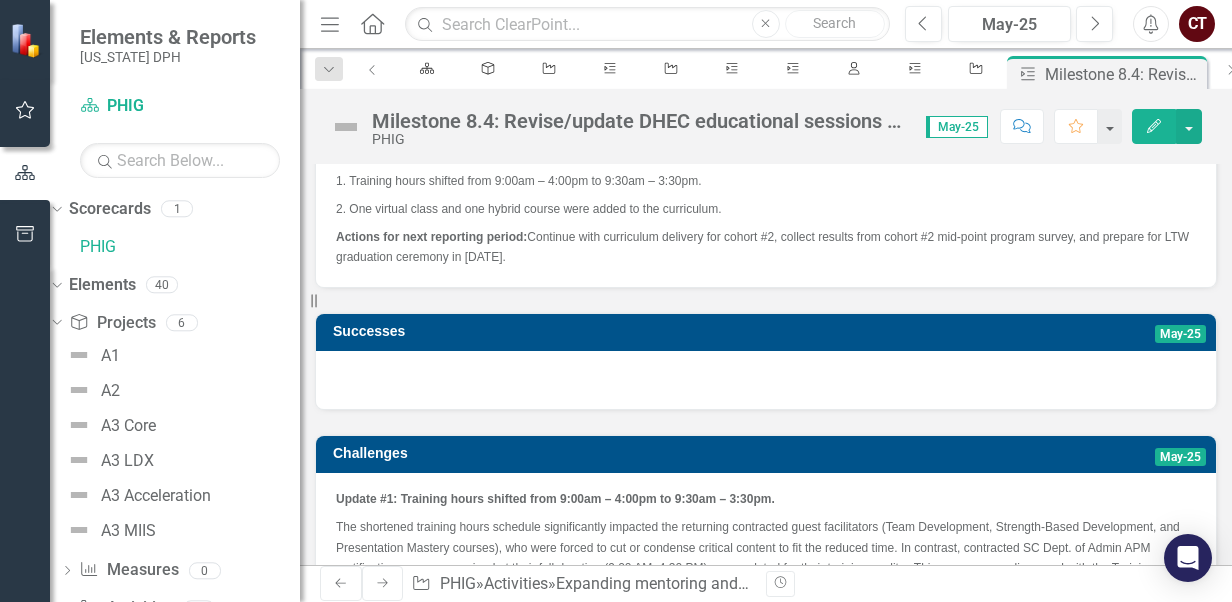 click on "Expanding mentoring and profesional development opportunities across Public Health for diverse cohorts of staff ( Focus: Sustain and support staff)" at bounding box center [744, 1087] 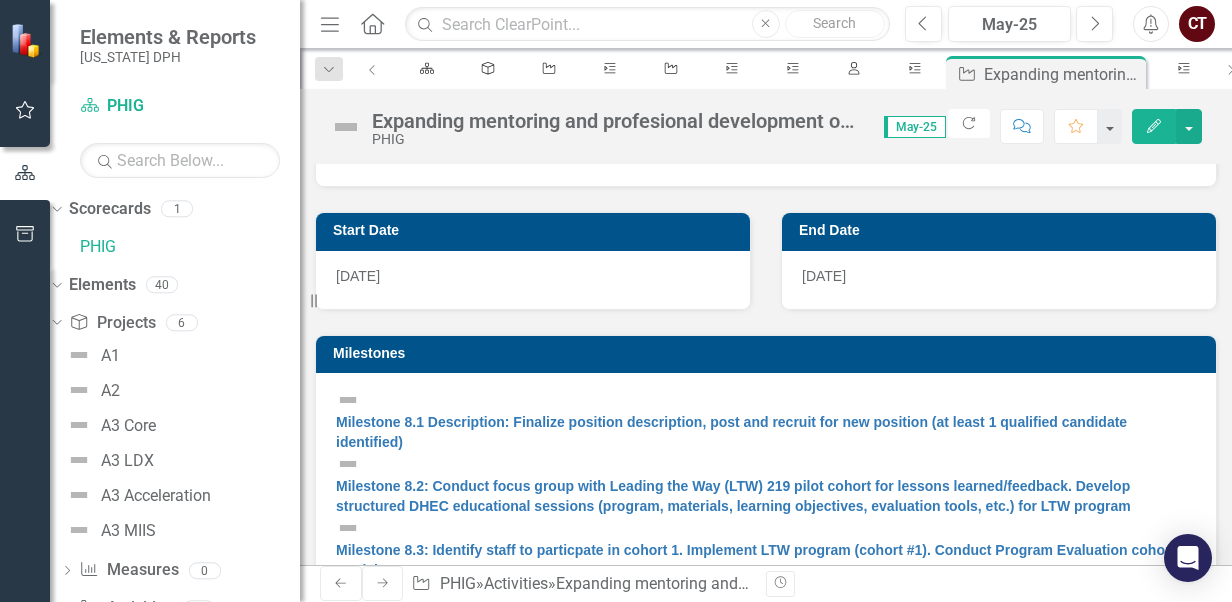 scroll, scrollTop: 700, scrollLeft: 0, axis: vertical 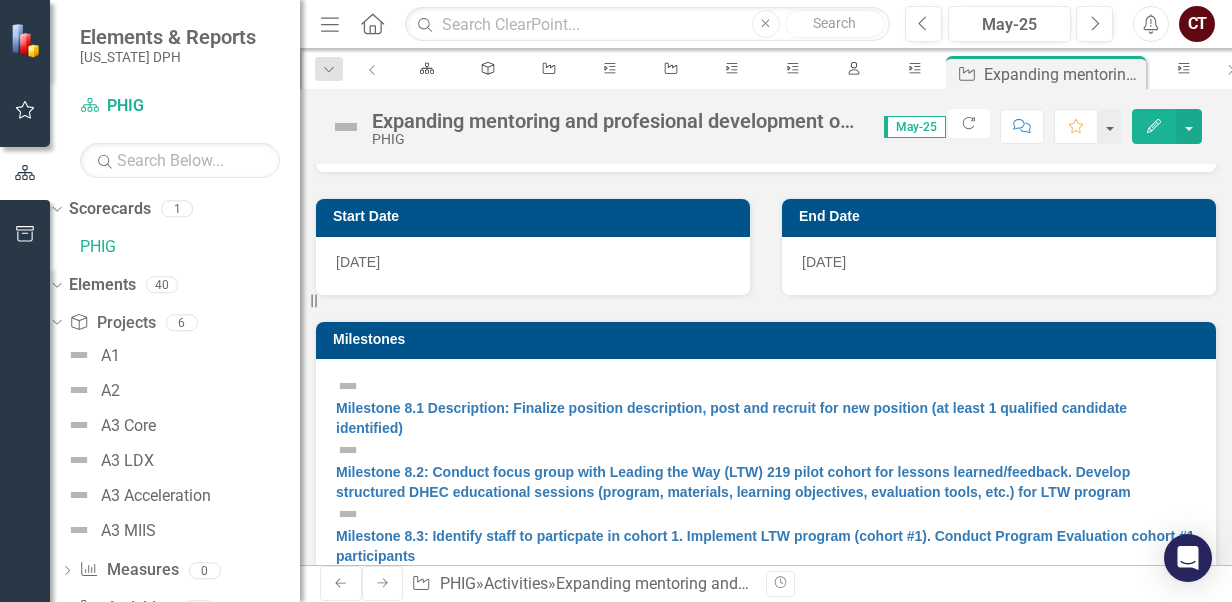 click on "Milestone 8.7: Conduct assessment of existing public health mentoring programs, [PERSON_NAME] input from staff on program design" at bounding box center [764, 782] 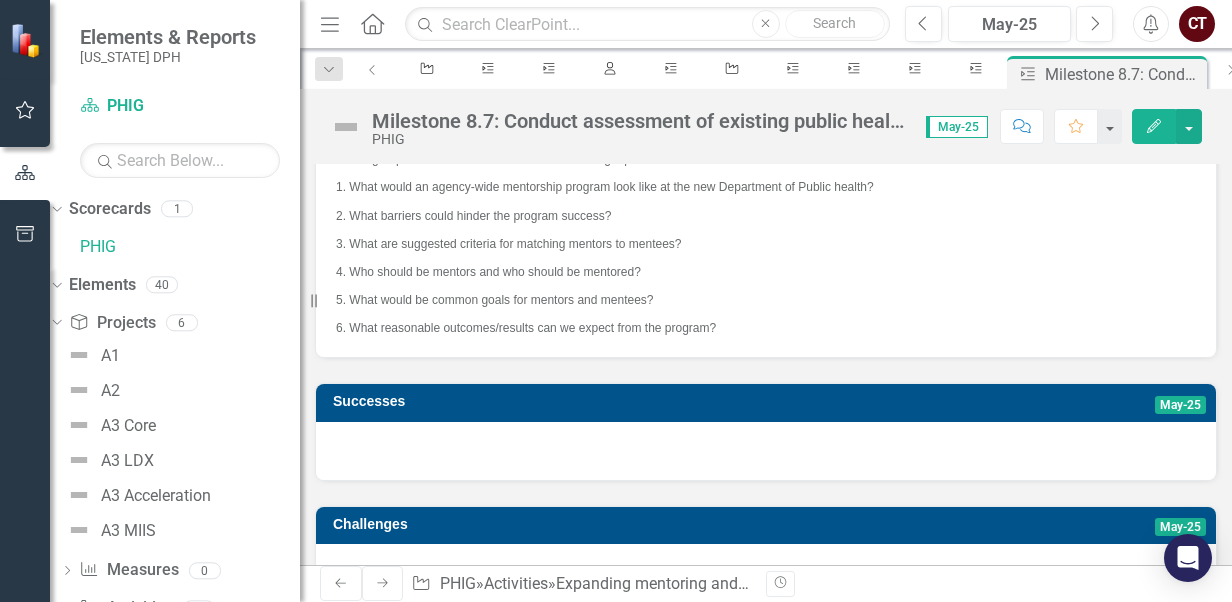 scroll, scrollTop: 500, scrollLeft: 0, axis: vertical 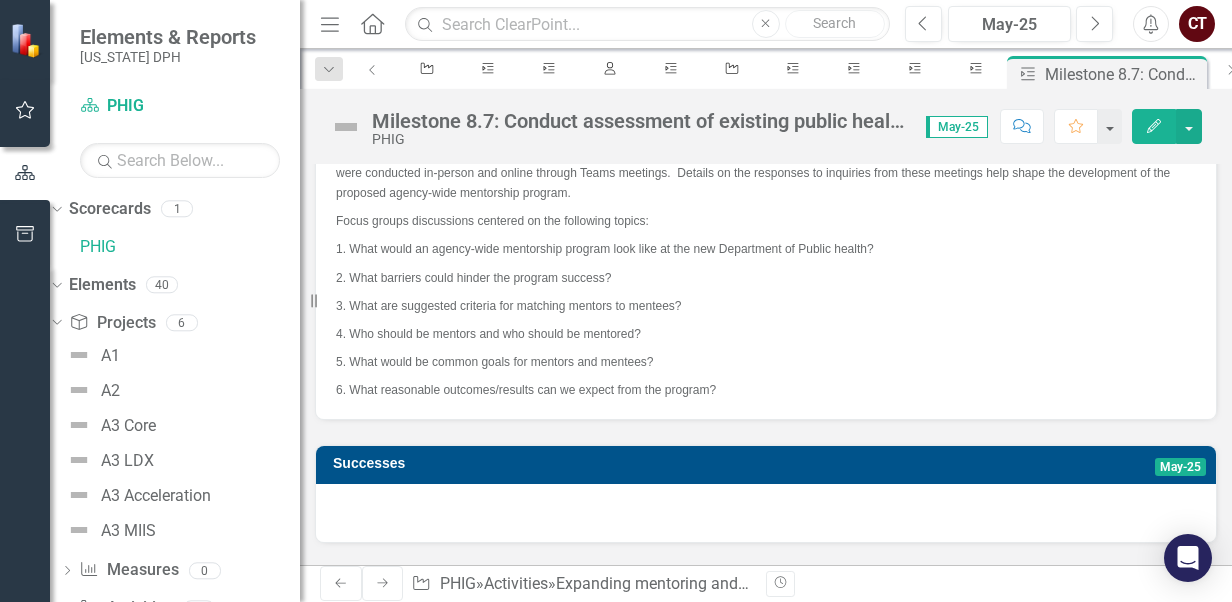click on "Expanding mentoring and profesional development opportunities across Public Health for diverse cohorts of staff ( Focus: Sustain and support staff)" at bounding box center [744, 1114] 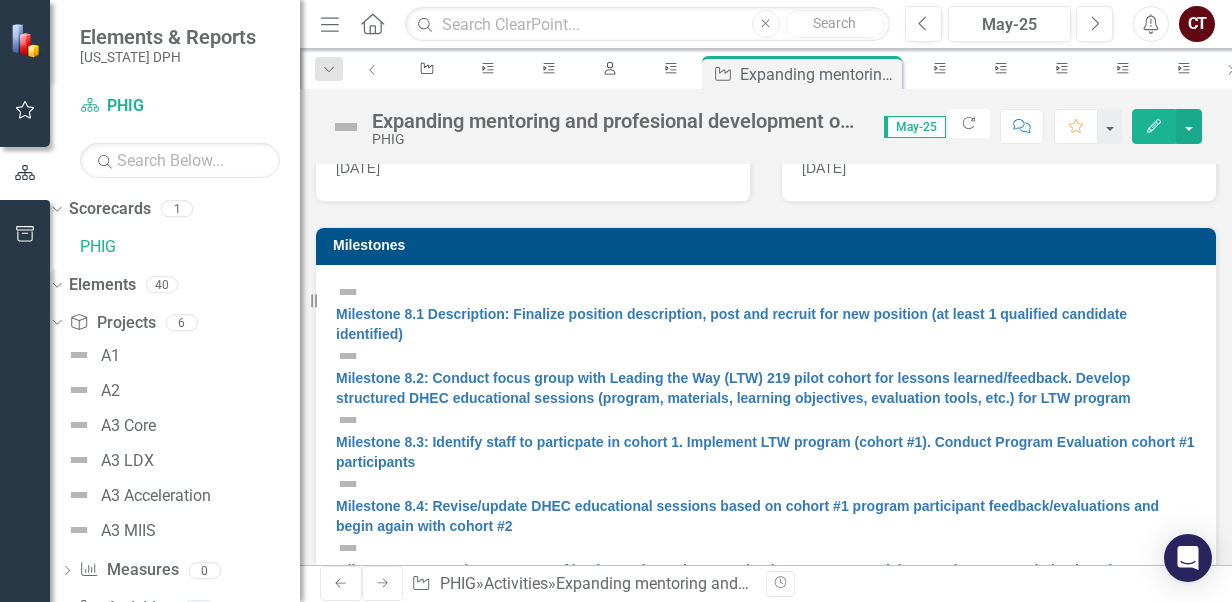 scroll, scrollTop: 800, scrollLeft: 0, axis: vertical 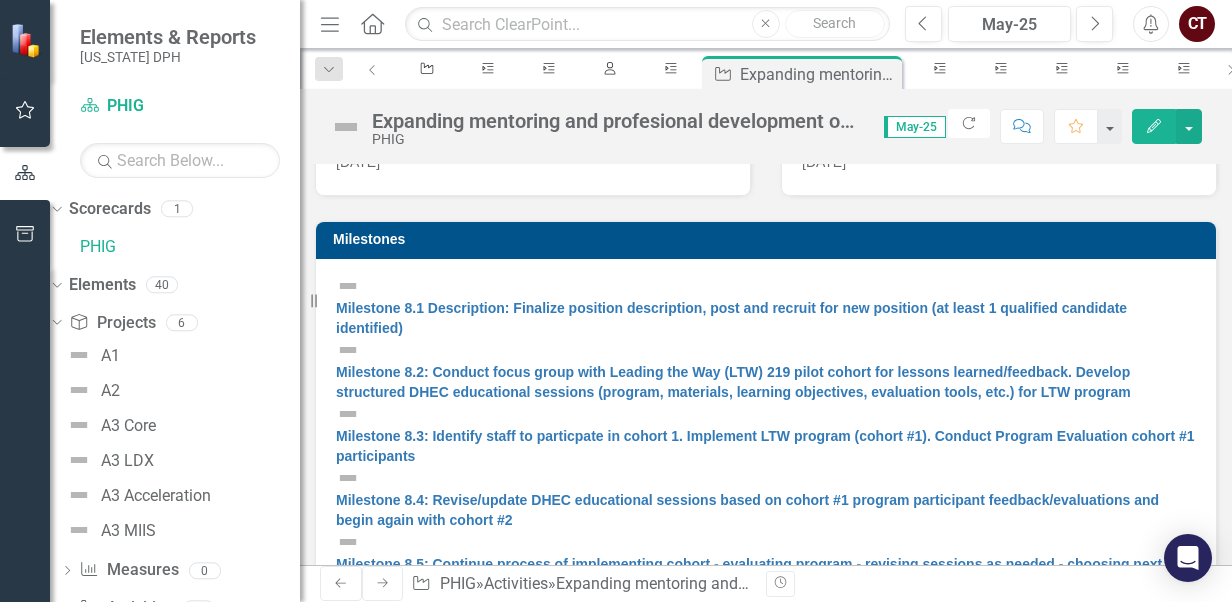click on "Milestone 8.8: Conduct initial PDSA cycle, develop structured curriculum (program materials, learning objectives, evaluation tools) for mentoring program" at bounding box center (749, 746) 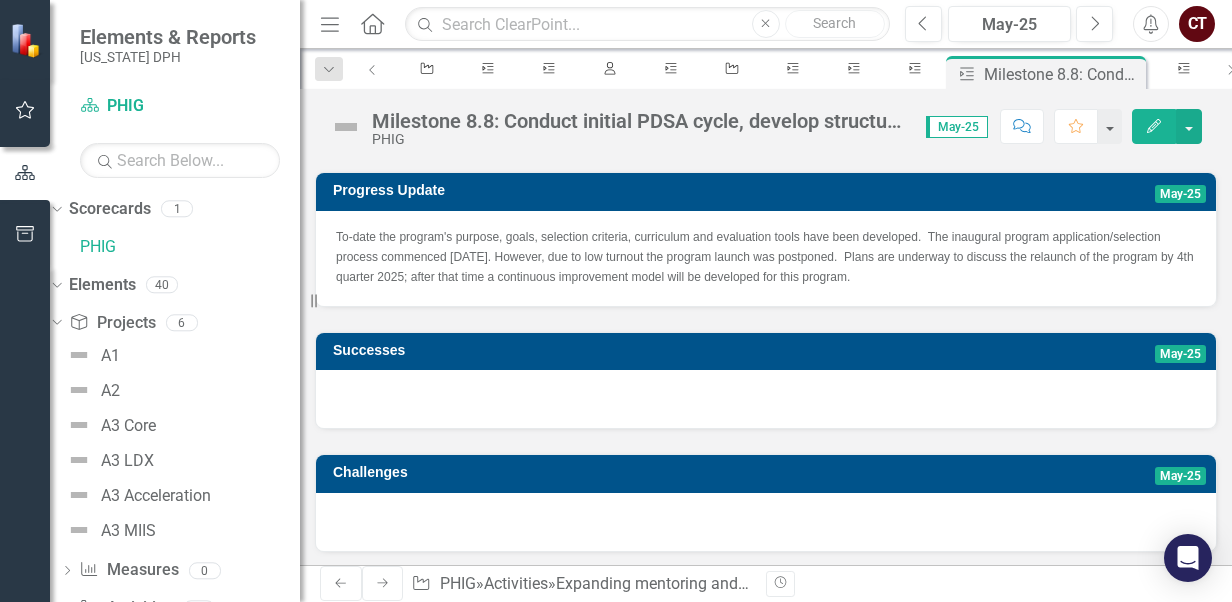 scroll, scrollTop: 463, scrollLeft: 0, axis: vertical 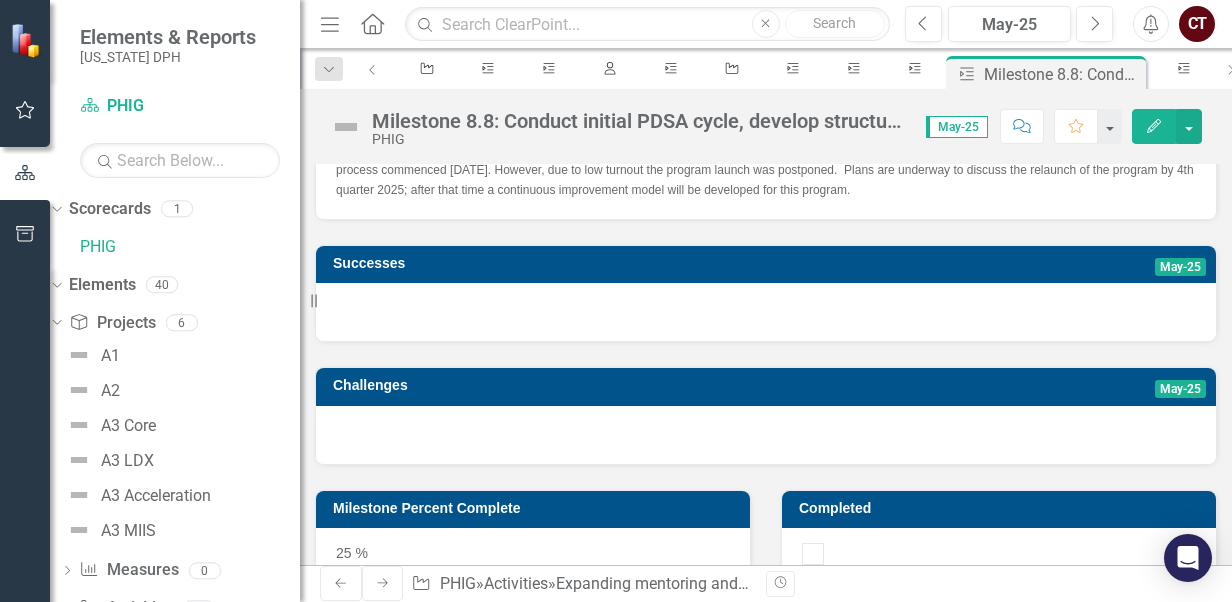 click on "Expanding mentoring and profesional development opportunities across Public Health for diverse cohorts of staff ( Focus: Sustain and support staff)" at bounding box center [744, 914] 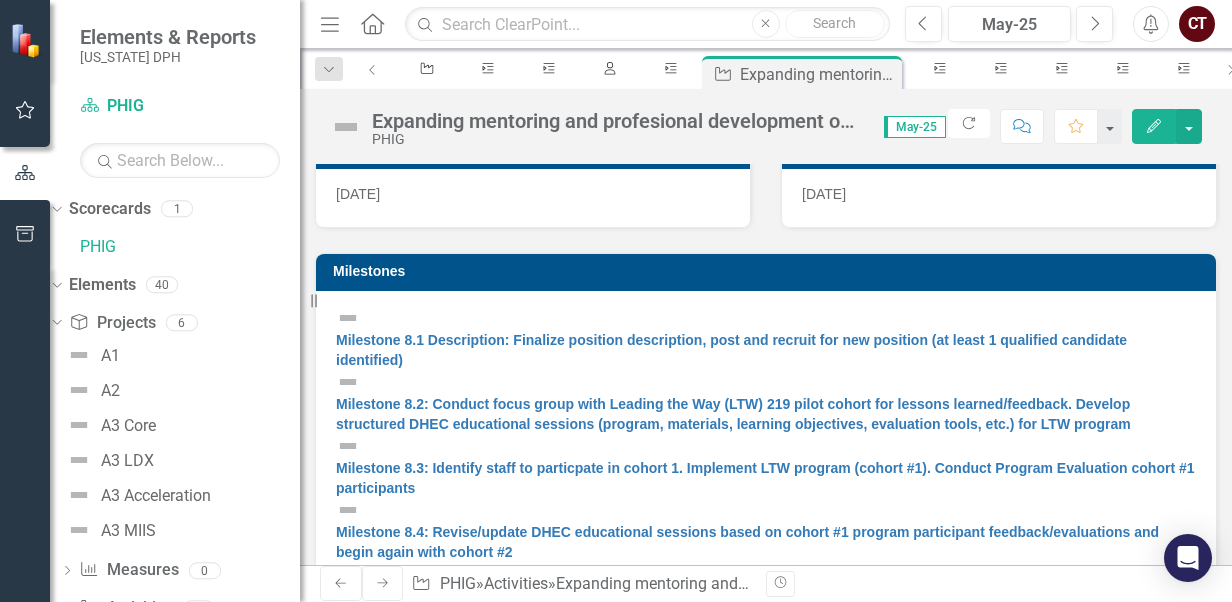 scroll, scrollTop: 800, scrollLeft: 0, axis: vertical 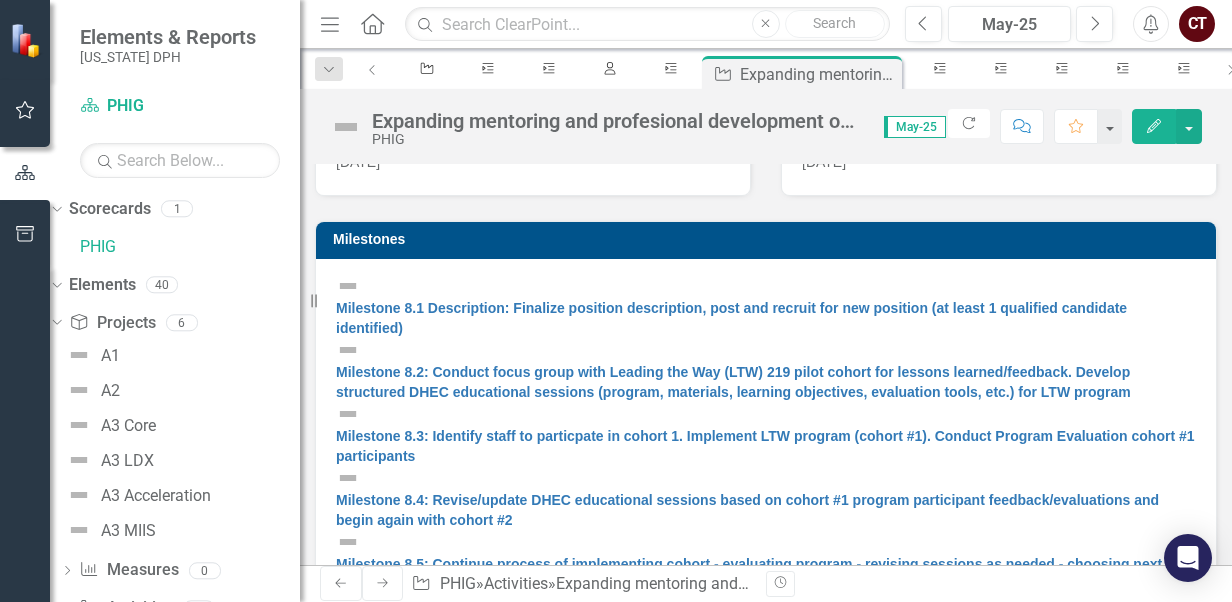 click on "Milestone 8.9: Brand program materials, recruit mentoring program participants (diverse mentors and mentees), launch program" at bounding box center [763, 800] 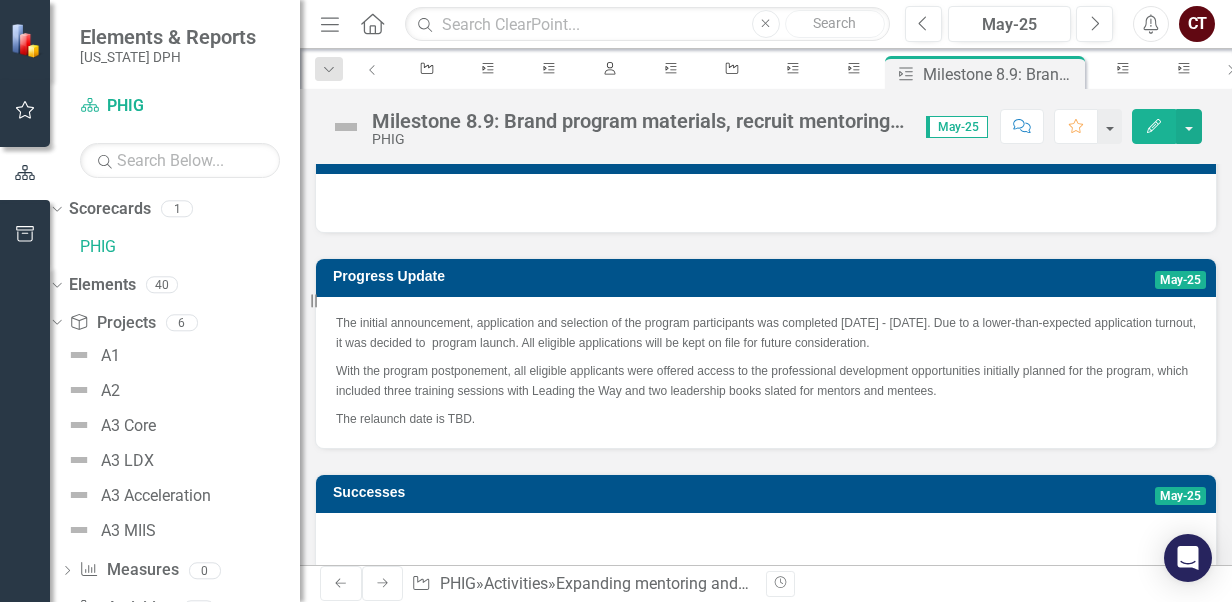 scroll, scrollTop: 300, scrollLeft: 0, axis: vertical 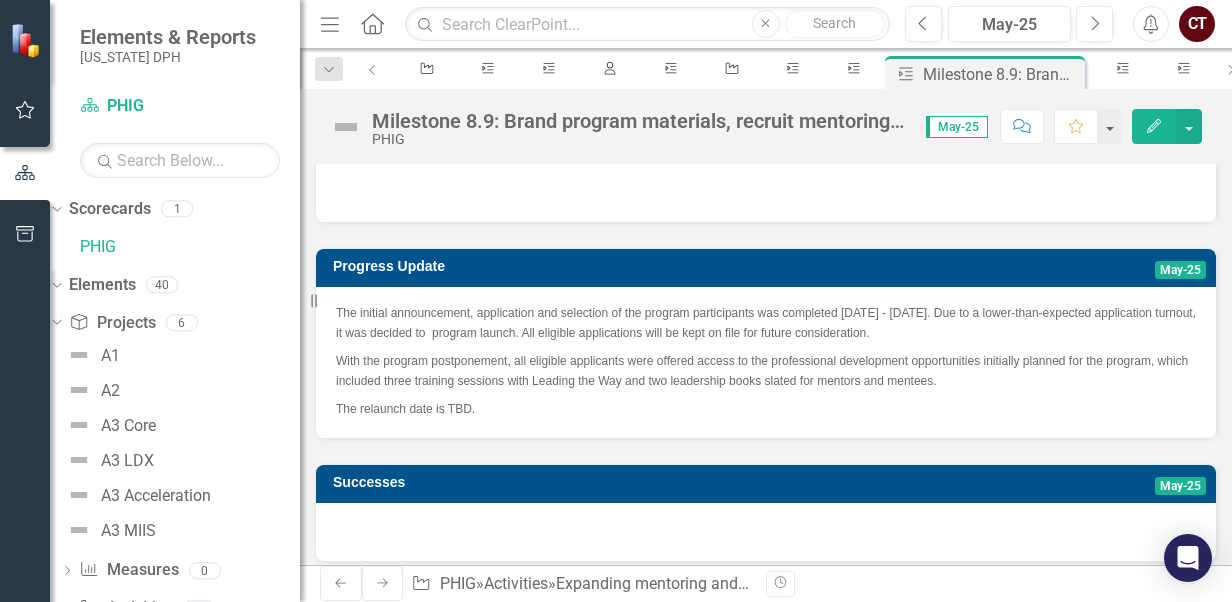 click on "With the program postponement, all eligible applicants were offered access to the professional development opportunities initially planned for the program, which included three training sessions with Leading the Way and two leadership books slated for mentors and mentees." at bounding box center (766, 370) 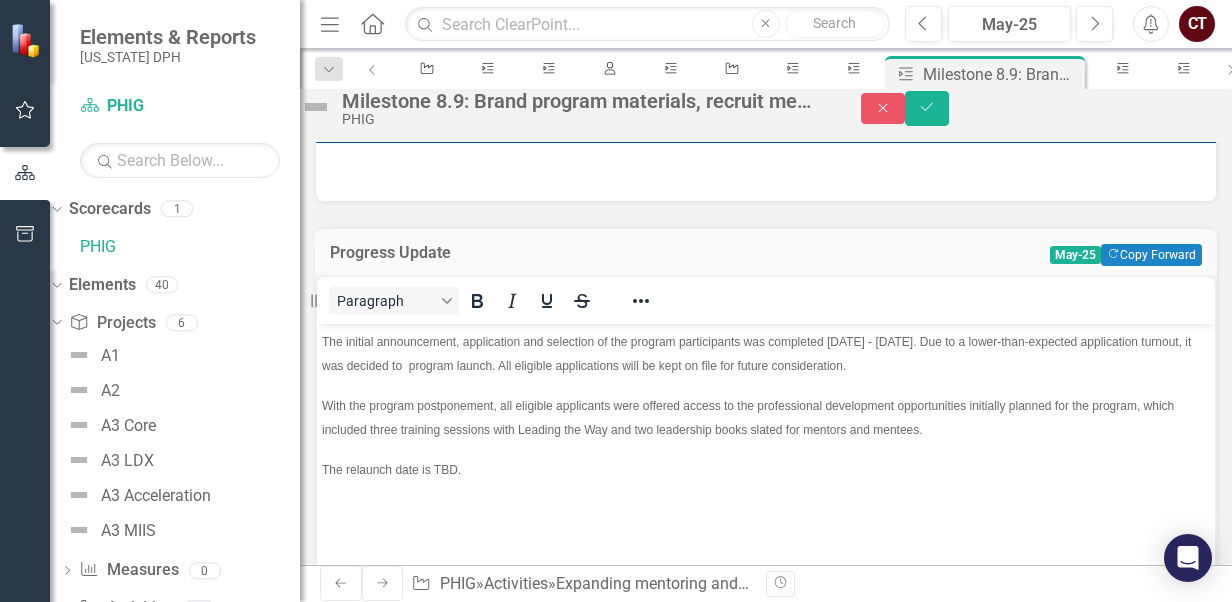 scroll, scrollTop: 50, scrollLeft: 0, axis: vertical 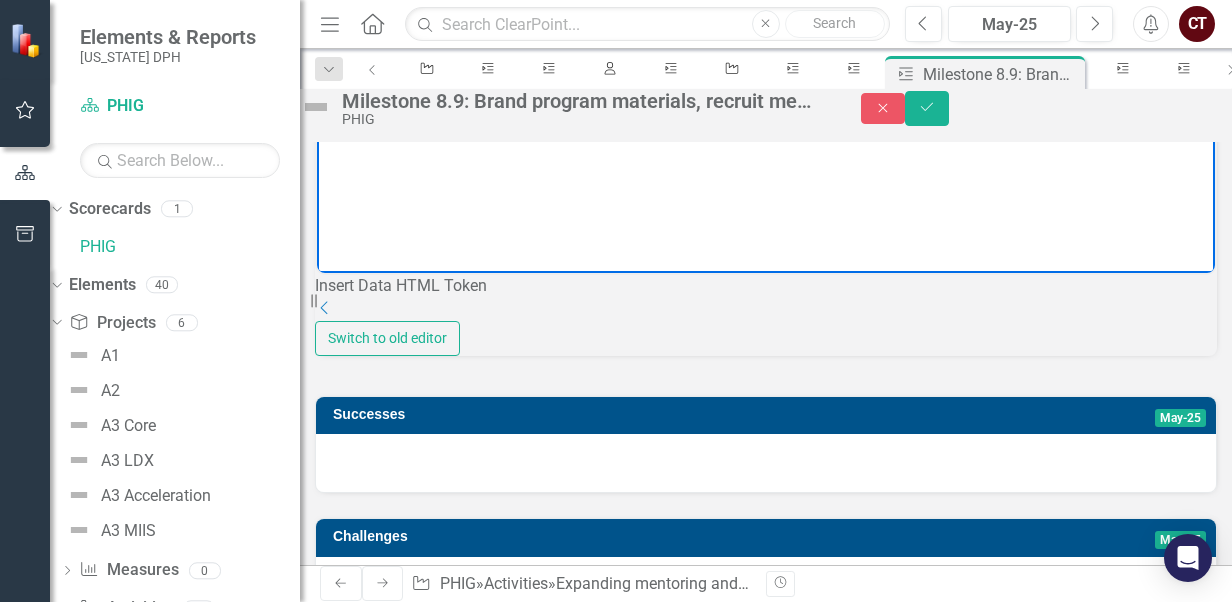 drag, startPoint x: 323, startPoint y: 237, endPoint x: 510, endPoint y: 243, distance: 187.09624 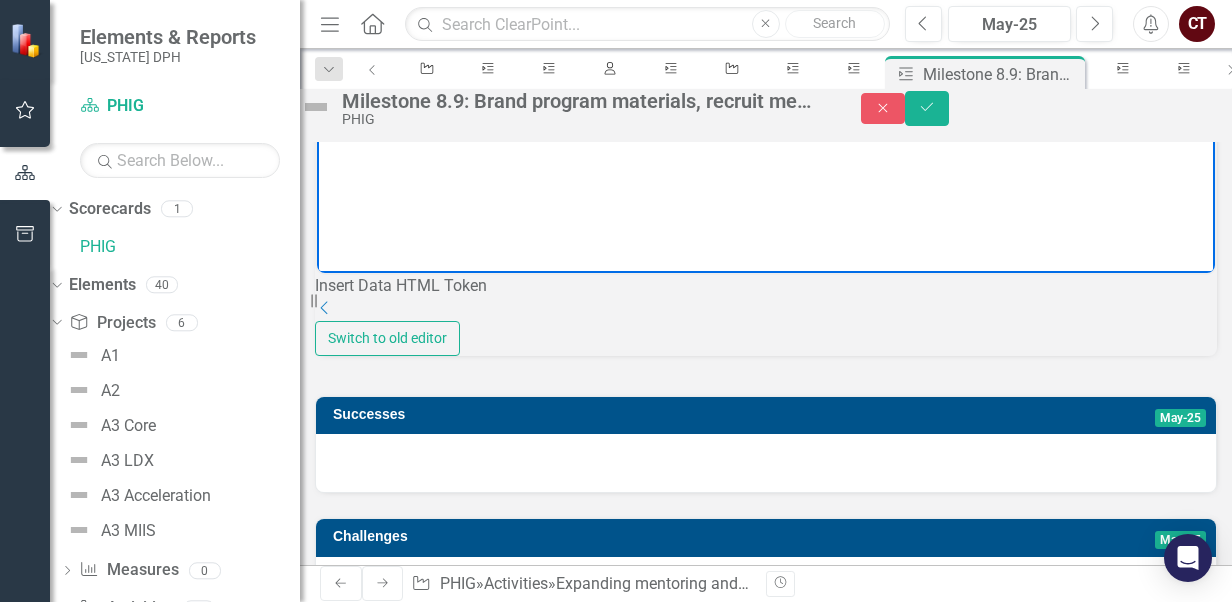 click on "The relaunch date is TBD." at bounding box center [766, 70] 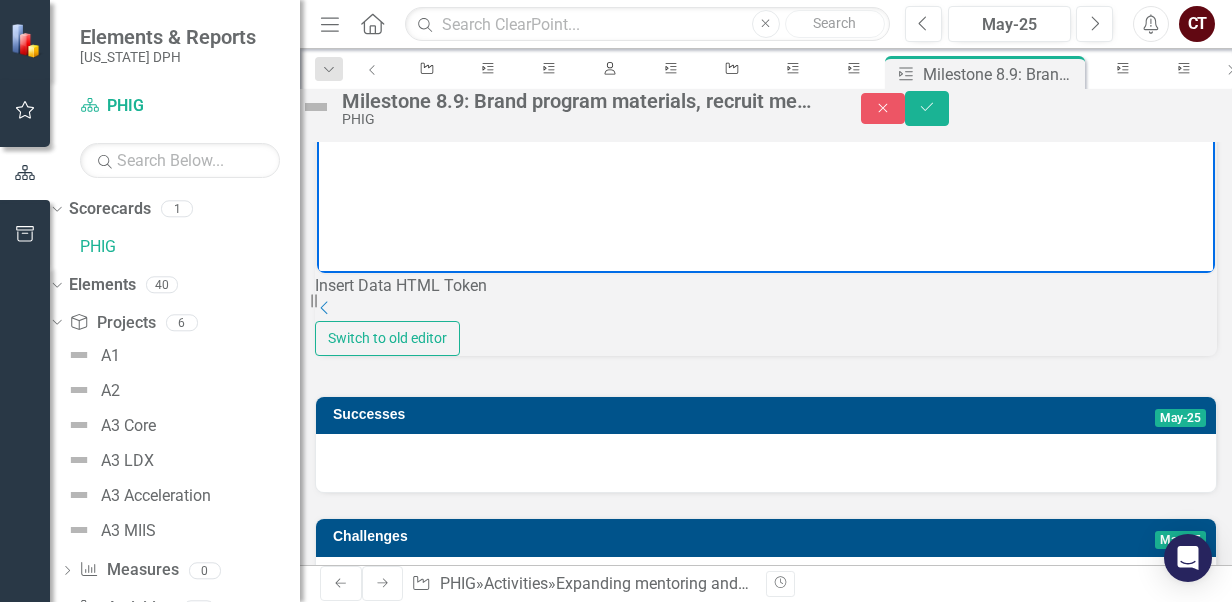 scroll, scrollTop: 103, scrollLeft: 0, axis: vertical 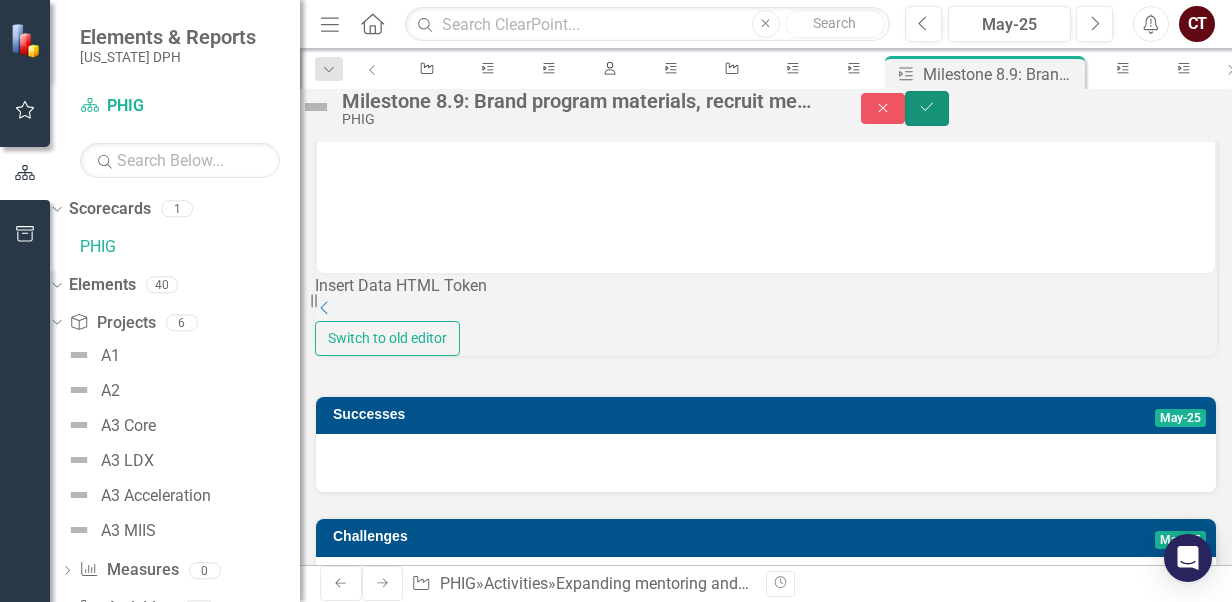 click on "Save" 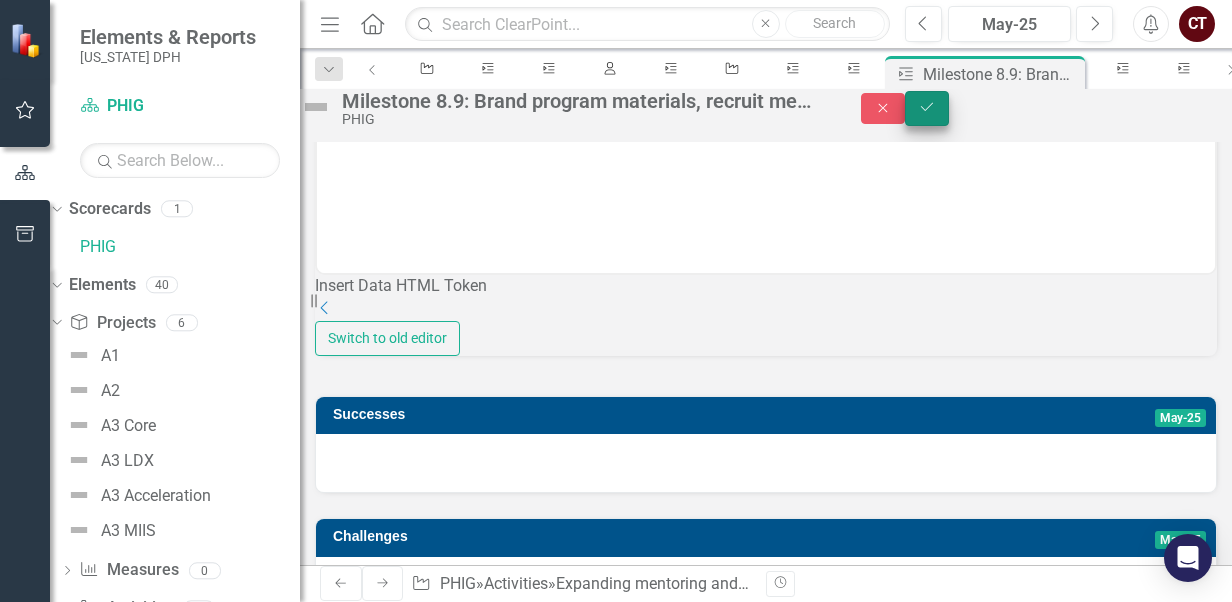 scroll, scrollTop: 542, scrollLeft: 0, axis: vertical 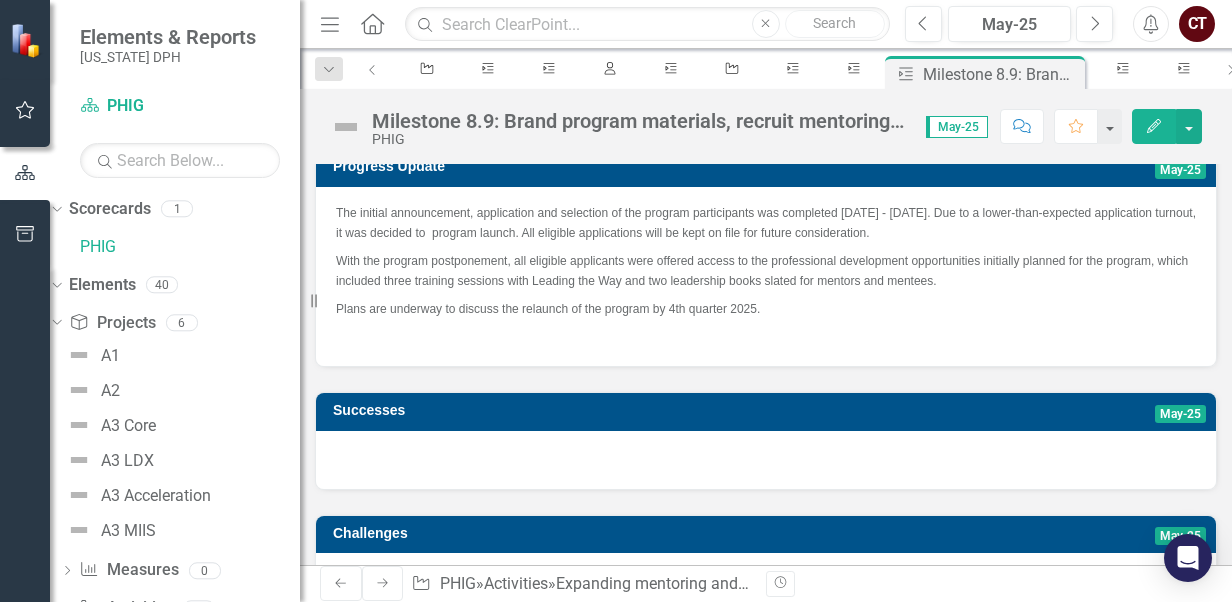 click on "Expanding mentoring and profesional development opportunities across Public Health for diverse cohorts of staff ( Focus: Sustain and support staff)" at bounding box center [744, 1061] 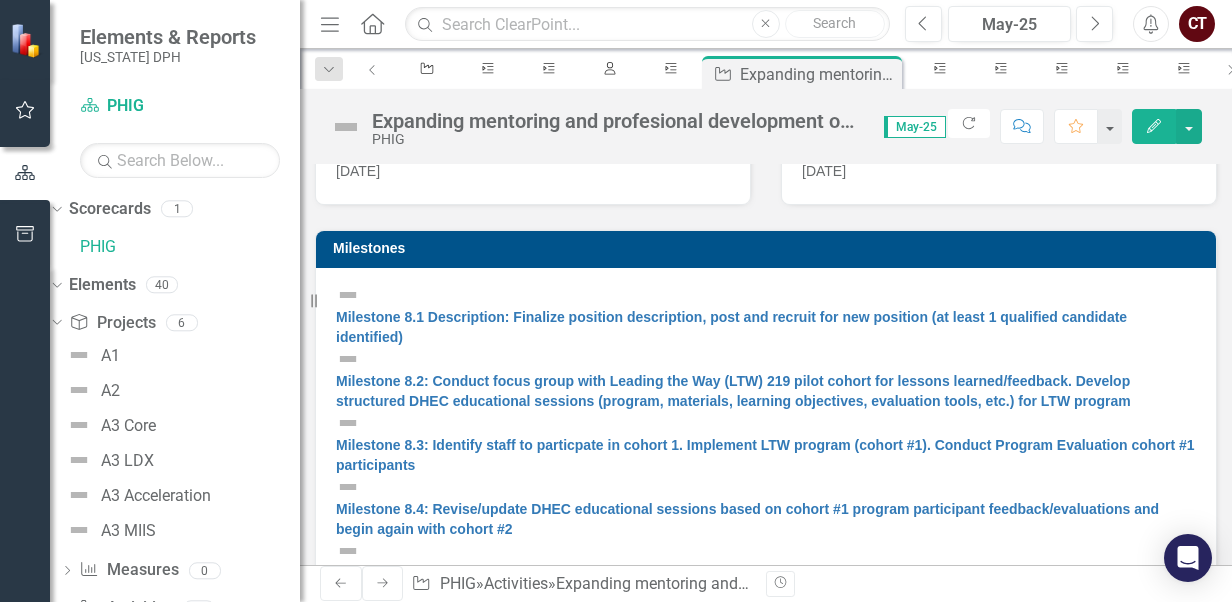 scroll, scrollTop: 800, scrollLeft: 0, axis: vertical 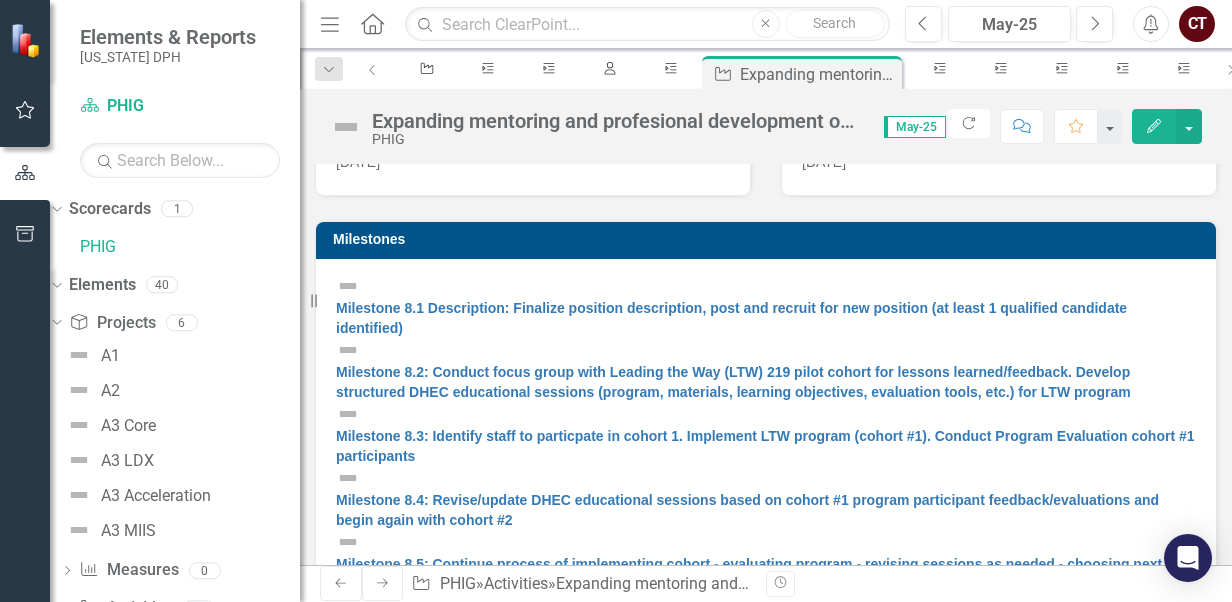 click on "Milestone 8.9: Brand program materials, recruit mentoring program participants (diverse mentors and mentees), launch program" at bounding box center (763, 800) 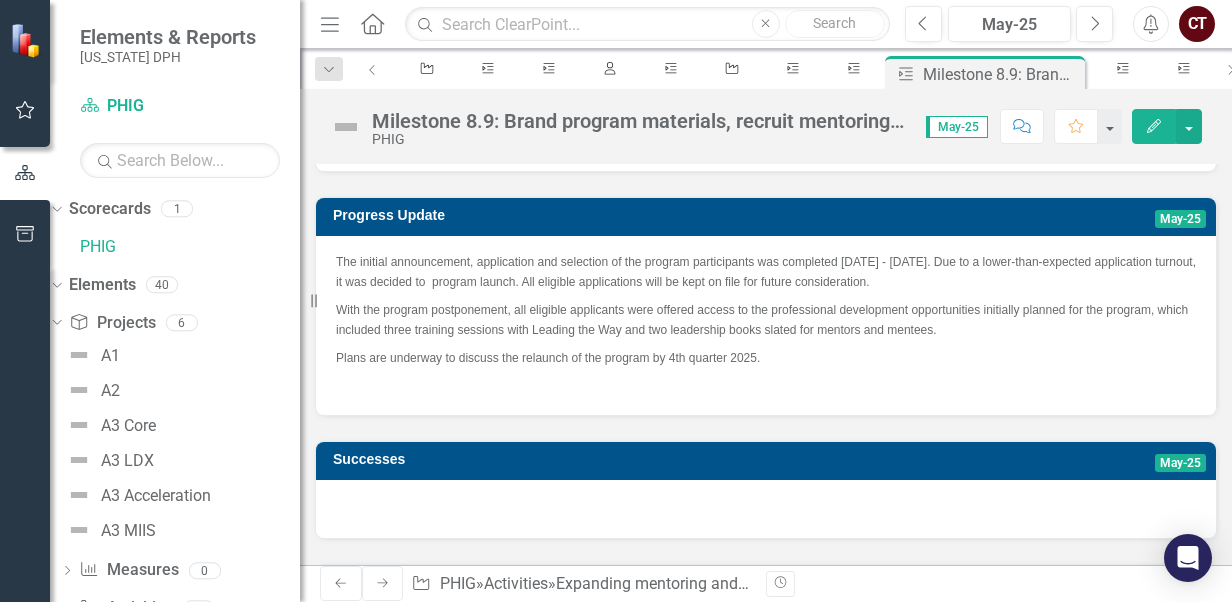 scroll, scrollTop: 587, scrollLeft: 0, axis: vertical 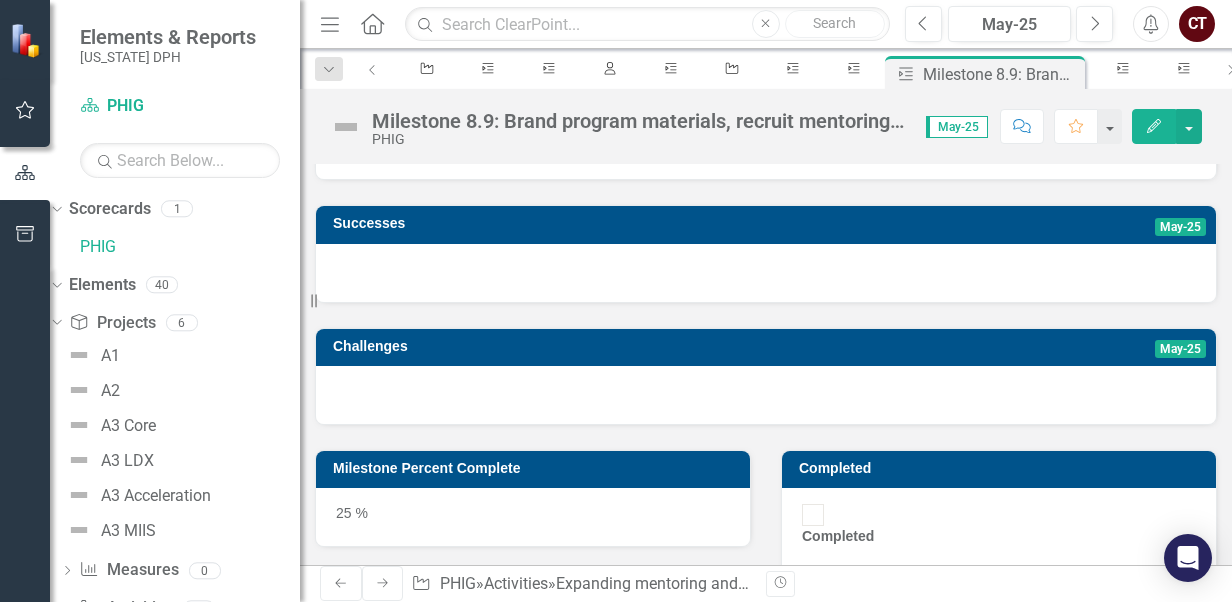 click on "Expanding mentoring and profesional development opportunities across Public Health for diverse cohorts of staff ( Focus: Sustain and support staff)" at bounding box center [744, 874] 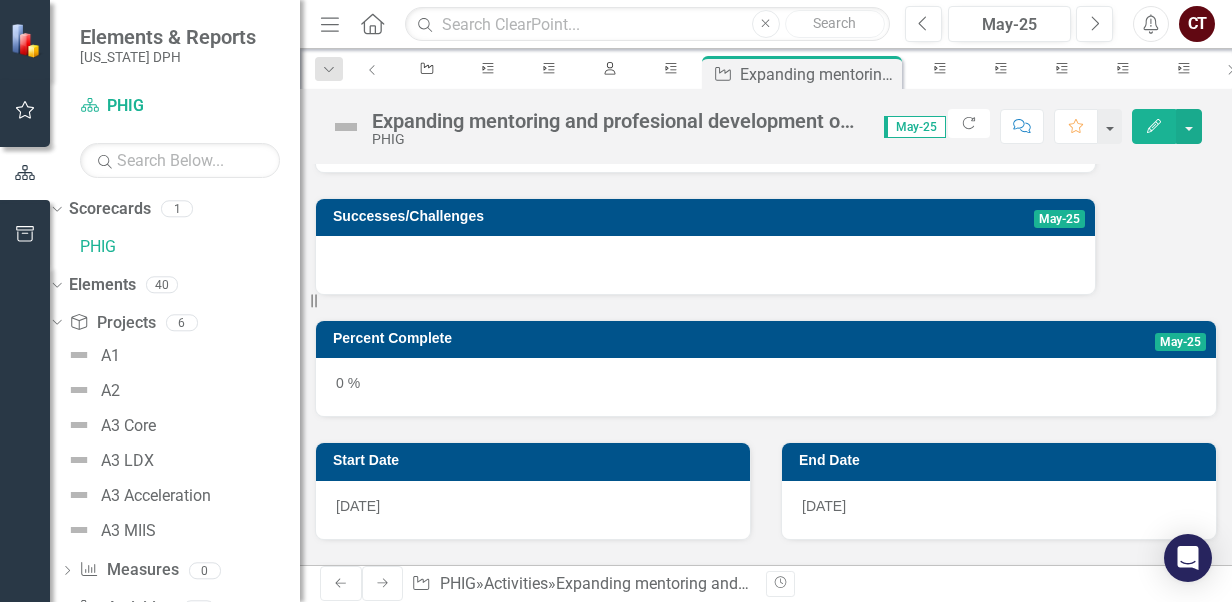 scroll, scrollTop: 500, scrollLeft: 0, axis: vertical 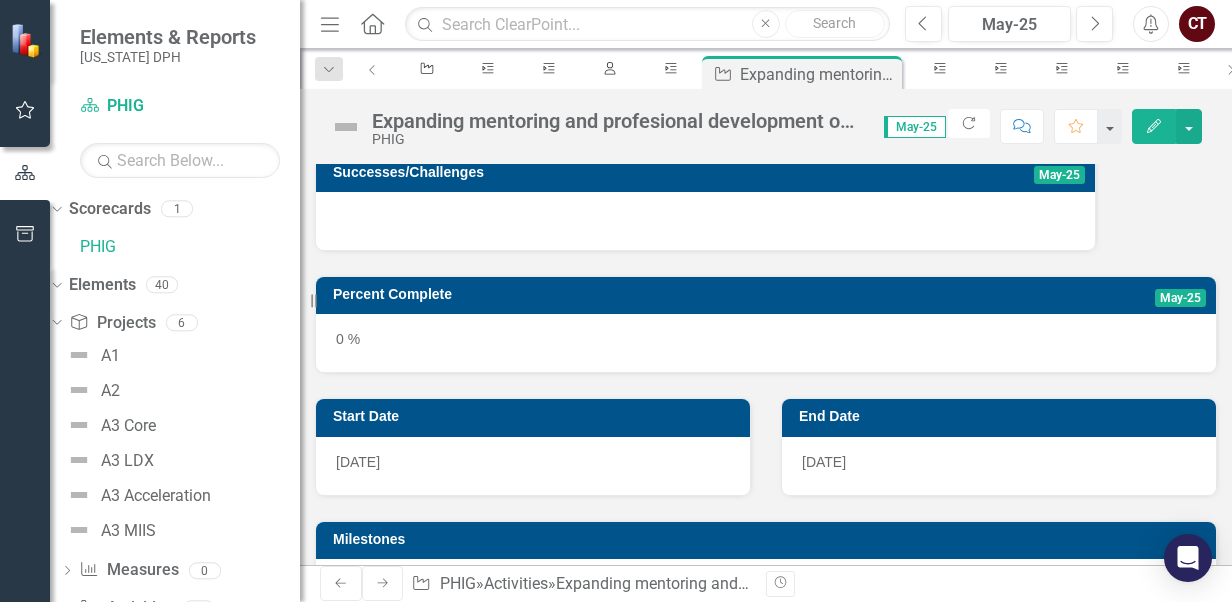 click on "Milestone 8.3: Identify staff to particpate in cohort 1. Implement LTW program (cohort #1). Conduct Program Evaluation cohort #1 participants" at bounding box center [765, 746] 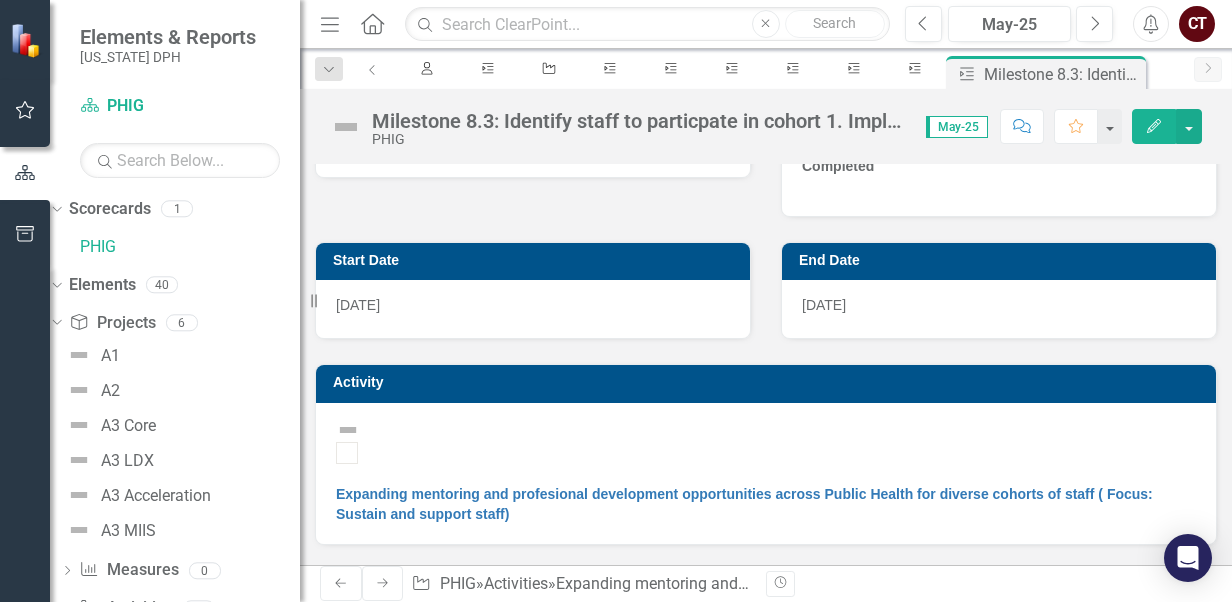 scroll, scrollTop: 1909, scrollLeft: 0, axis: vertical 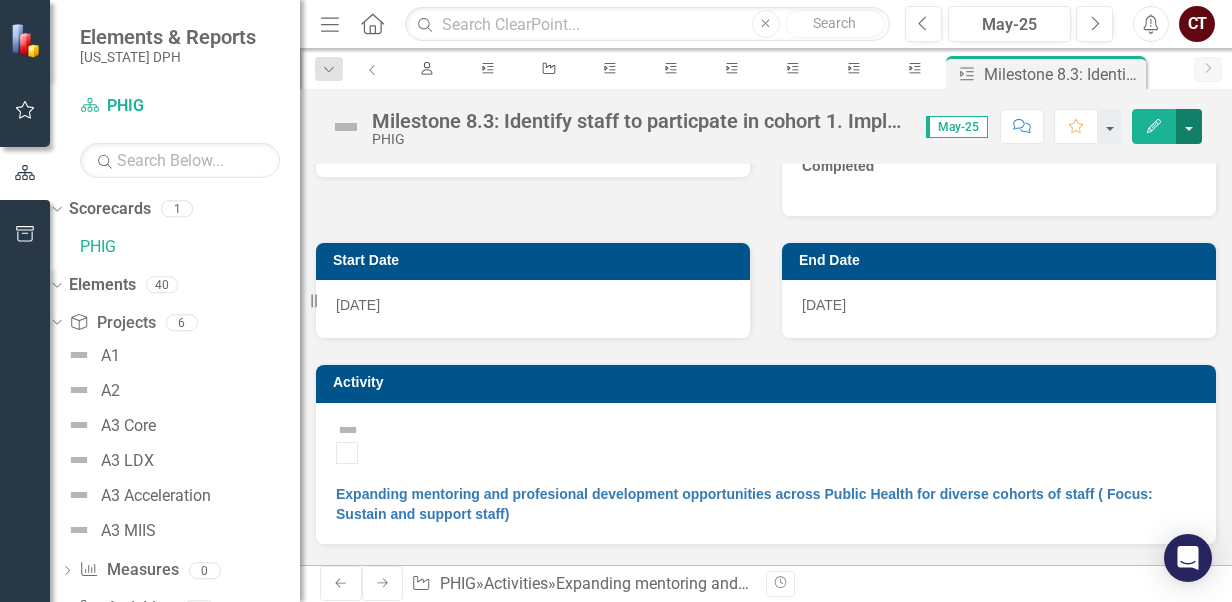 click at bounding box center (1189, 126) 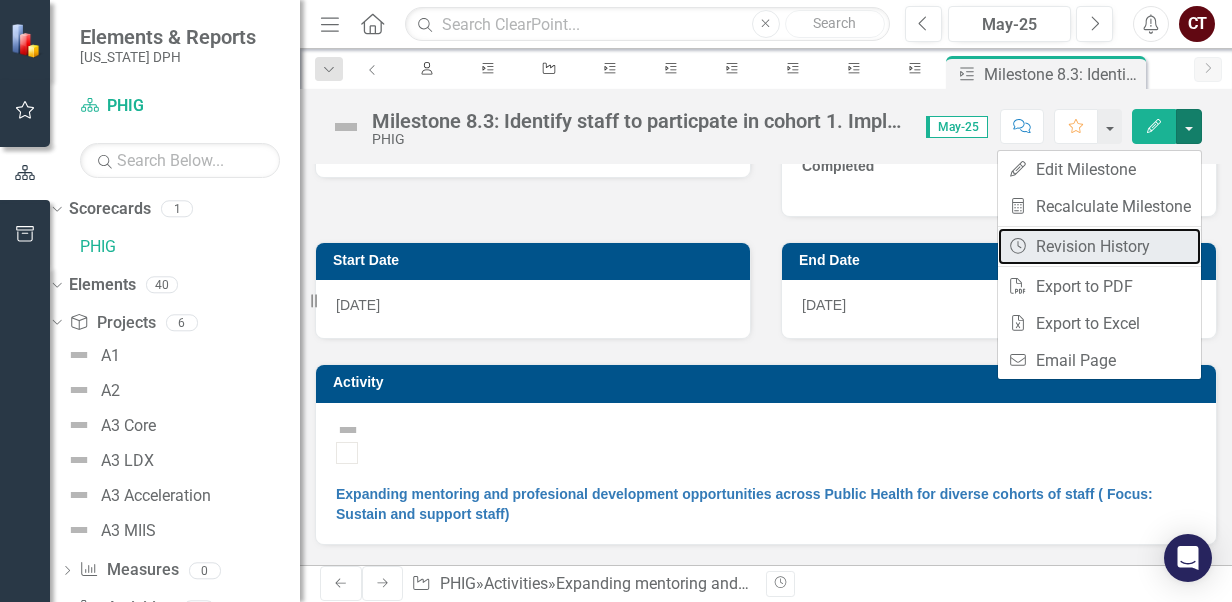 click on "Revision History Revision History" at bounding box center (1099, 246) 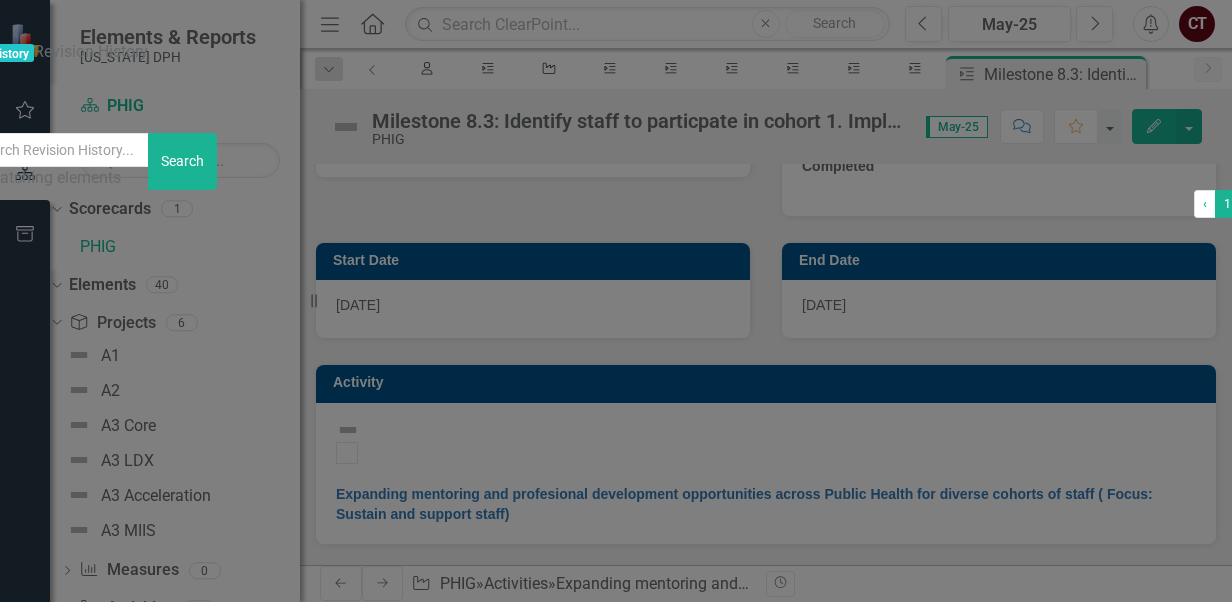 click on "3" at bounding box center (1275, 204) 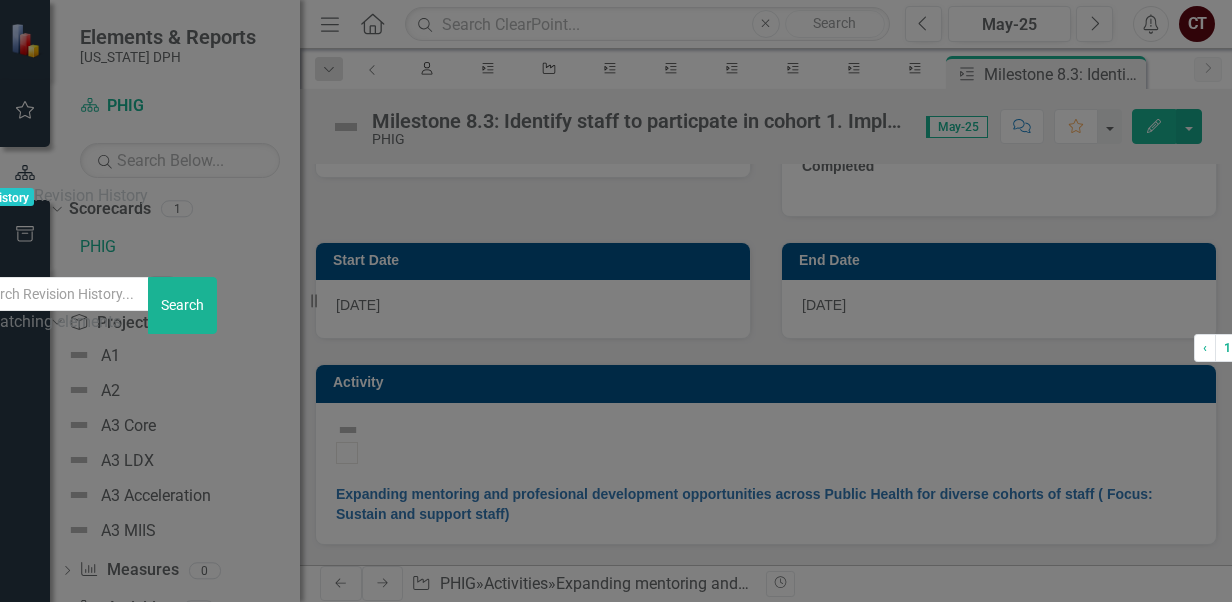 click on "Milestone 1123236 (Milestone 8.3: Identify staff to particpate in coh) Period 346742 (May-25) updated by [PERSON_NAME] ([PERSON_NAME]) [PERSON_NAME] on [DATE] 02:49 pm" at bounding box center (559, 367) 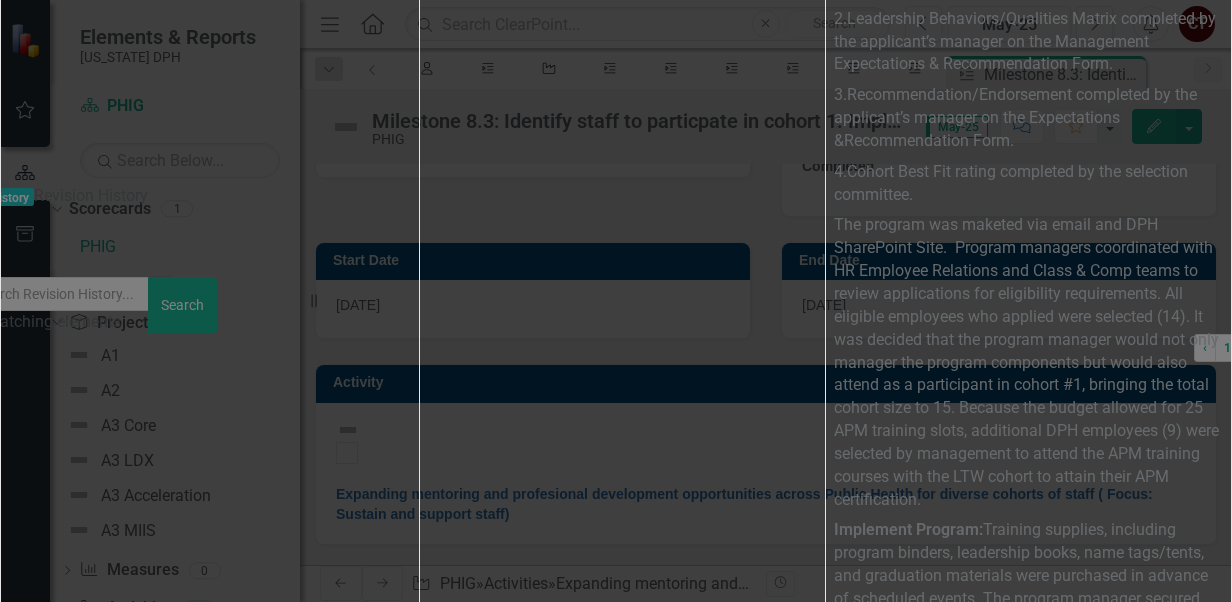 scroll, scrollTop: 0, scrollLeft: 0, axis: both 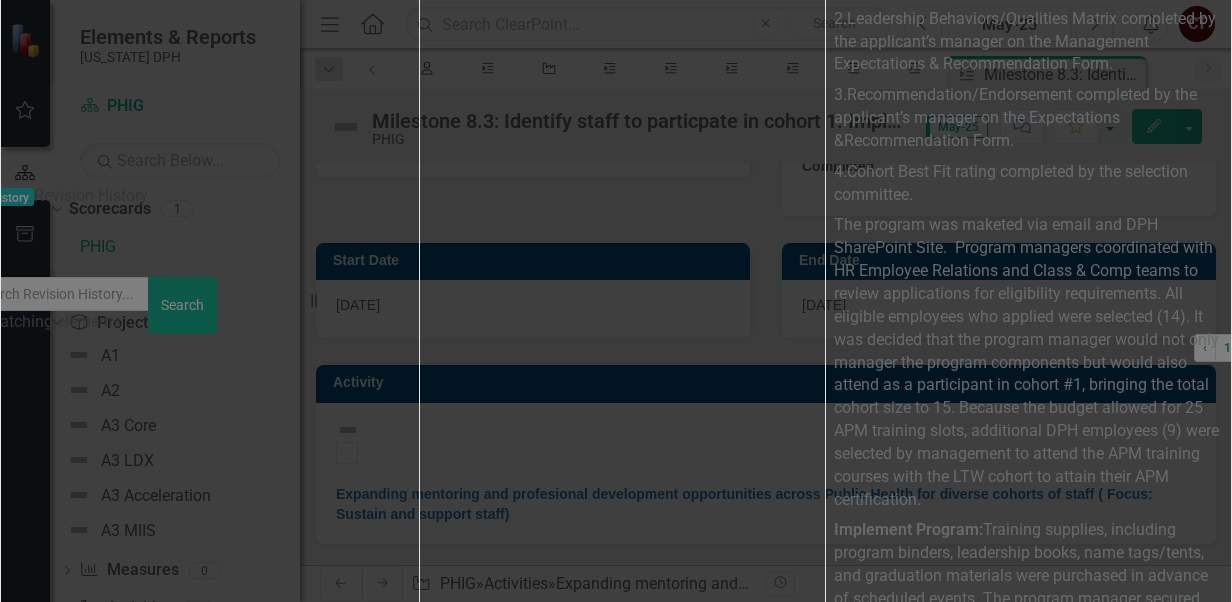 click 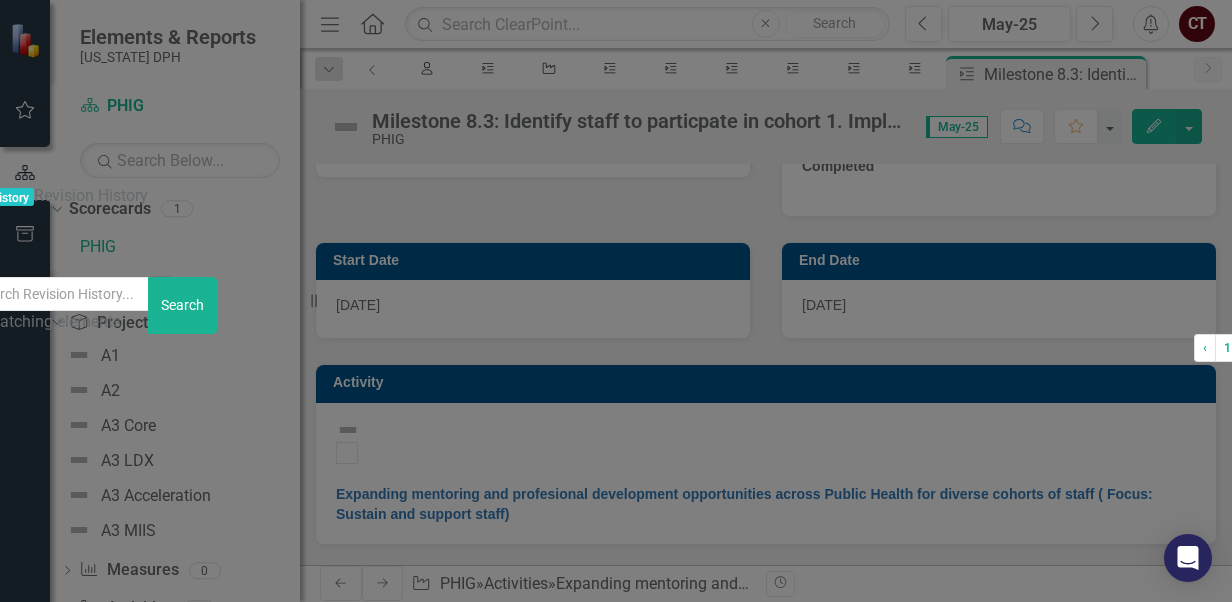 click on "Close" 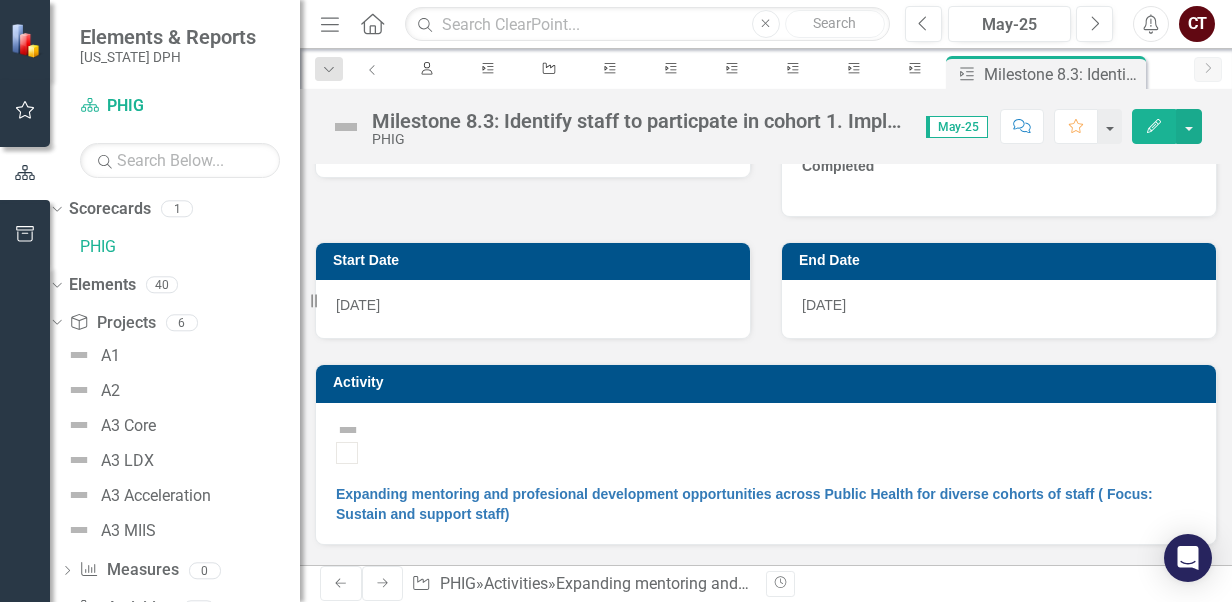 click on "The initial program announcement did not result in the turnout expected (at least 40 applicants). Application announcement & selection was during December, a time of fiscal year-end activities and holiday leave. Two additional announcements were posted to [PERSON_NAME] support, and the application deadline was extended by 3 weeks to acquire 14 applicants." at bounding box center [759, -23] 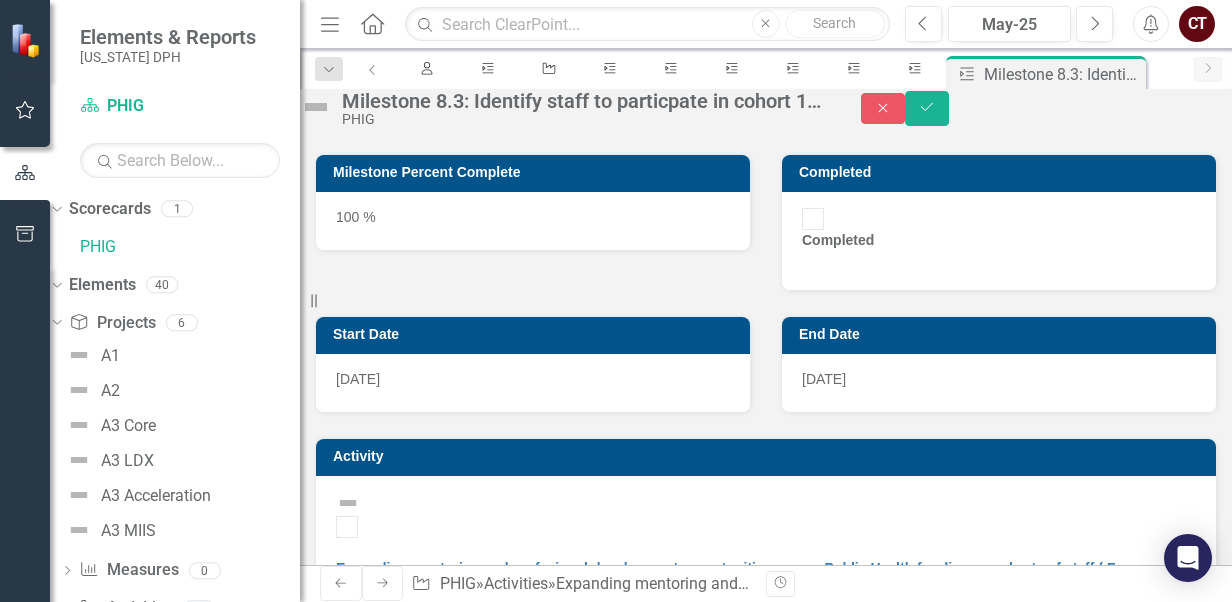 scroll, scrollTop: 0, scrollLeft: 0, axis: both 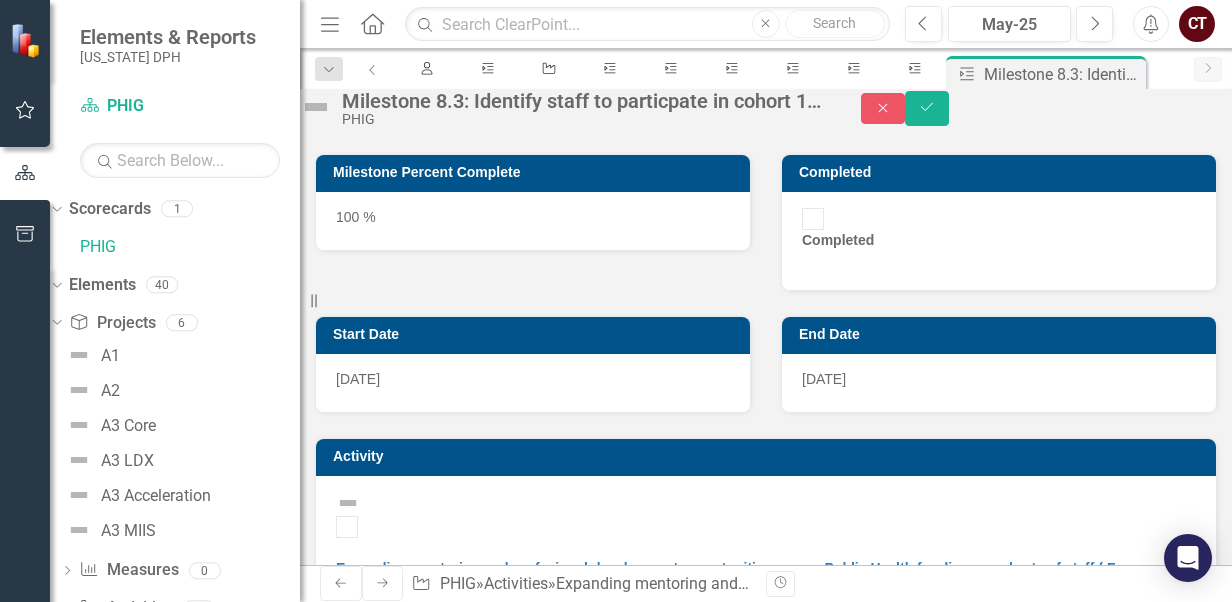 click on "The initial program announcement did not result in the turnout expected (at least 40 applicants). Application announcement & selection was during December, a time of fiscal year-end activities and holiday leave. Two additional announcements were posted to [PERSON_NAME] support, and the application deadline was extended by 3 weeks to acquire 14 applicants." at bounding box center [764, -275] 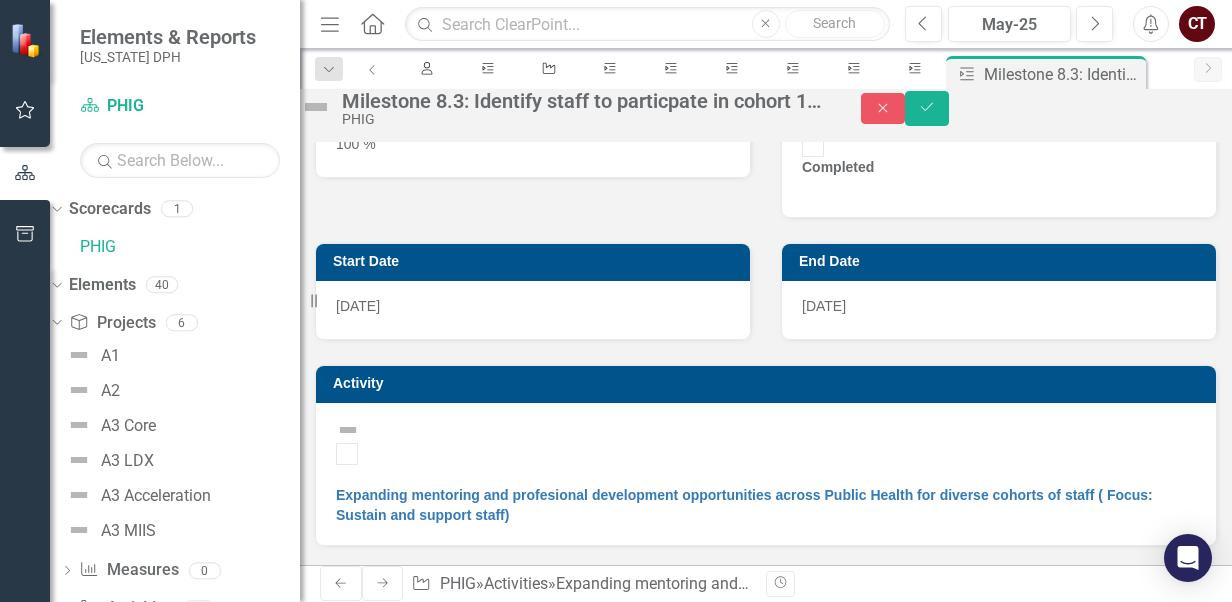 scroll, scrollTop: 2109, scrollLeft: 0, axis: vertical 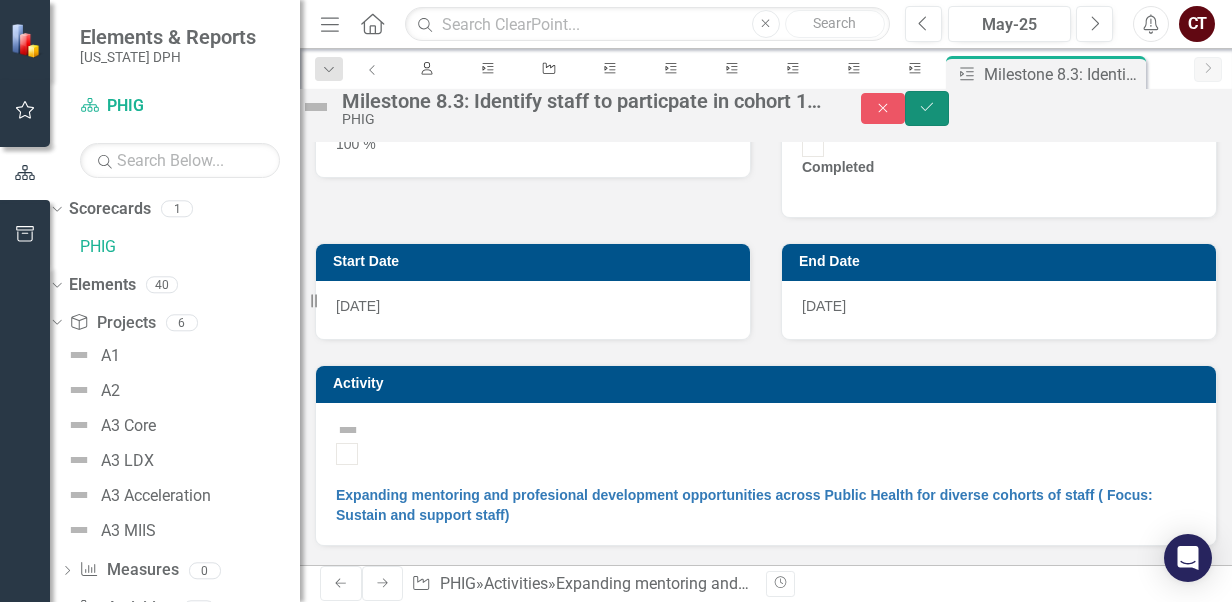 click on "Save" 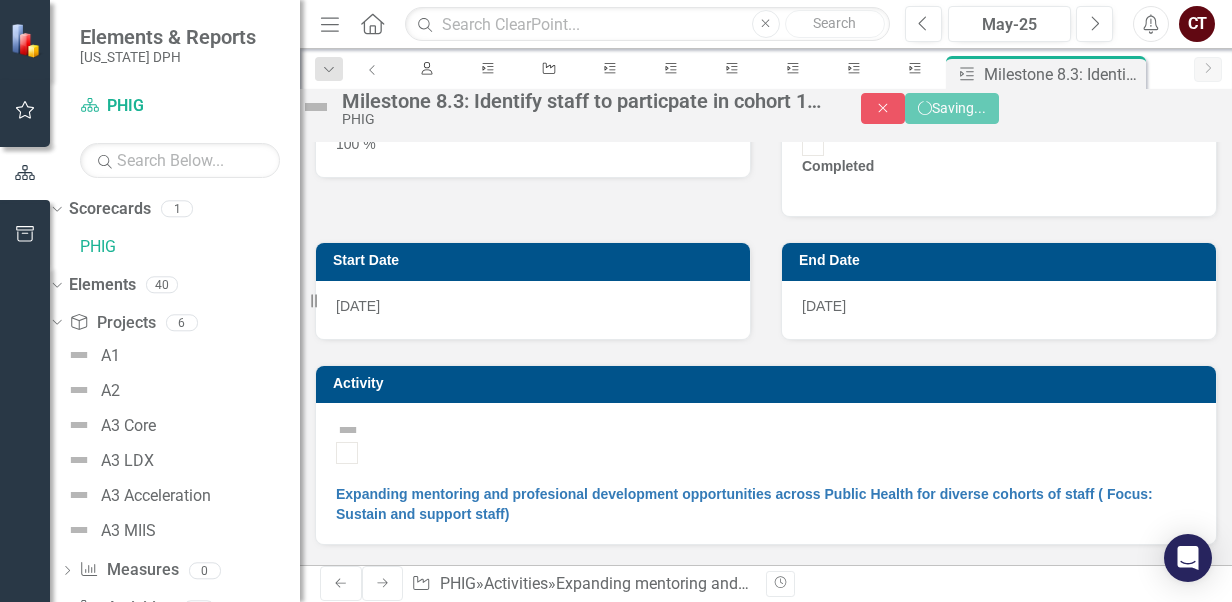 scroll, scrollTop: 1912, scrollLeft: 0, axis: vertical 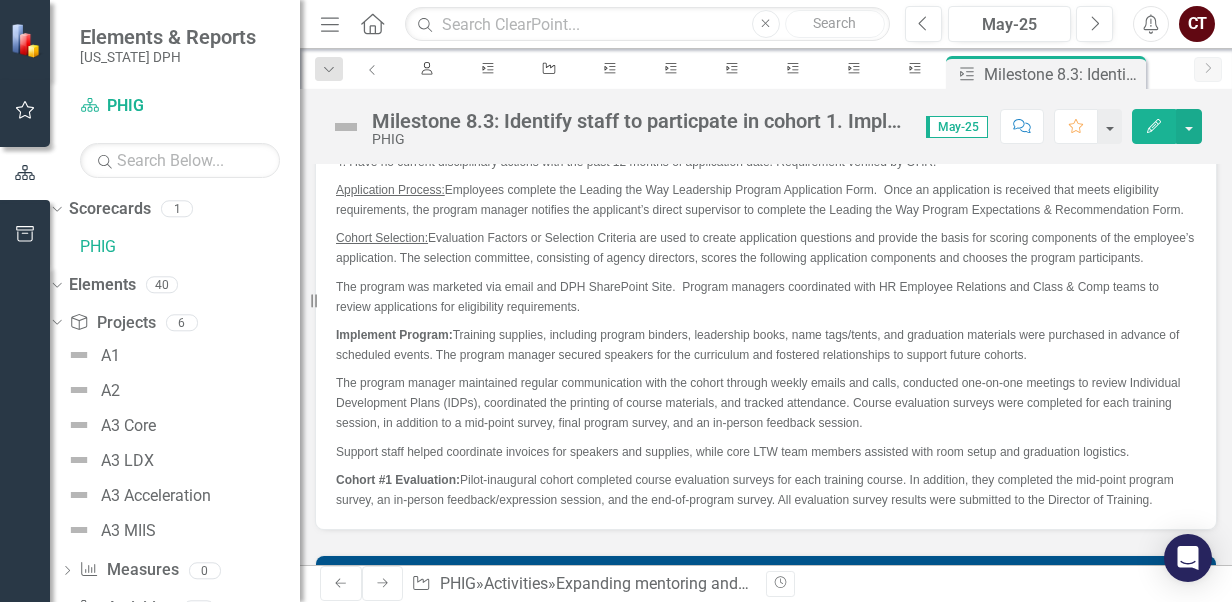 click on "Expanding mentoring and profesional development opportunities across Public Health for diverse cohorts of staff ( Focus: Sustain and support staff)" at bounding box center [744, 1427] 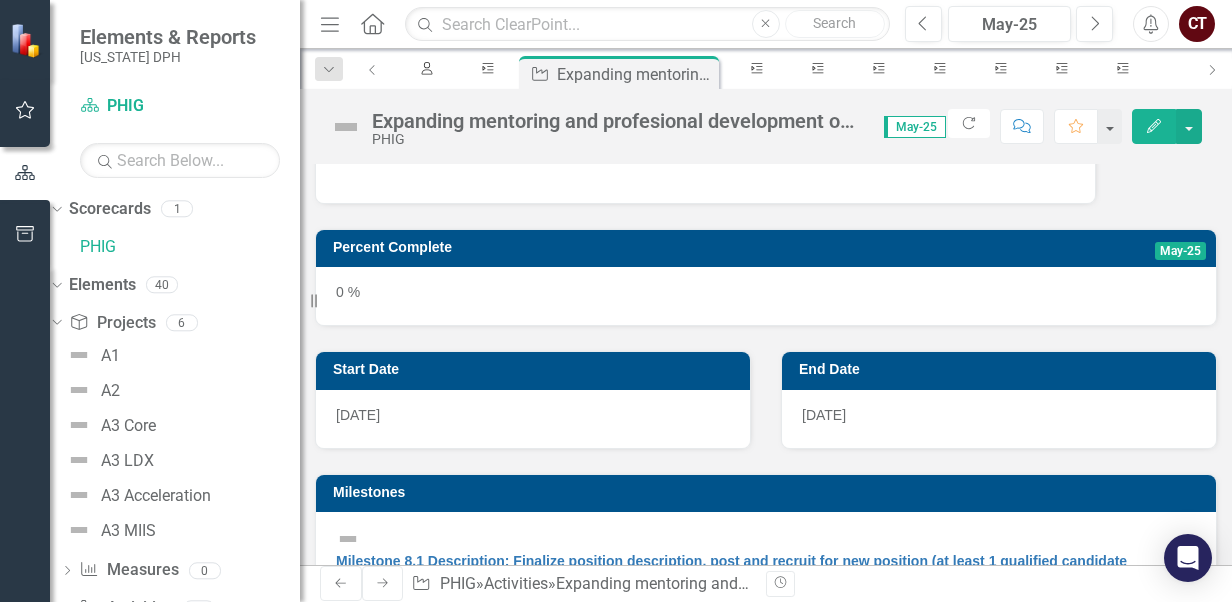 scroll, scrollTop: 500, scrollLeft: 0, axis: vertical 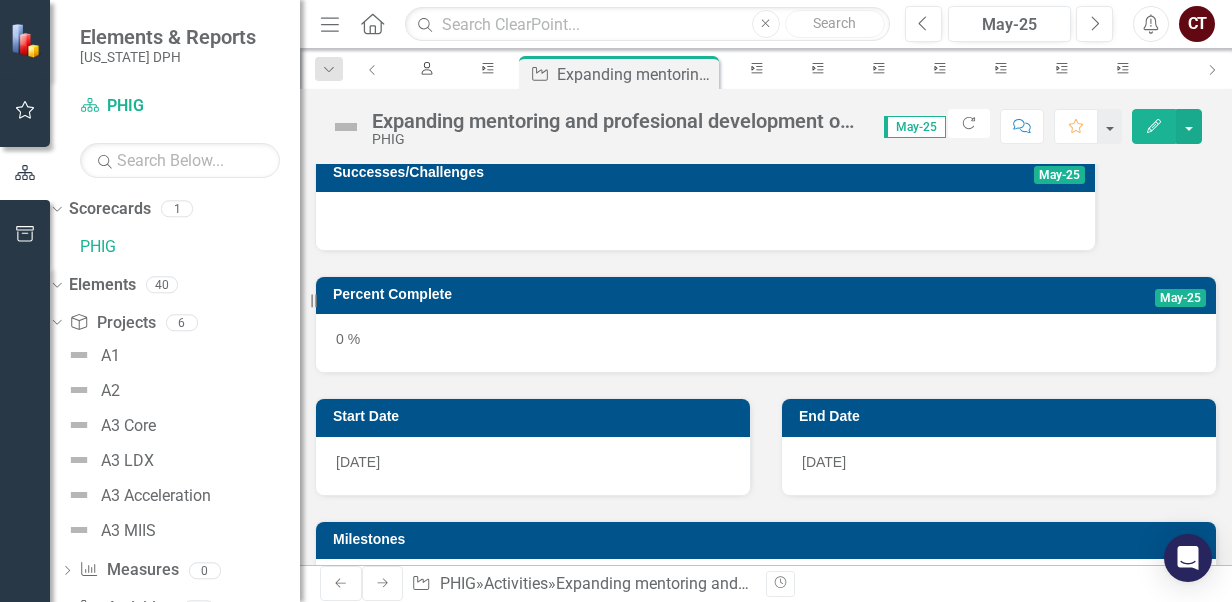 click on "Milestone 8.5: Continue process of implementing cohort - evaluating program - revising sessions as needed - choosing next cohort years 2 - 5" at bounding box center [749, 874] 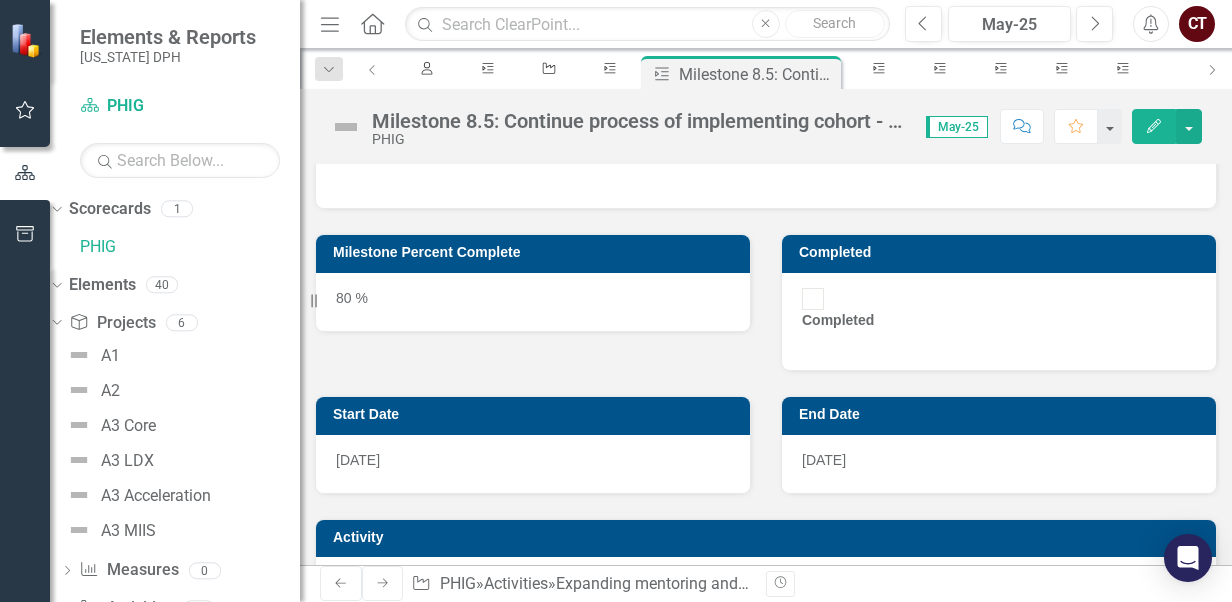 scroll, scrollTop: 1200, scrollLeft: 0, axis: vertical 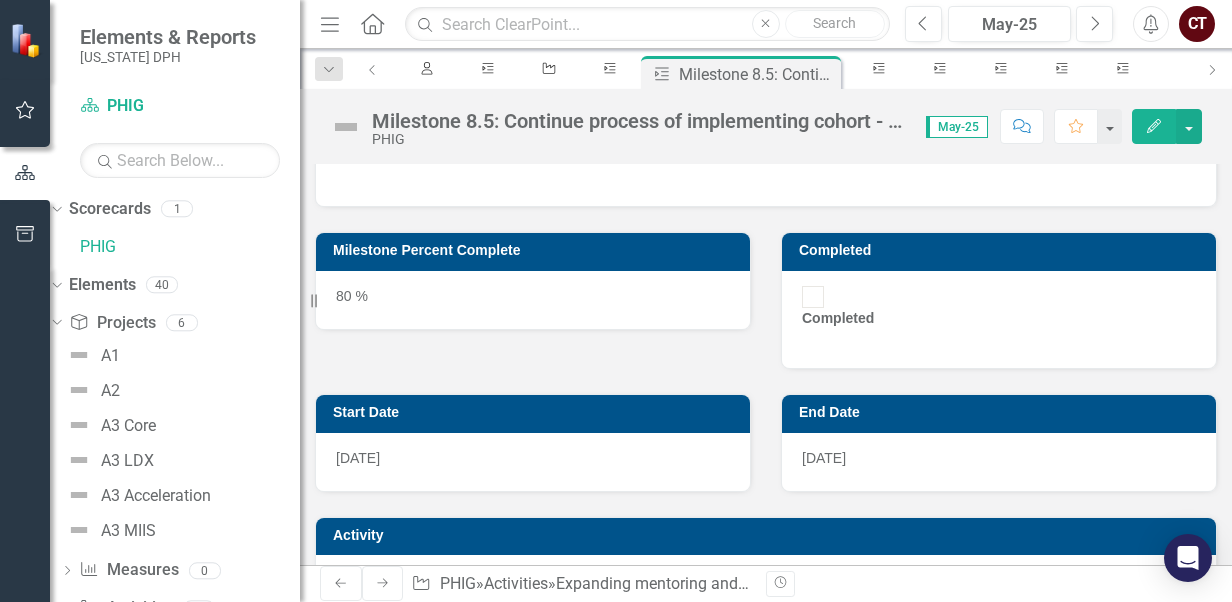 click on "Shifting training hours shifted from 9:00am – 4:00pm to 9:30am – 3:30pm  significantly impacted the returning contracted guest facilitators (Team Development, Strength-Based Development, and Presentation Mastery courses), who were forced to cut or condense critical content to fit the reduced time. In contrast, contracted SC Dept. of Admin APM certification courses remained at their full duration (9:00 AM–4:30 PM) as mandated for their training quality.  This concern was discussed with the Training Director.  As a result, to maintain program quality it was recommended with concurrence from the Training Director to restore the full 9:00am - 4:00pm schedule for contracted guest facilitators in cohort session #3." at bounding box center (756, 109) 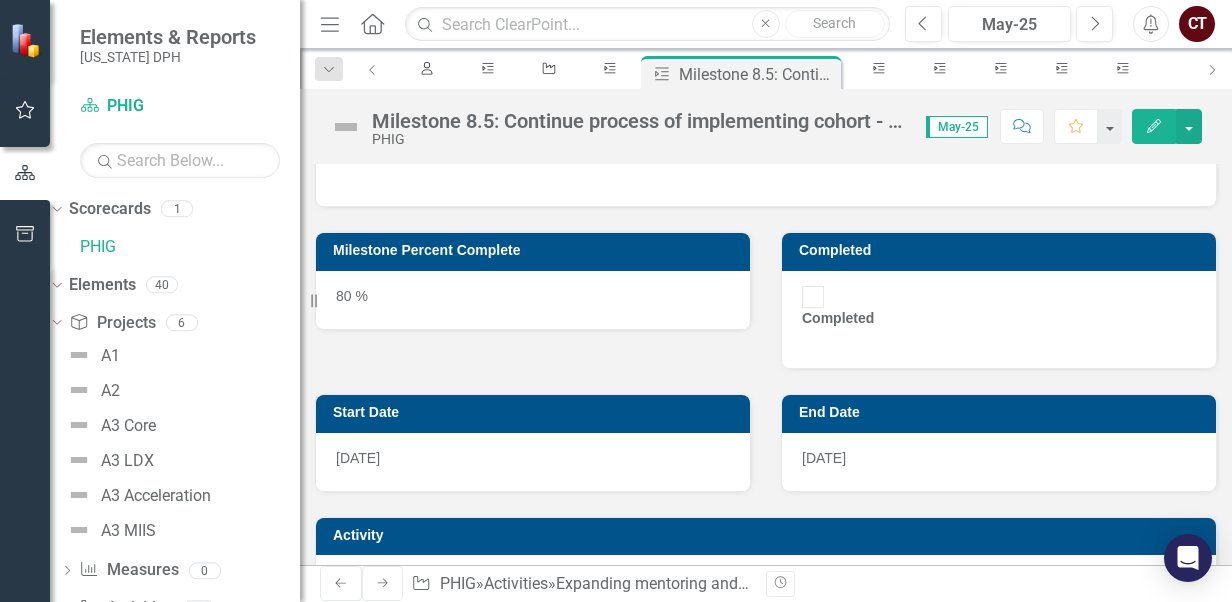 click on "Shifting training hours shifted from 9:00am – 4:00pm to 9:30am – 3:30pm  significantly impacted the returning contracted guest facilitators (Team Development, Strength-Based Development, and Presentation Mastery courses), who were forced to cut or condense critical content to fit the reduced time. In contrast, contracted SC Dept. of Admin APM certification courses remained at their full duration (9:00 AM–4:30 PM) as mandated for their training quality.  This concern was discussed with the Training Director.  As a result, to maintain program quality it was recommended with concurrence from the Training Director to restore the full 9:00am - 4:00pm schedule for contracted guest facilitators in cohort session #3." at bounding box center [756, 109] 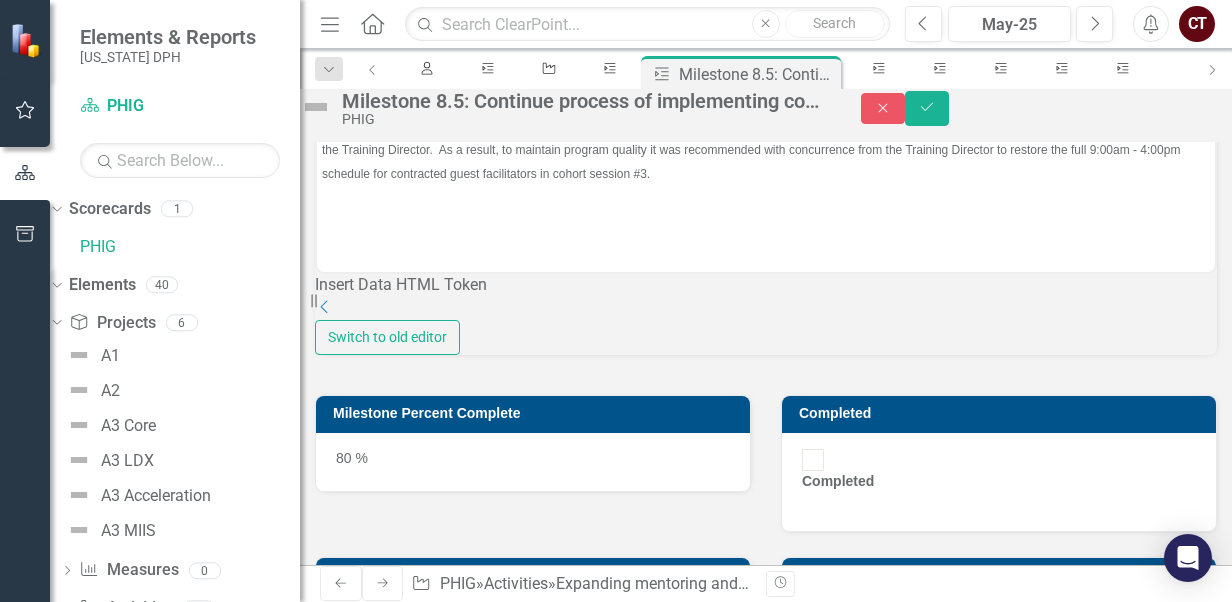 scroll, scrollTop: 1214, scrollLeft: 0, axis: vertical 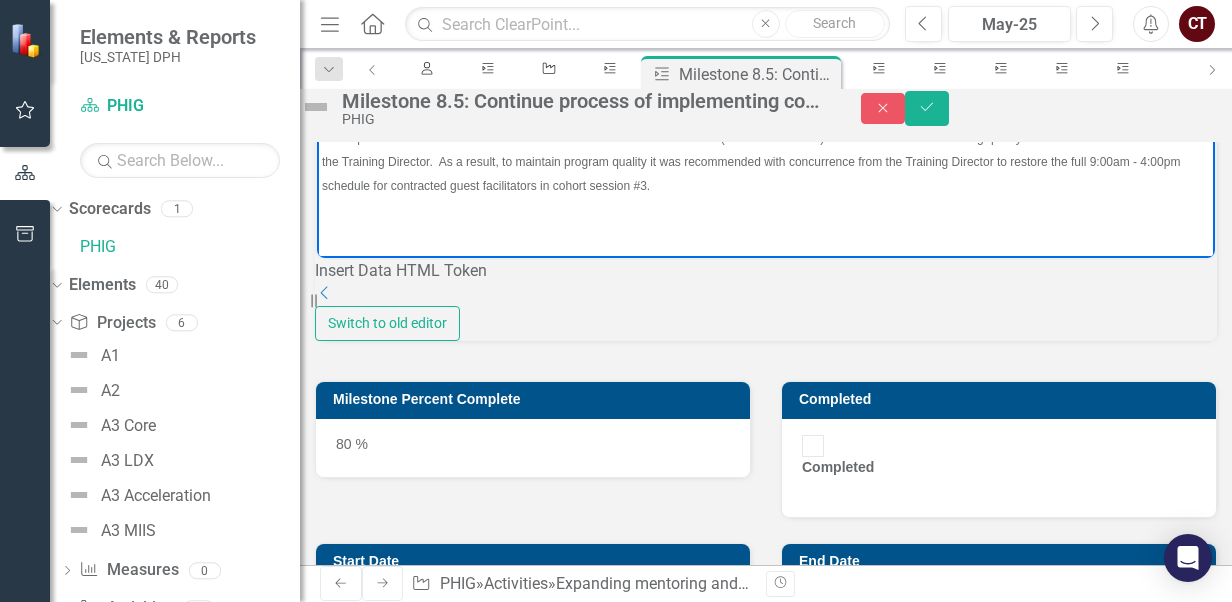 click on "Shifting training hours shifted from 9:00am – 4:00pm to 9:30am – 3:30pm  significantly impacted the returning contracted guest facilitators (Team Development, Strength-Based Development, and Presentation Mastery courses), who were forced to cut or condense critical content to fit the reduced time. In contrast, contracted SC Dept. of Admin APM certification courses remained at their full duration (9:00 AM–4:30 PM) as mandated for their training quality.  This concern was discussed with the Training Director.  As a result, to maintain program quality it was recommended with concurrence from the Training Director to restore the full 9:00am - 4:00pm schedule for contracted guest facilitators in cohort session #3." at bounding box center (763, 139) 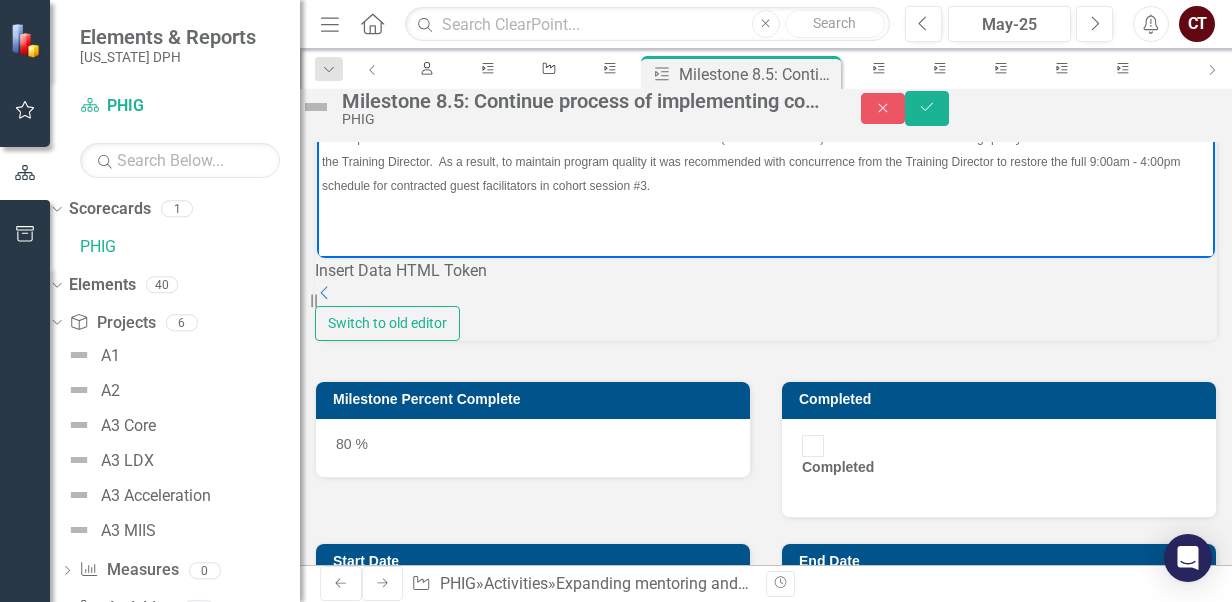 type 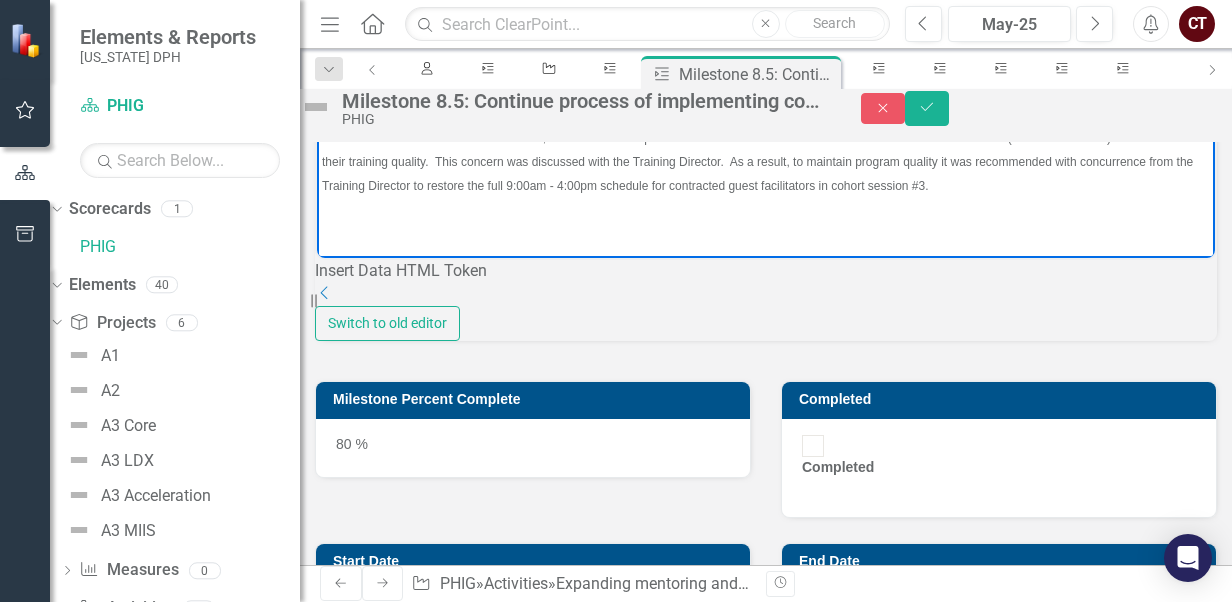 click on "Shifting training hours shifted from 9:00am – 4:00pm to 9:30am – 3:30pm  was not beneficial to the program content as it significantly impacted the returning contracted guest facilitators (Team Development, Strength-Based Development, and Presentation Mastery courses), who were forced to cut or condense critical content to fit the reduced time. In contrast, contracted SC Dept. of Admin APM certification courses remained at their full duration (9:00 AM–4:30 PM) as mandated for their training quality.  This concern was discussed with the Training Director.  As a result, to maintain program quality it was recommended with concurrence from the Training Director to restore the full 9:00am - 4:00pm schedule for contracted guest facilitators in cohort session #3." at bounding box center (761, 139) 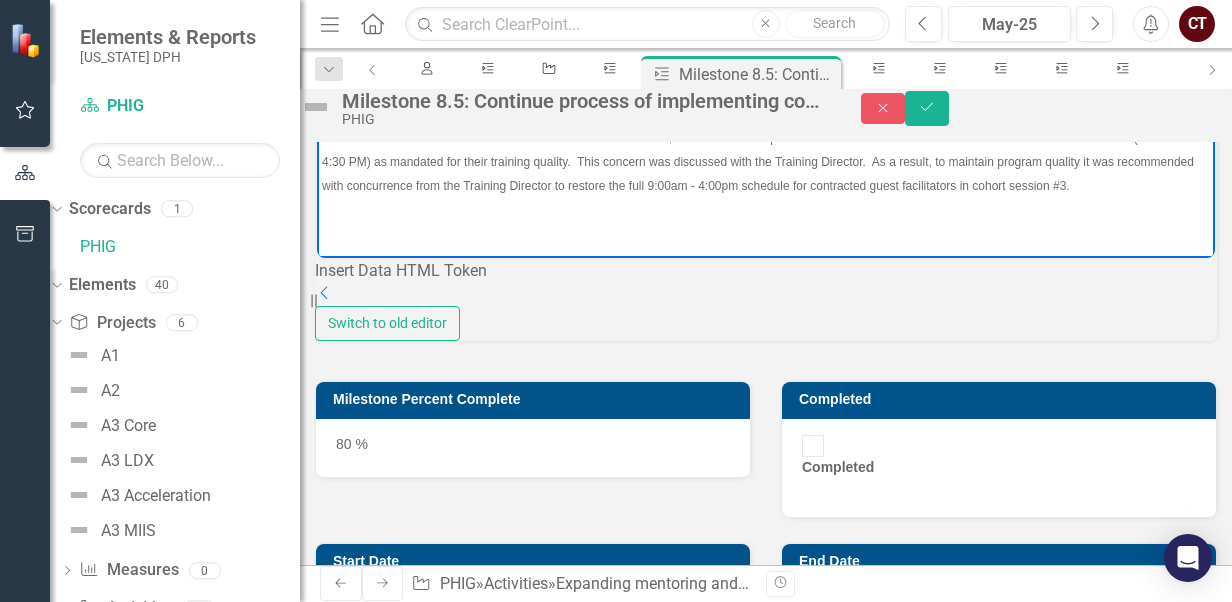 scroll, scrollTop: 500, scrollLeft: 0, axis: vertical 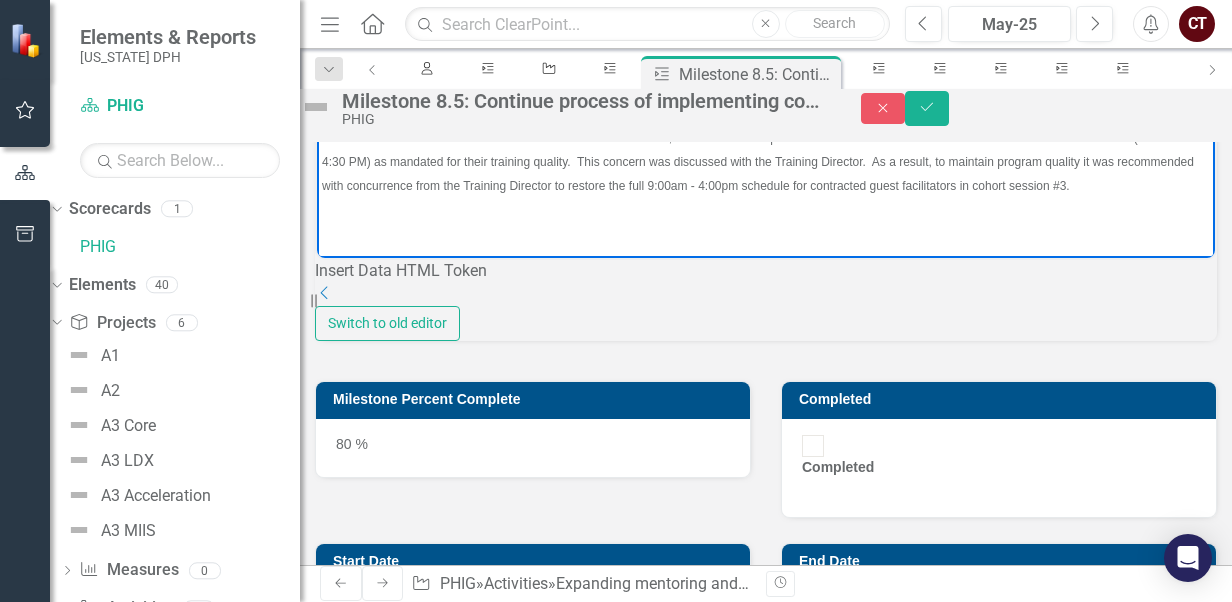 click on "Shifting training hours shifted from 9:00am – 4:00pm to 9:30am – 3:30pm  was not beneficial to the program content as it significantly impacted the returning contracted guest facilitators of key curriculum components (Team Development, Strength-Based Development, and Presentation Mastery courses), who were forced to cut or condense critical content to fit the reduced time. In contrast, contracted SC Dept. of Admin APM certification courses remained at their full duration (9:00 AM–4:30 PM) as mandated for their training quality.  This concern was discussed with the Training Director.  As a result, to maintain program quality it was recommended with concurrence from the Training Director to restore the full 9:00am - 4:00pm schedule for contracted guest facilitators in cohort session #3." at bounding box center (764, 139) 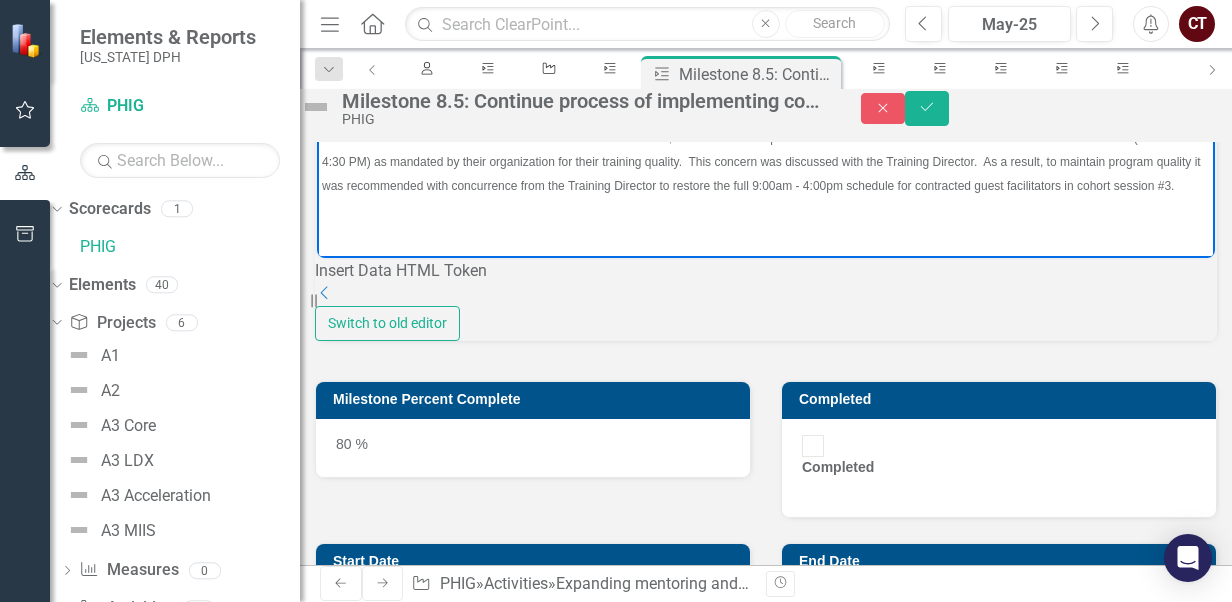 scroll, scrollTop: 600, scrollLeft: 0, axis: vertical 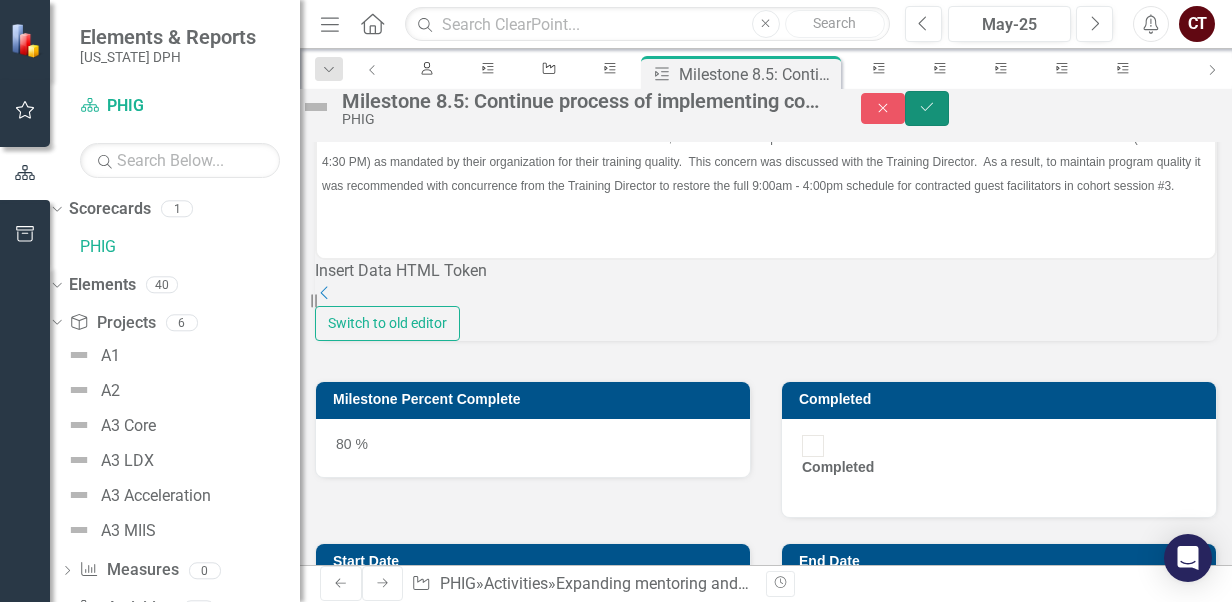 click on "Save" at bounding box center (927, 108) 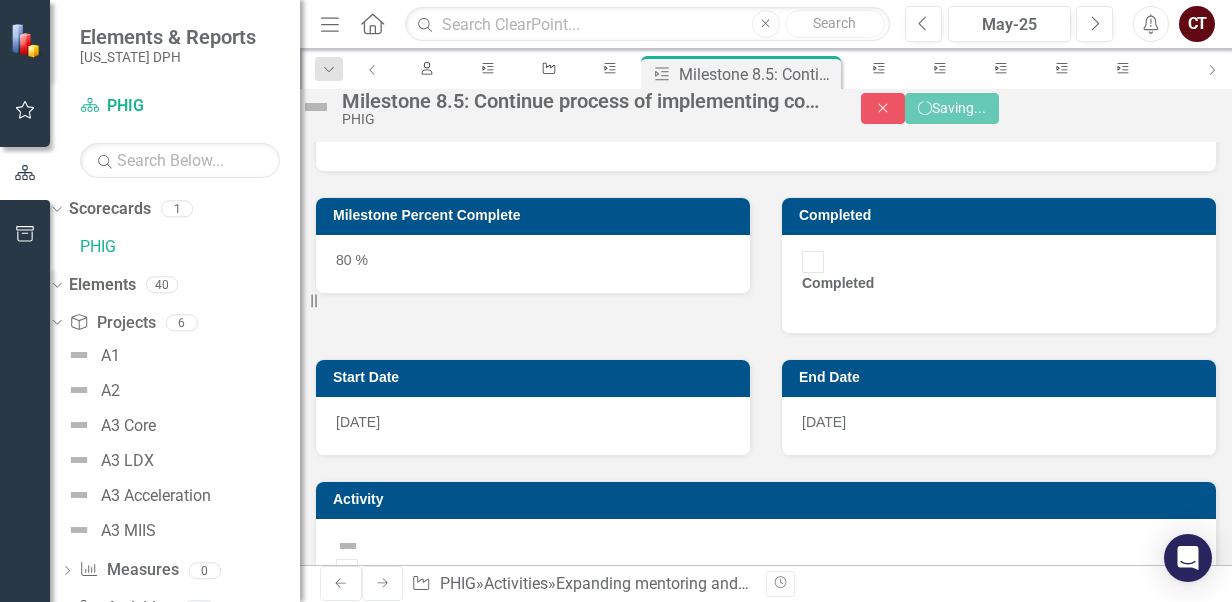 scroll, scrollTop: 1200, scrollLeft: 0, axis: vertical 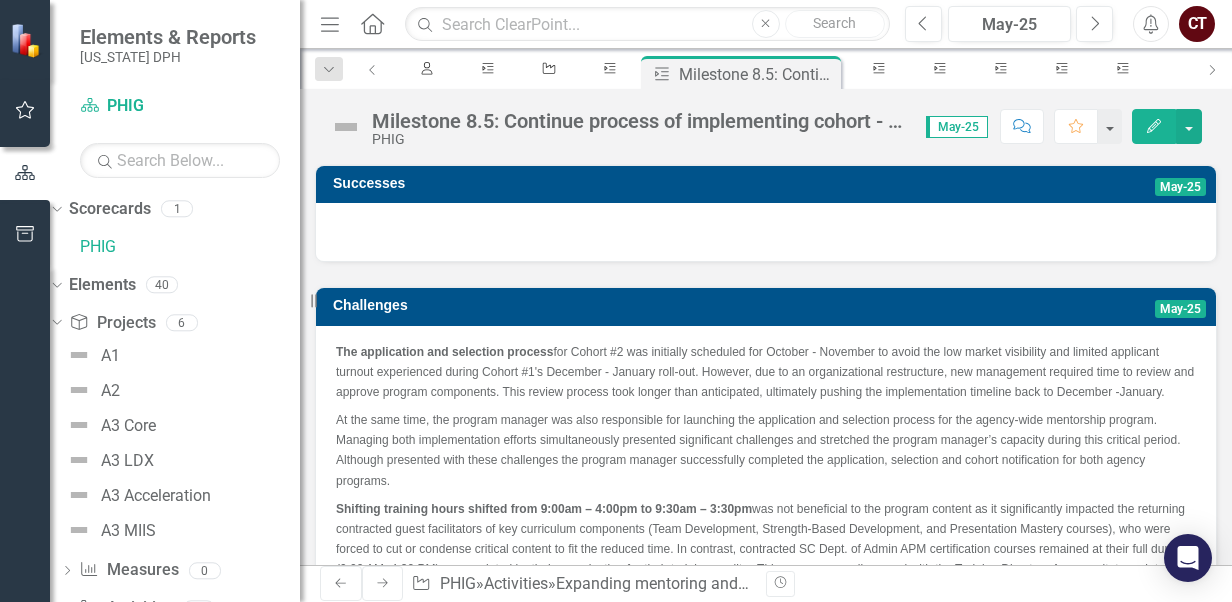 click on "Criteria for Completion Progress Update May-25 The same program logistics and program components implemented for cohort session #1 are used for cohort session #2, with the following revisions:
1. Program dates are extended to 8 months (January – August).
2. Cohort size was capped at 18 to allow for 7 employees to fill the additional APM training slots. There are 17 participants in Cohort #2.
3. A nomination/application process was developed to select the DPH employees who would fill the additional APM training slots.
4. Training hours shifted from 9:00am – 4:00pm to 9:30am – 3:30pm.
5. The following courses were temporarily removed: Emotional Intelligence and Change Management
6. The following courses were added: The Able Leader: 7 Principle for High Performance, Communicating with Emotional Intelligence (online), Intergenerational Workplace Success (hybrid).
Actions for next reporting period: Successes May-25 Challenges May-25 The application and selection process
80 %" at bounding box center [766, 409] 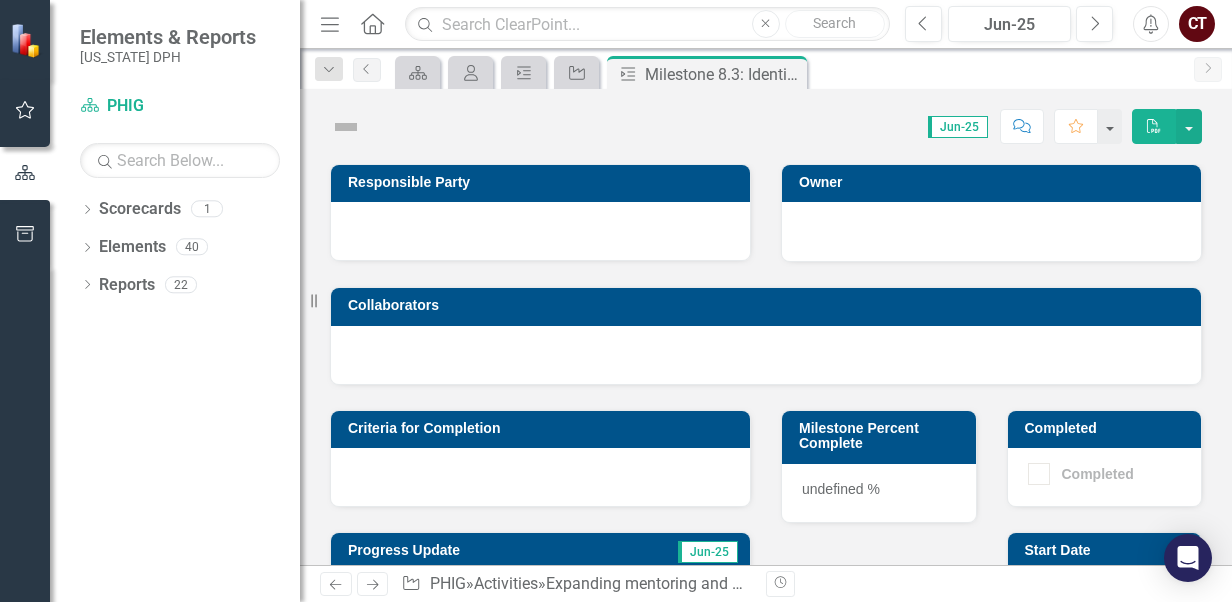 scroll, scrollTop: 0, scrollLeft: 0, axis: both 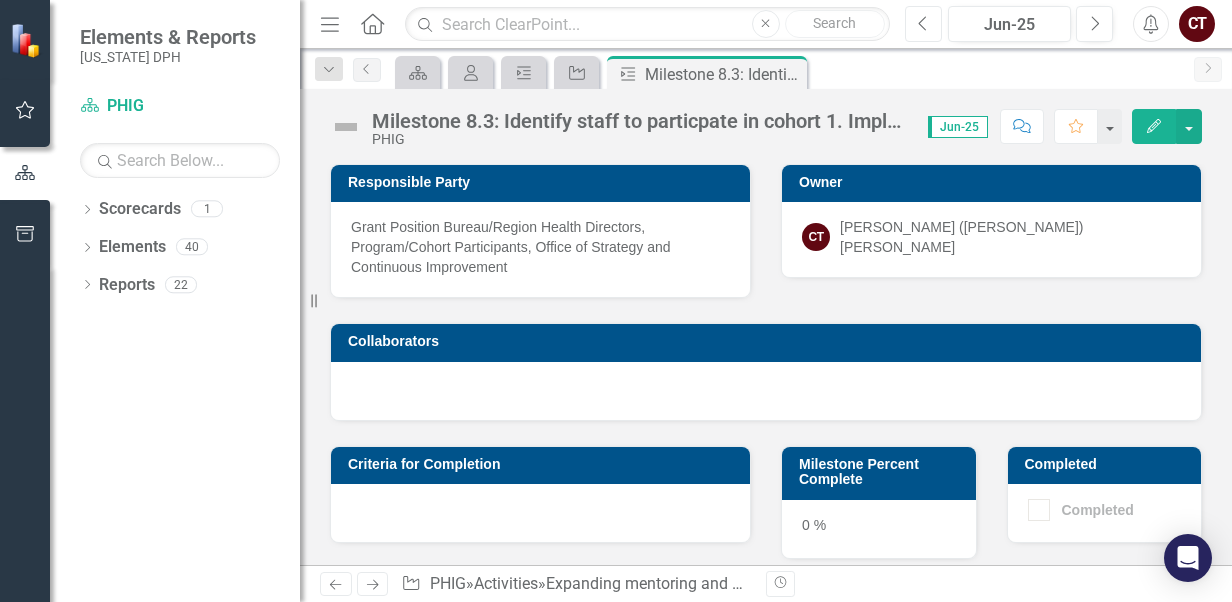 click on "Previous" 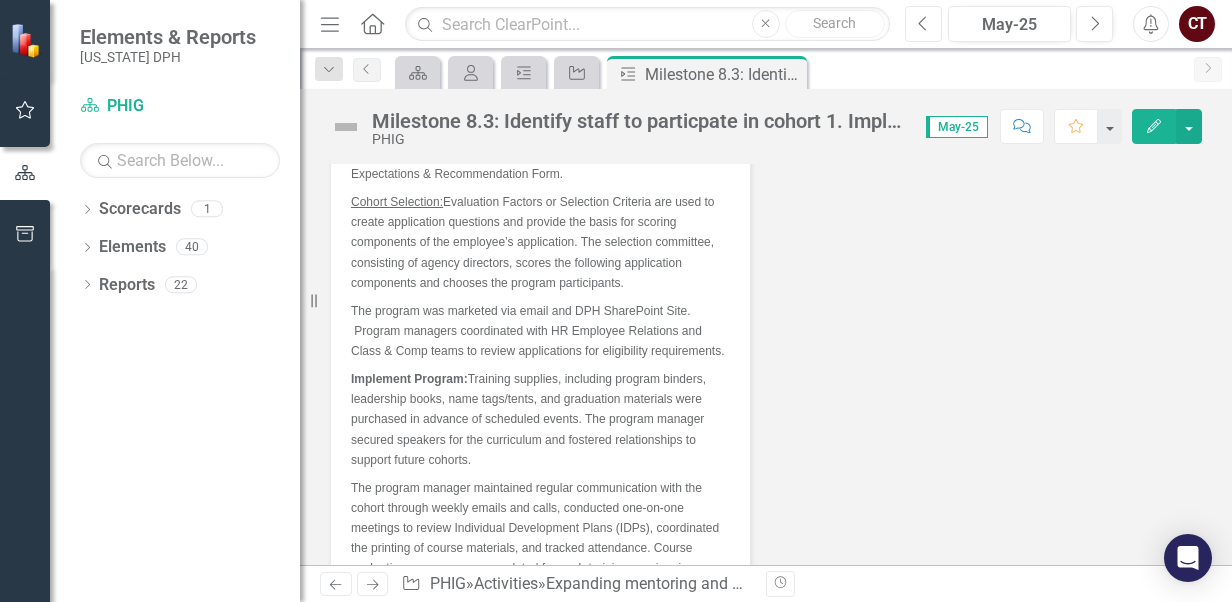 scroll, scrollTop: 1100, scrollLeft: 0, axis: vertical 